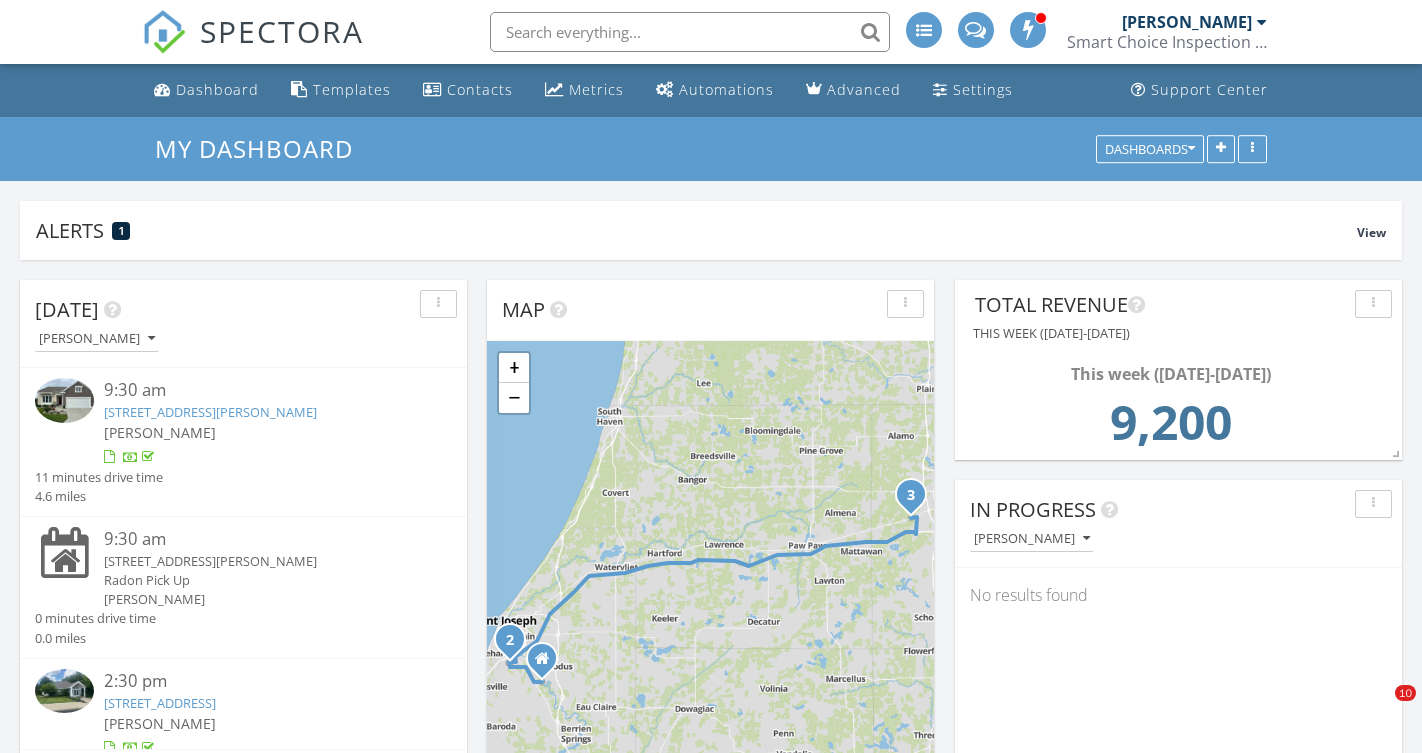 scroll, scrollTop: 1177, scrollLeft: 0, axis: vertical 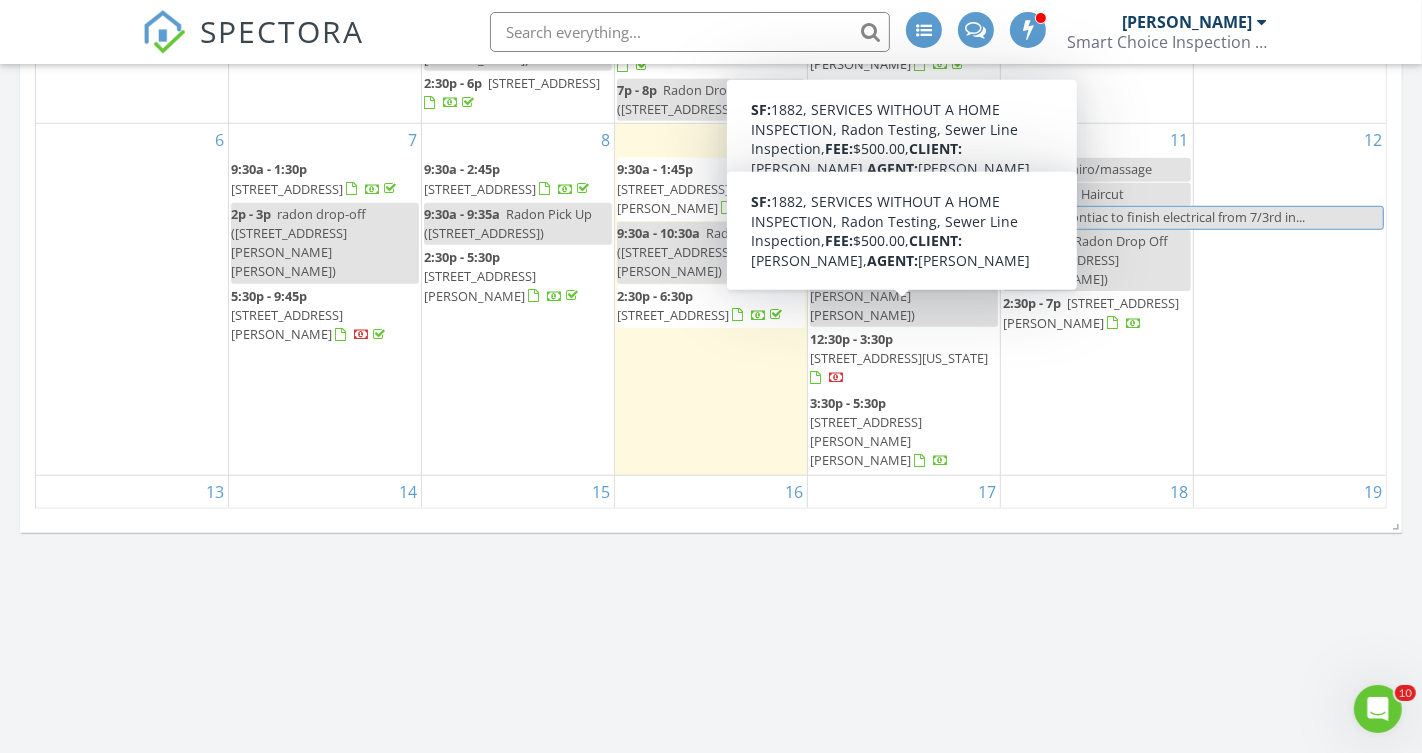 click on "817 Harrison Ave, St. Joseph 49085" at bounding box center (866, 441) 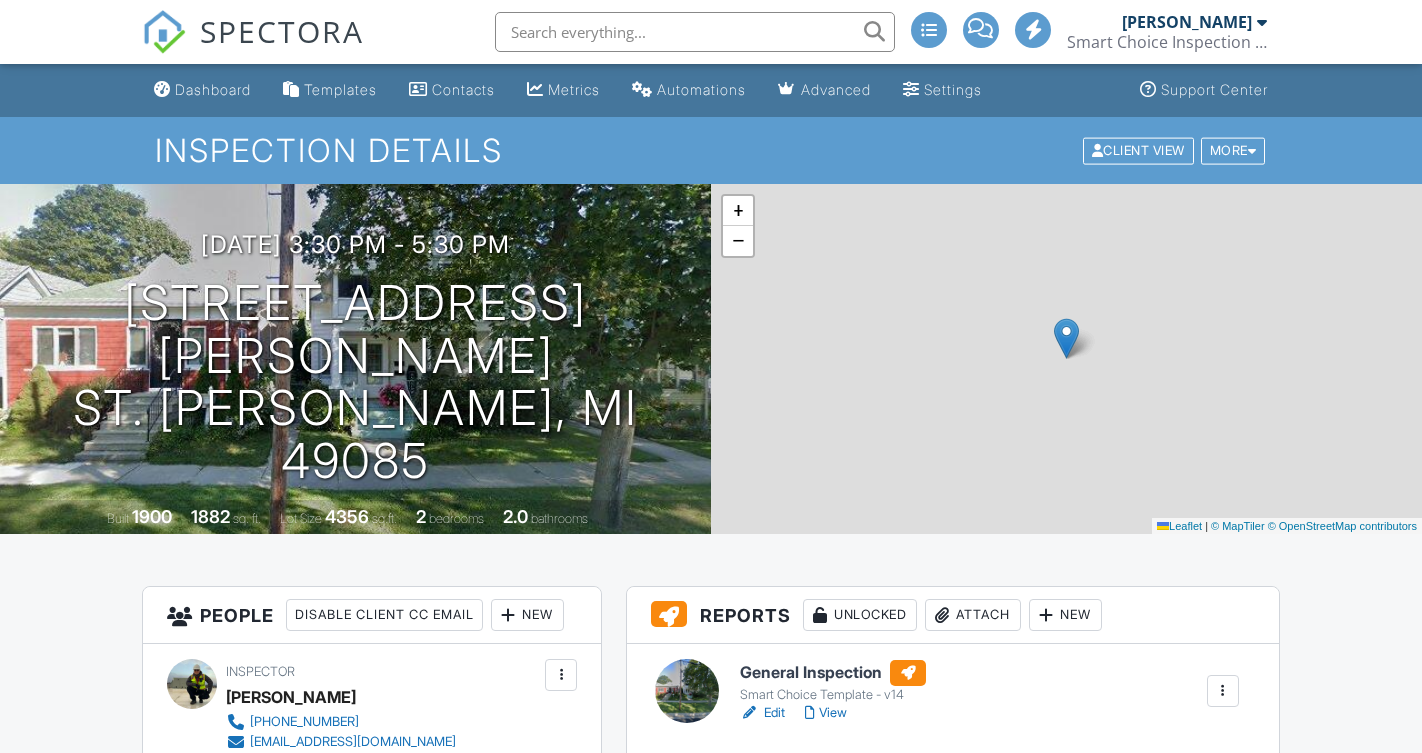 scroll, scrollTop: 0, scrollLeft: 0, axis: both 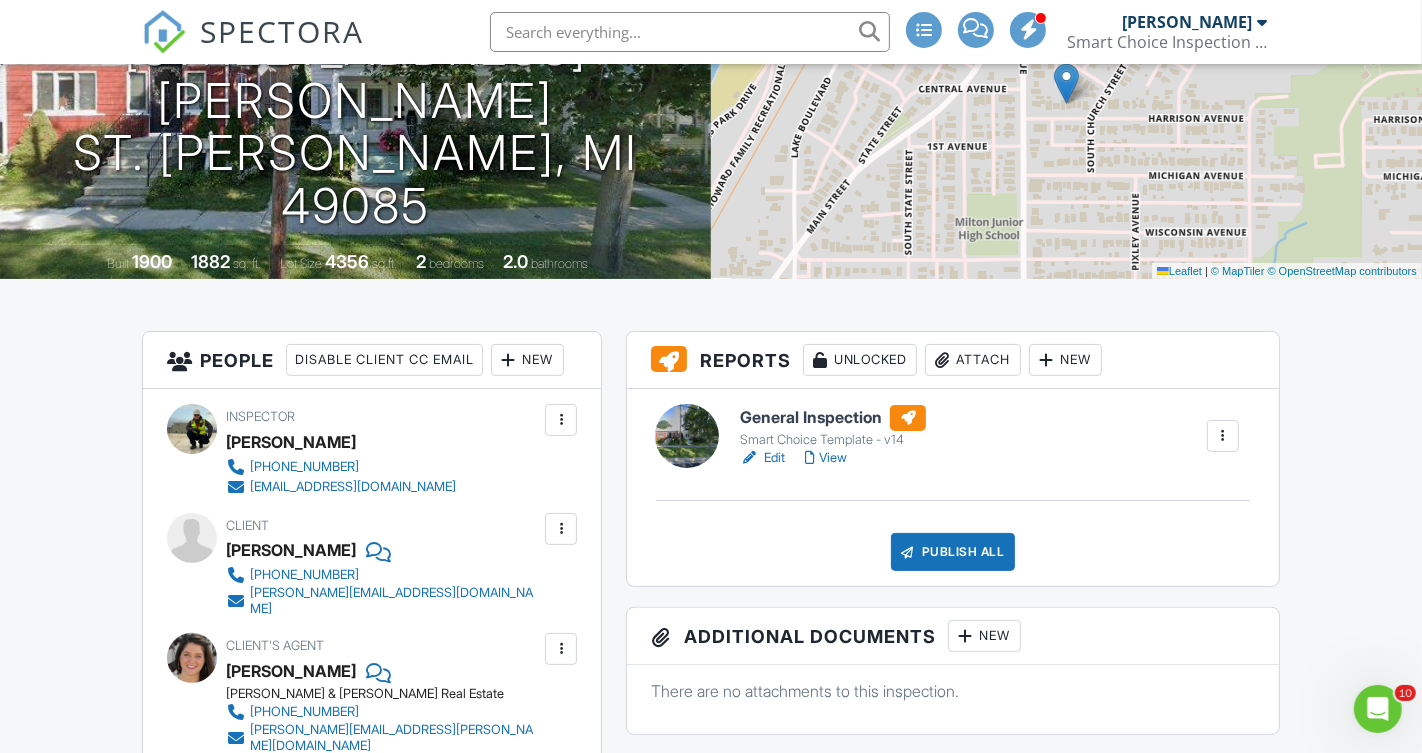 click on "Edit" at bounding box center [762, 458] 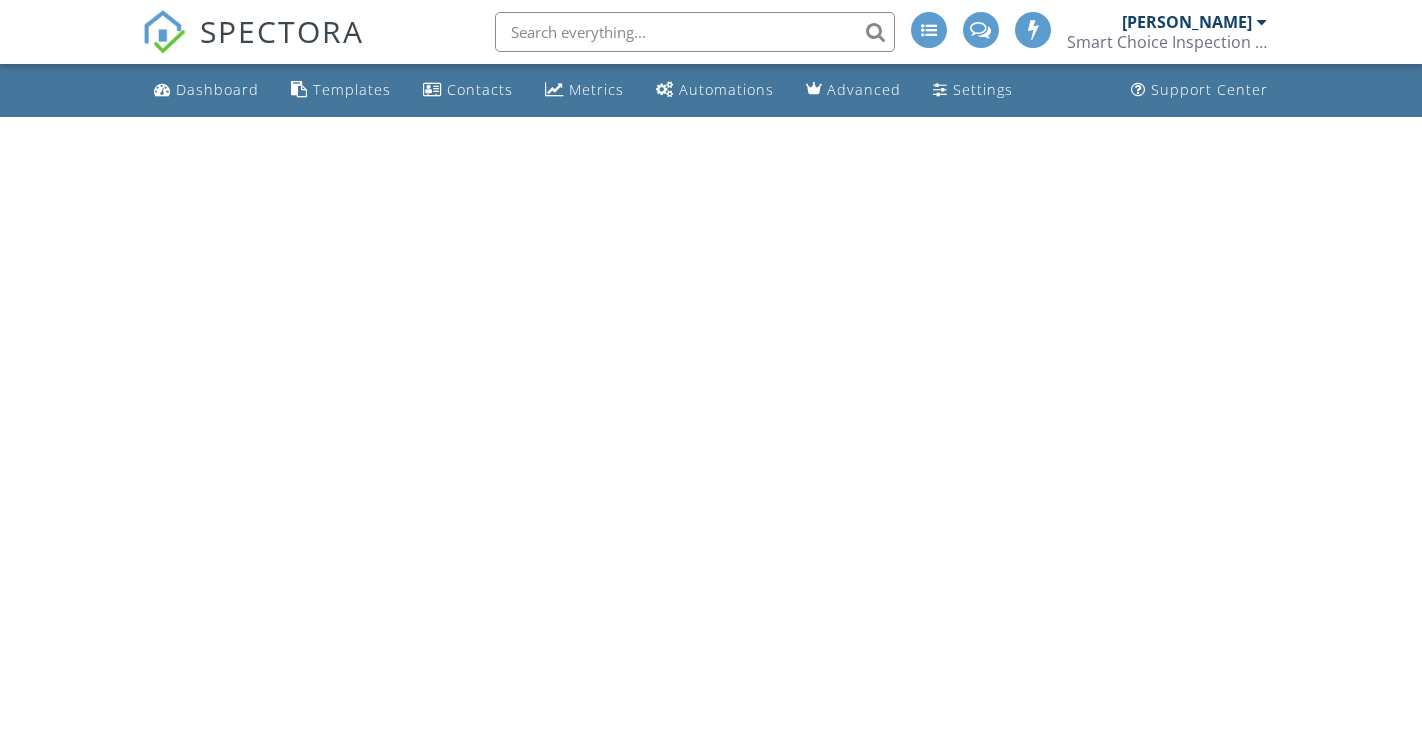 scroll, scrollTop: 0, scrollLeft: 0, axis: both 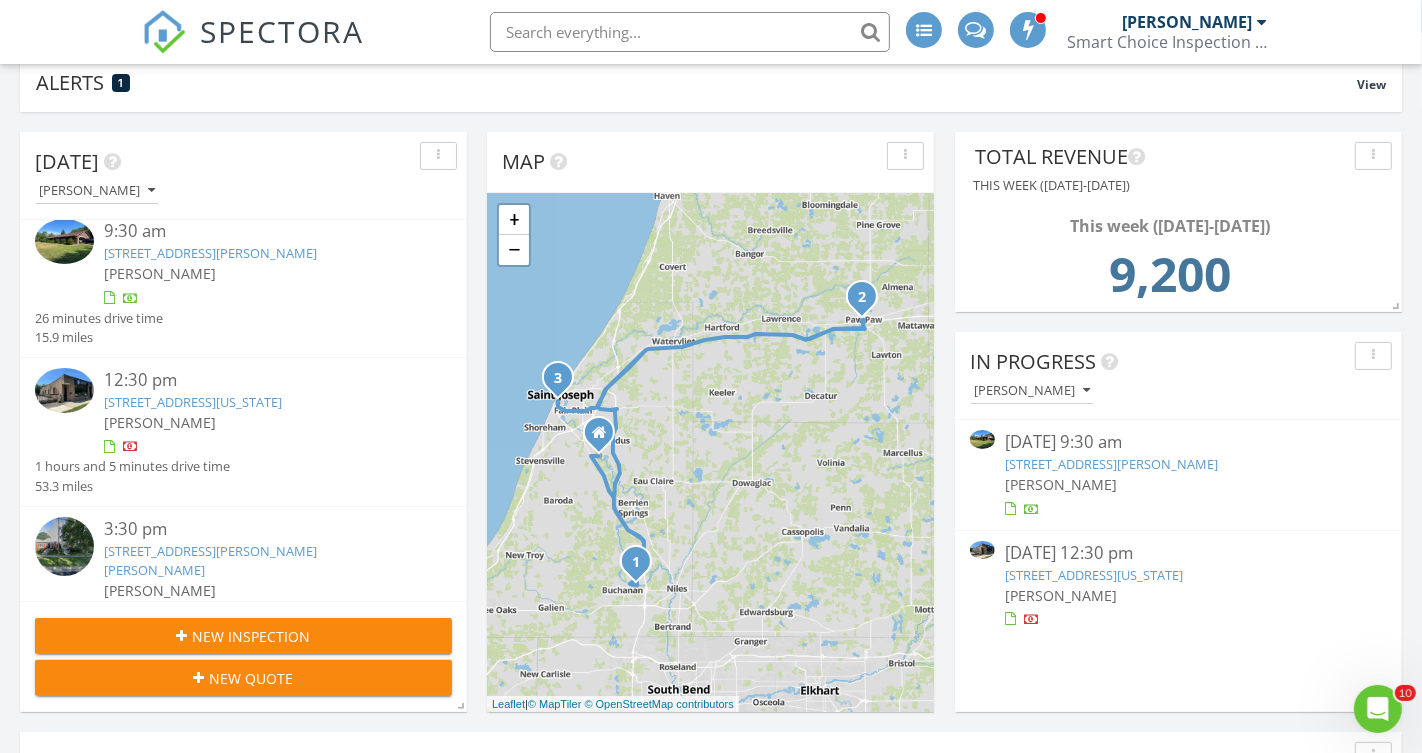 click on "3021 E Riverside Rd, Buchanan, MI 49107" at bounding box center [210, 253] 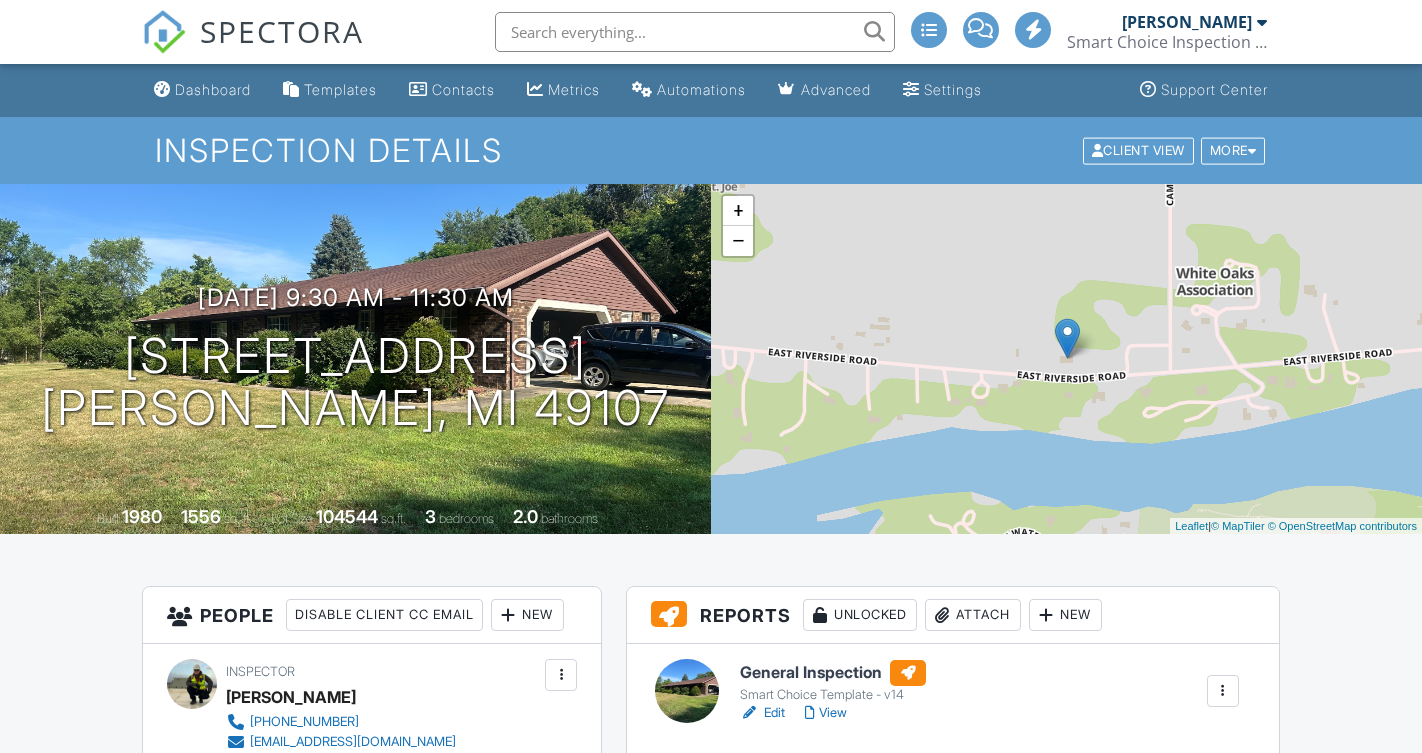 scroll, scrollTop: 0, scrollLeft: 0, axis: both 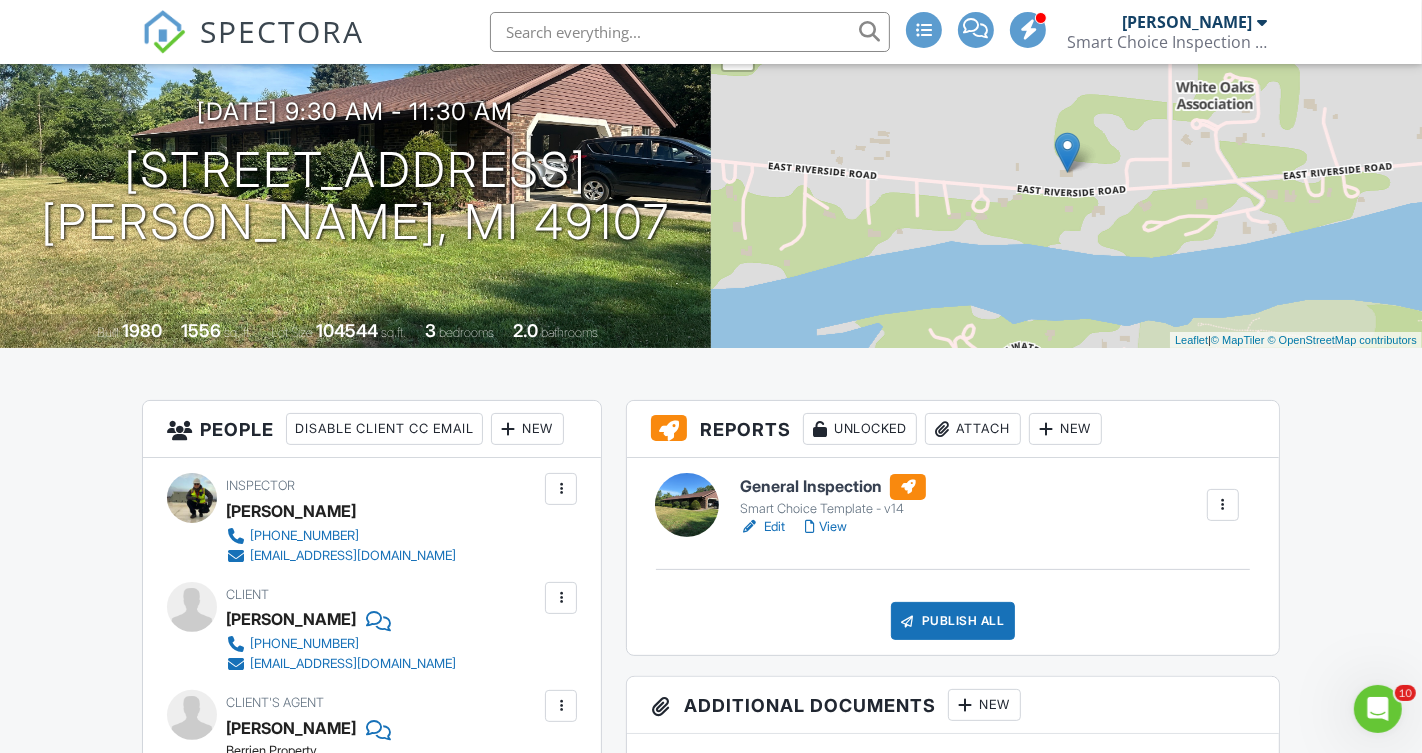 click on "View" at bounding box center [826, 527] 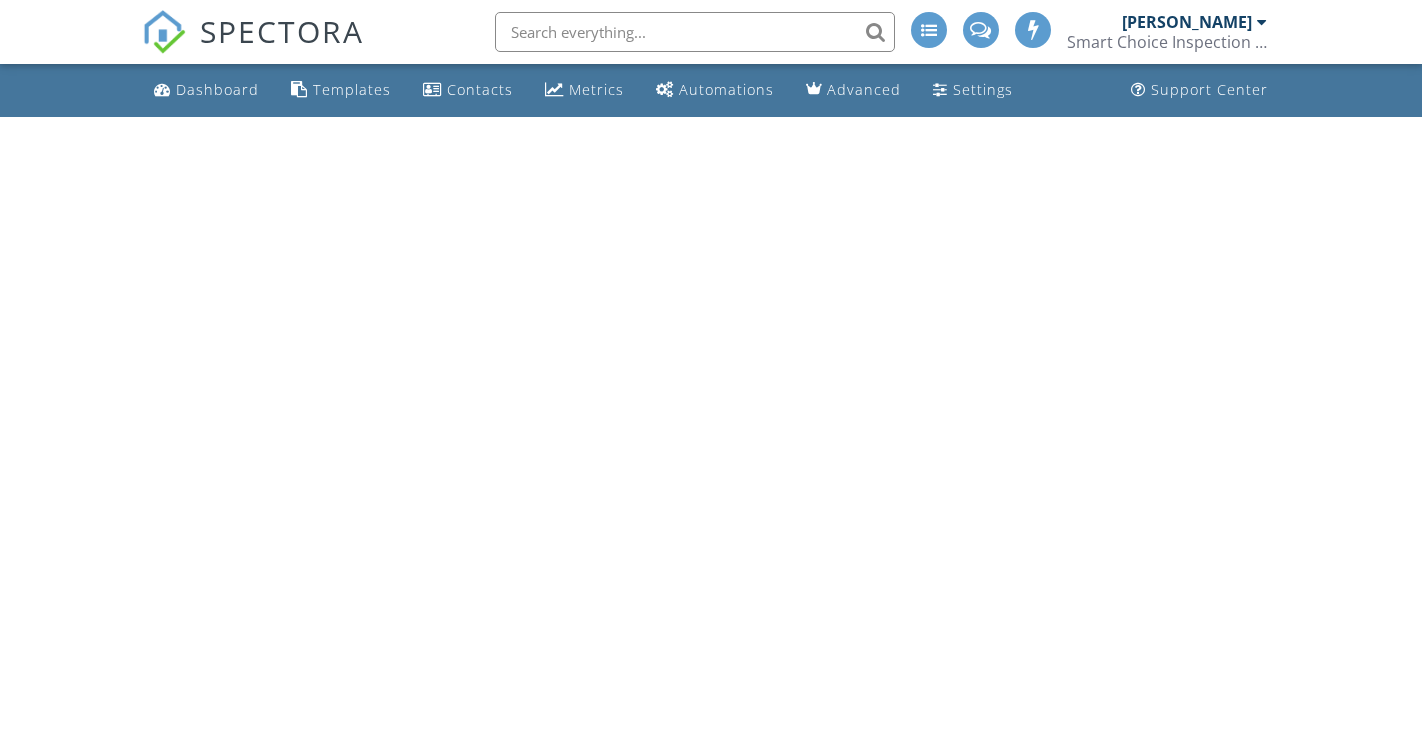 scroll, scrollTop: 0, scrollLeft: 0, axis: both 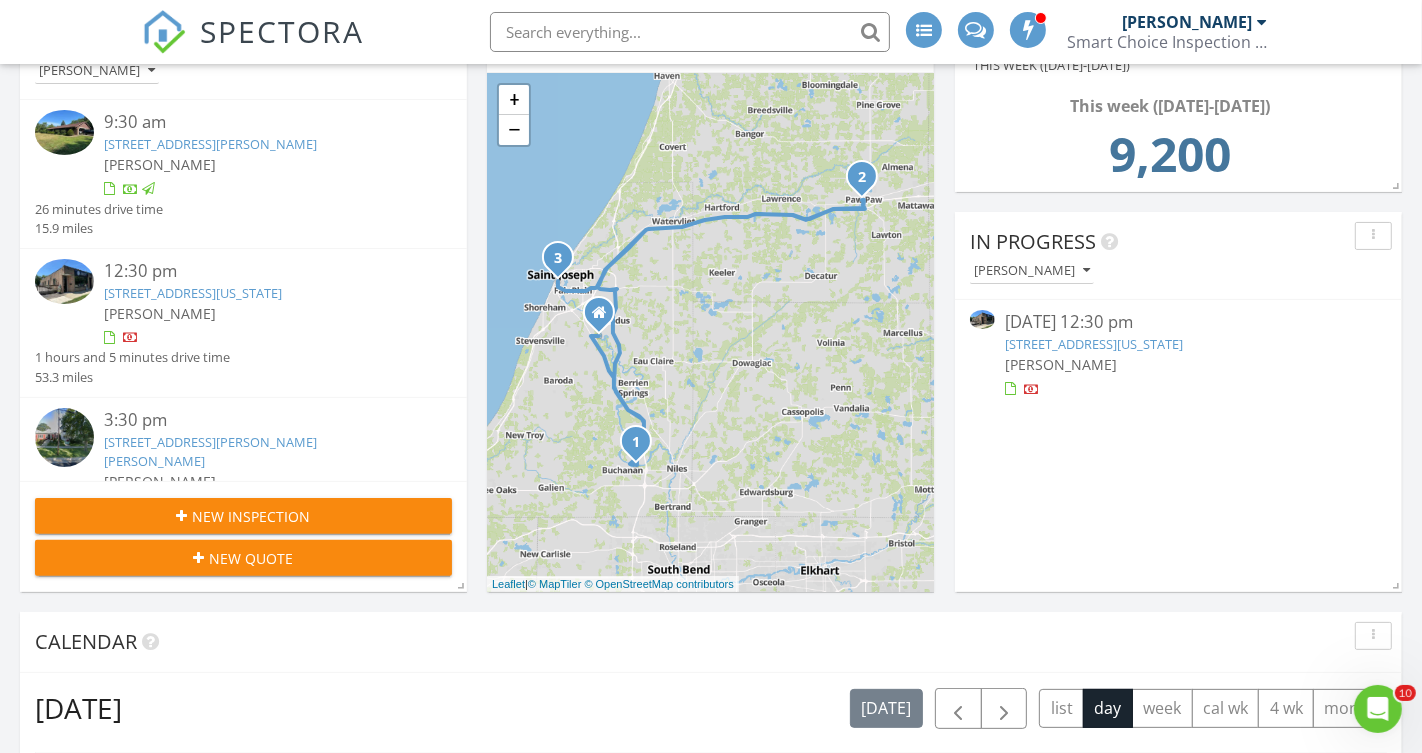 click on "[STREET_ADDRESS][US_STATE]" at bounding box center (1094, 344) 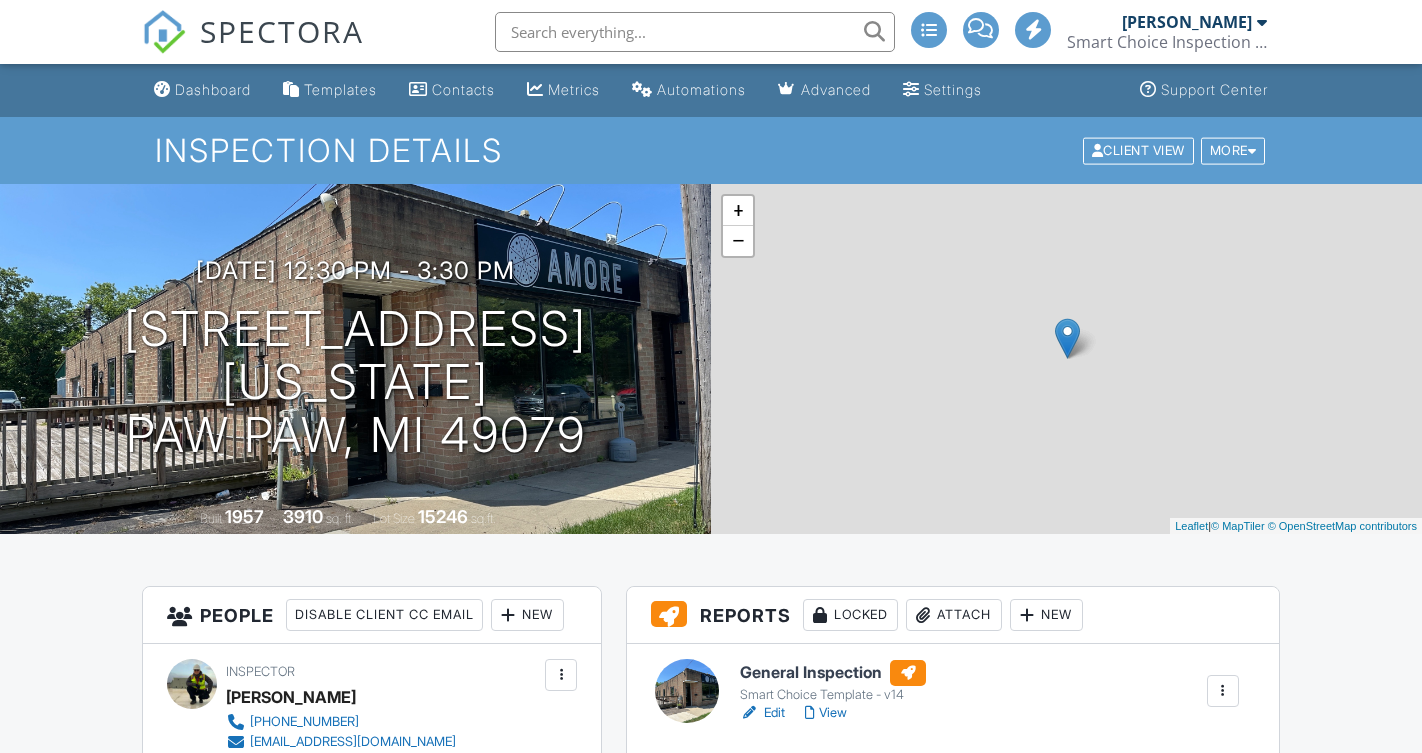 scroll, scrollTop: 0, scrollLeft: 0, axis: both 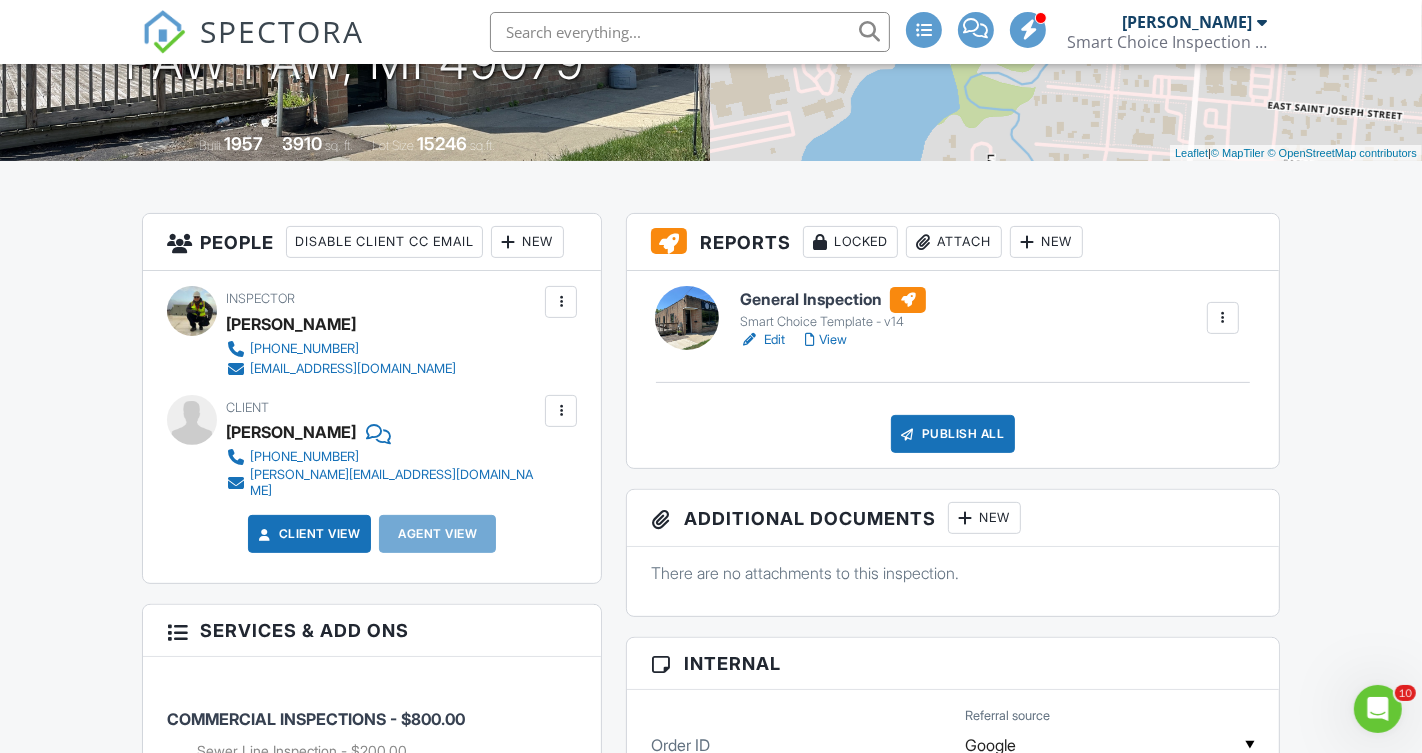click on "View" at bounding box center [826, 340] 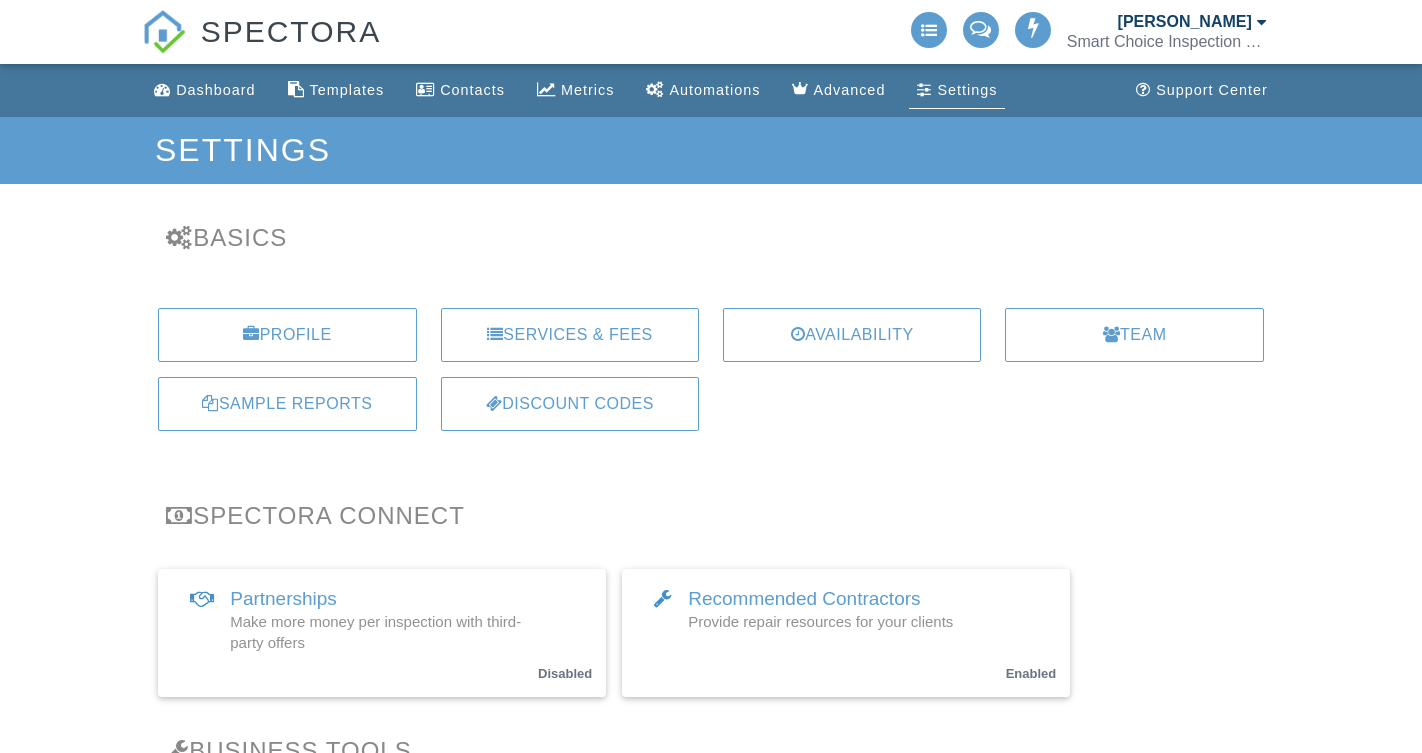 scroll, scrollTop: 0, scrollLeft: 0, axis: both 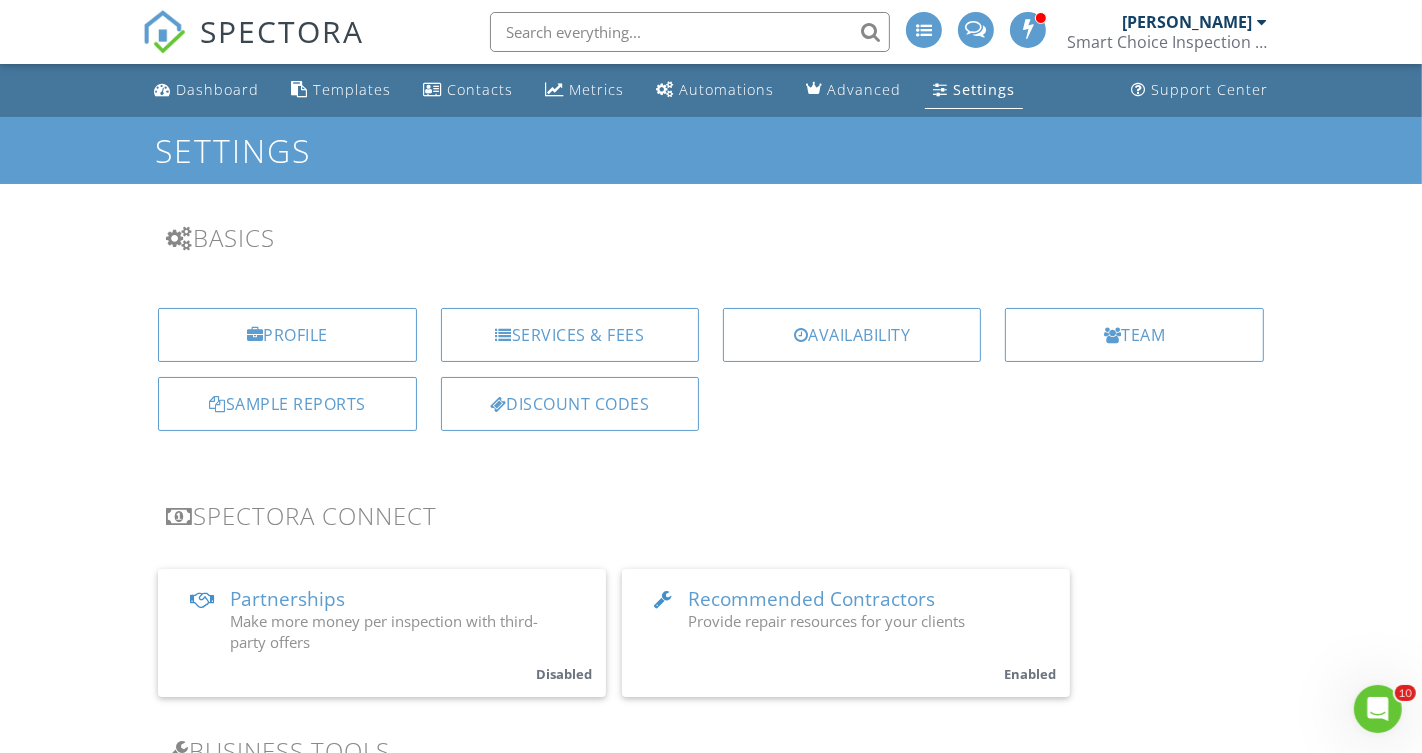 click on "Settings" at bounding box center (974, 90) 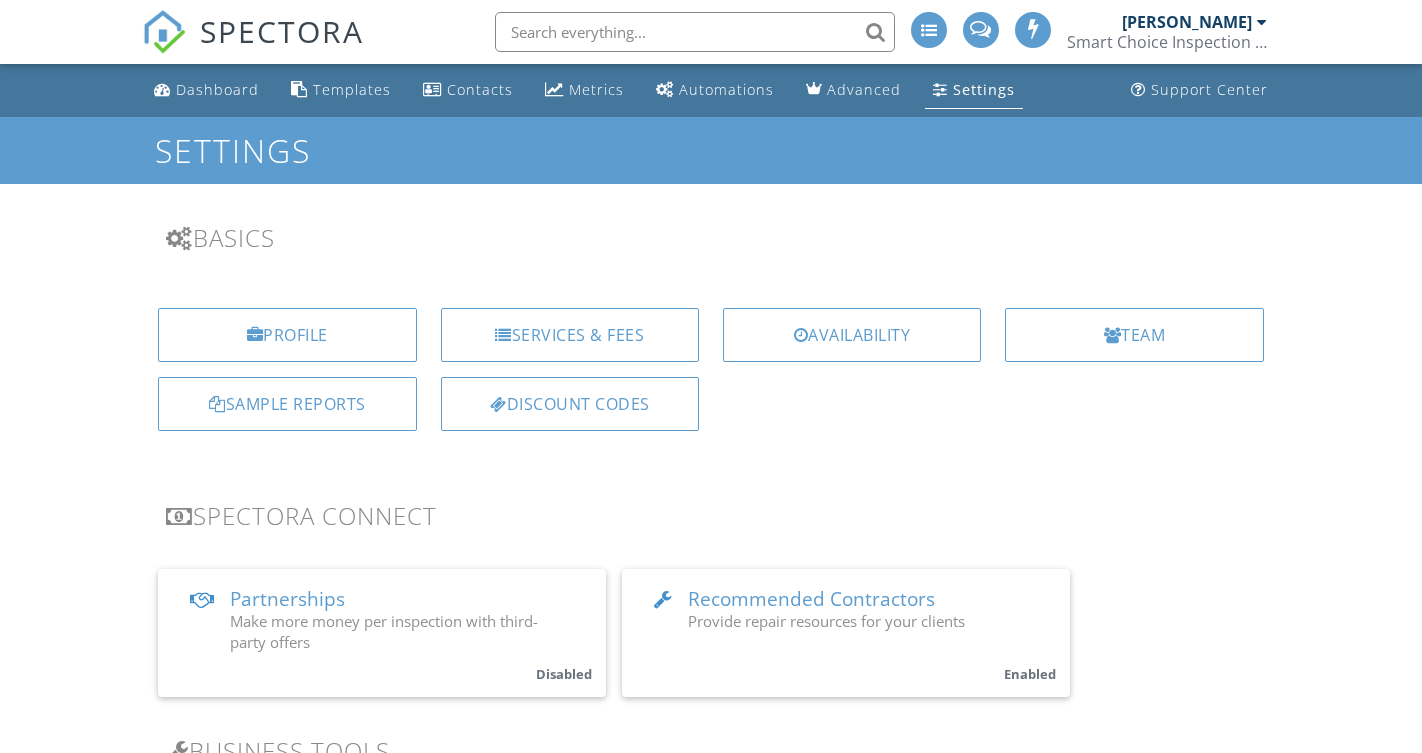 scroll, scrollTop: 0, scrollLeft: 0, axis: both 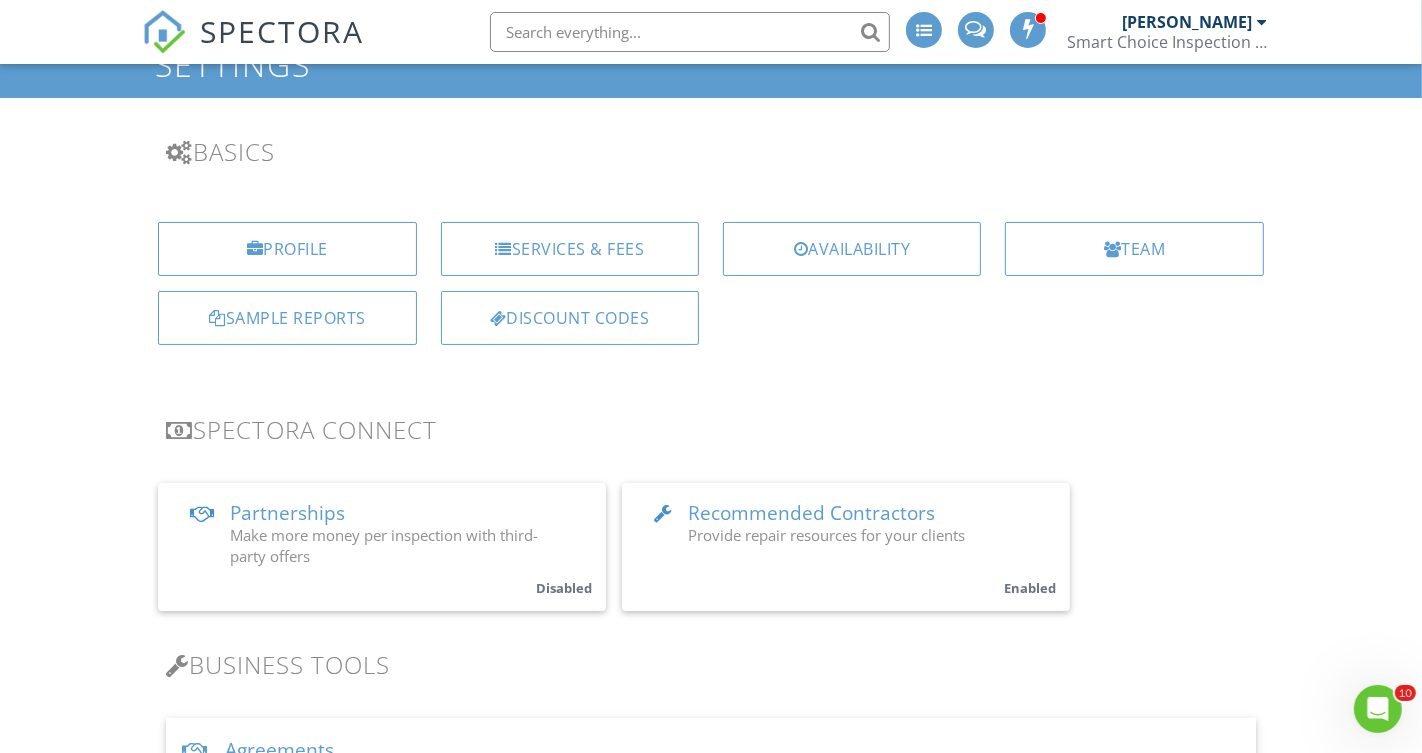 click on "Provide repair resources for your clients" at bounding box center [826, 535] 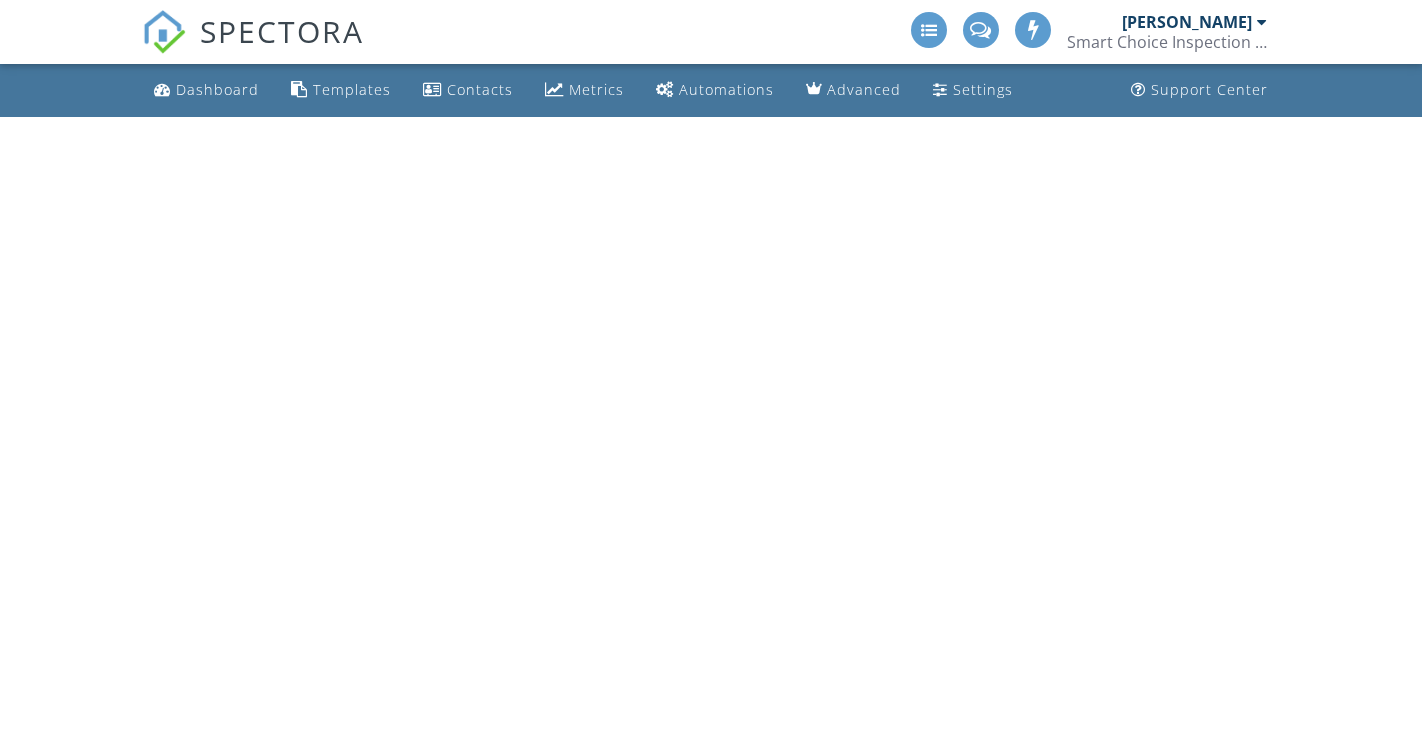 scroll, scrollTop: 0, scrollLeft: 0, axis: both 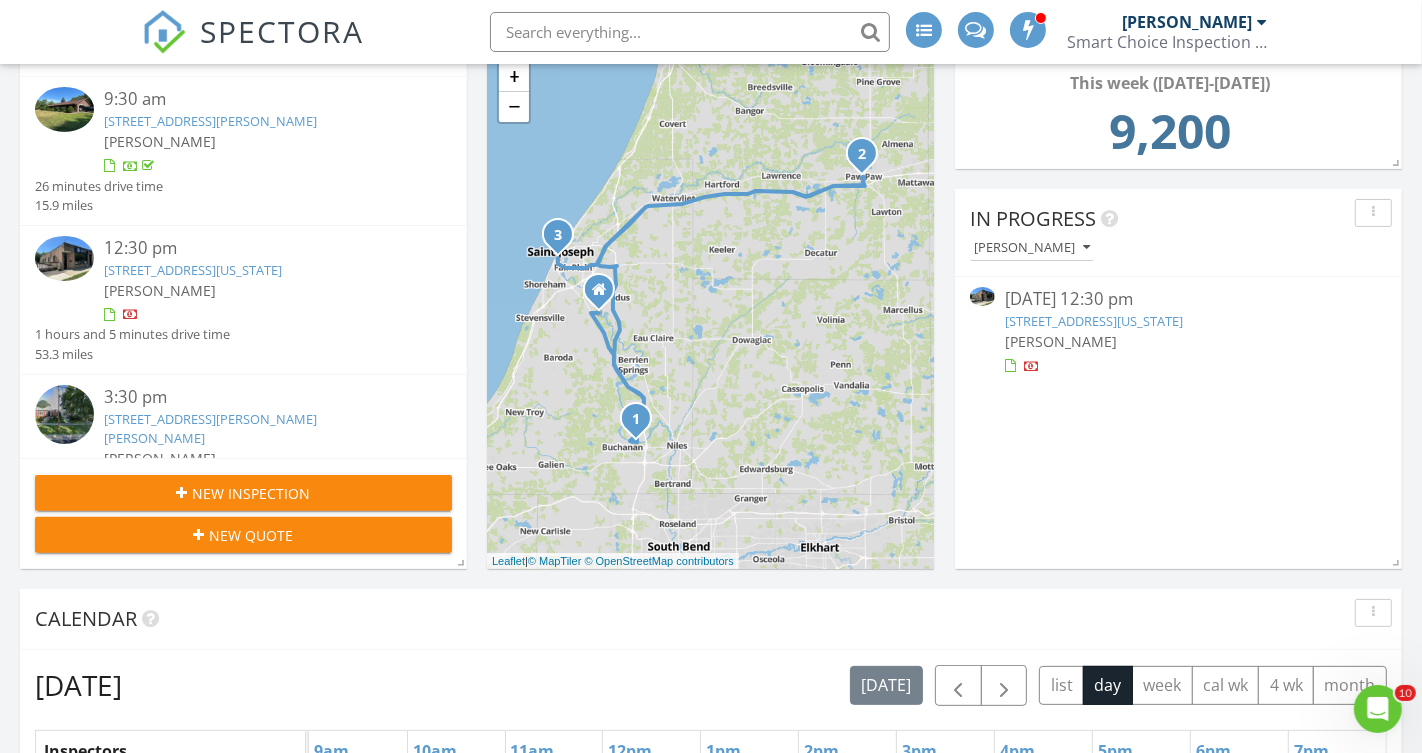 click on "117 W Michigan Ave, Paw Paw, MI 49079" at bounding box center [1094, 321] 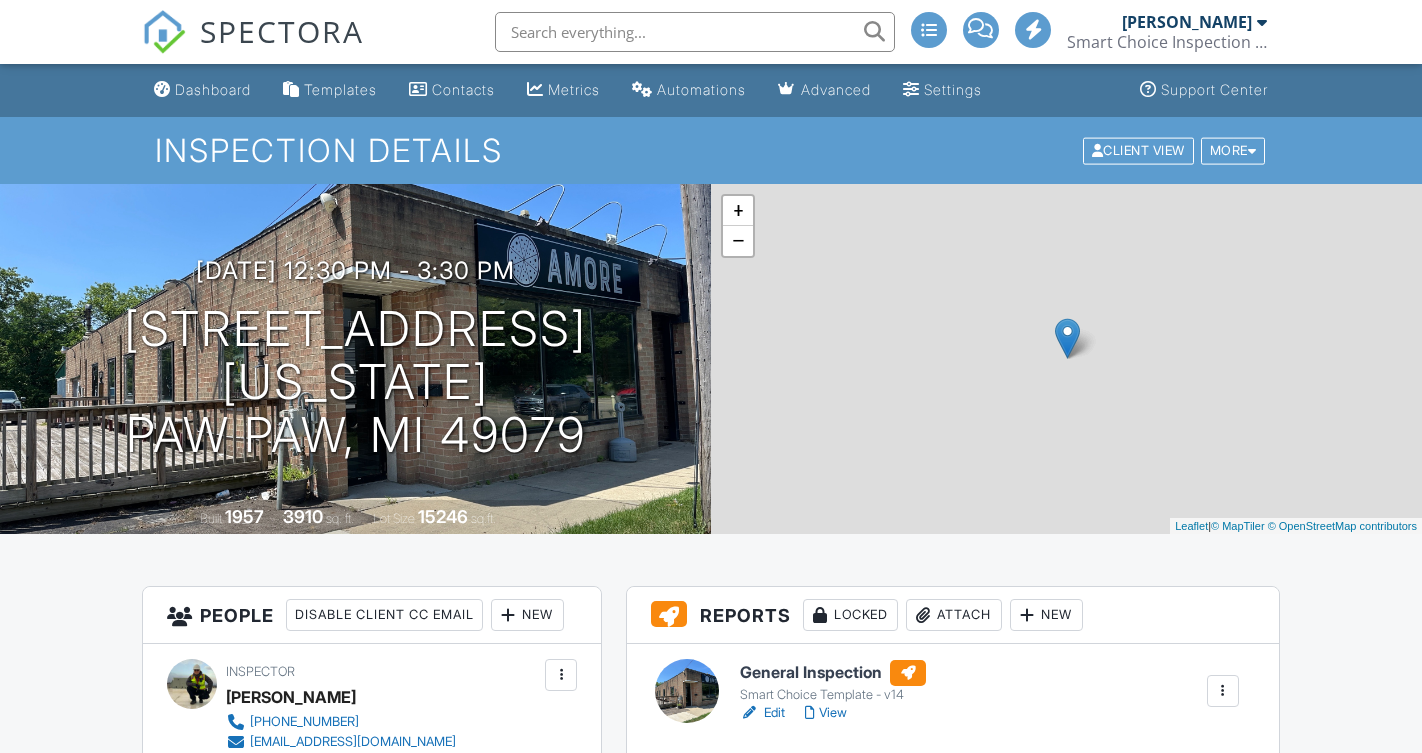 scroll, scrollTop: 0, scrollLeft: 0, axis: both 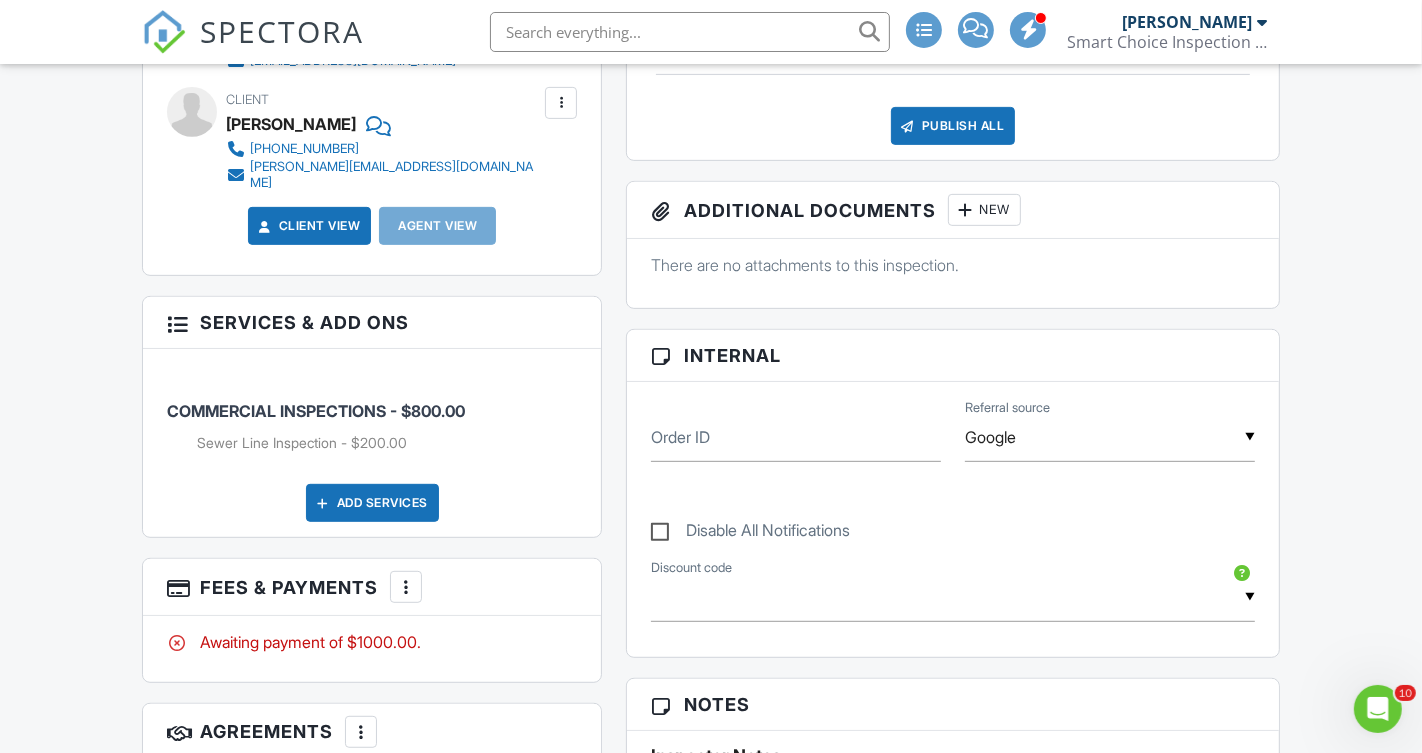 click on "Publish All" at bounding box center [953, 126] 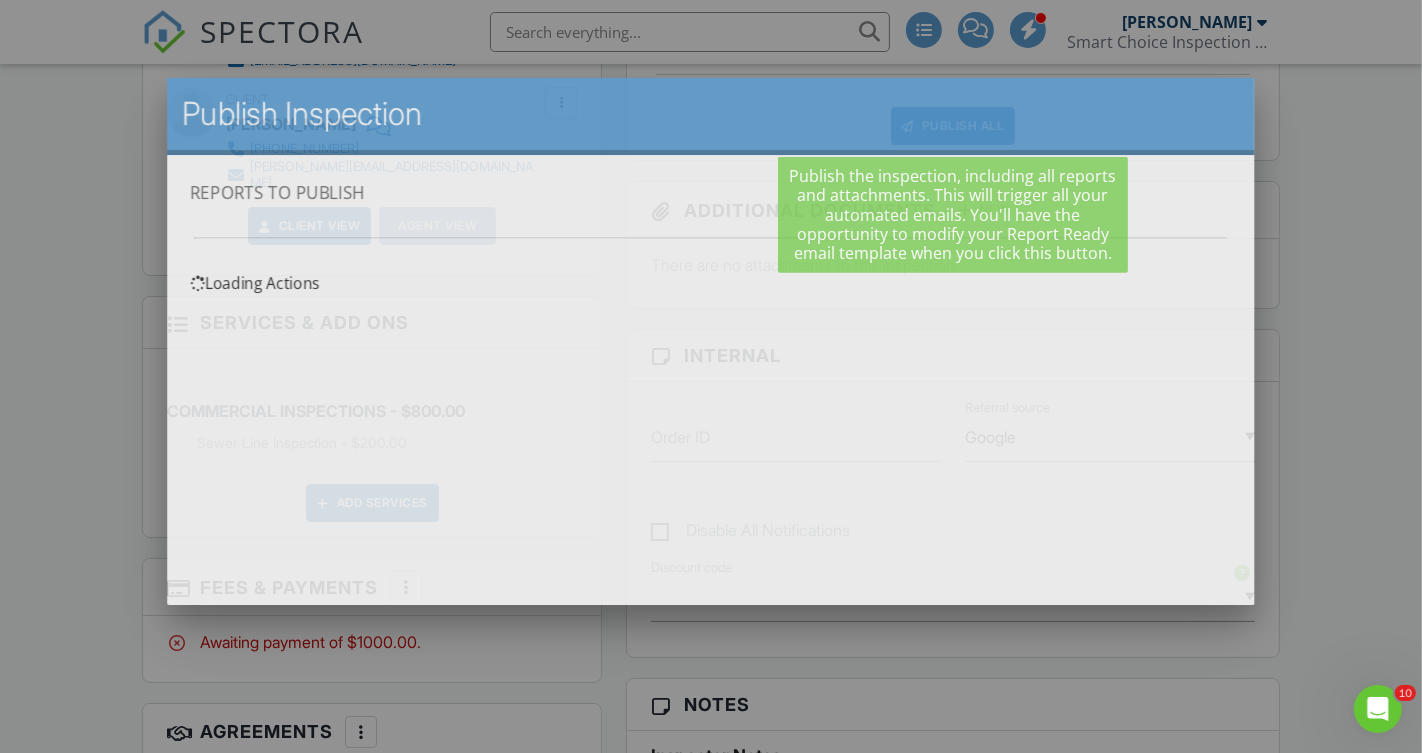 scroll, scrollTop: 0, scrollLeft: 0, axis: both 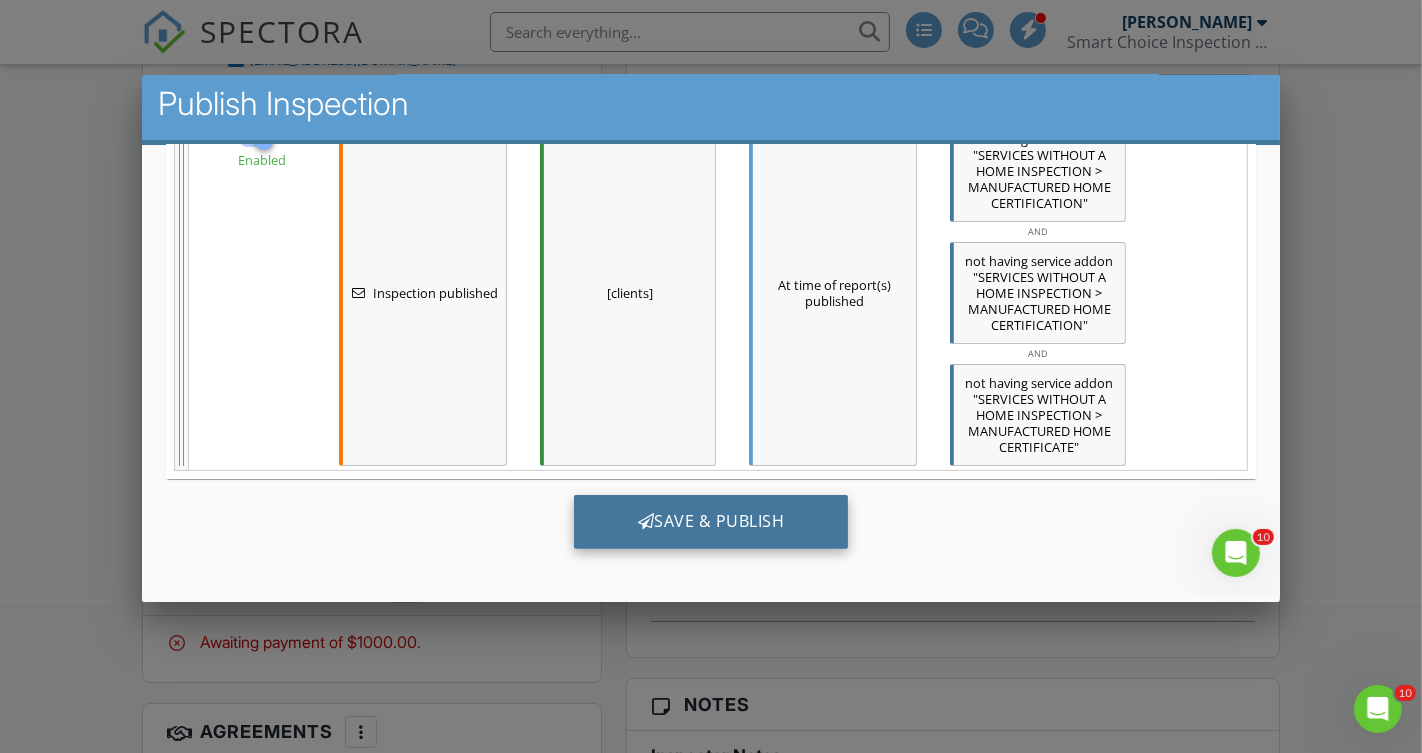 click on "Save & Publish" at bounding box center (711, 522) 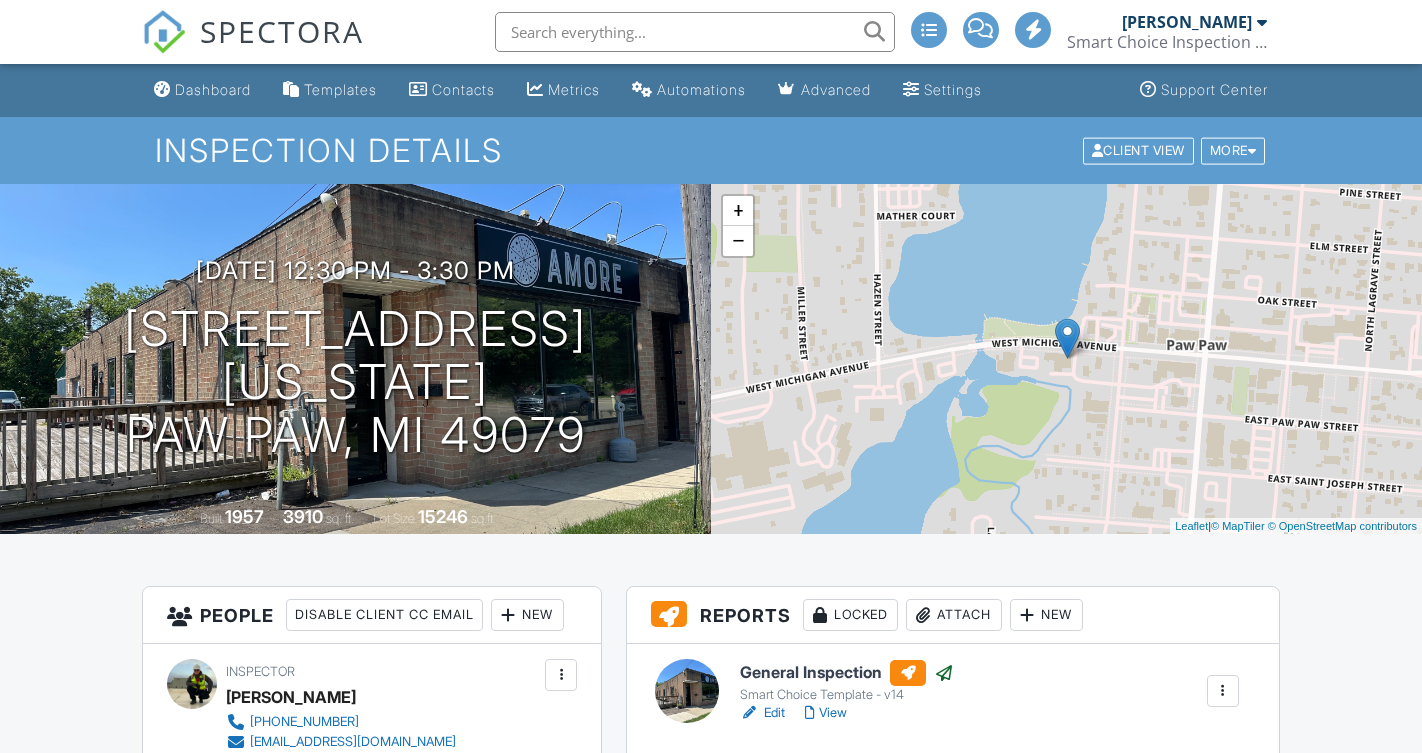 scroll, scrollTop: 0, scrollLeft: 0, axis: both 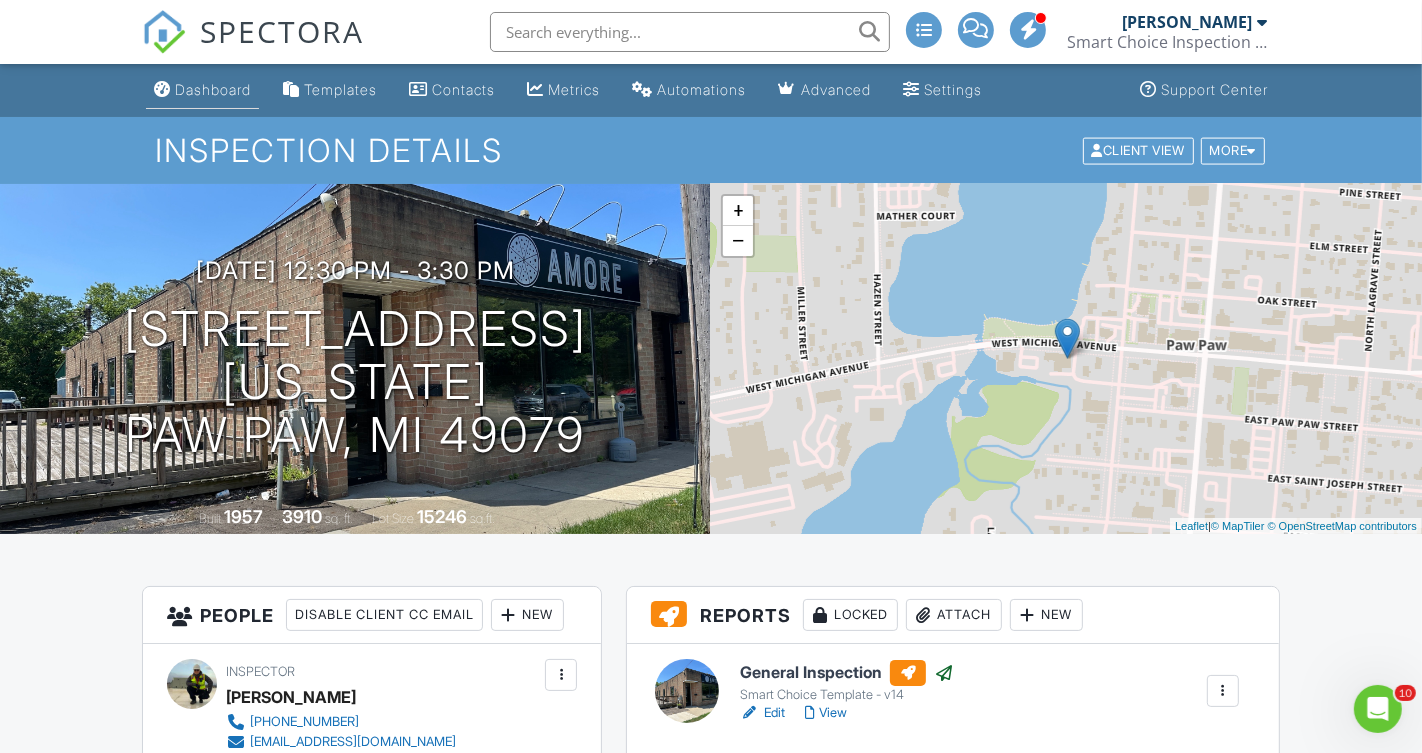 click on "Dashboard" at bounding box center [213, 89] 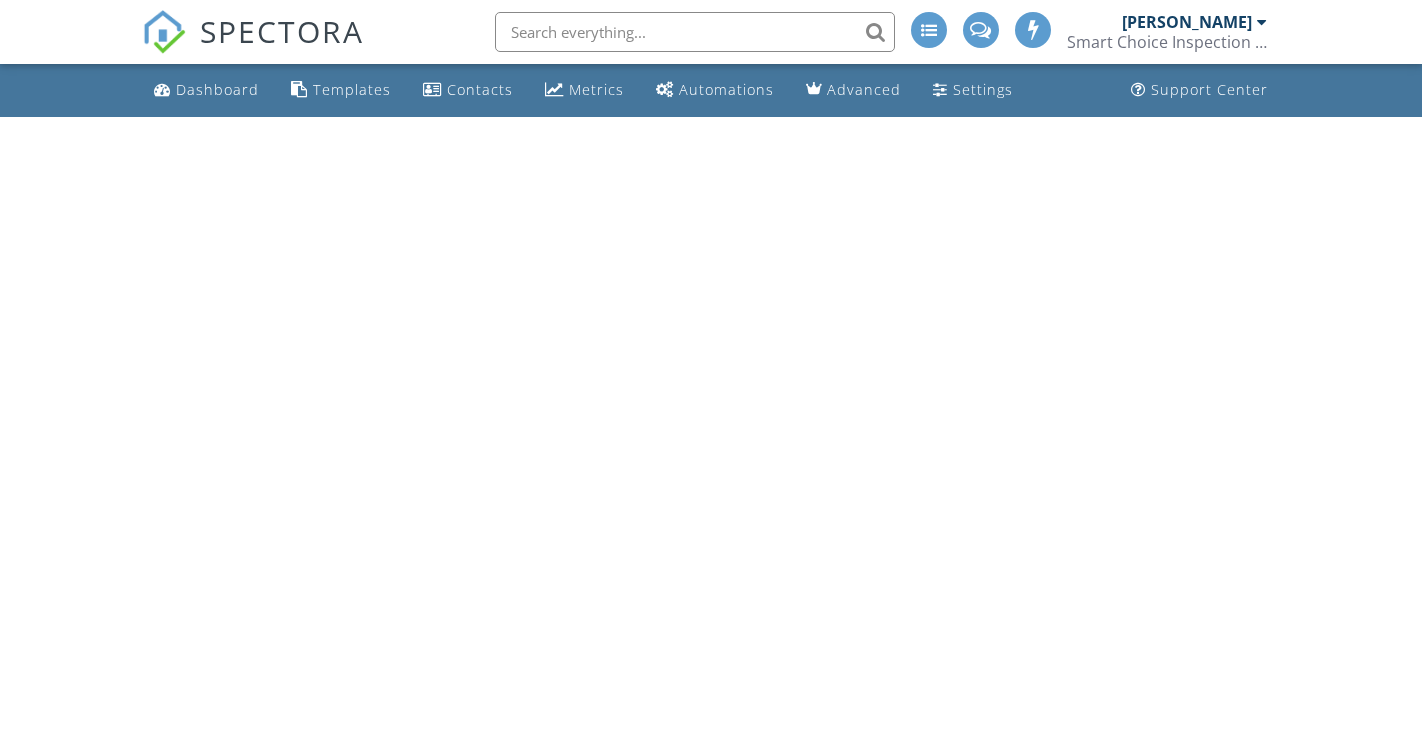 scroll, scrollTop: 0, scrollLeft: 0, axis: both 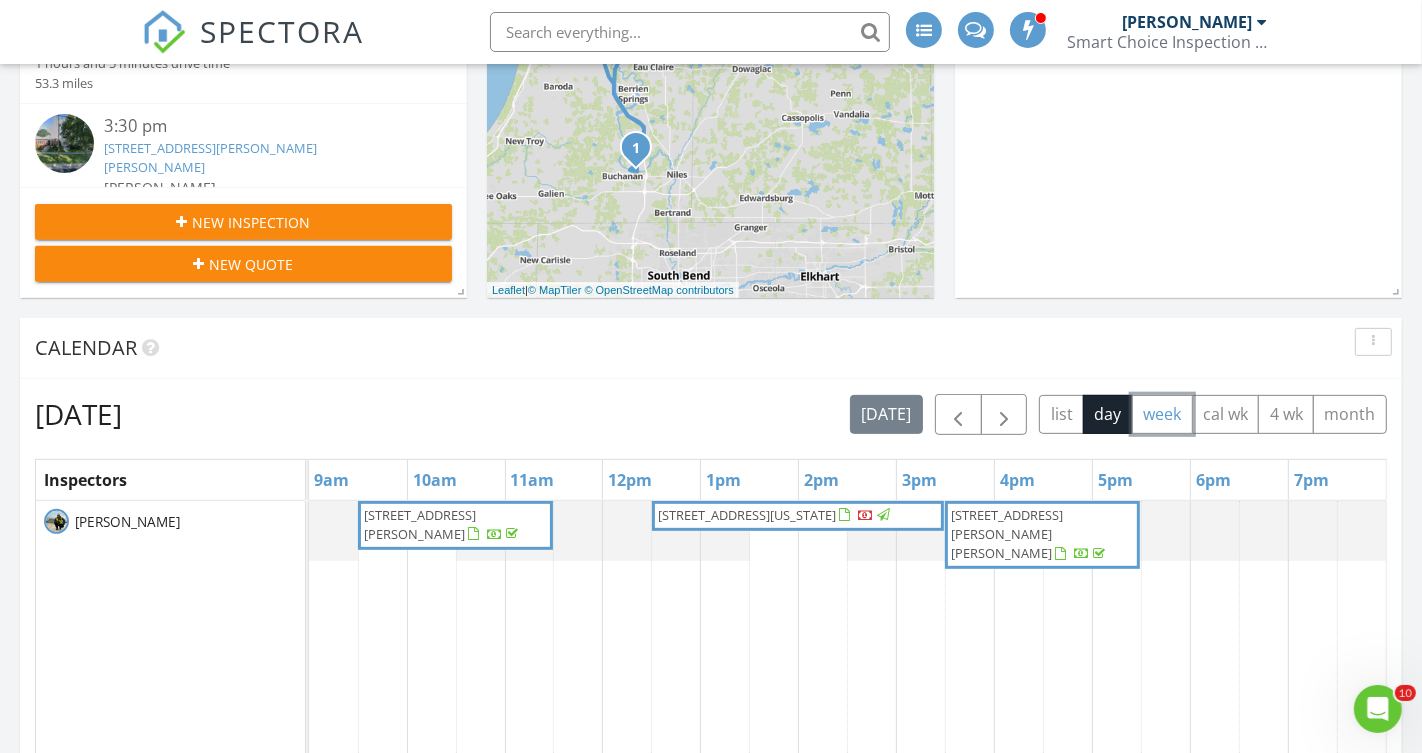 click on "week" at bounding box center (1162, 414) 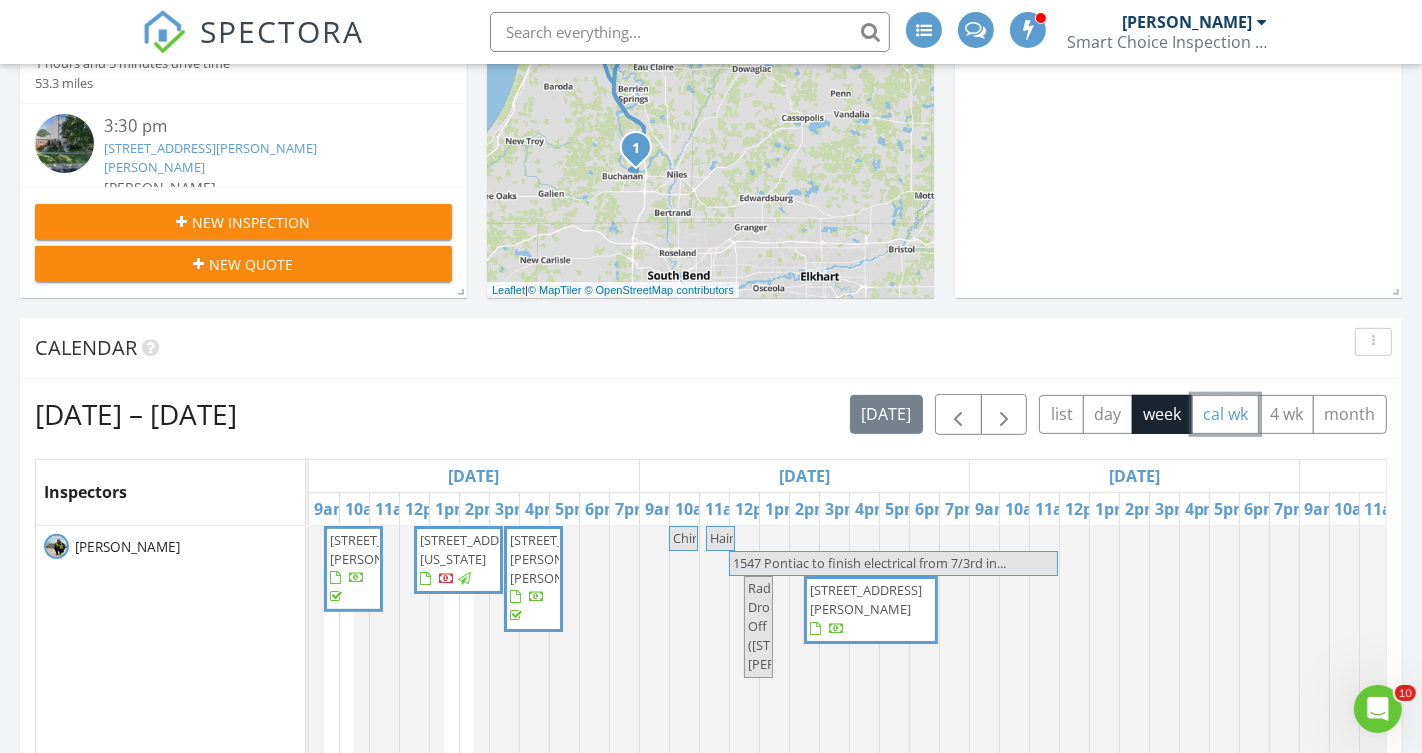 click on "cal wk" at bounding box center (1226, 414) 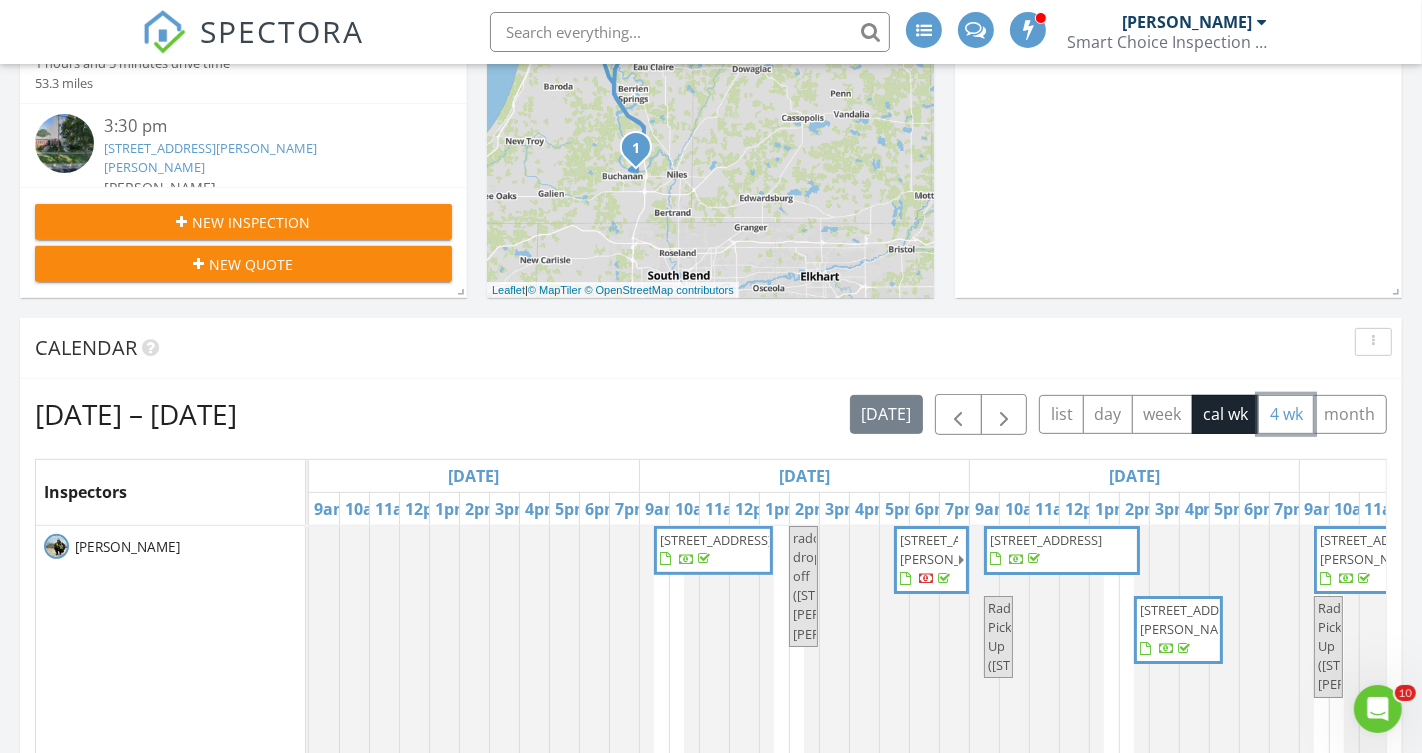 click on "4 wk" at bounding box center [1286, 414] 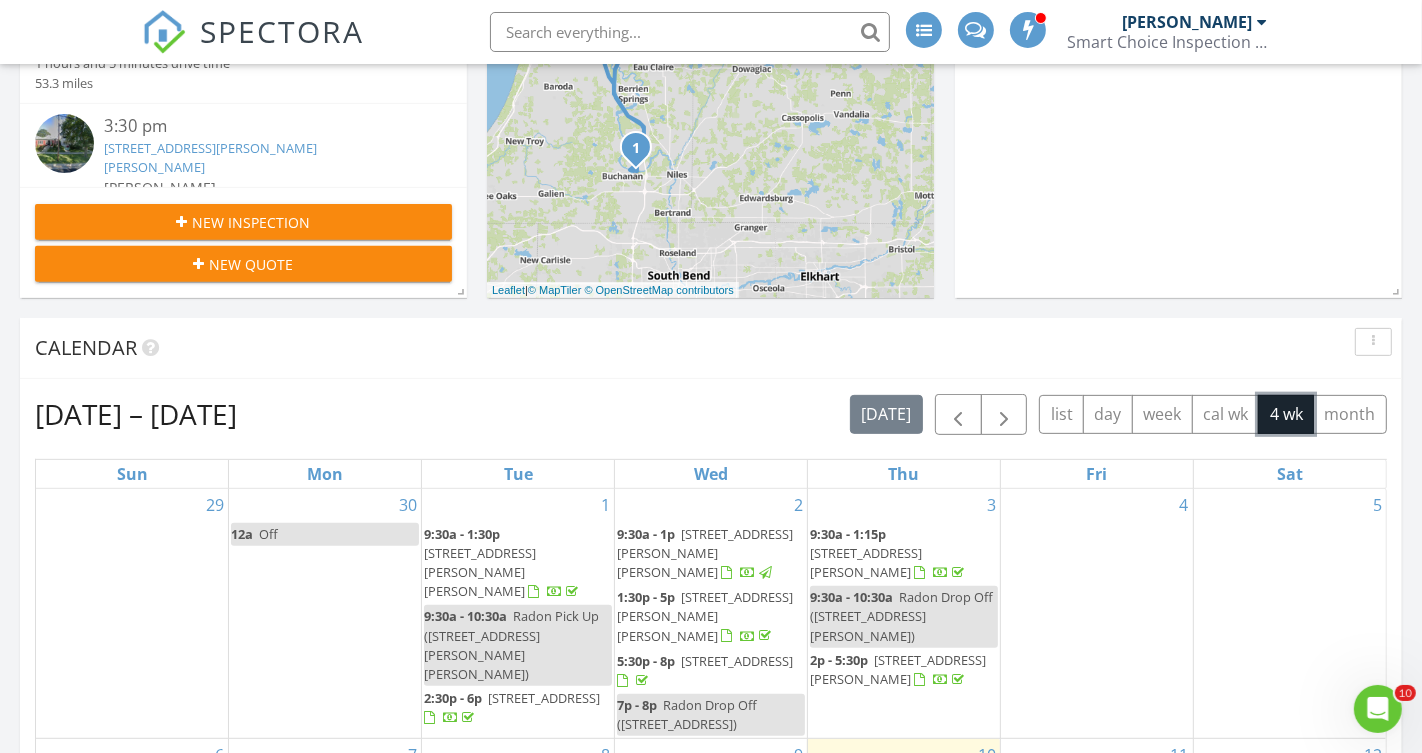 scroll, scrollTop: 75, scrollLeft: 0, axis: vertical 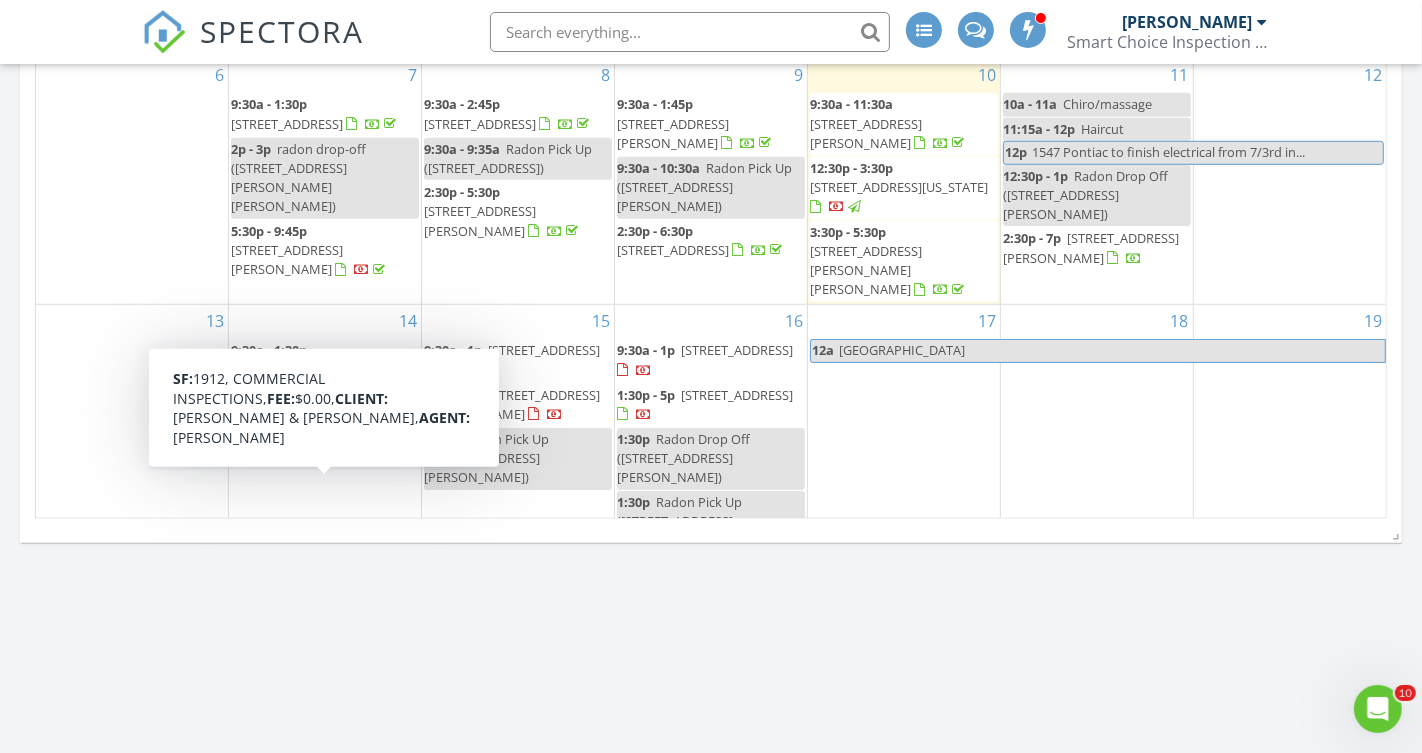 click on "1:30p - 5:30p" at bounding box center [269, 600] 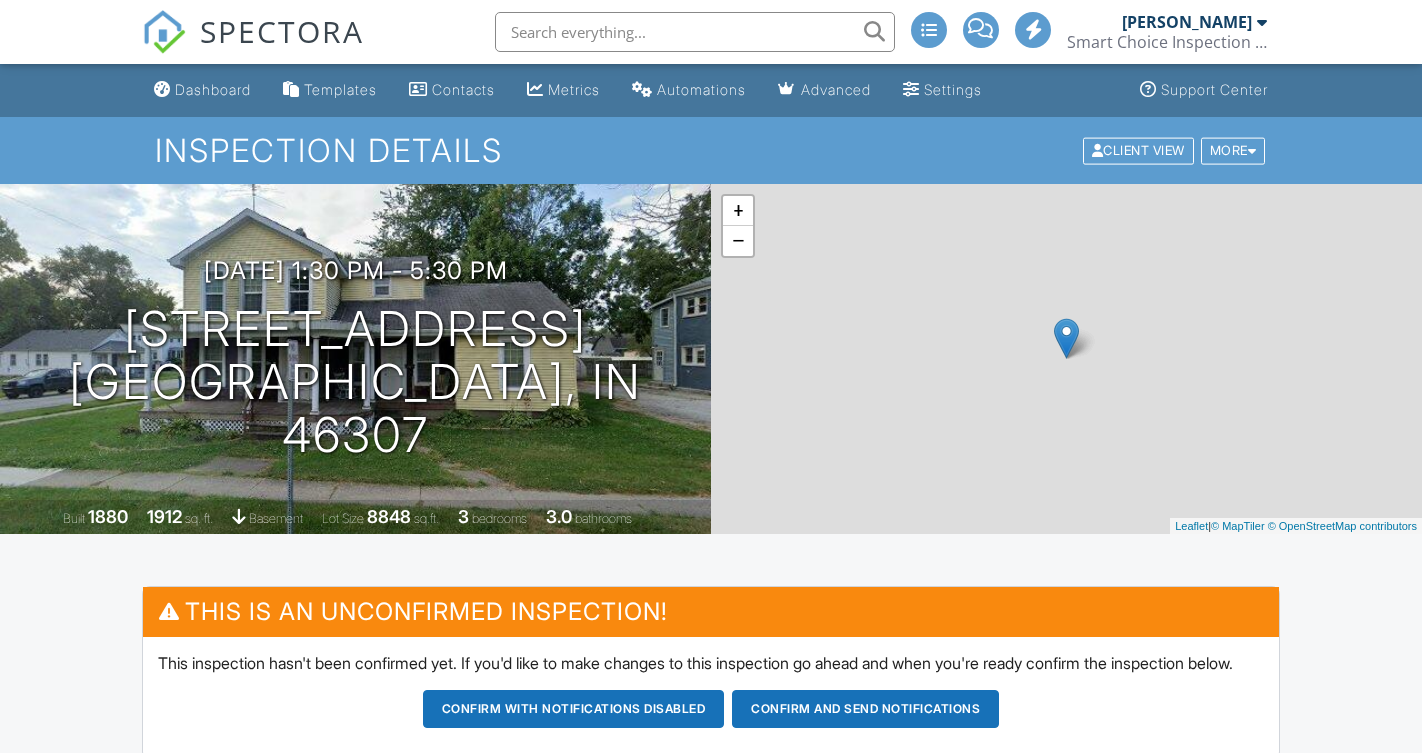 scroll, scrollTop: 0, scrollLeft: 0, axis: both 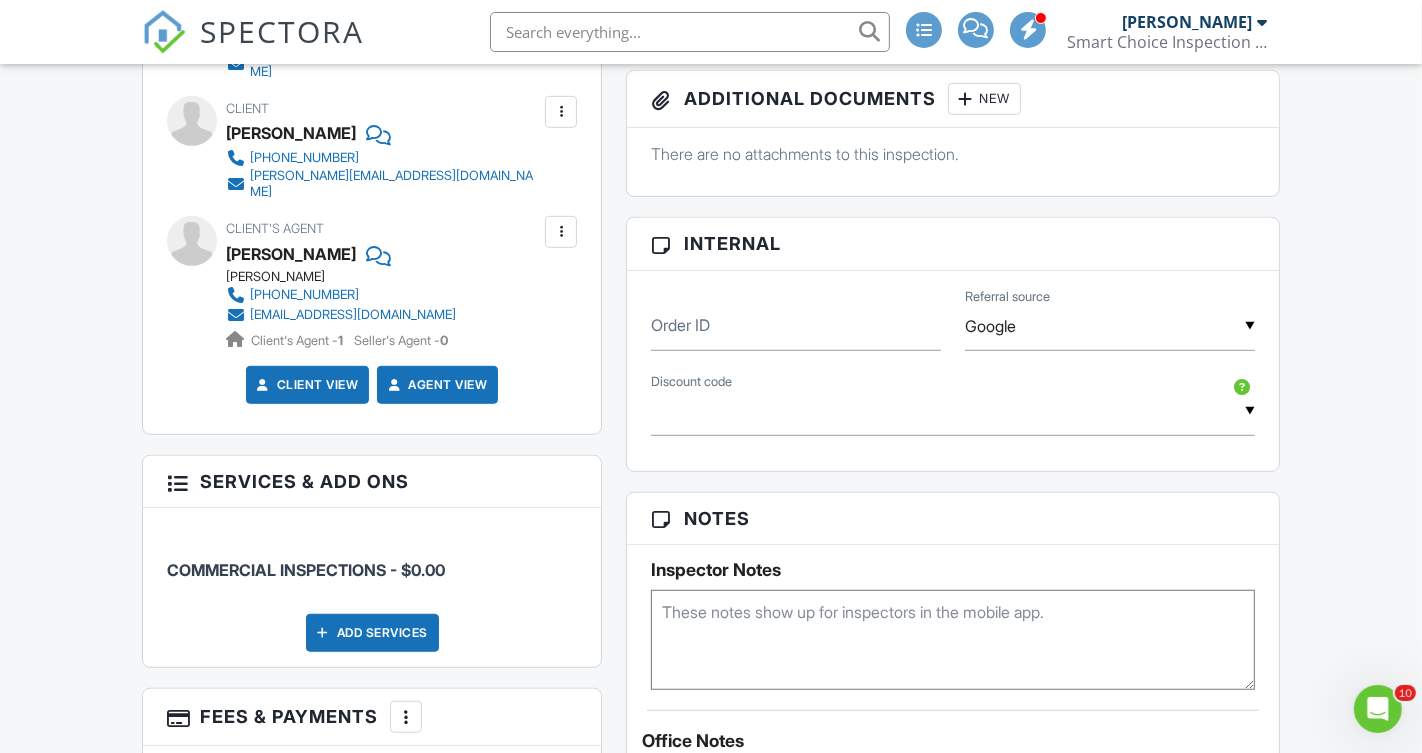 click at bounding box center [177, 481] 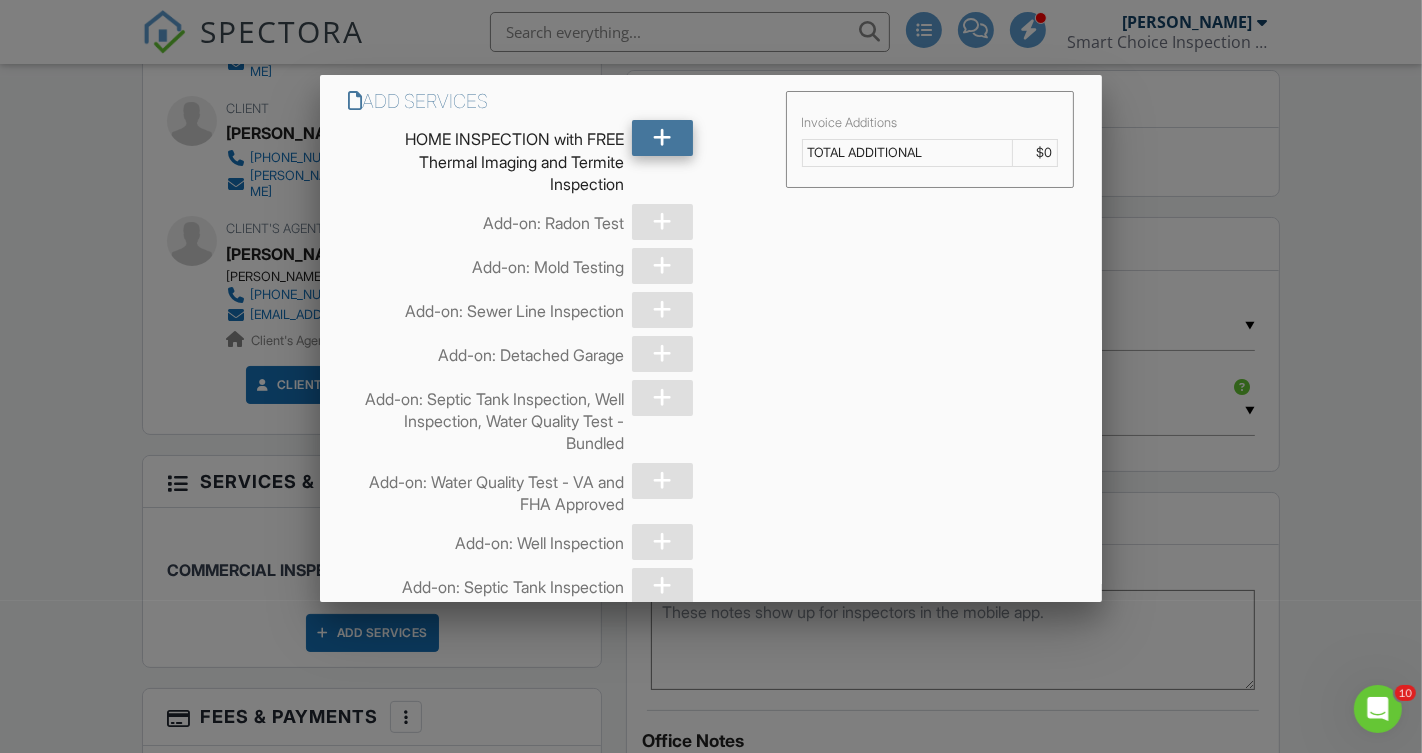 click at bounding box center [662, 138] 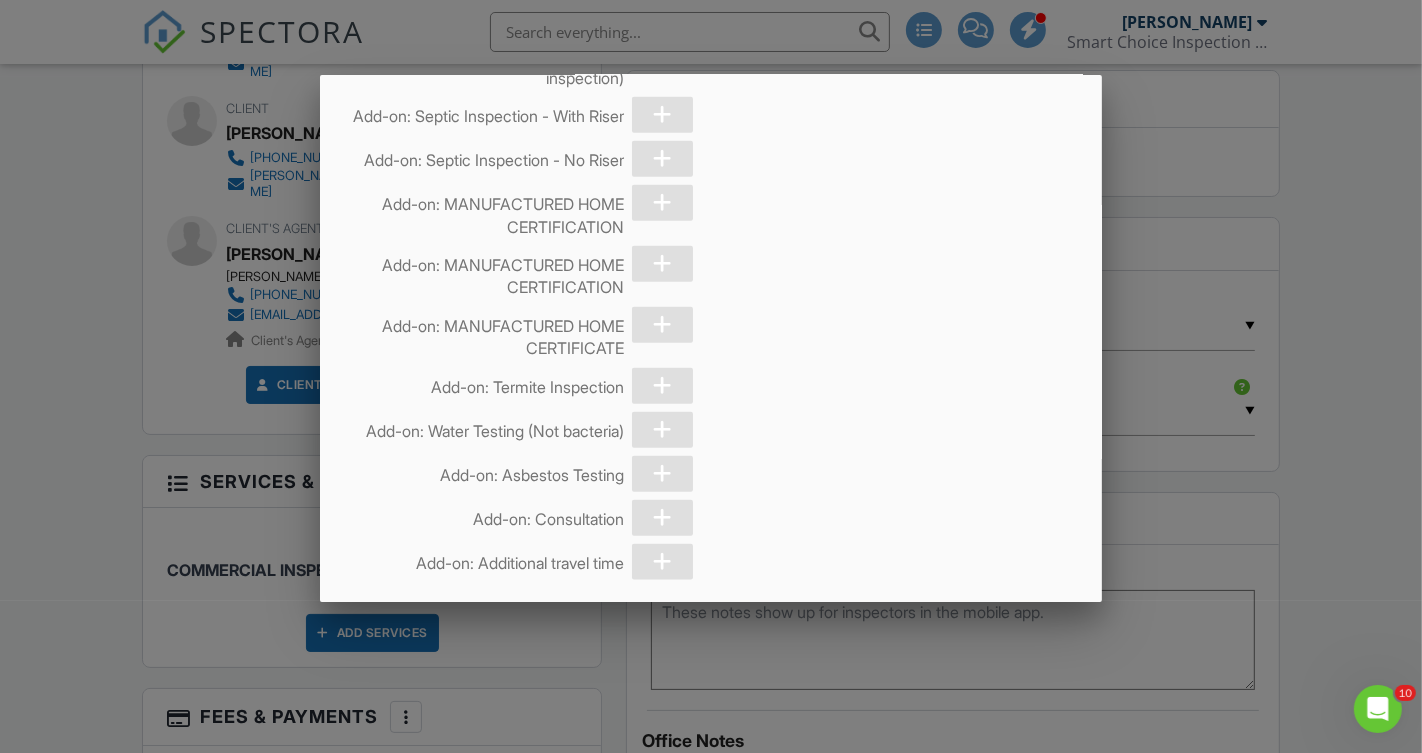 scroll, scrollTop: 2012, scrollLeft: 0, axis: vertical 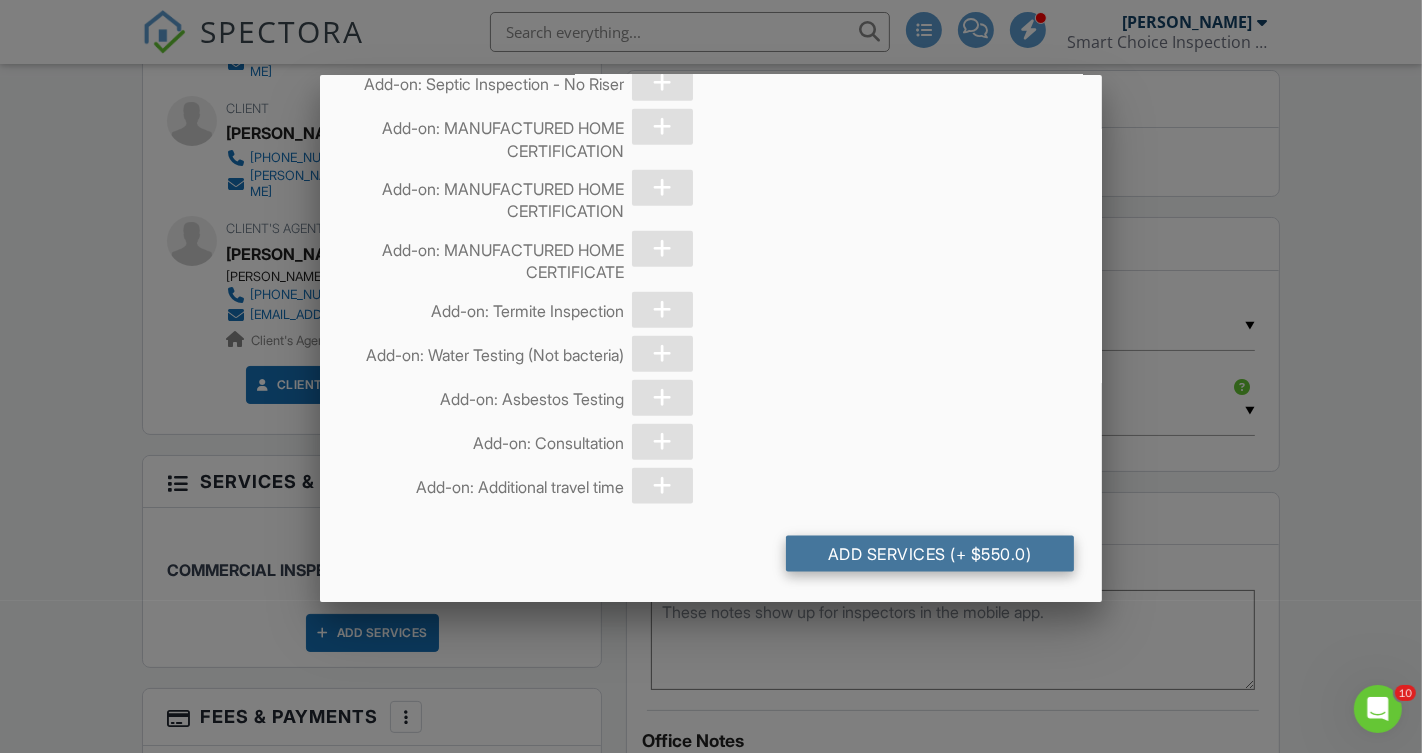 click on "Add Services
(+ $550.0)" at bounding box center [930, 554] 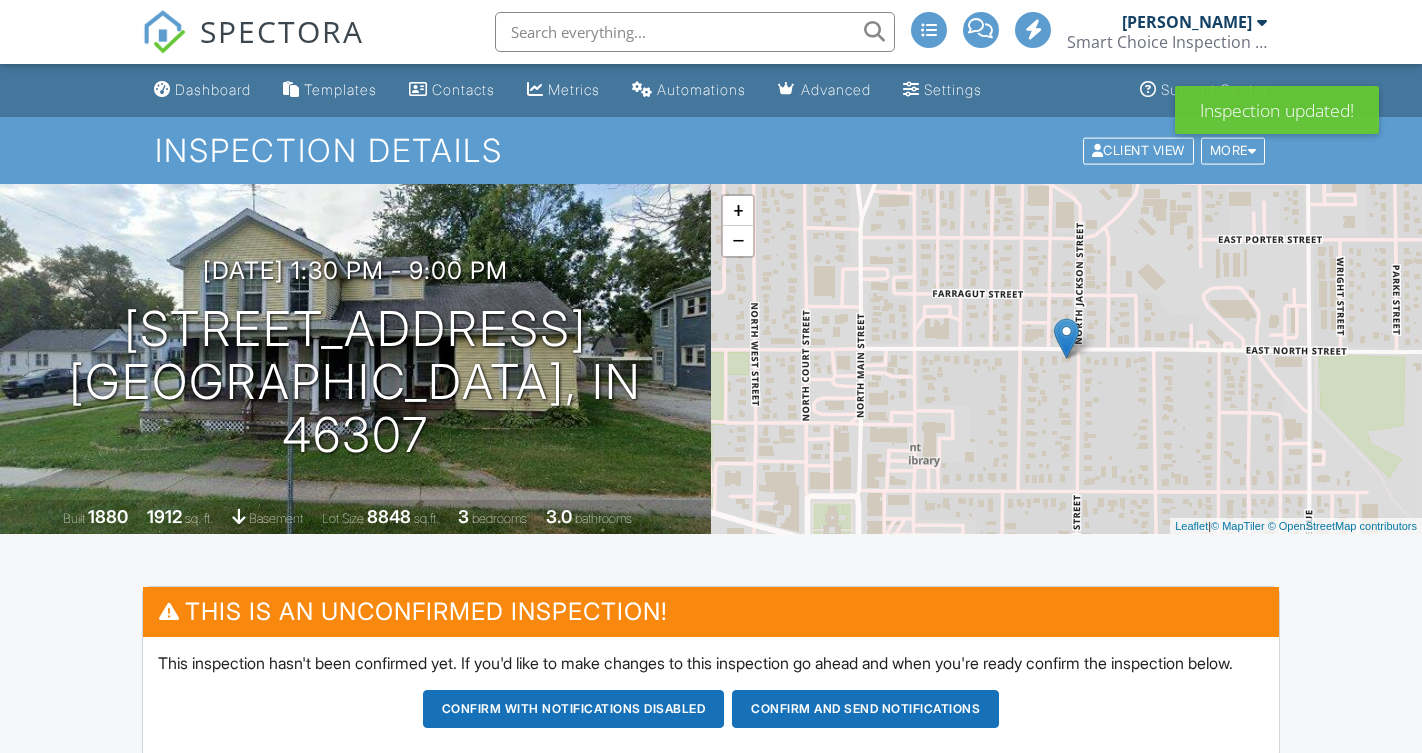 scroll, scrollTop: 0, scrollLeft: 0, axis: both 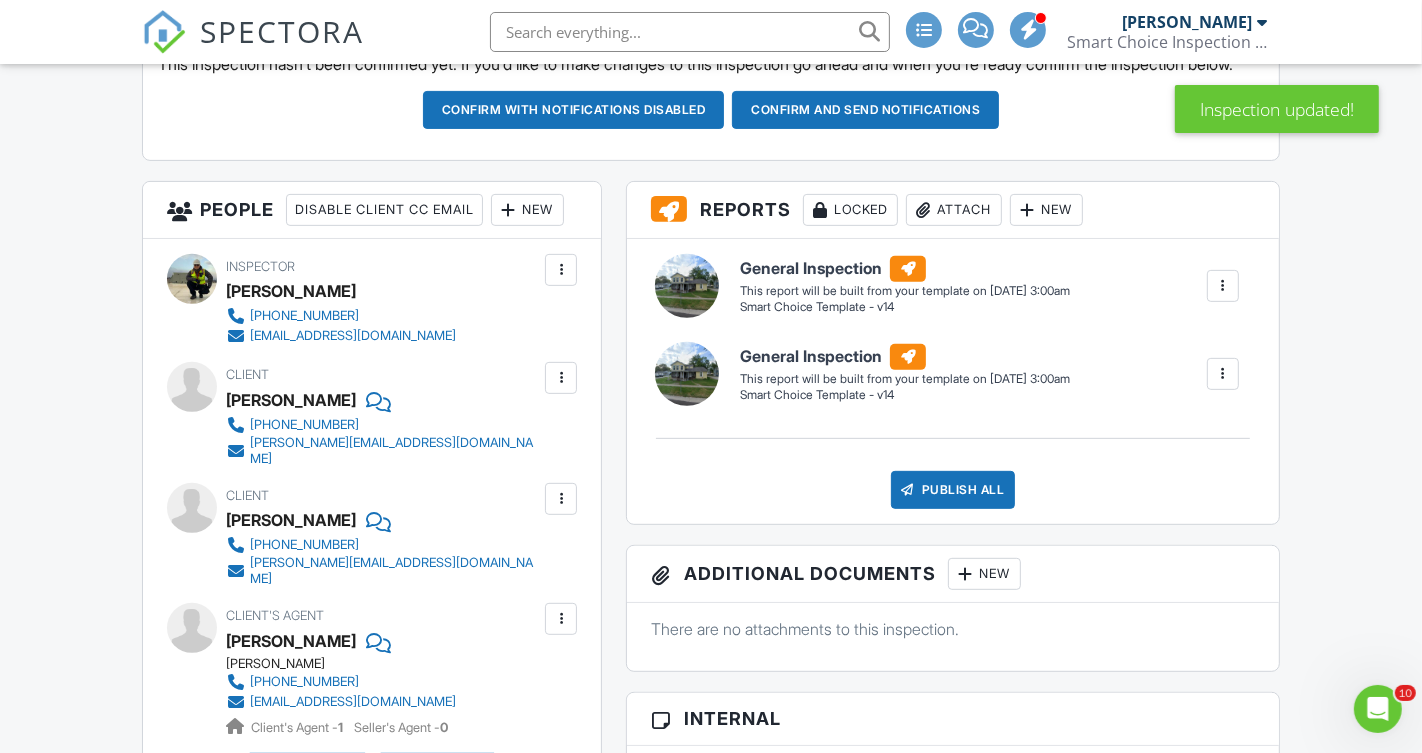 click at bounding box center (1223, 374) 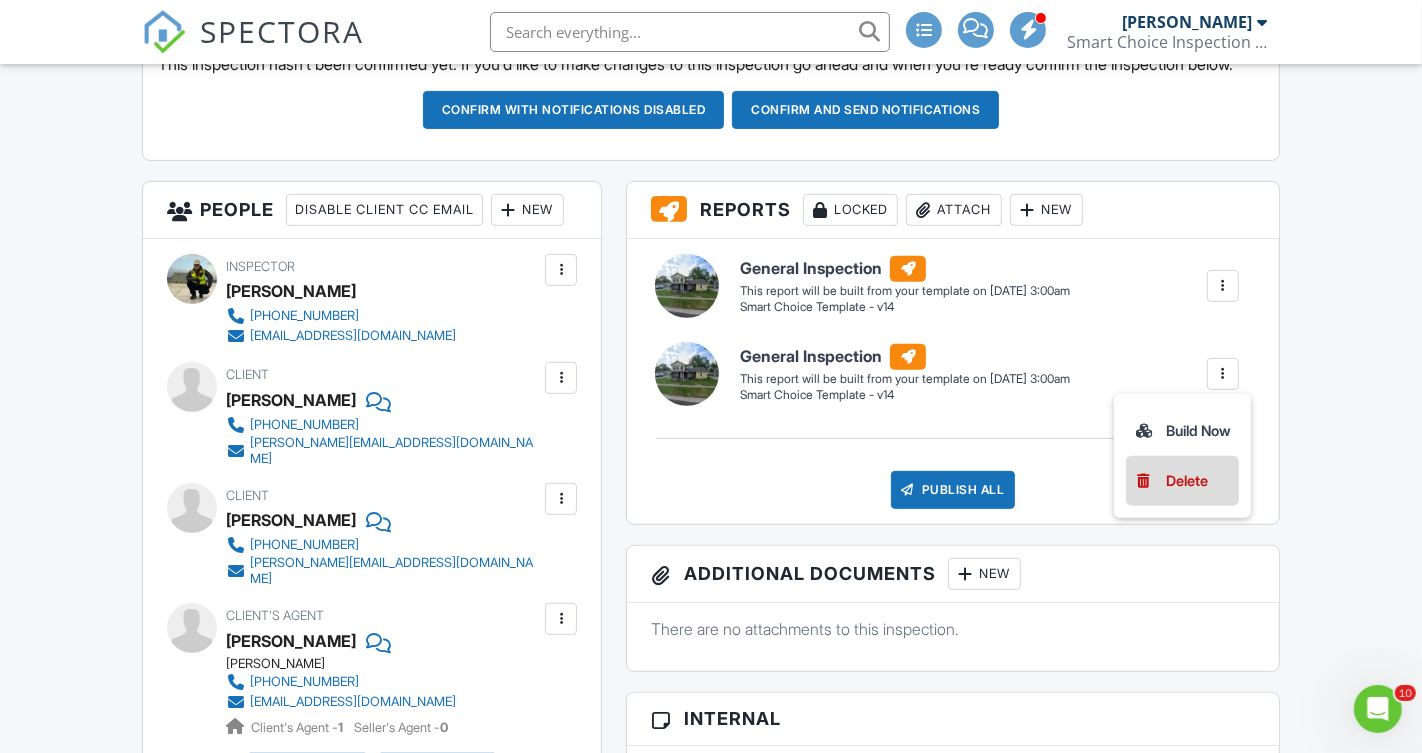 click on "Delete" at bounding box center (1187, 481) 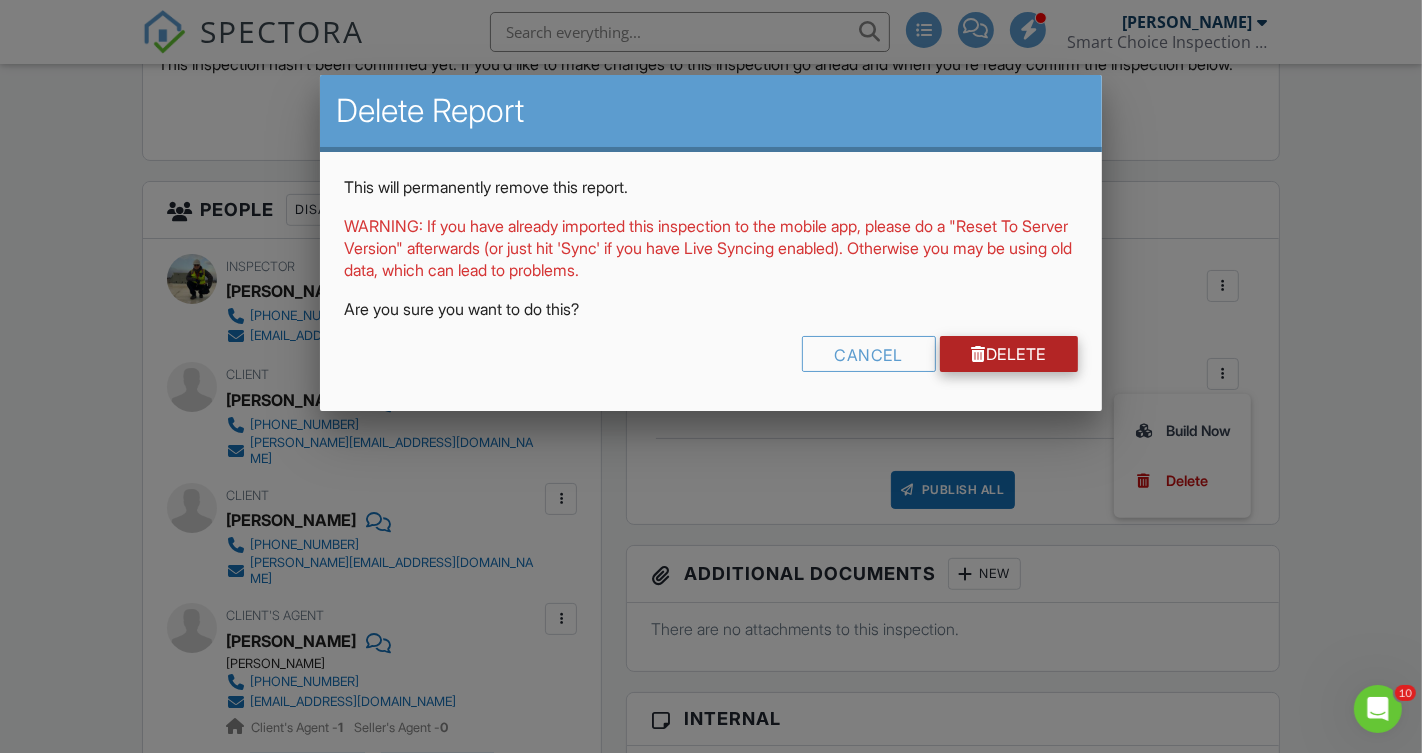 click on "Delete" at bounding box center [1009, 354] 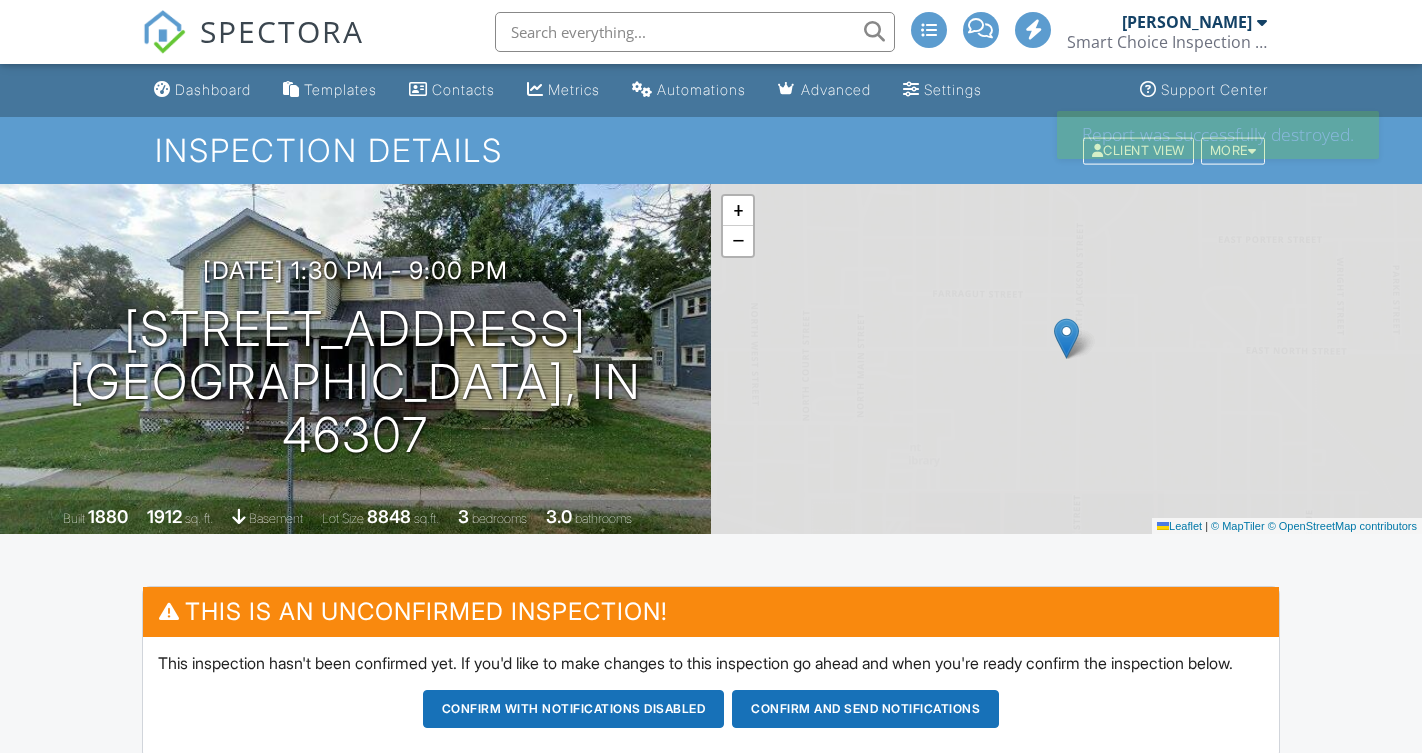 scroll, scrollTop: 0, scrollLeft: 0, axis: both 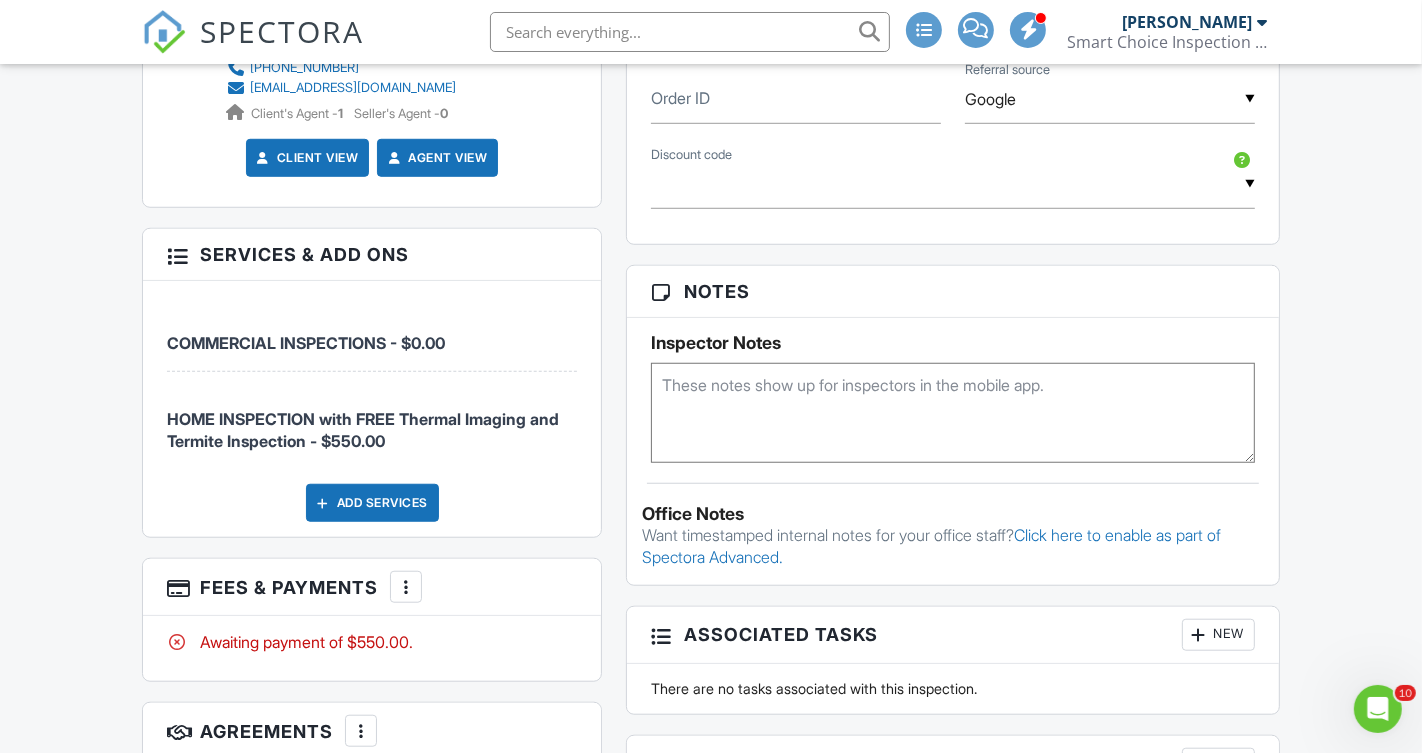 click at bounding box center [406, 587] 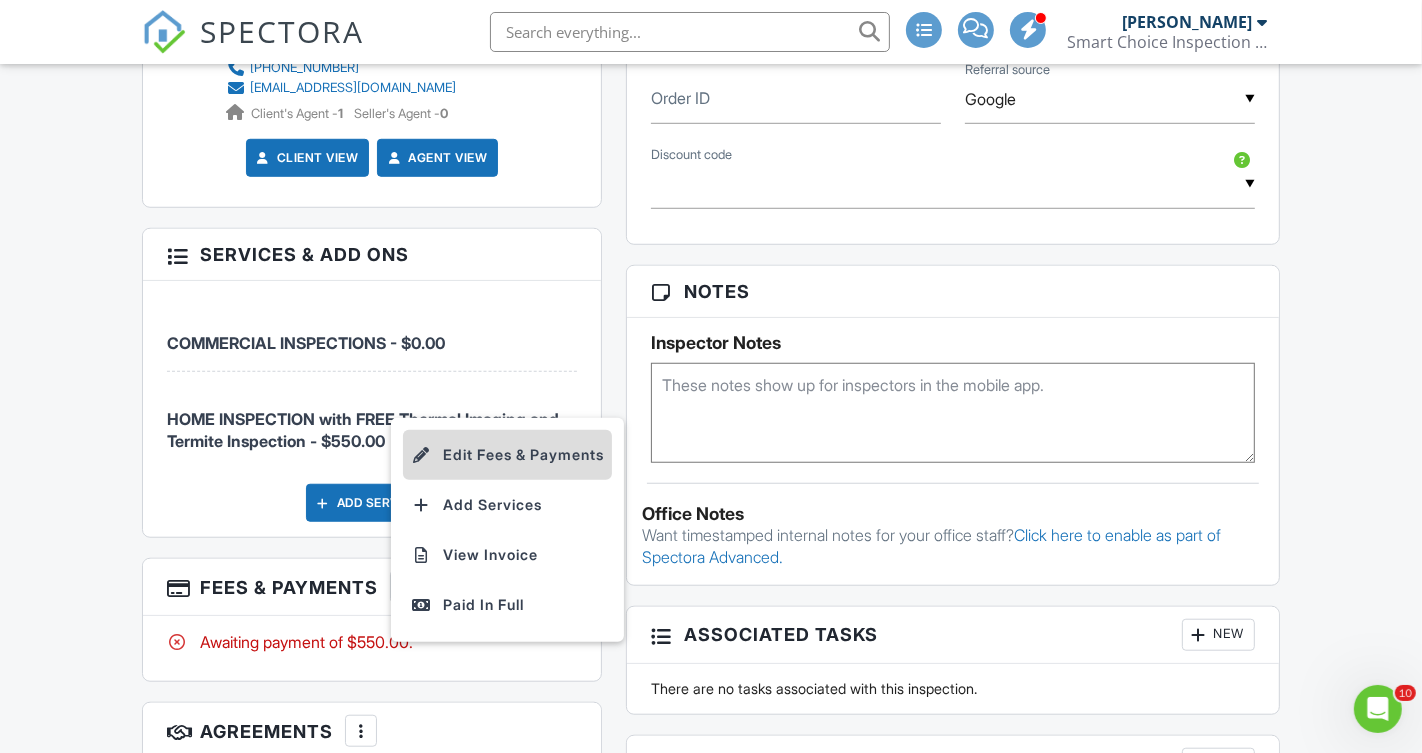 click on "Edit Fees & Payments" at bounding box center (507, 455) 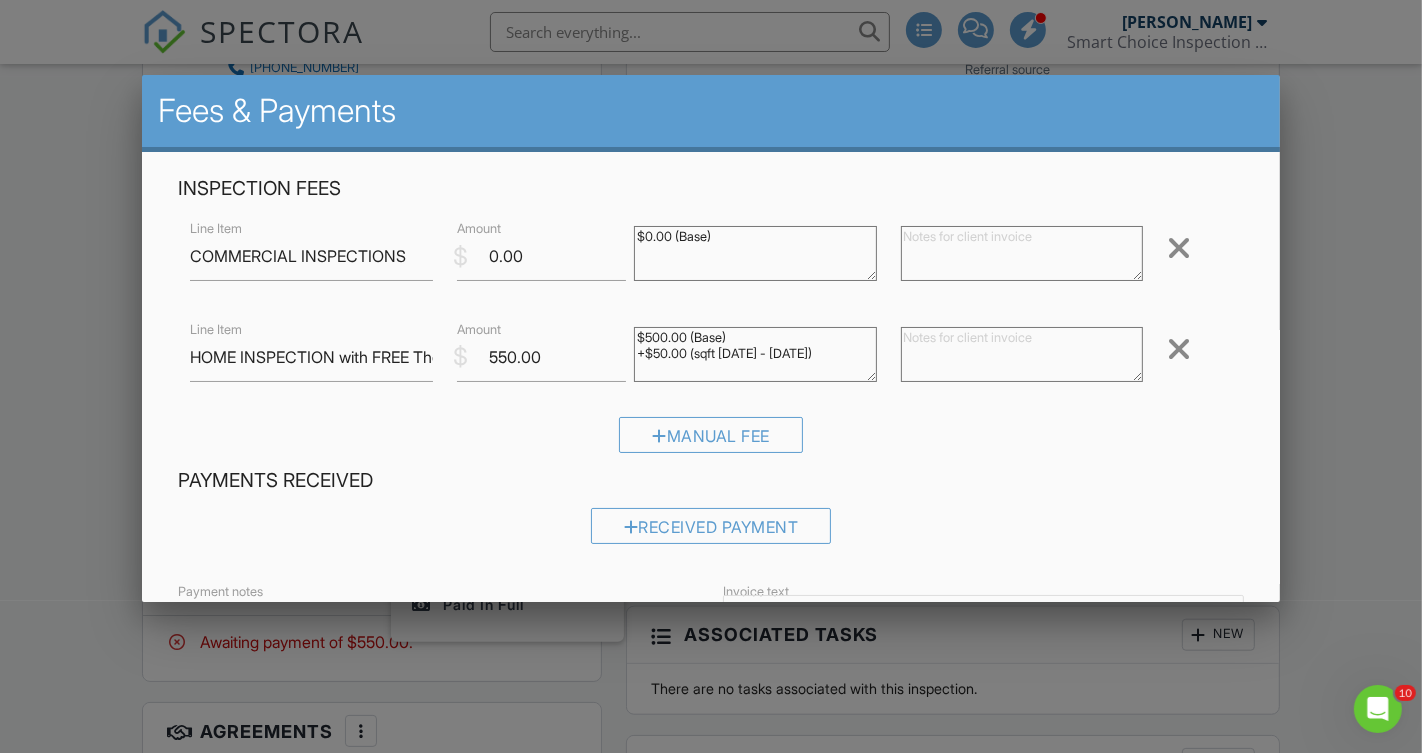click at bounding box center [1179, 248] 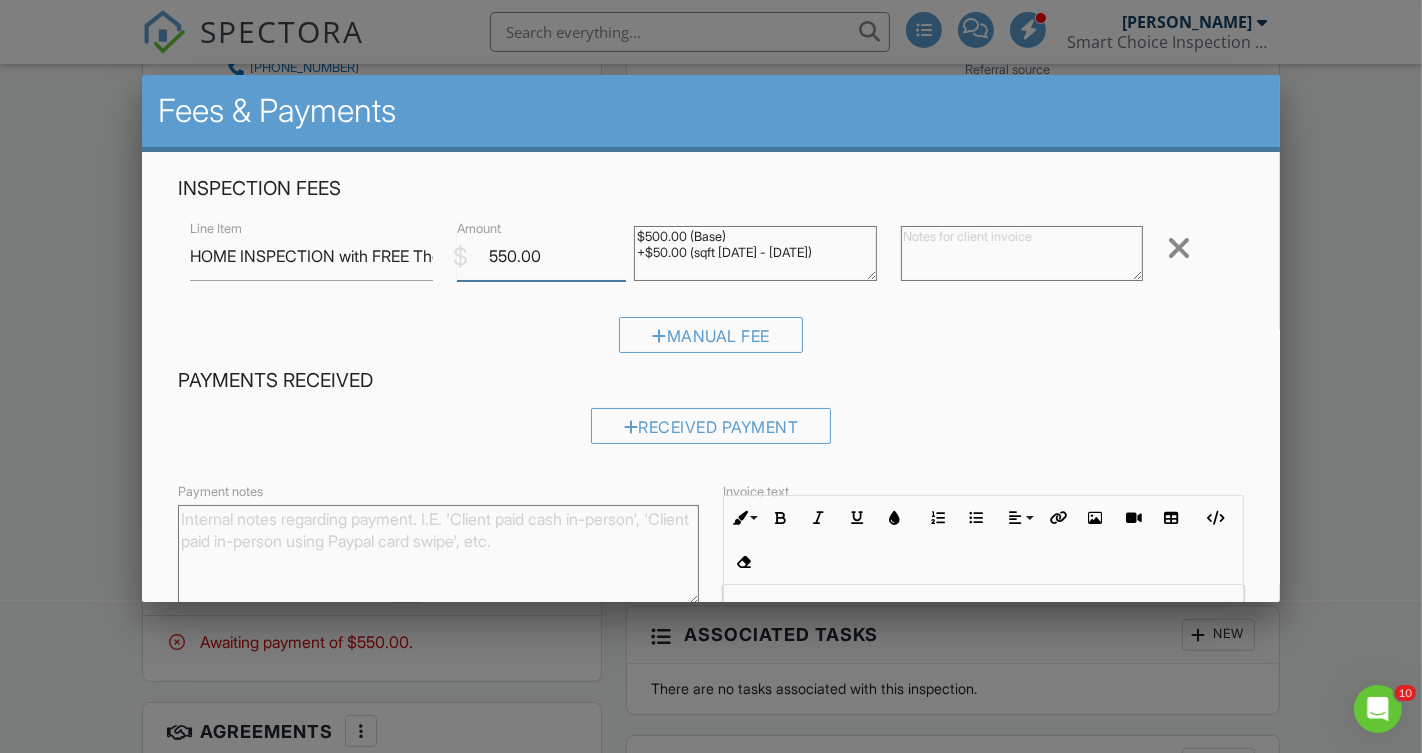 click on "550.00" at bounding box center [542, 256] 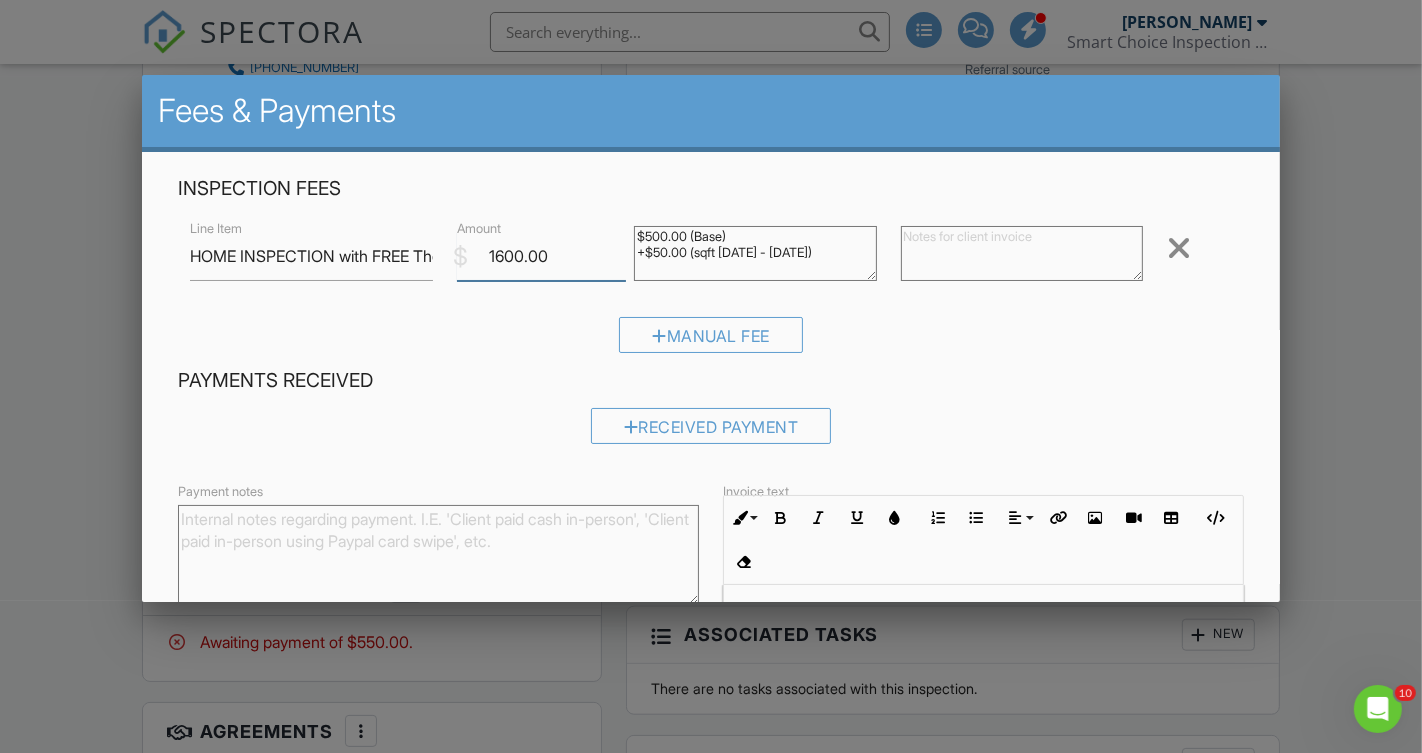 type on "1600.00" 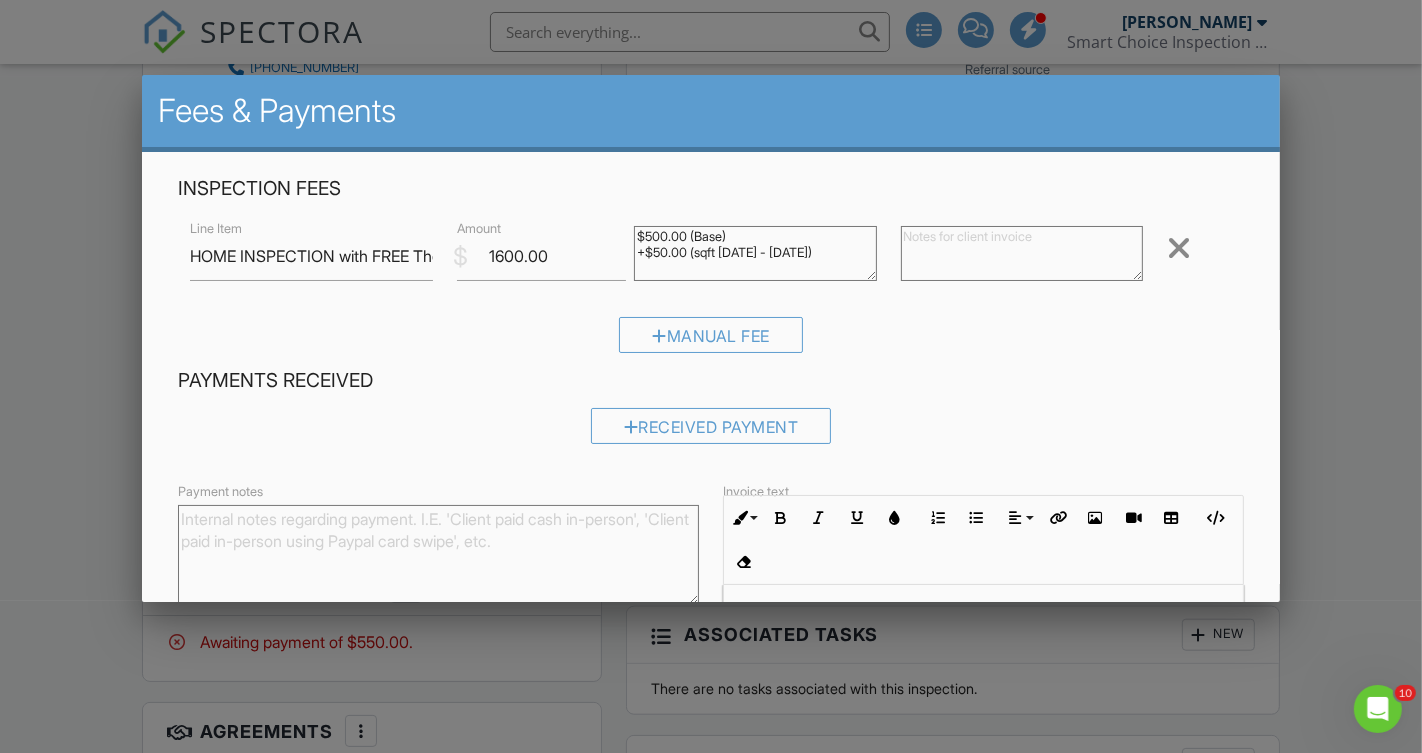 click on "$500.00 (Base)
+$50.00 (sqft 1501 - 2000)" at bounding box center [755, 253] 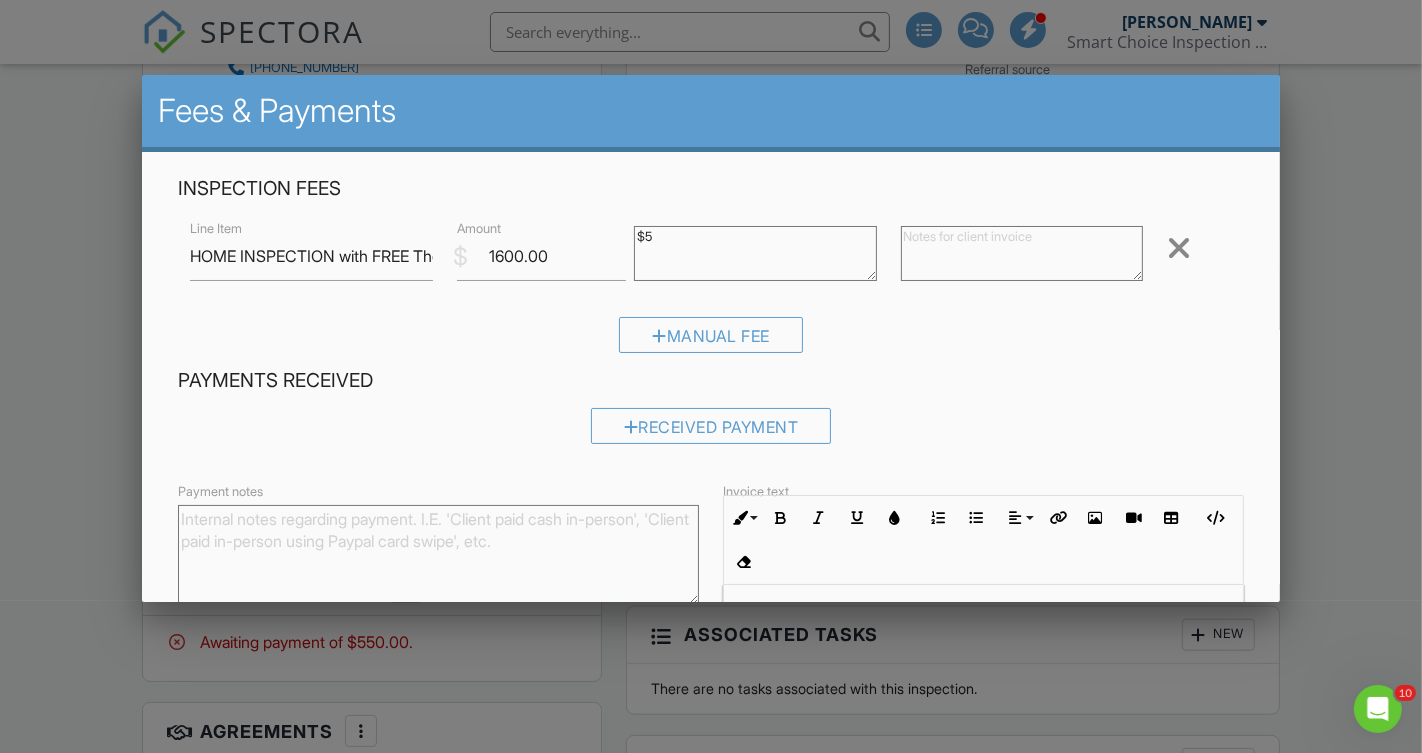 type on "$" 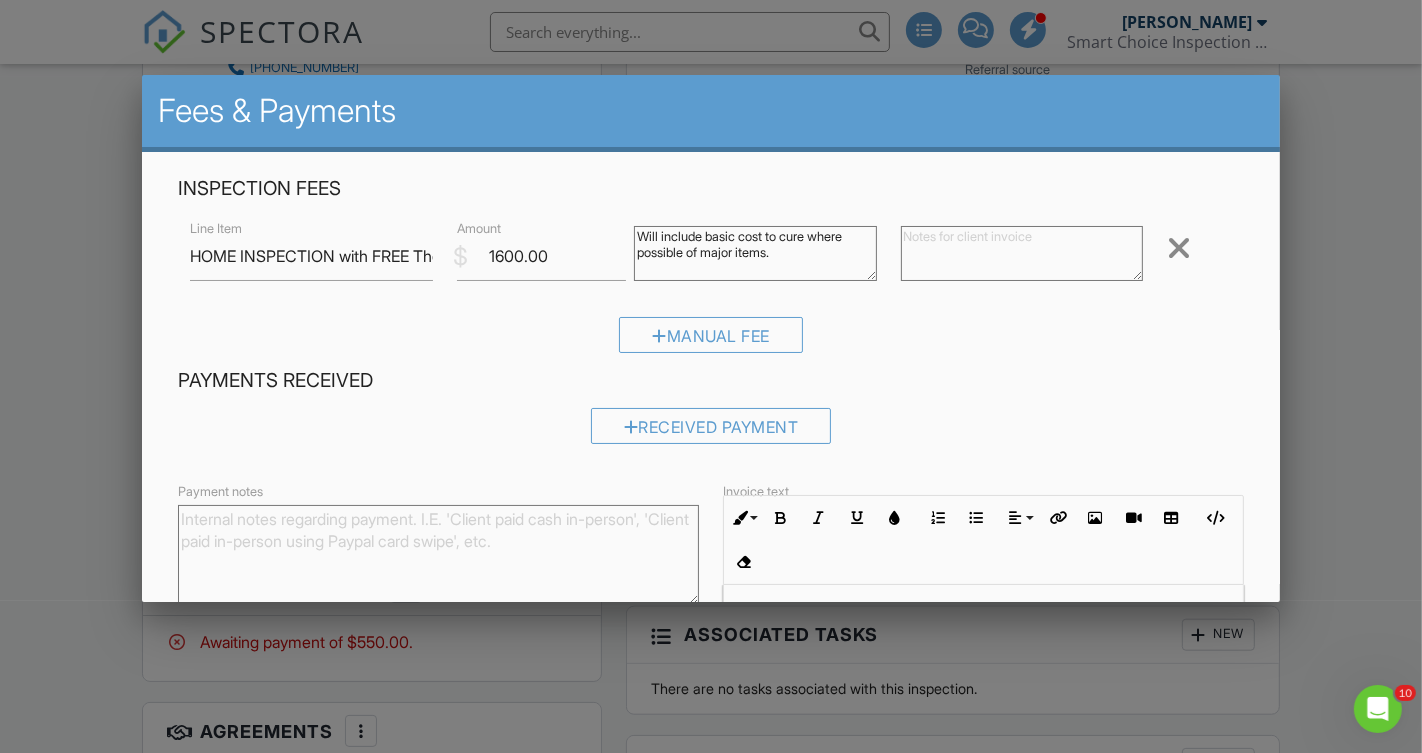 type on "Will include basic cost to cure where possible of major items." 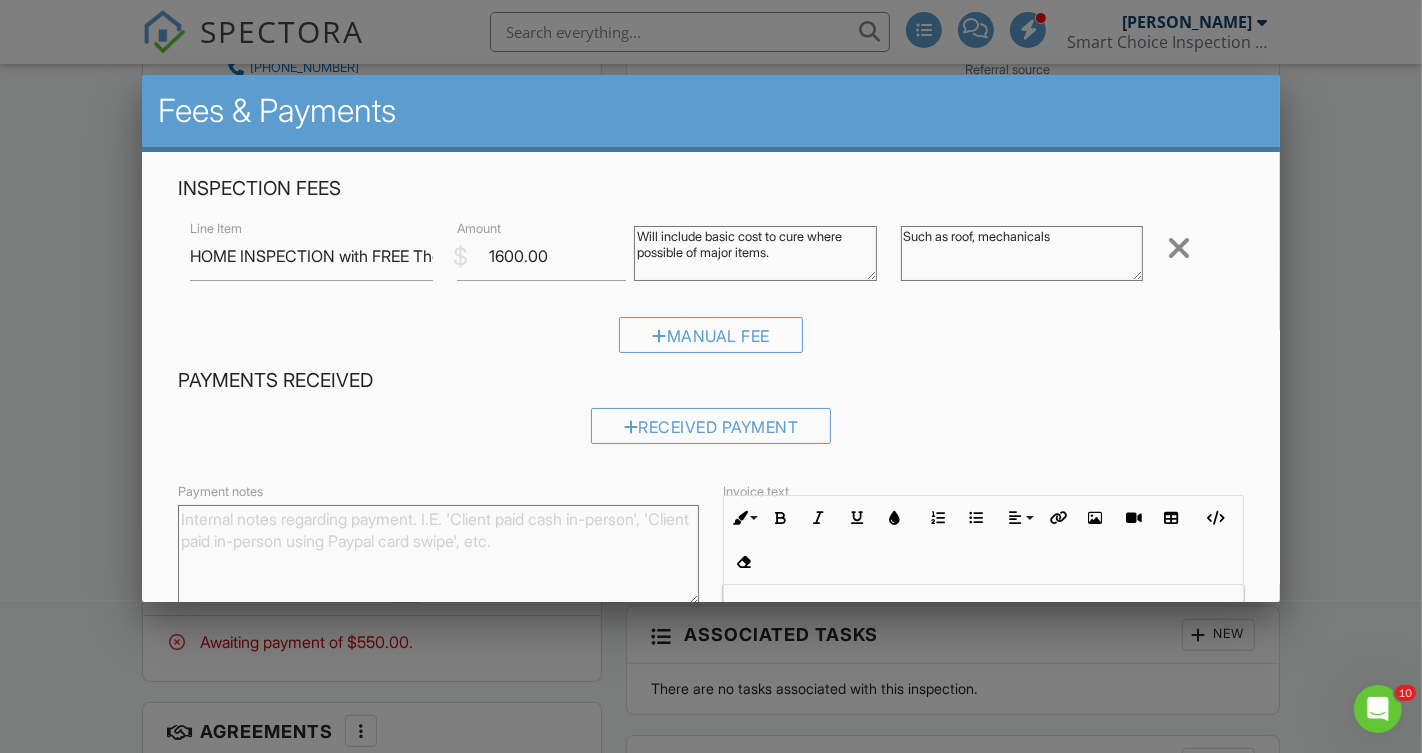 click on "Such as roof, mechanicals" at bounding box center (1022, 253) 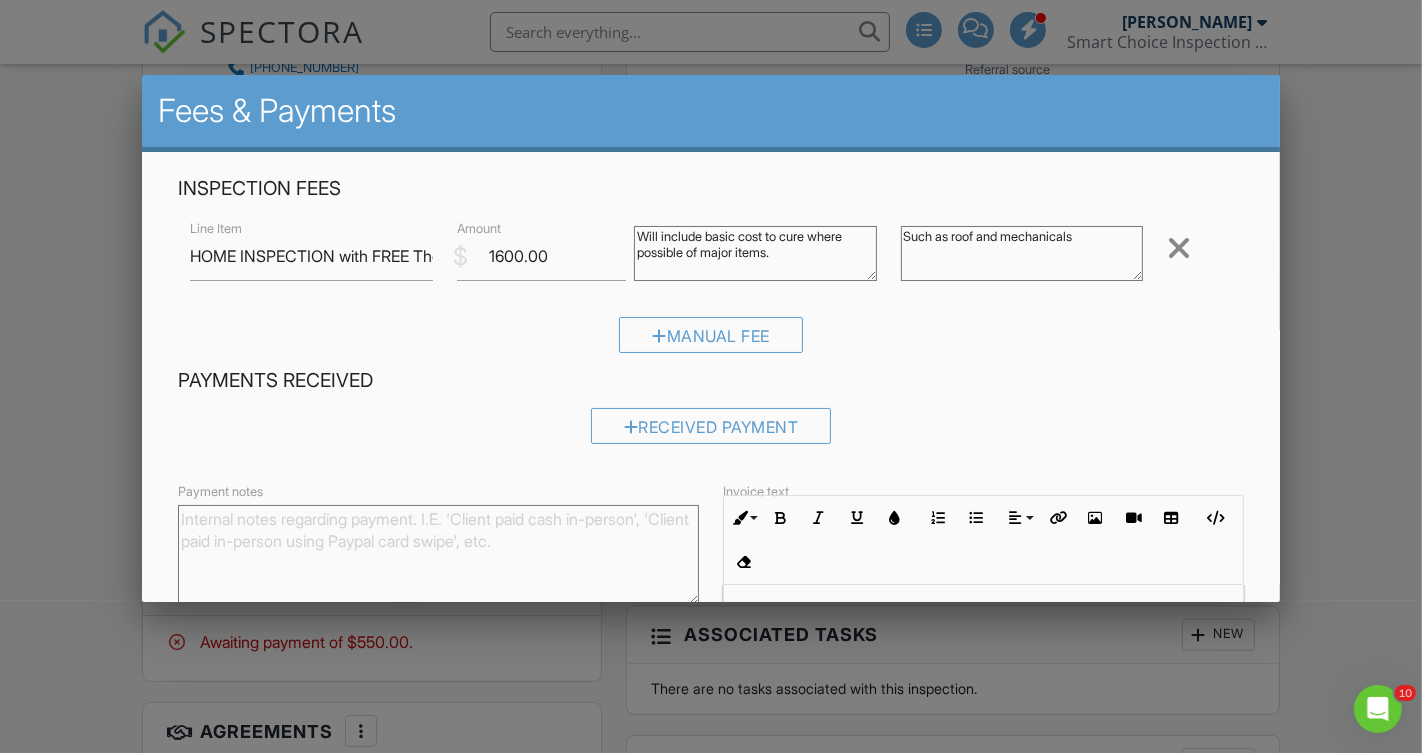 click on "Such as roof and mechanicals" at bounding box center [1022, 253] 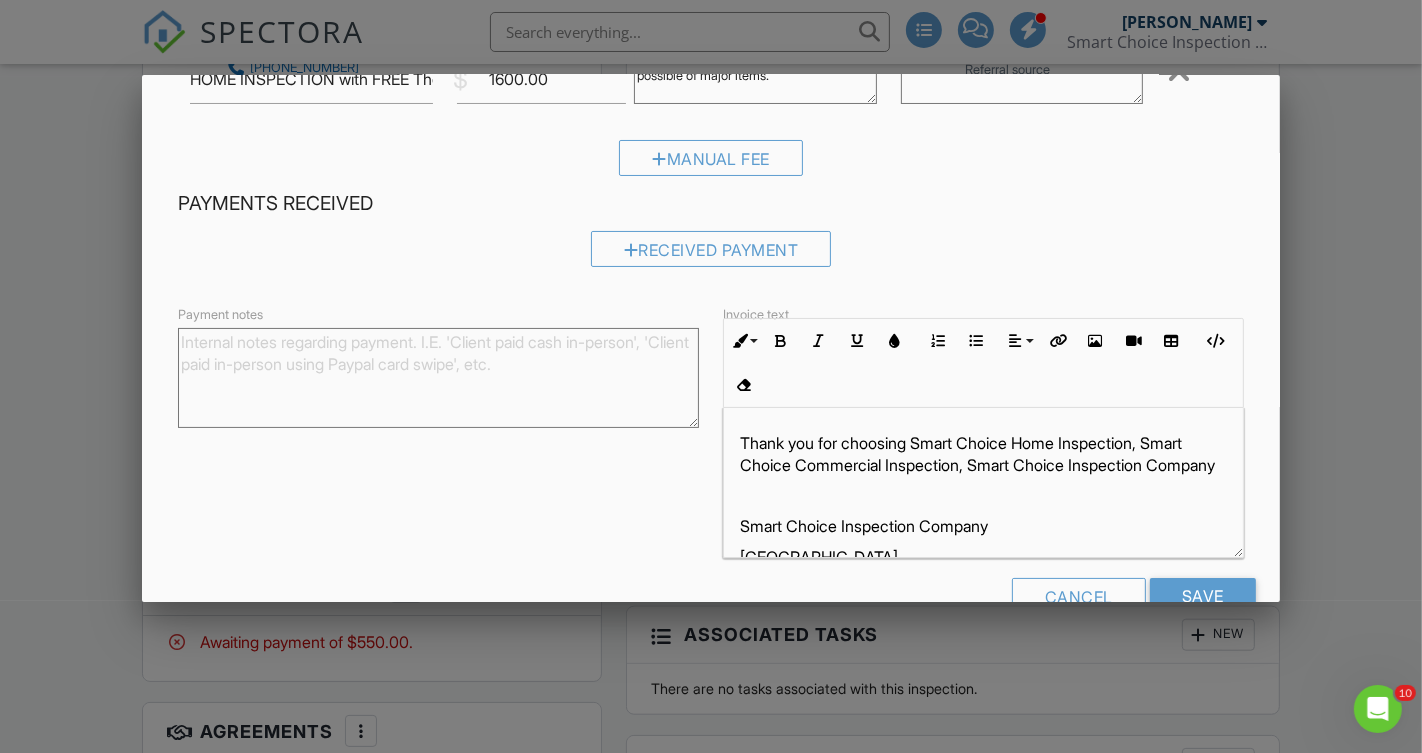 scroll, scrollTop: 226, scrollLeft: 0, axis: vertical 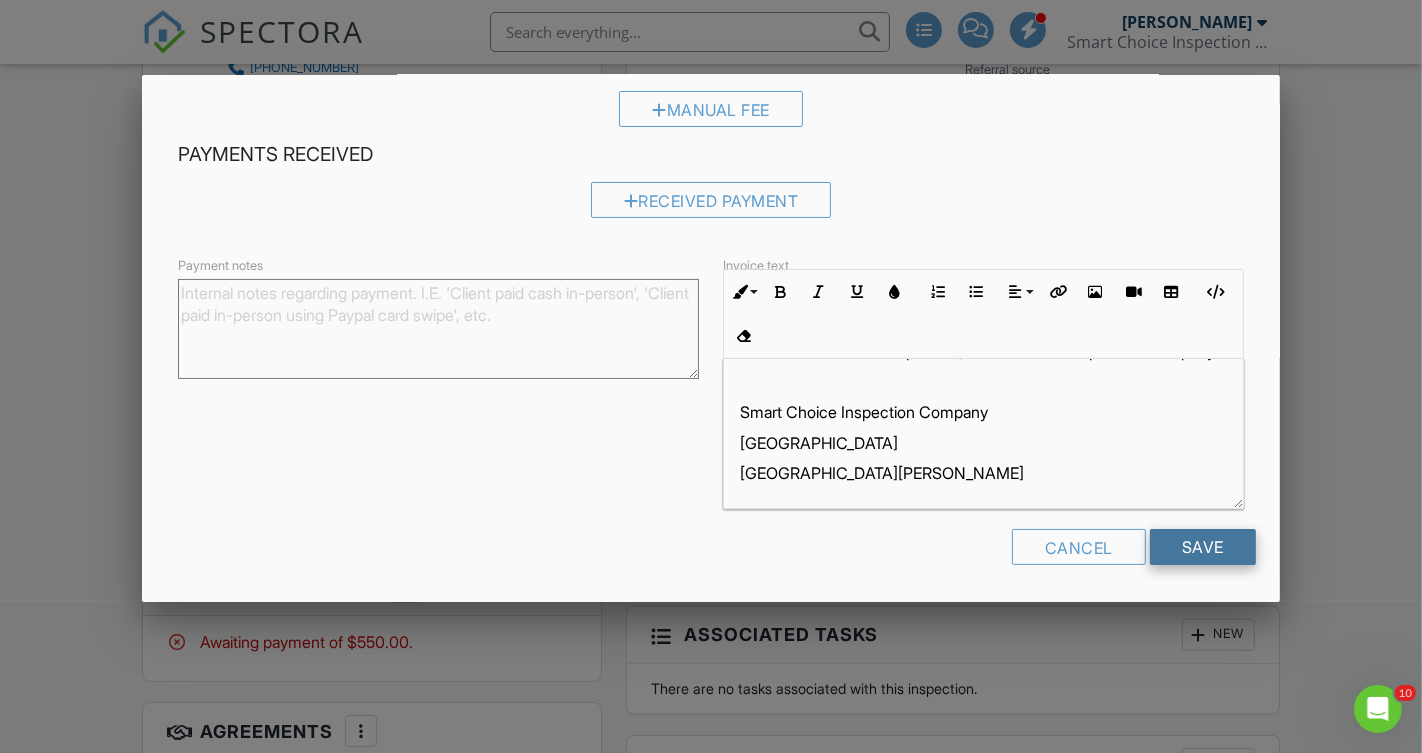 type on "Such as roof and mechanicals." 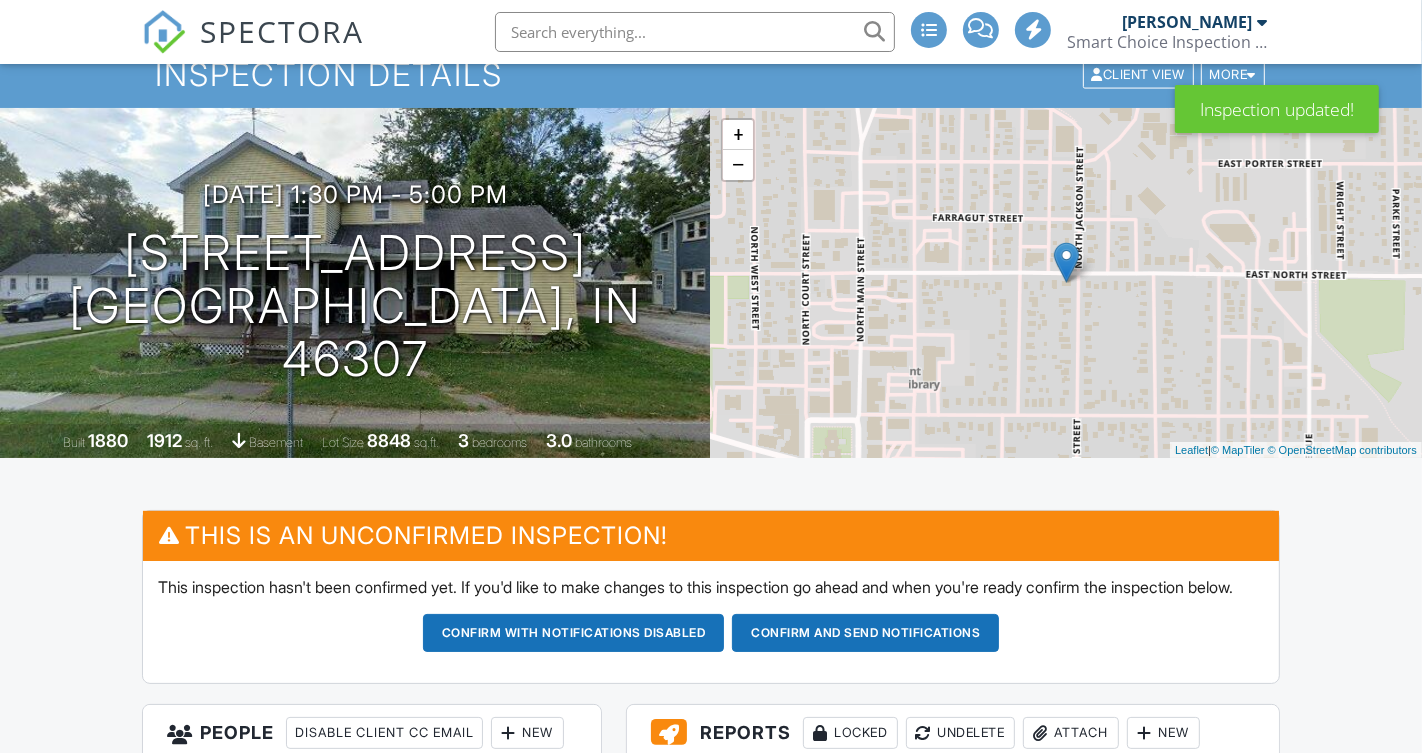 scroll, scrollTop: 132, scrollLeft: 0, axis: vertical 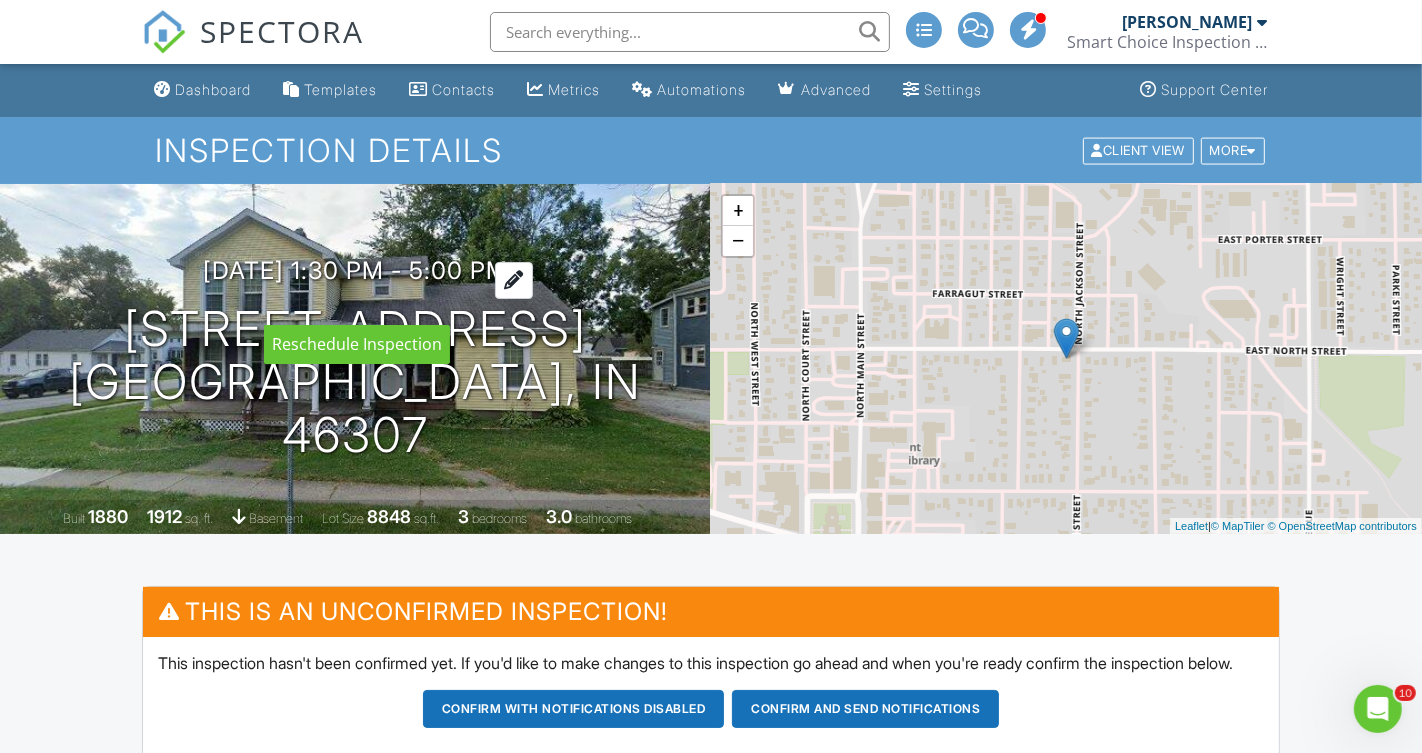click at bounding box center (514, 280) 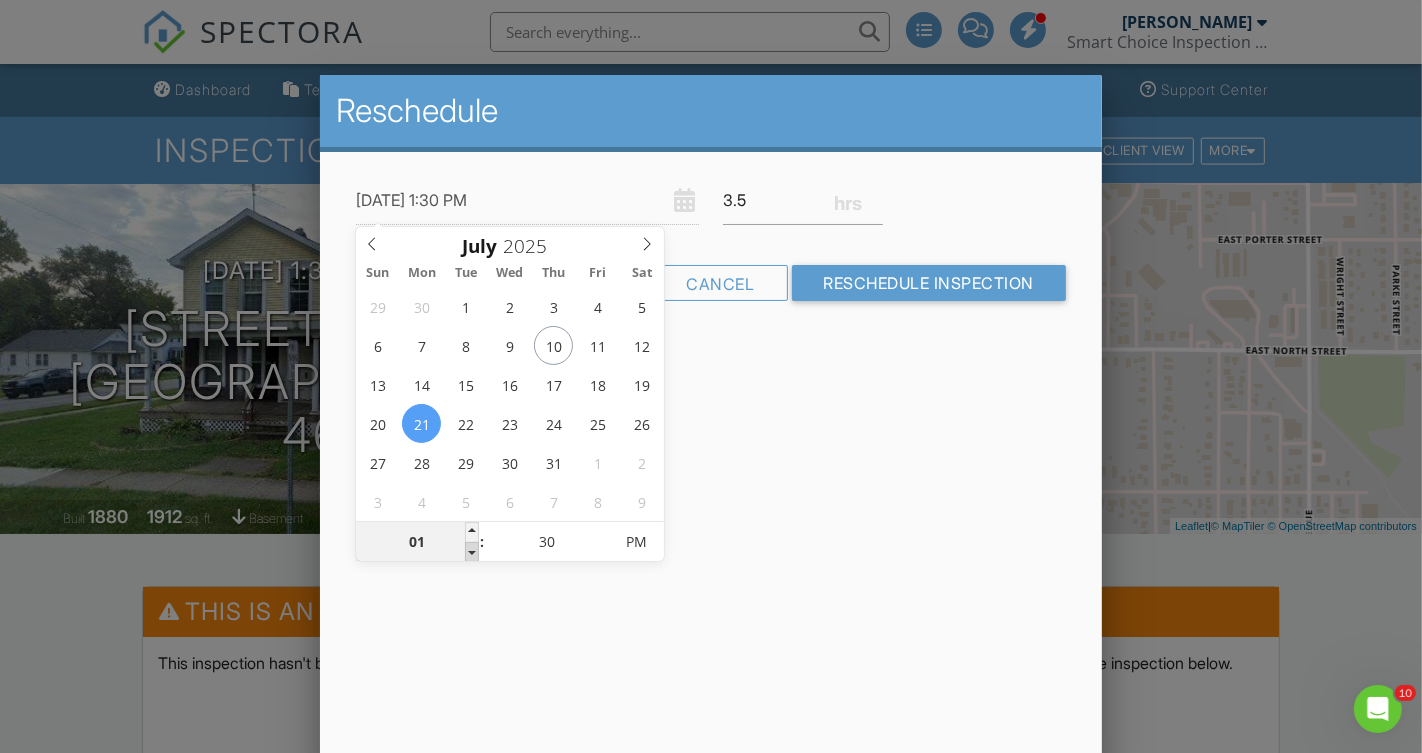 type on "07/21/2025 12:30 PM" 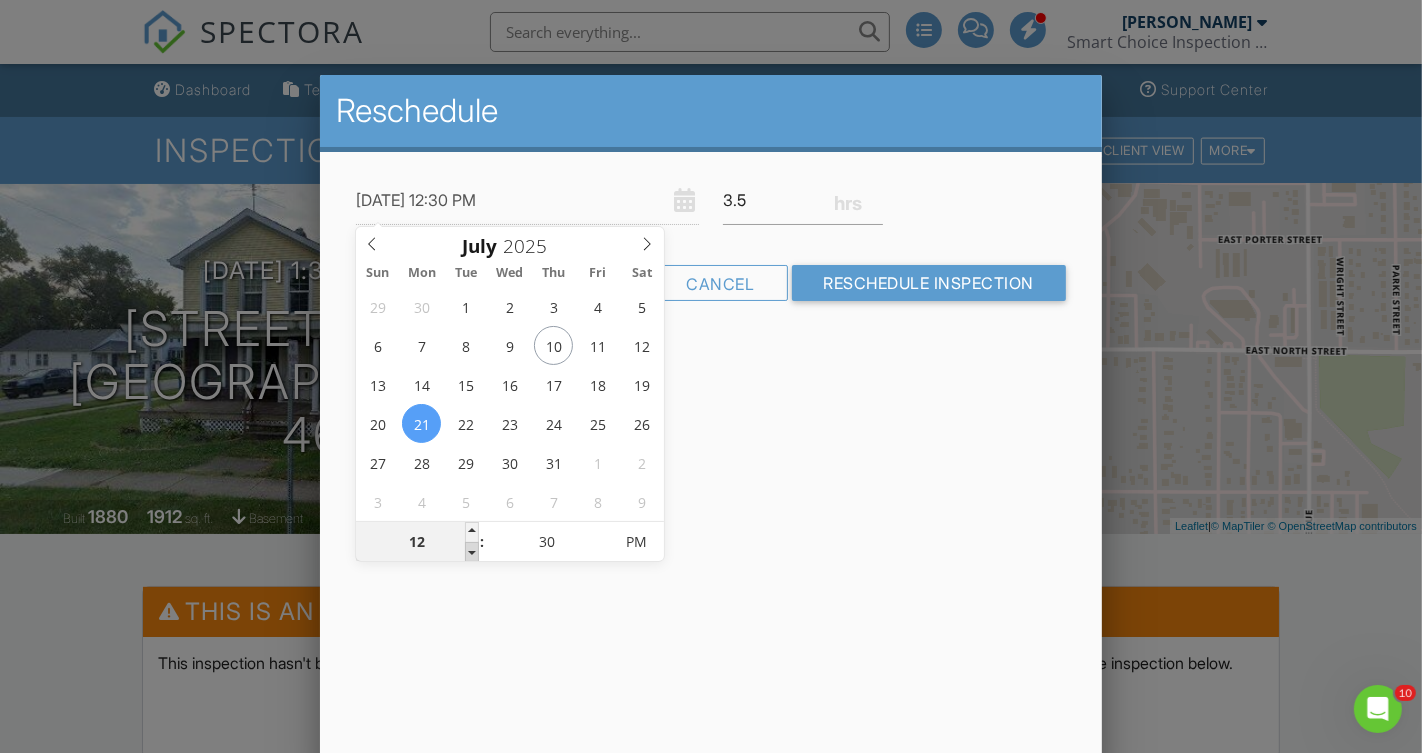 click at bounding box center [472, 552] 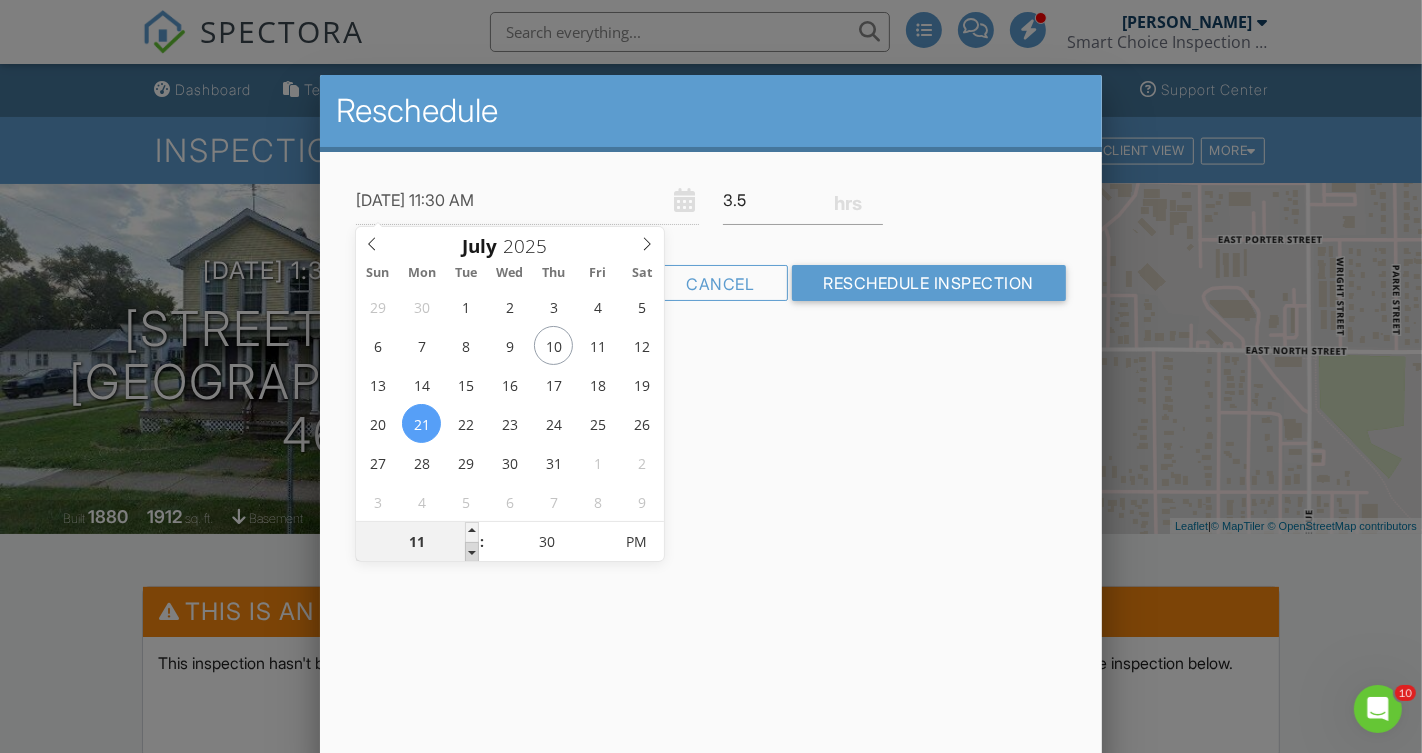 click at bounding box center [472, 552] 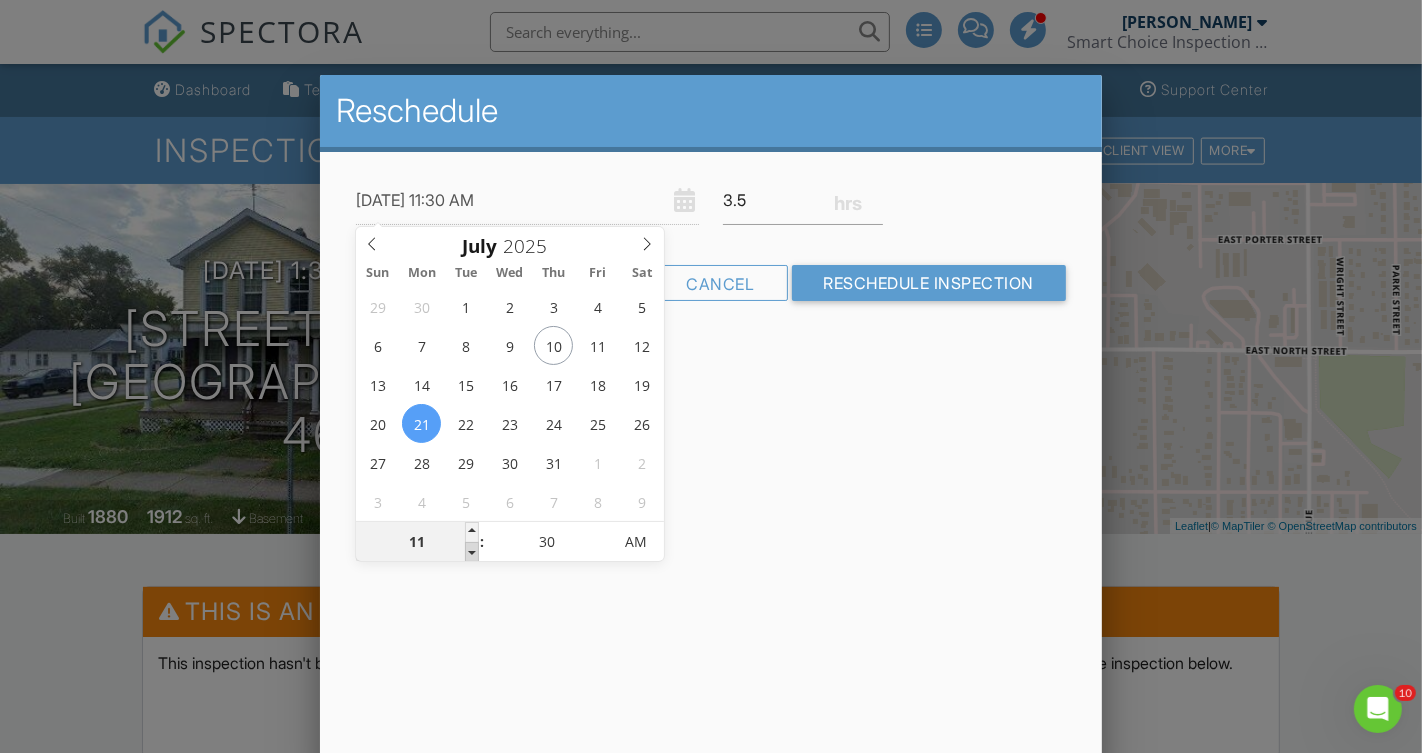 type on "[DATE] 10:30 AM" 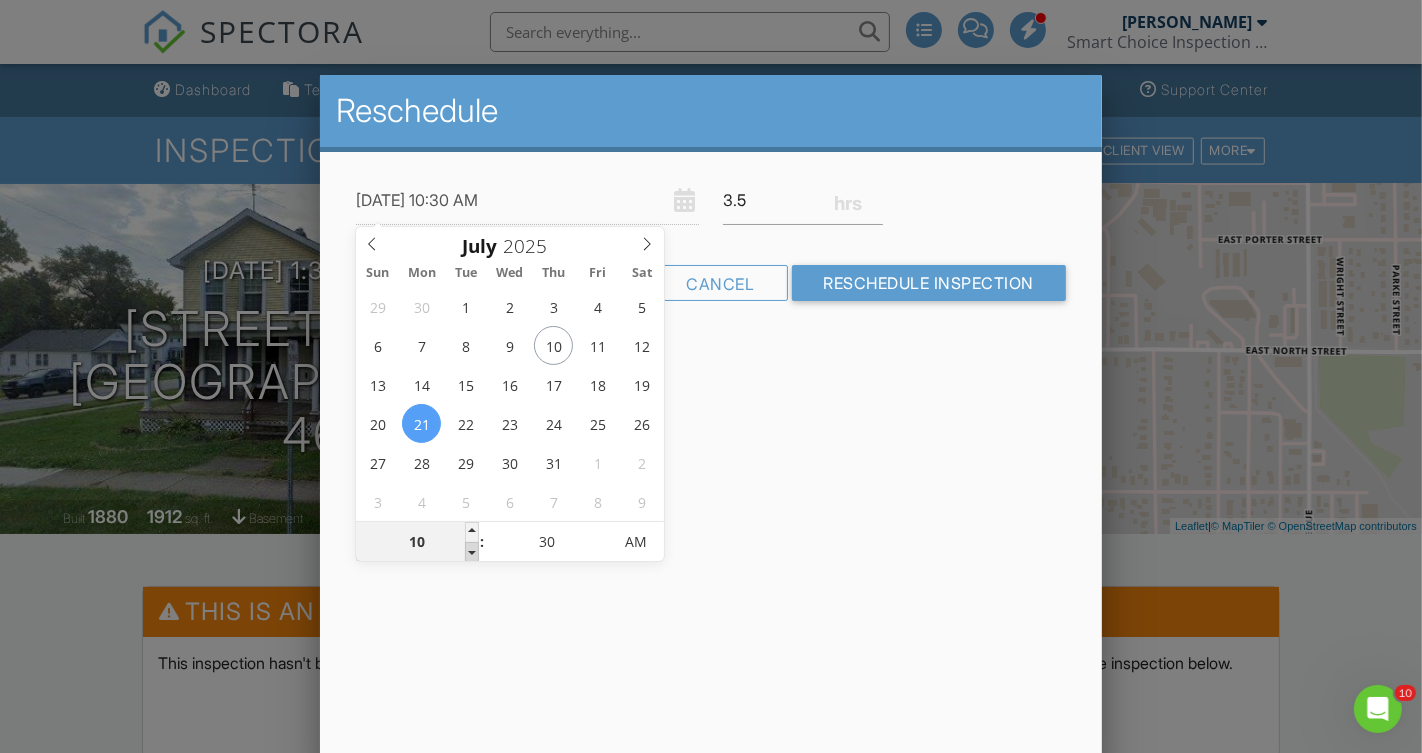 click at bounding box center [472, 552] 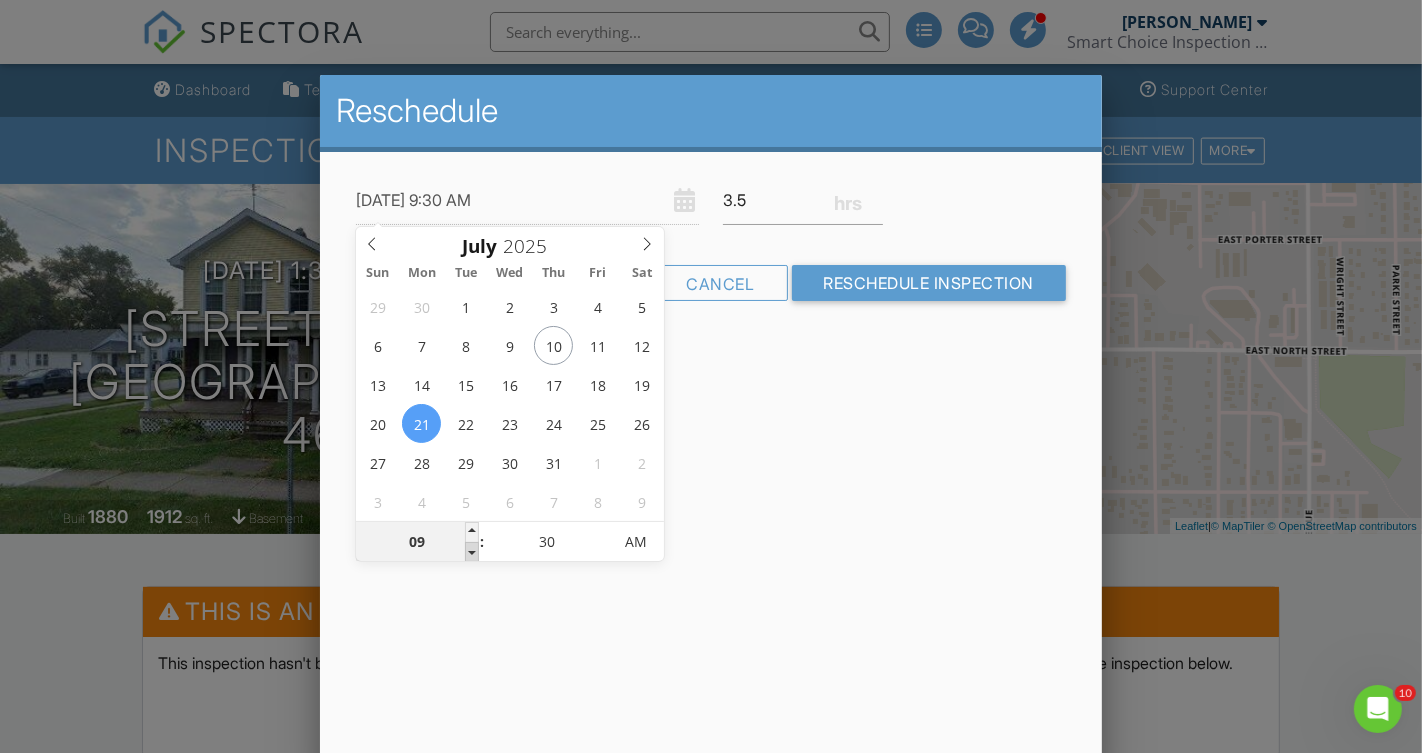 click at bounding box center (472, 552) 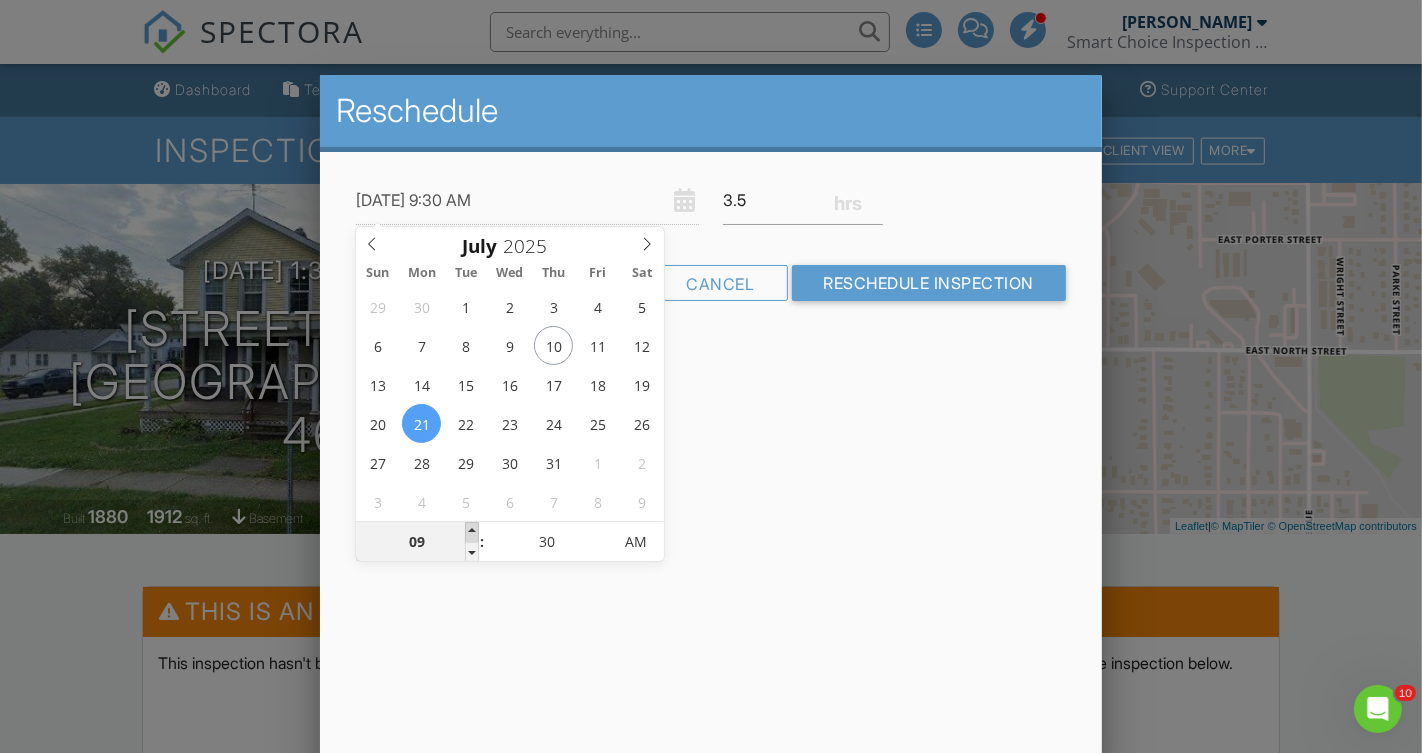 type on "[DATE] 10:30 AM" 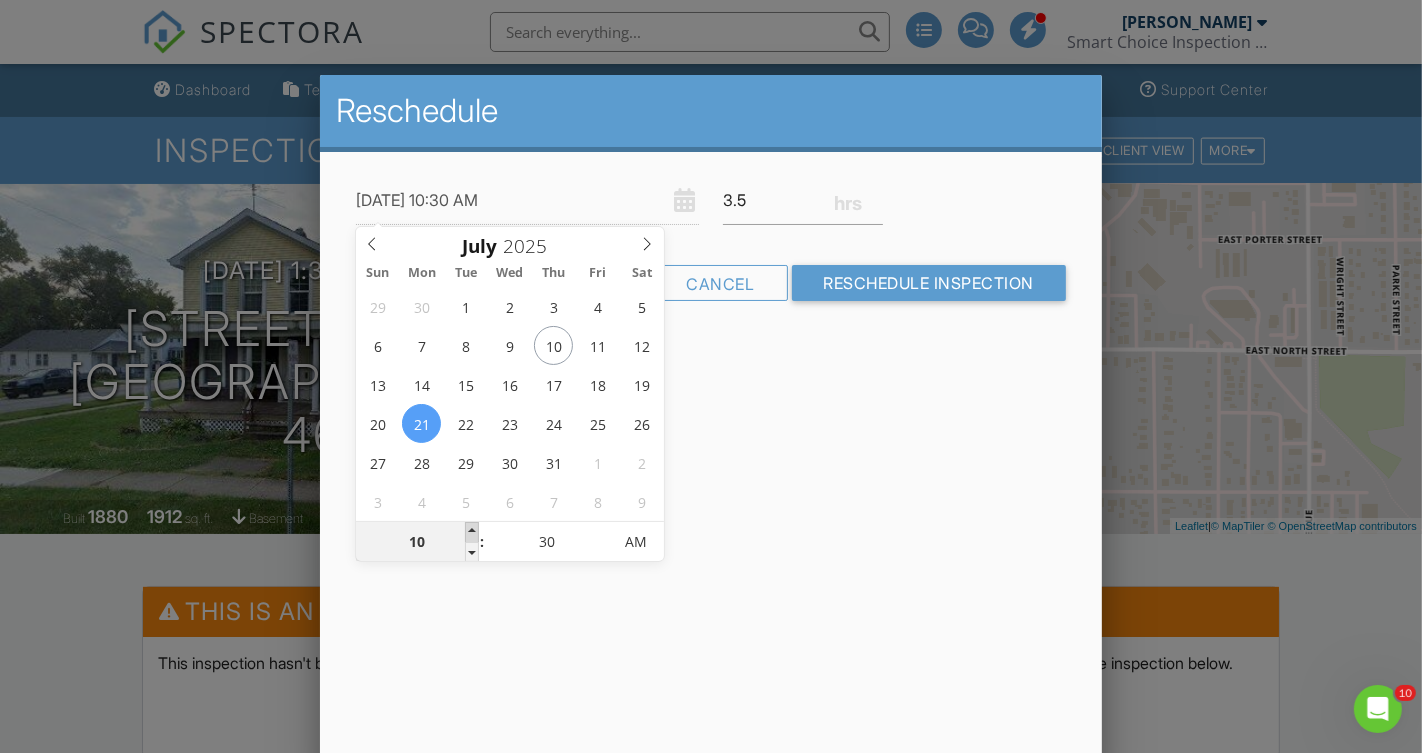 click at bounding box center [472, 532] 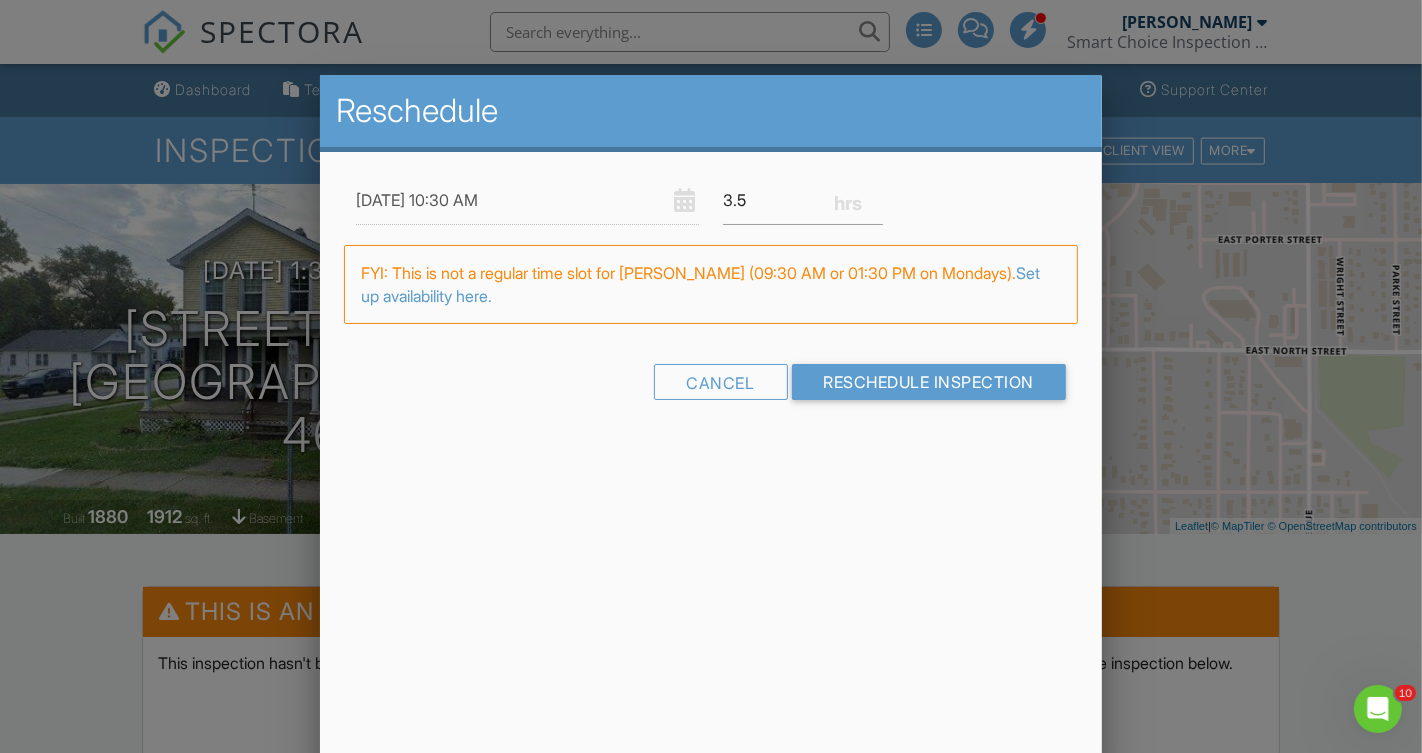 click on "Reschedule
07/21/2025 10:30 AM
3.5
Warning: this date/time is in the past.
FYI: This is not a regular time slot for Ian Dolby (09:30 AM or 01:30 PM on Mondays).  Set up availability here.
Cancel
Reschedule Inspection" at bounding box center [711, 425] 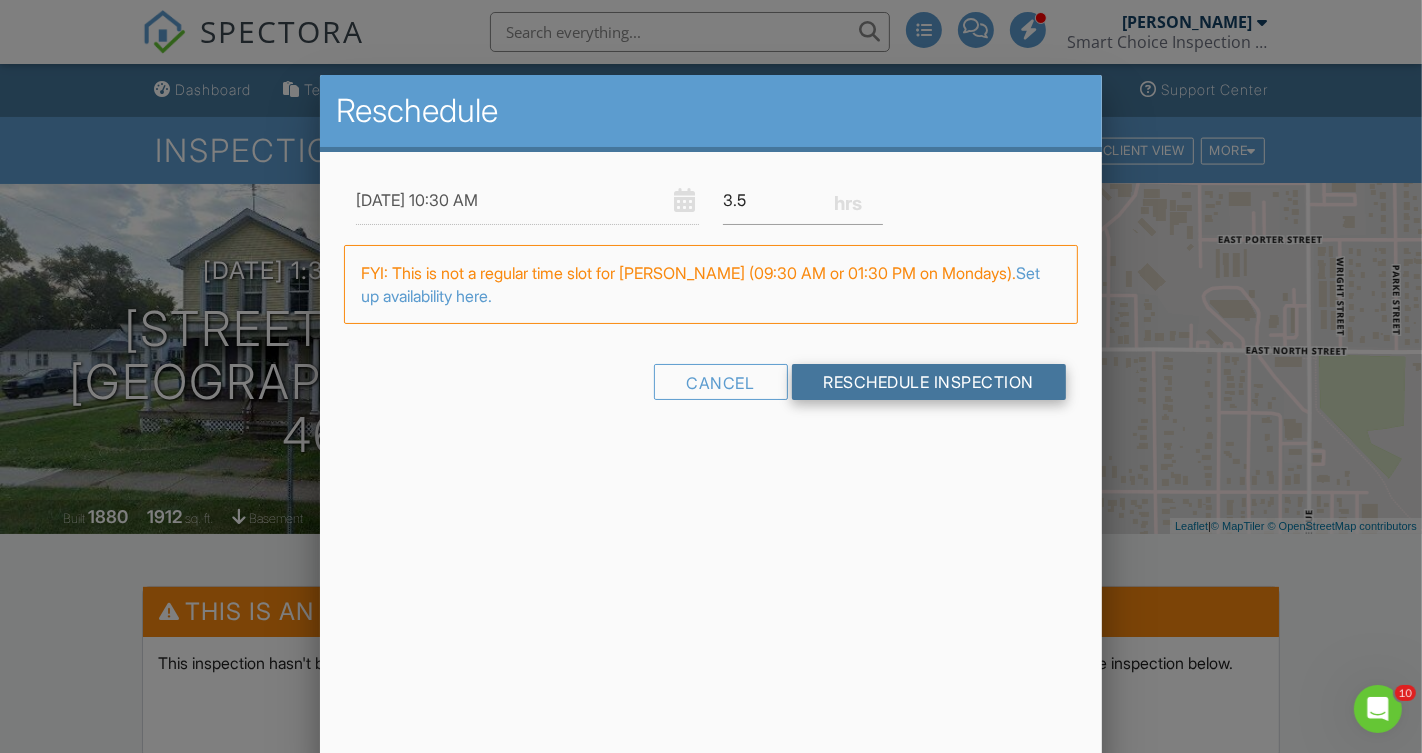 click on "Reschedule Inspection" at bounding box center (929, 382) 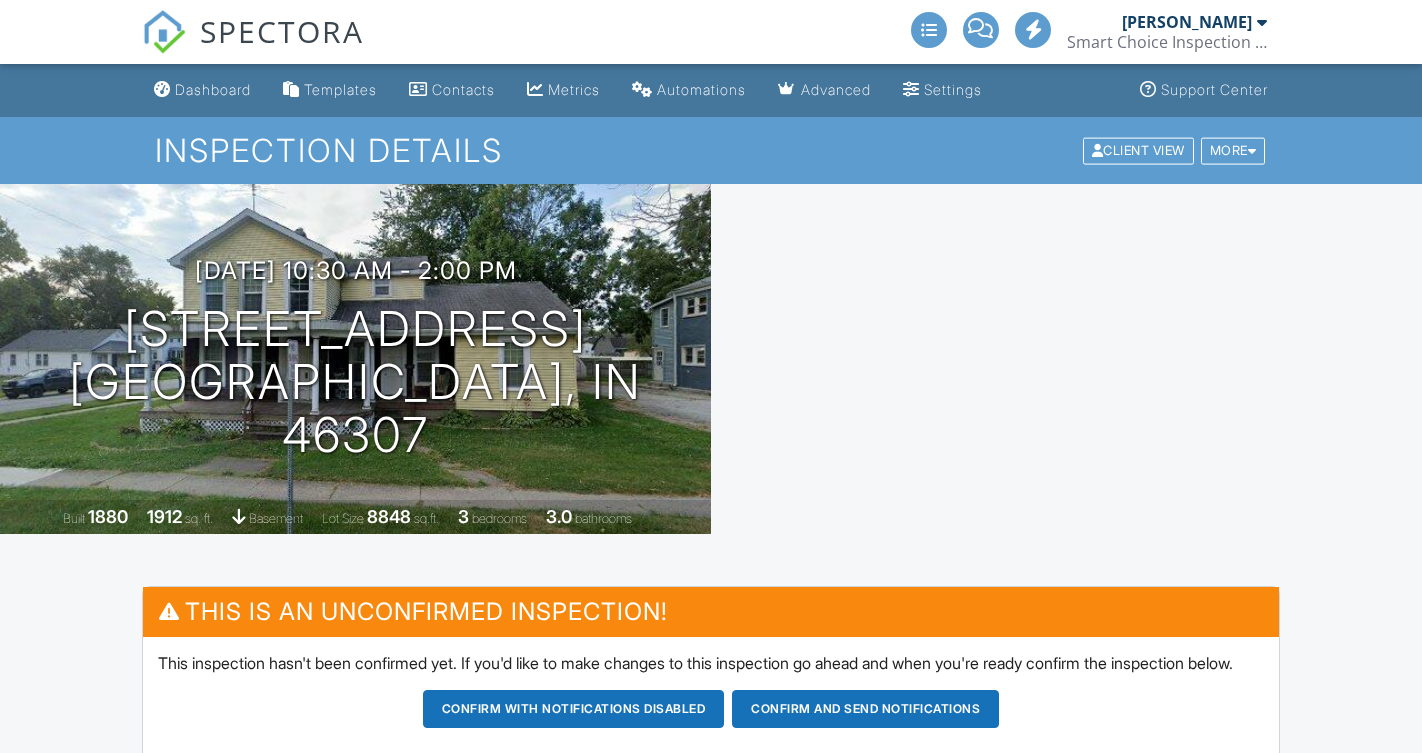 scroll, scrollTop: 0, scrollLeft: 0, axis: both 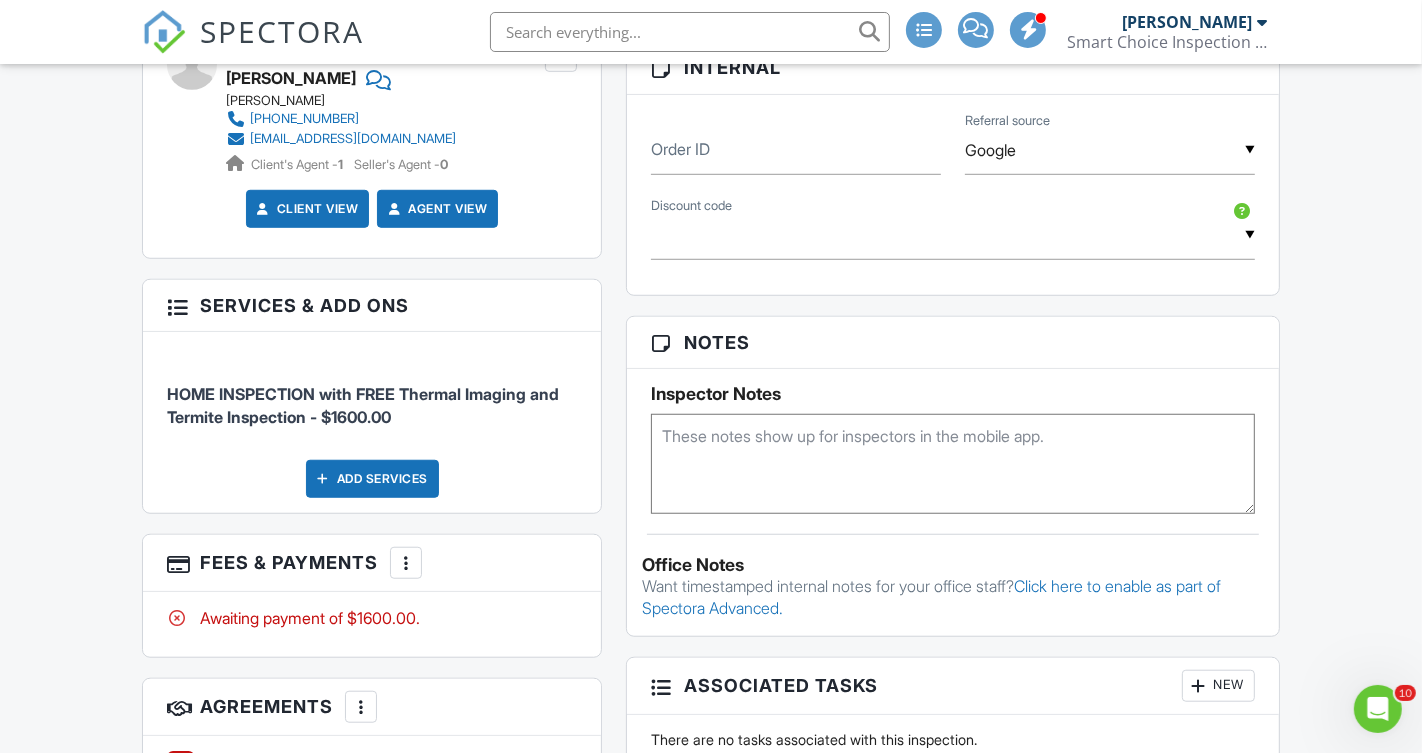 click at bounding box center [406, 563] 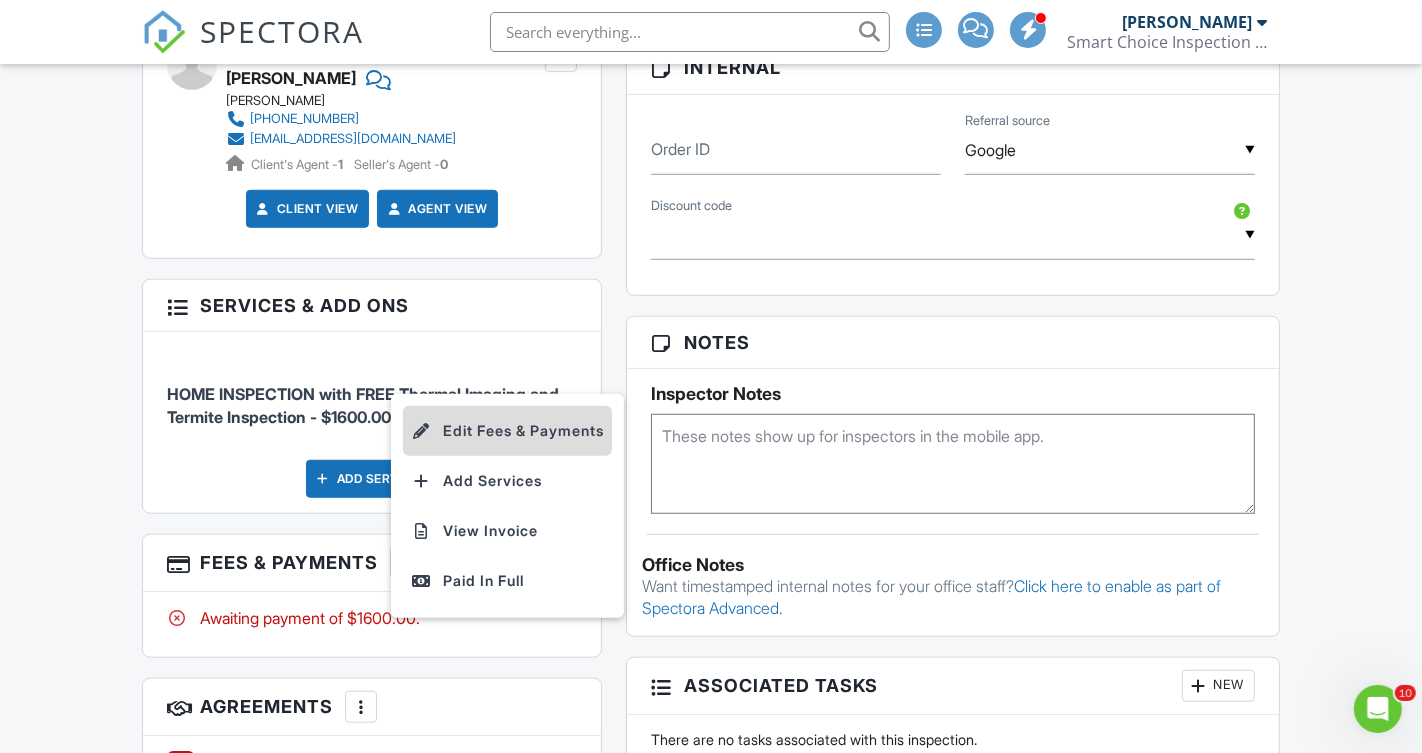 click on "Edit Fees & Payments" at bounding box center [507, 431] 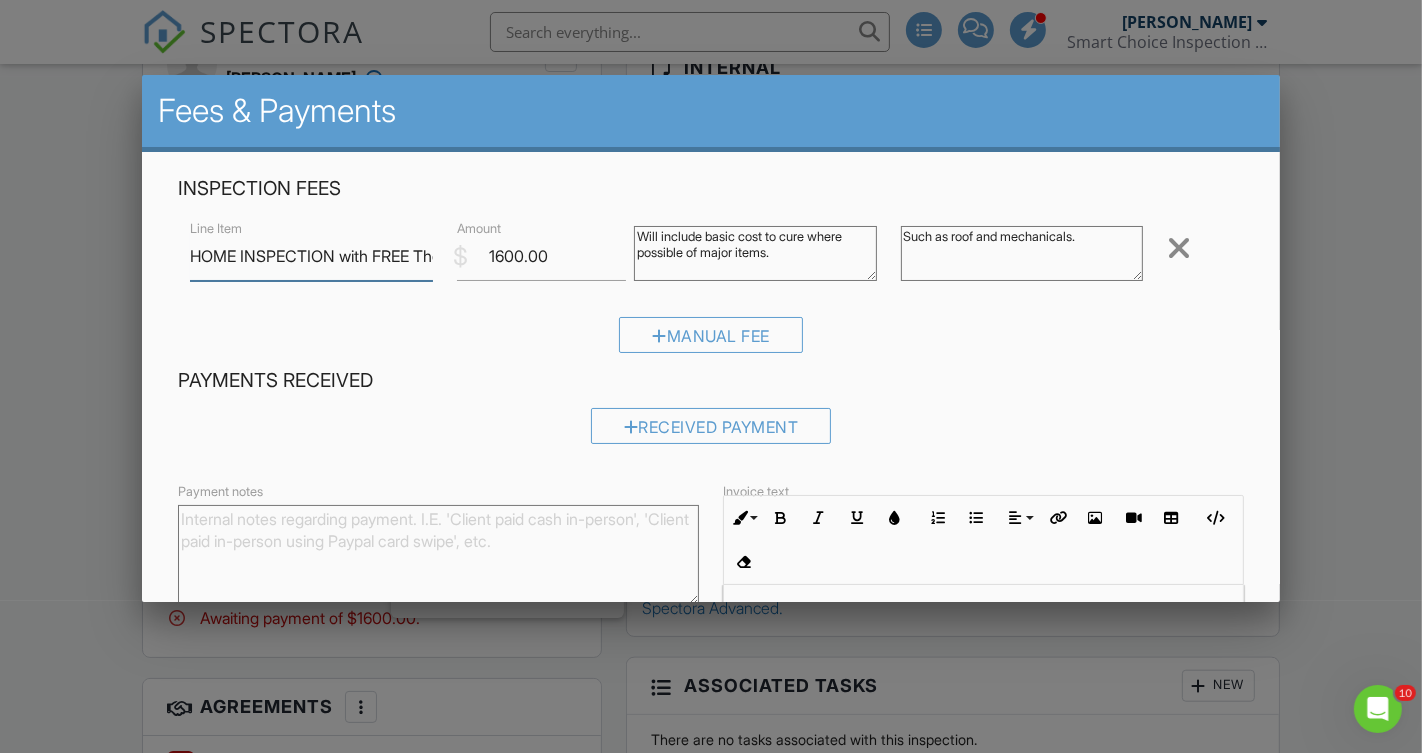 click on "HOME INSPECTION with FREE Thermal Imaging and Termite Inspection" at bounding box center (311, 256) 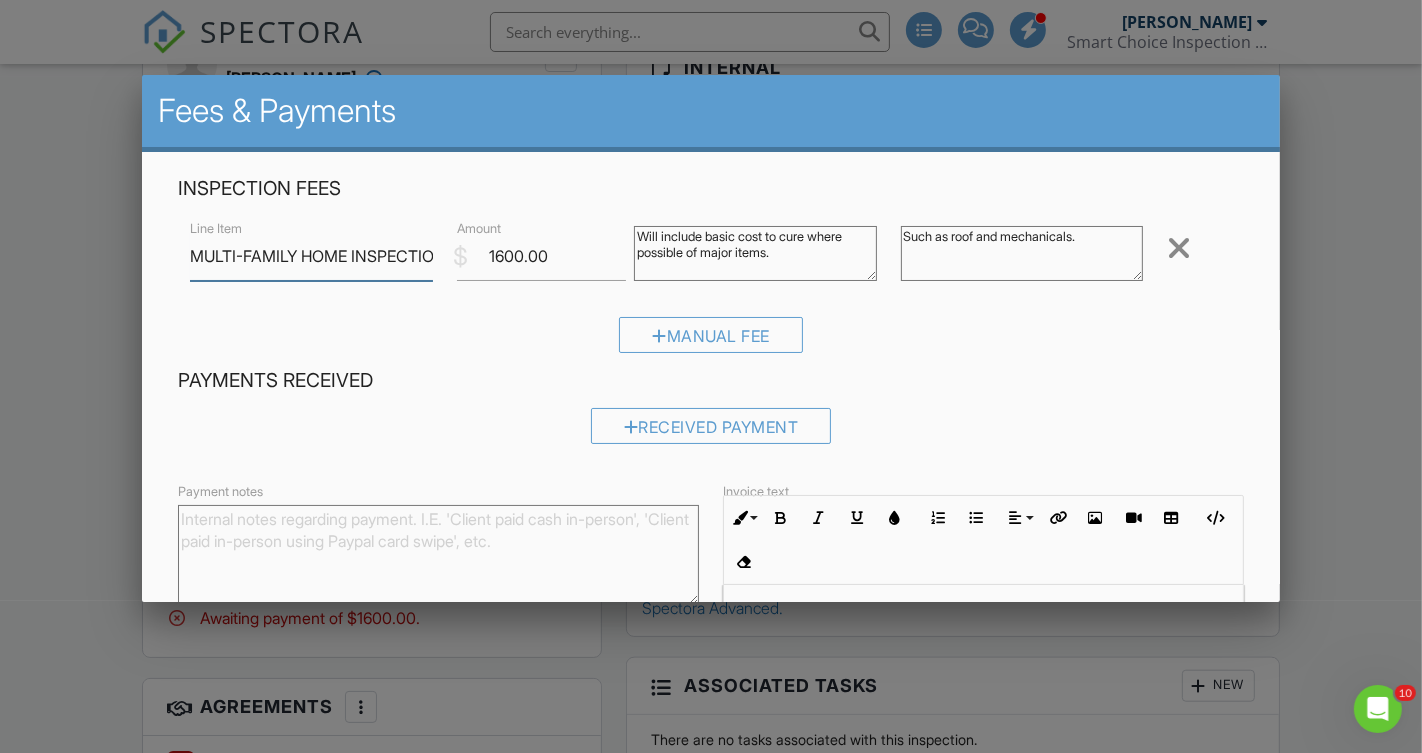 click on "MULTI-FAMILY HOME INSPECTION with FREE Thermal Imaging and Termite Inspection" at bounding box center [311, 256] 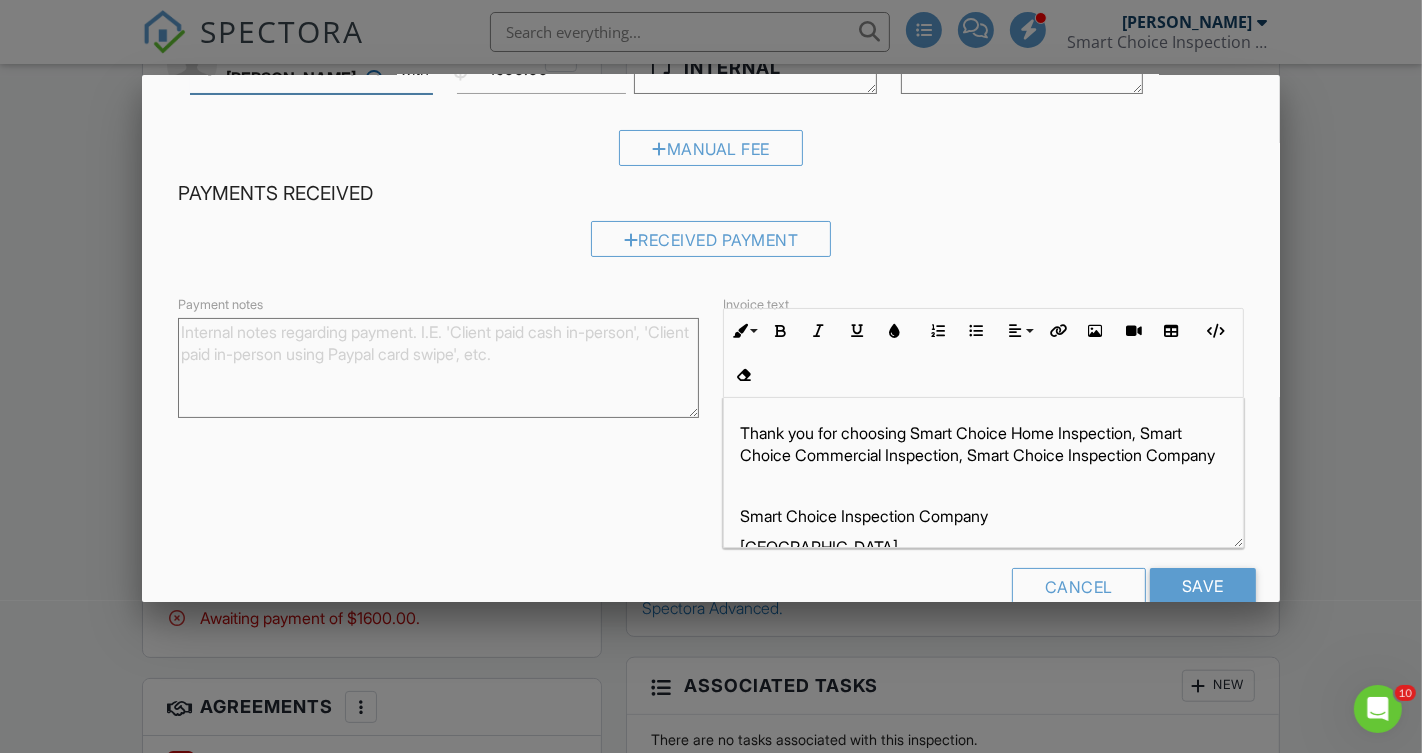 scroll, scrollTop: 226, scrollLeft: 0, axis: vertical 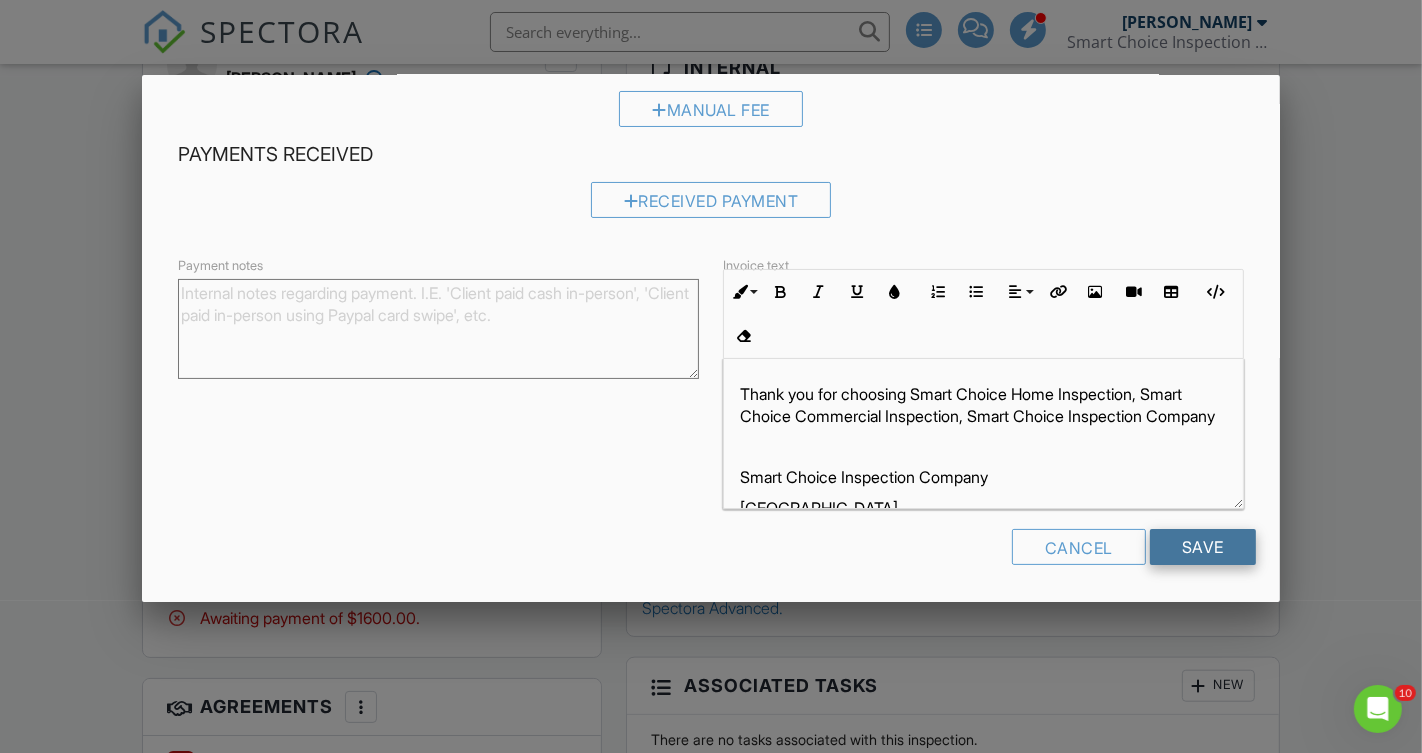 type on "MULTI-FAMILY INSPECTION with FREE Thermal Imaging and Termite Inspection" 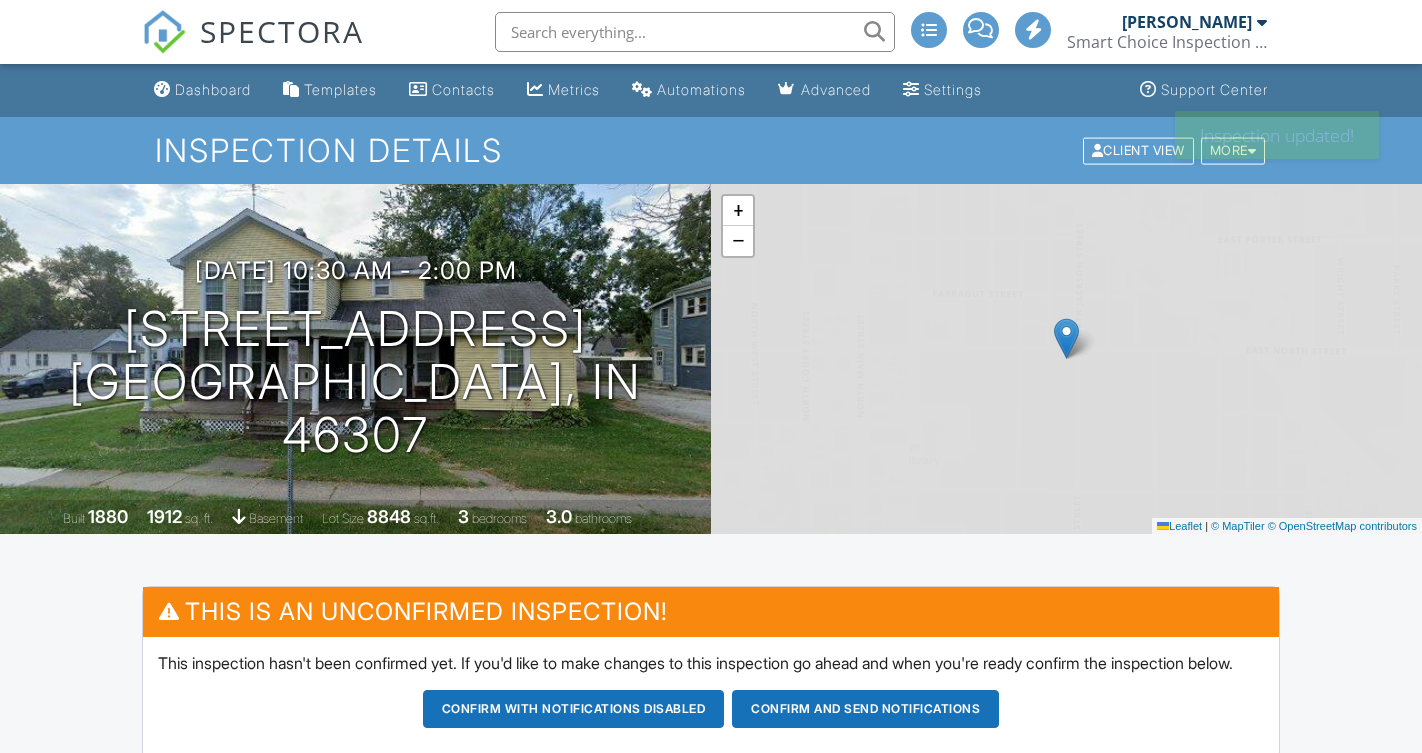 scroll, scrollTop: 0, scrollLeft: 0, axis: both 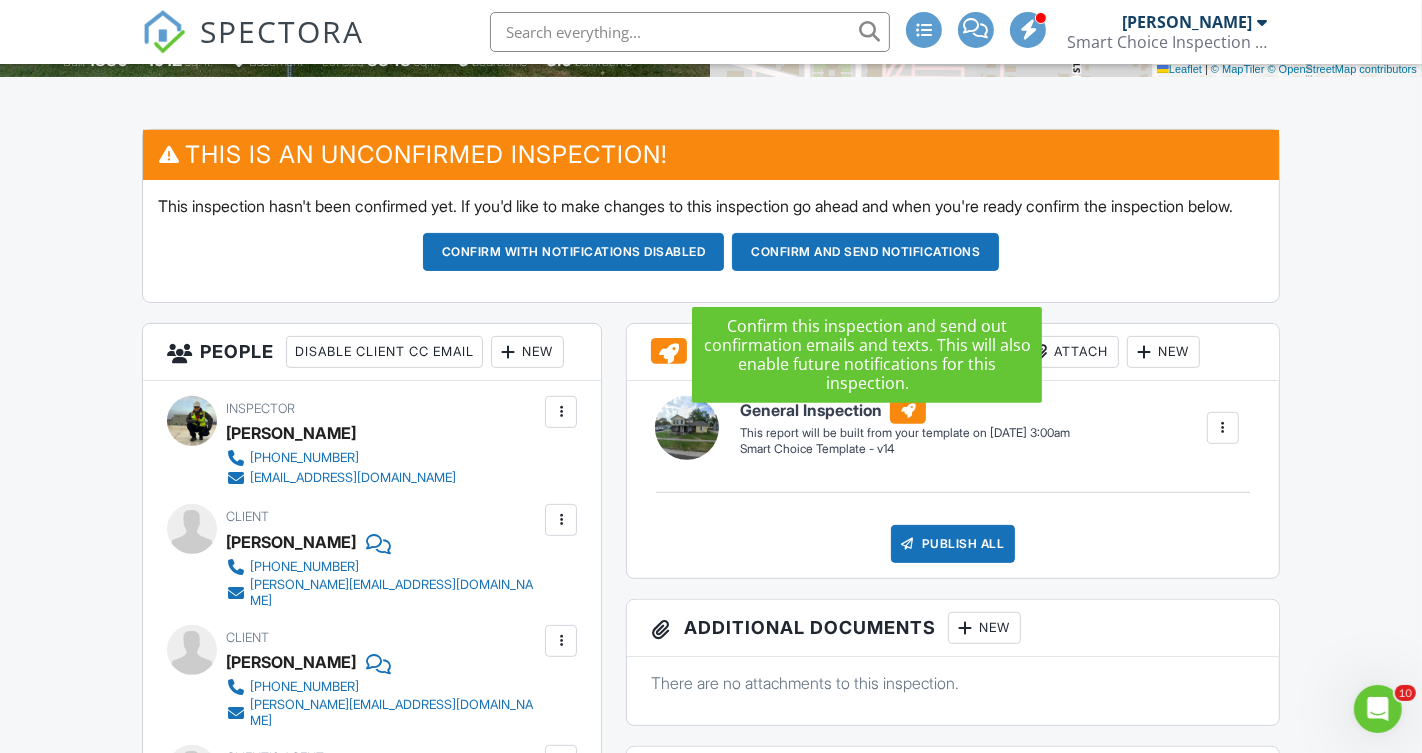 click on "Confirm and send notifications" at bounding box center [574, 252] 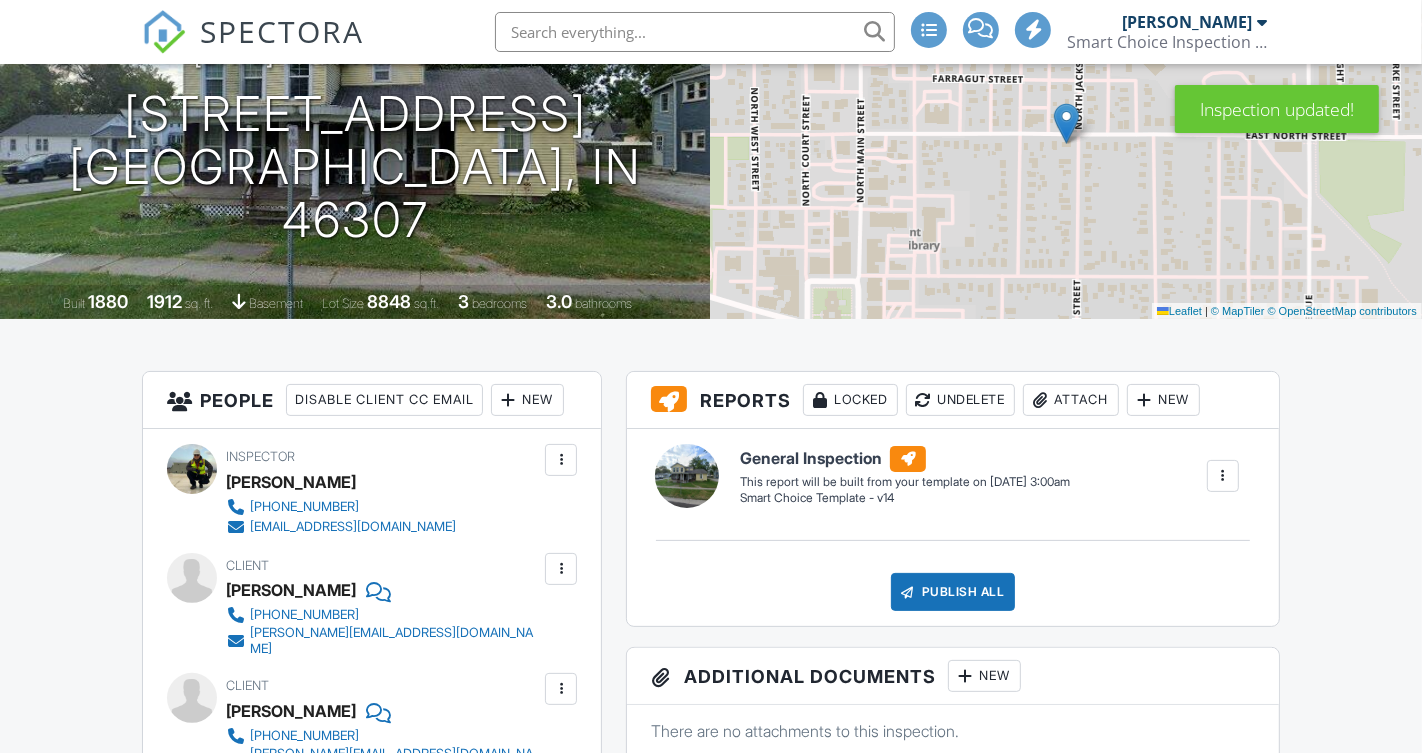 scroll, scrollTop: 261, scrollLeft: 0, axis: vertical 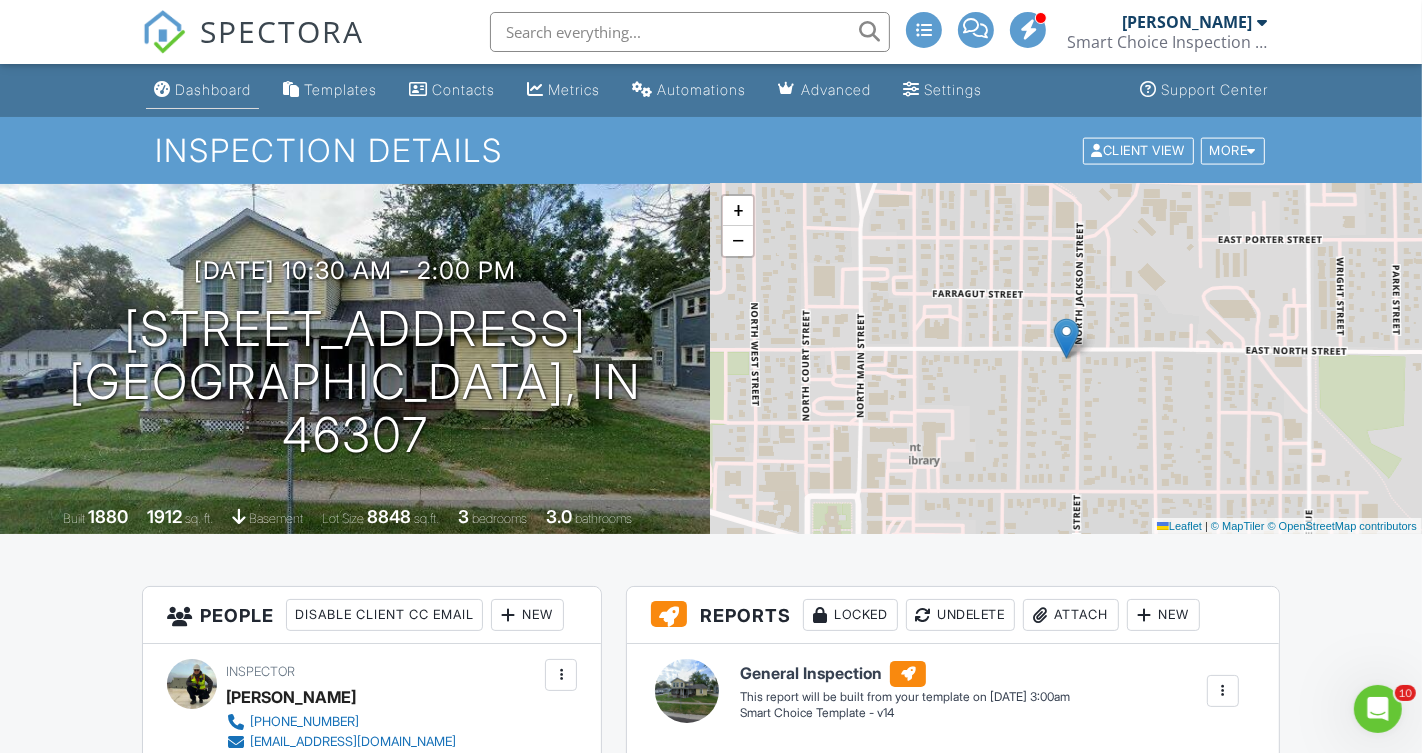 click on "Dashboard" at bounding box center [213, 89] 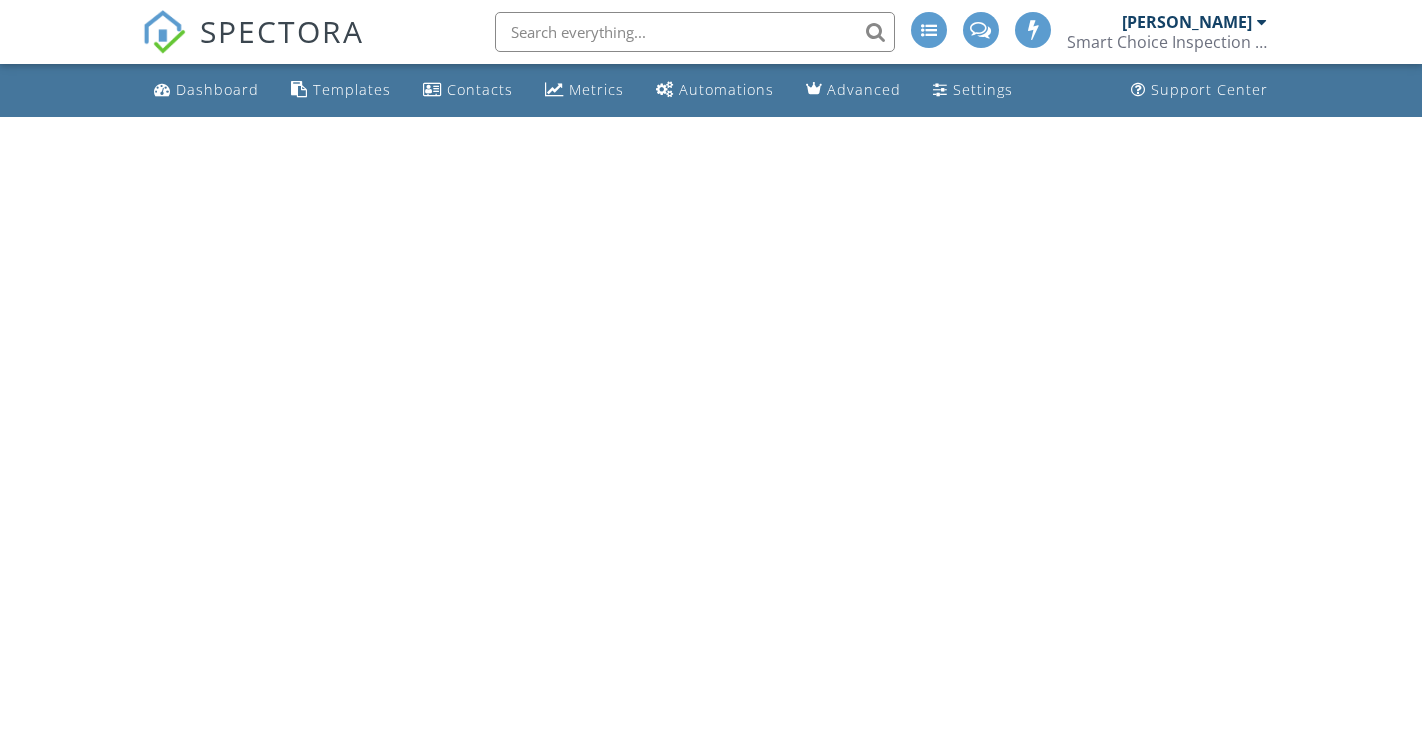 scroll, scrollTop: 0, scrollLeft: 0, axis: both 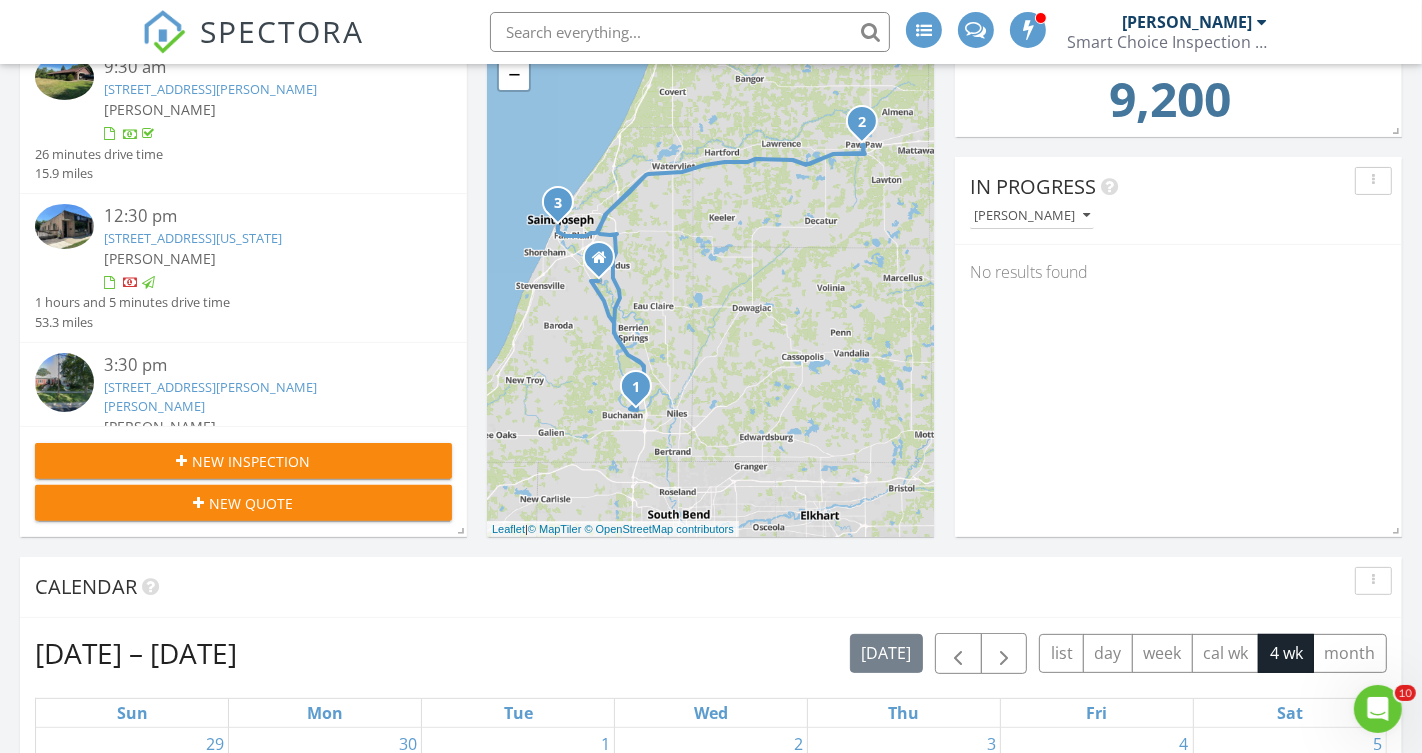 click on "[STREET_ADDRESS][US_STATE]" at bounding box center (193, 238) 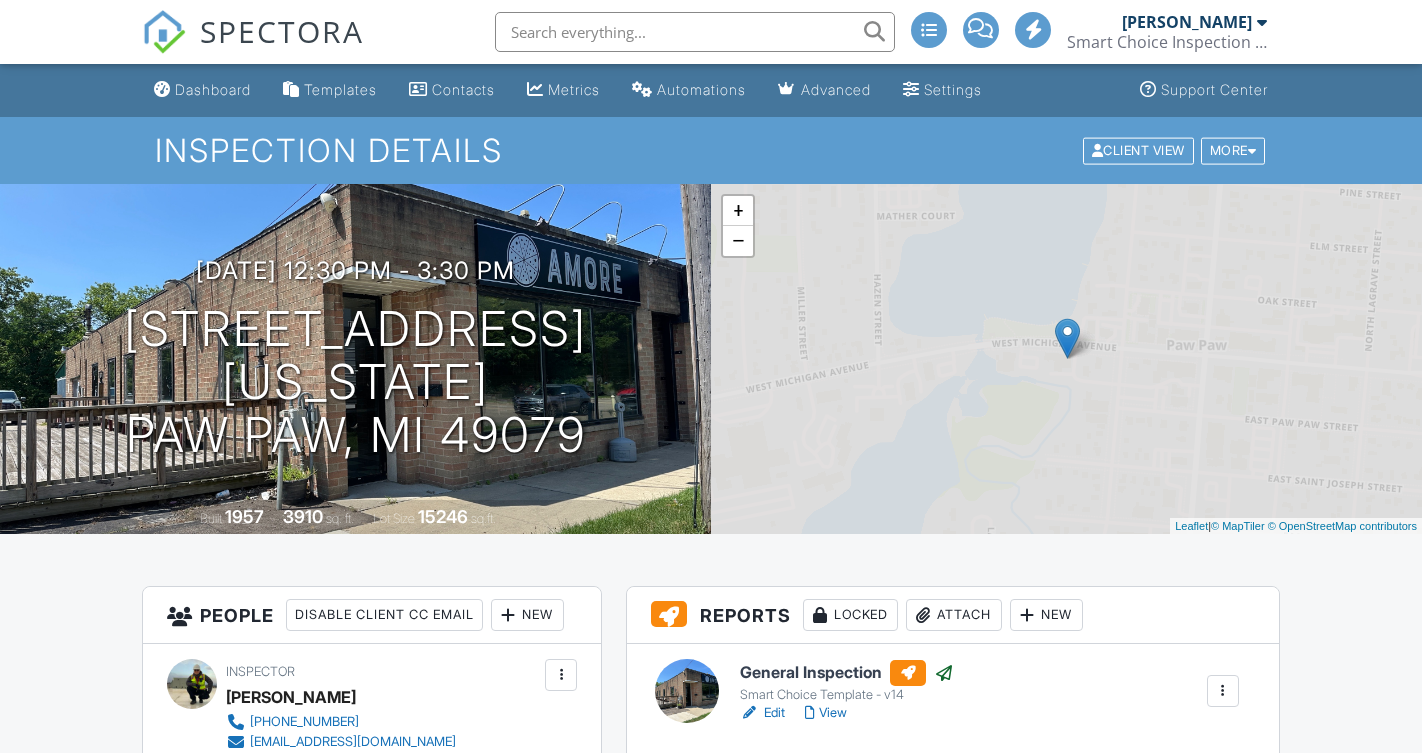 scroll, scrollTop: 0, scrollLeft: 0, axis: both 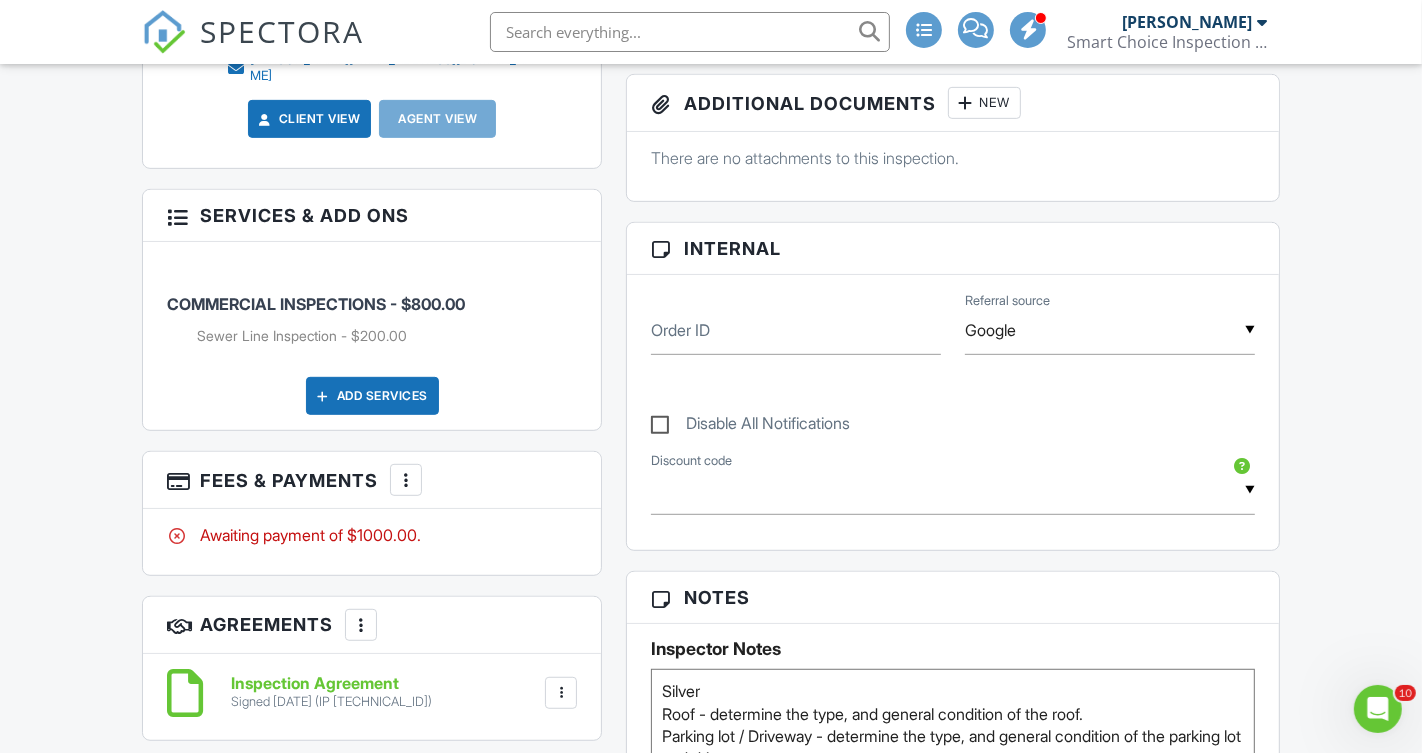 click at bounding box center [406, 480] 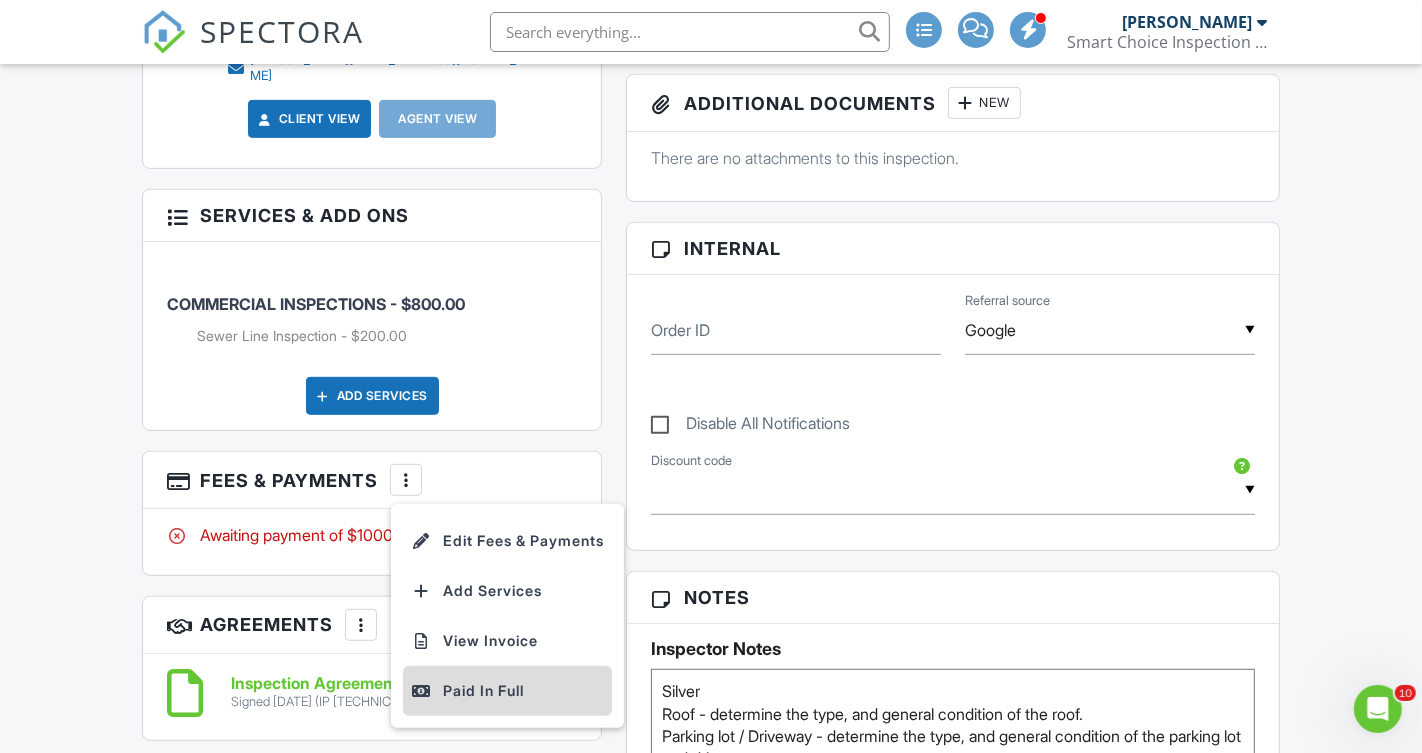 click on "Paid In Full" at bounding box center [507, 691] 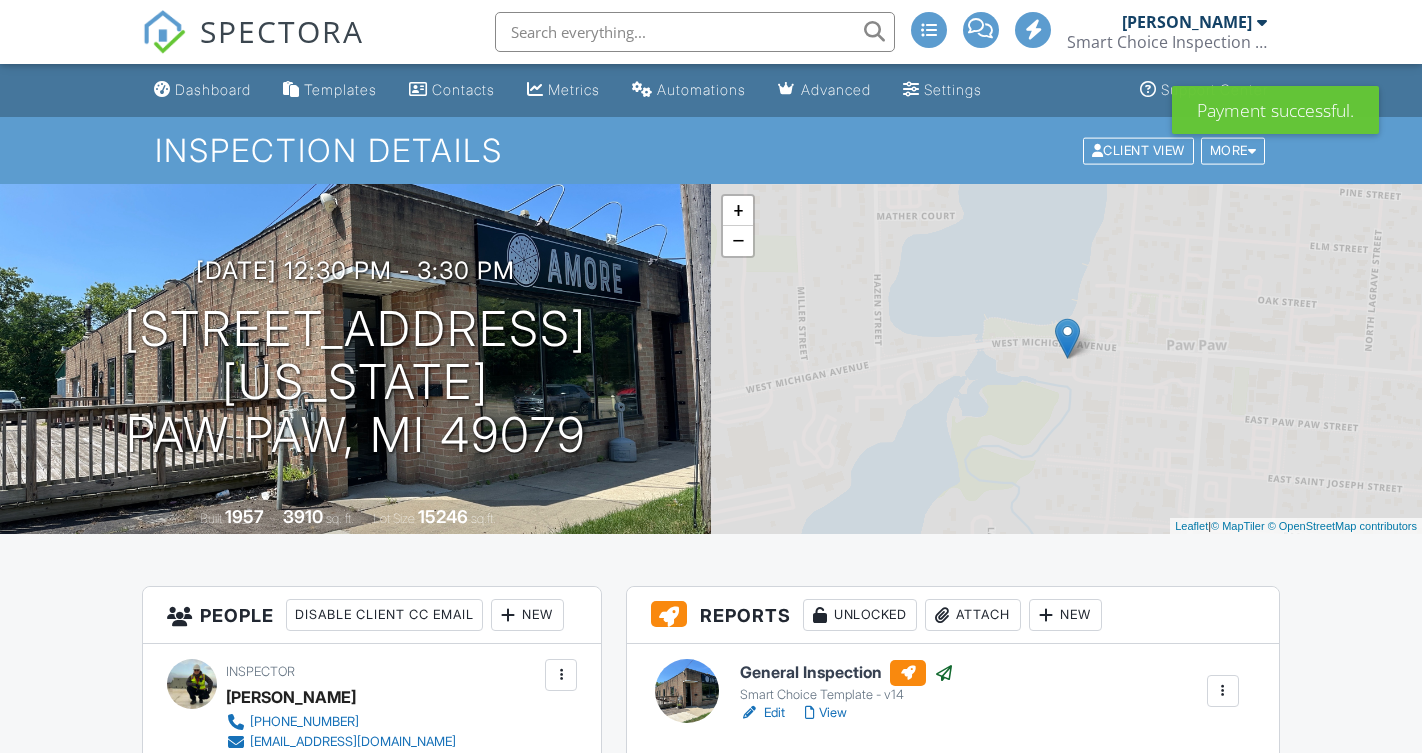 scroll, scrollTop: 0, scrollLeft: 0, axis: both 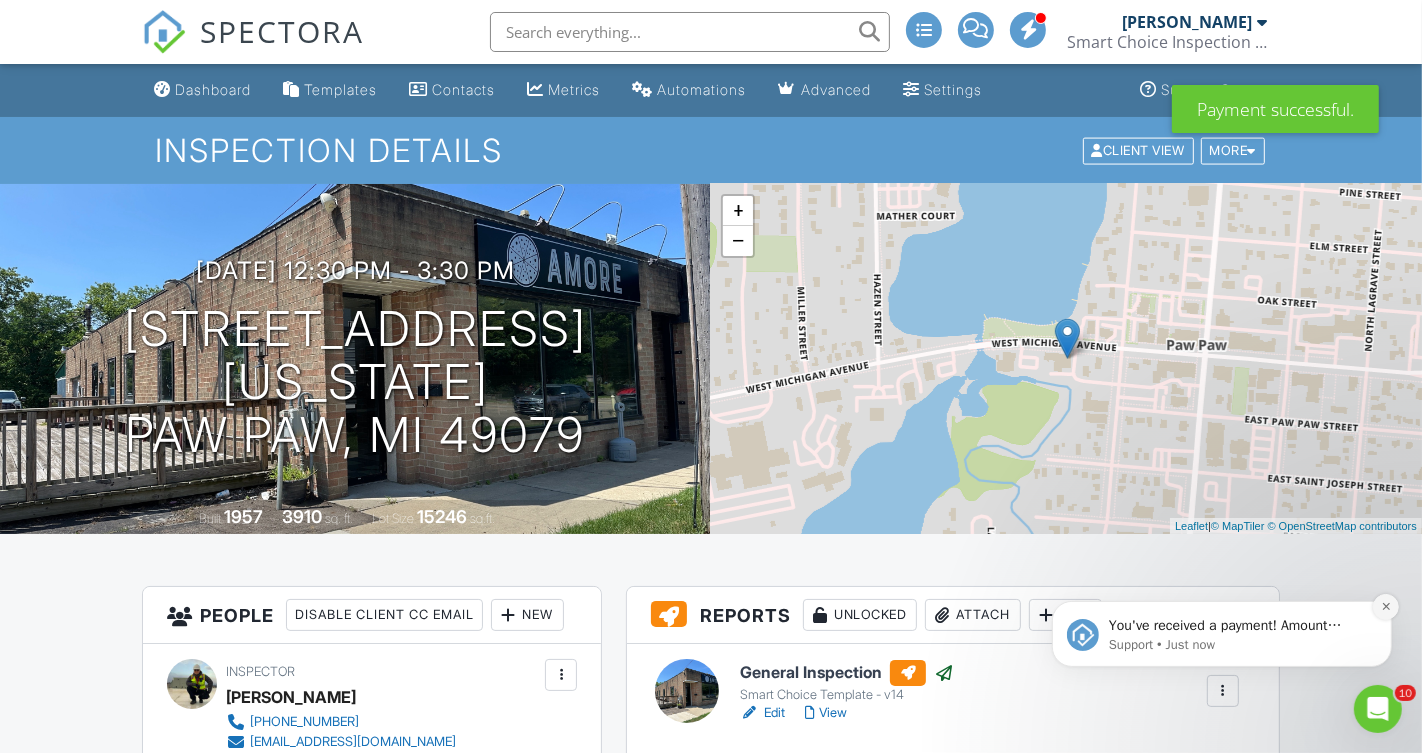 click 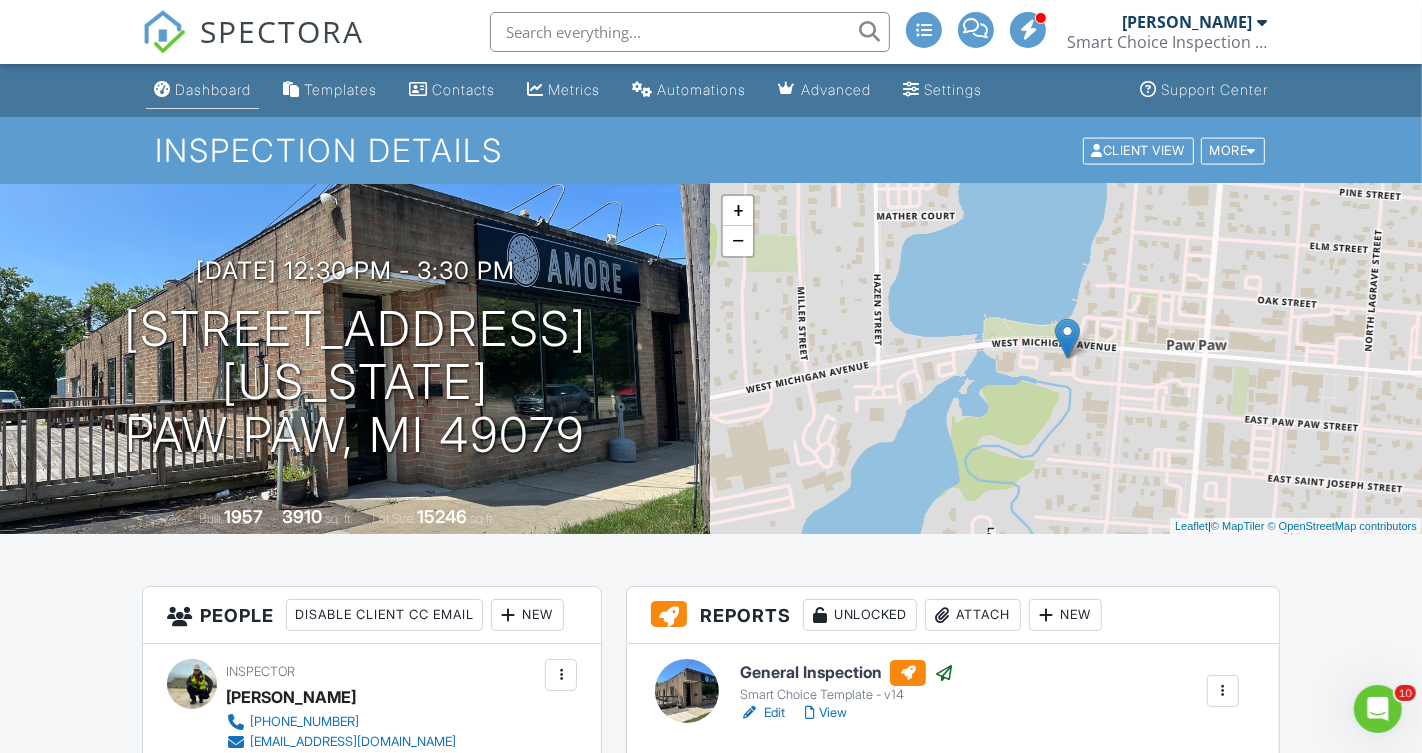 click on "Dashboard" at bounding box center (213, 89) 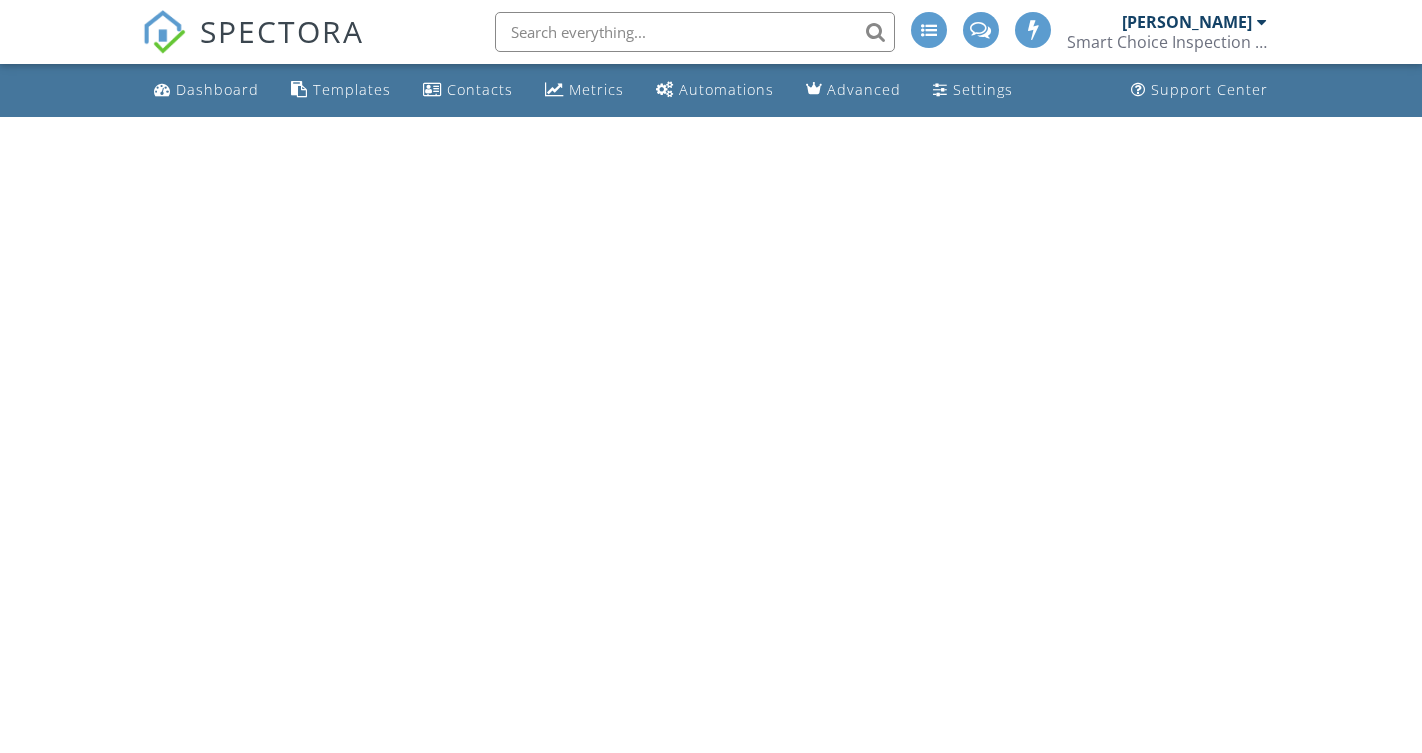 scroll, scrollTop: 0, scrollLeft: 0, axis: both 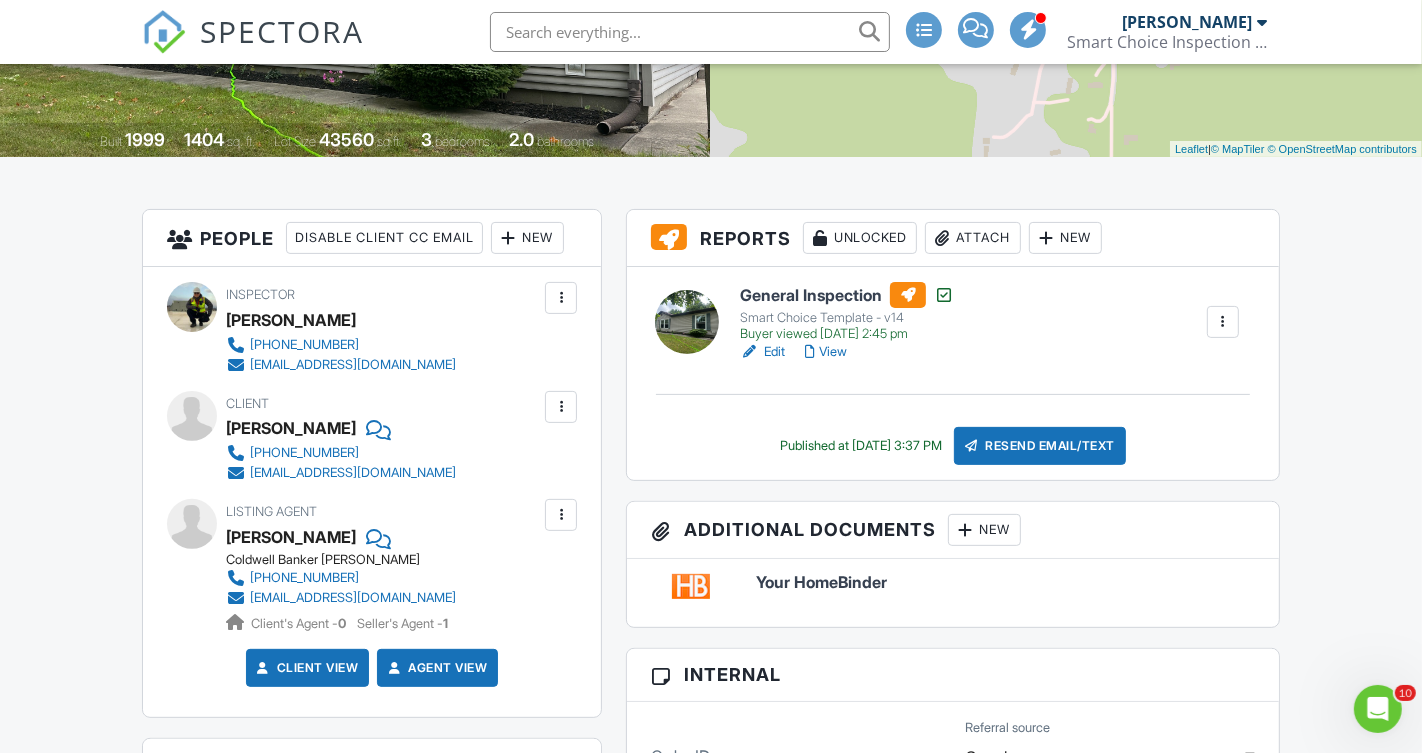 click on "Attach" at bounding box center [973, 238] 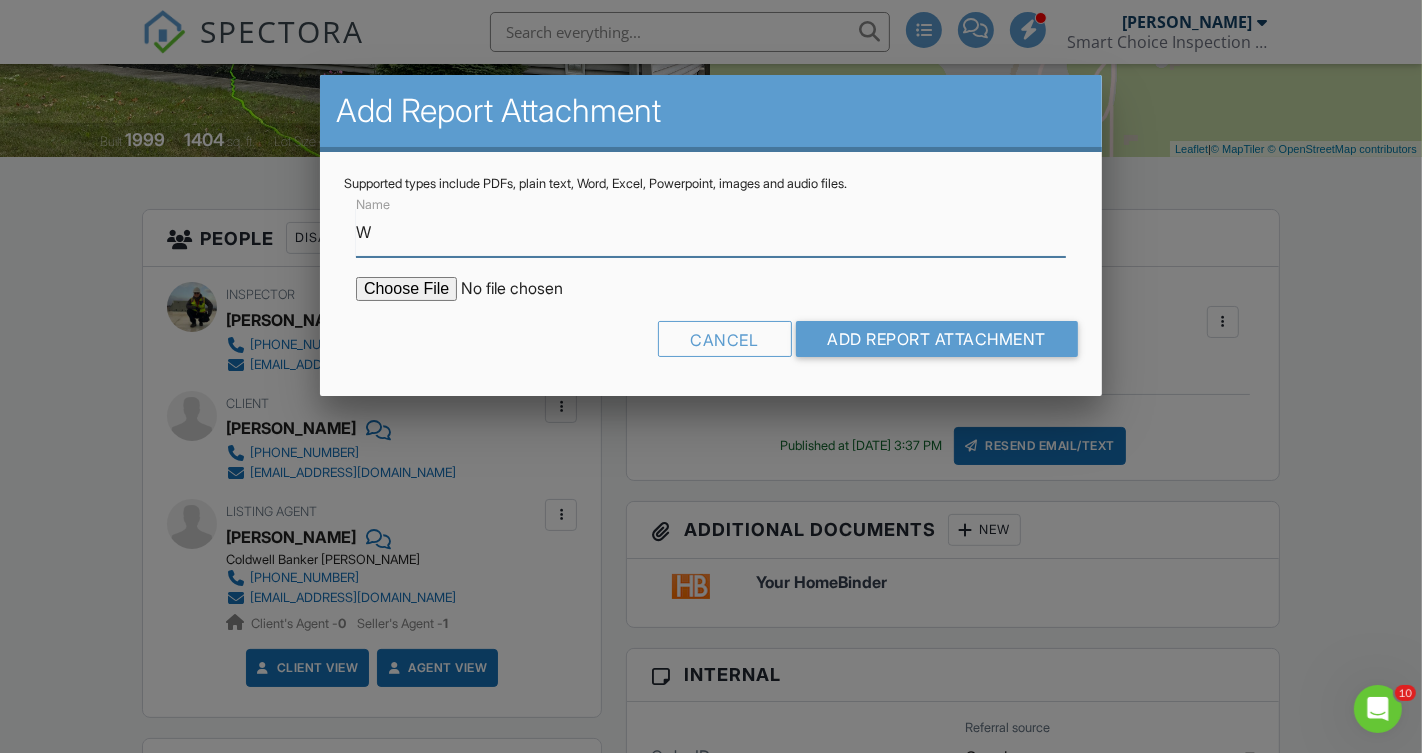 type on "Water Quality Results" 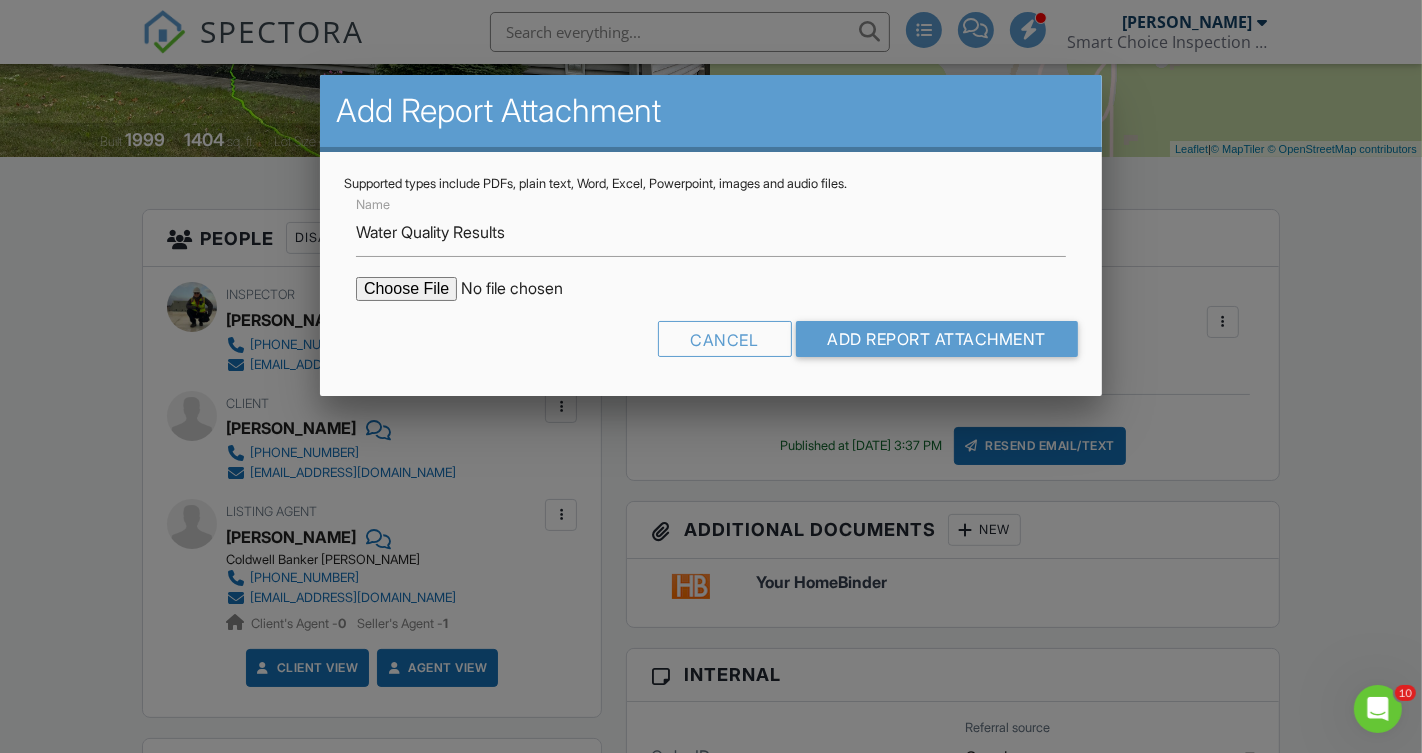 click at bounding box center (526, 289) 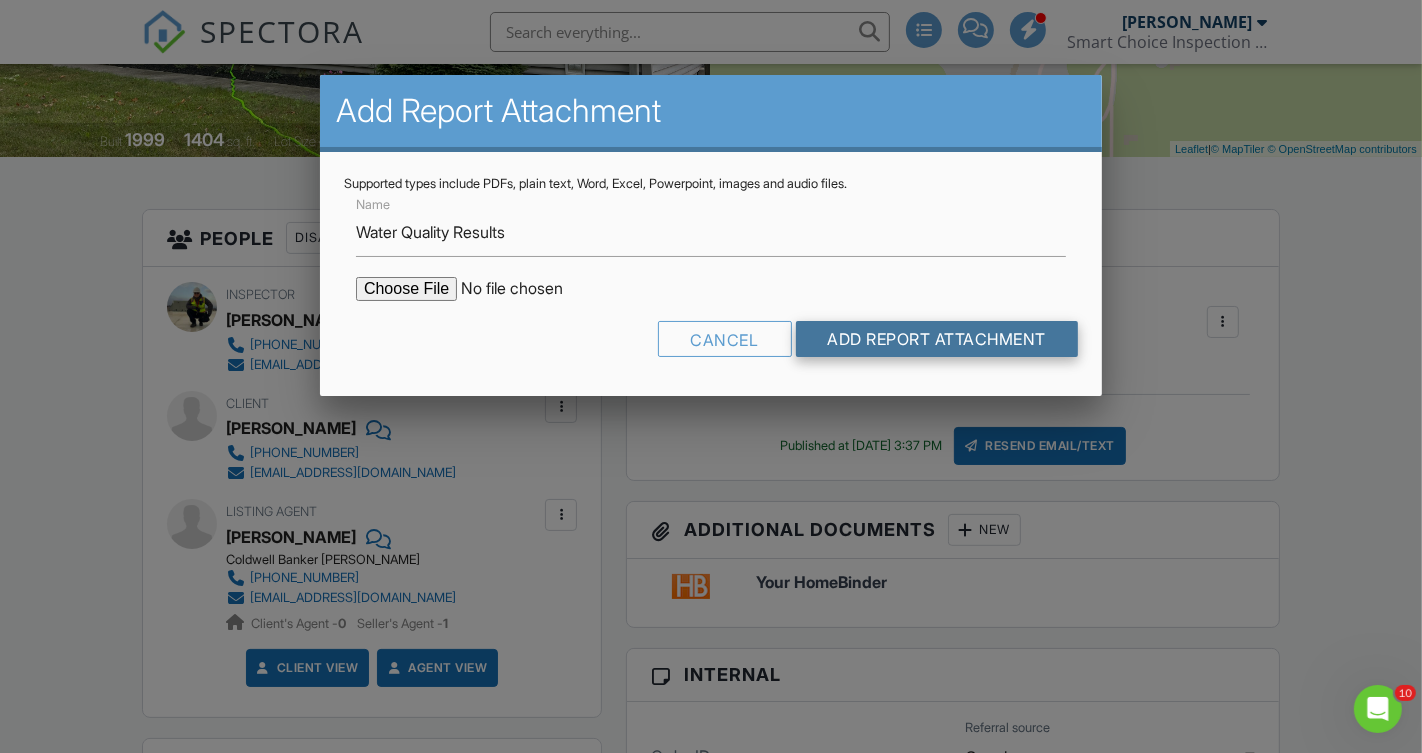 click on "Add Report Attachment" at bounding box center (937, 339) 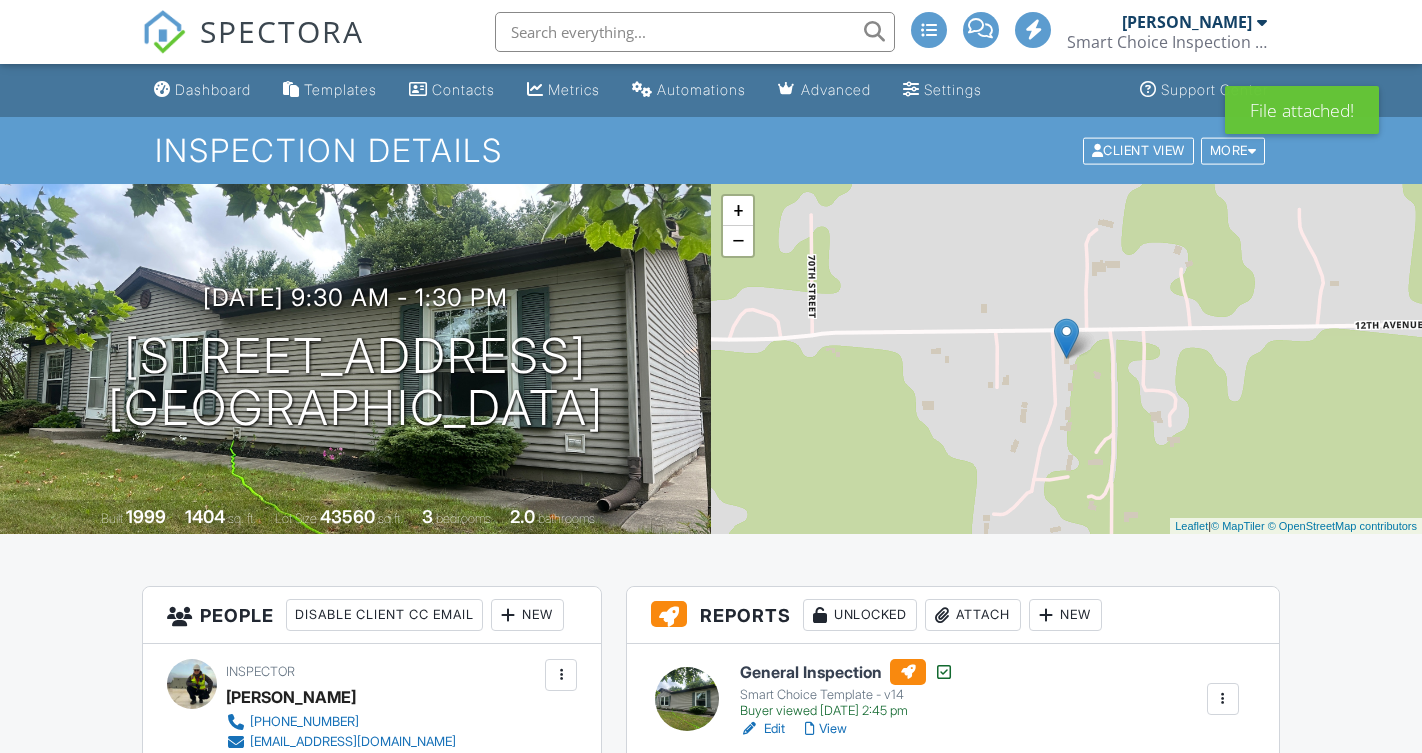 scroll, scrollTop: 0, scrollLeft: 0, axis: both 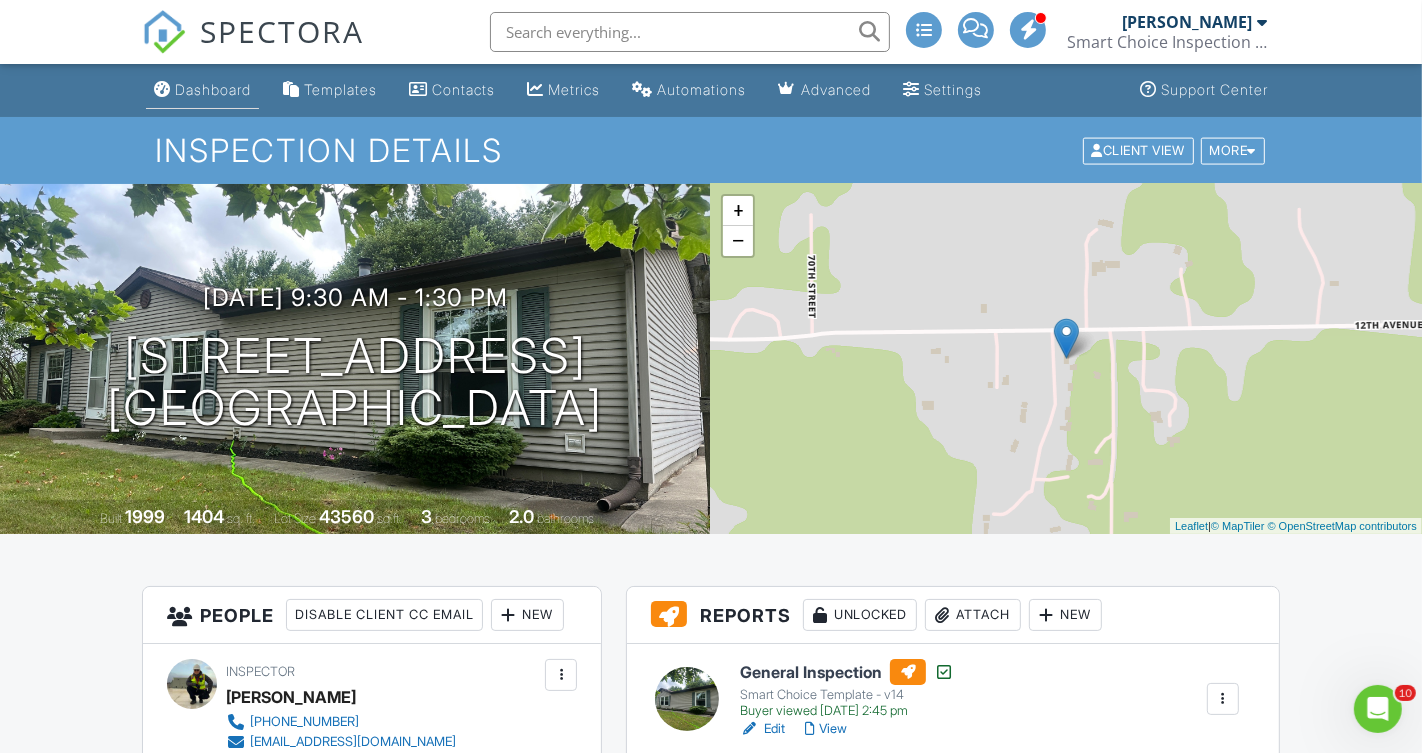 click on "Dashboard" at bounding box center [213, 89] 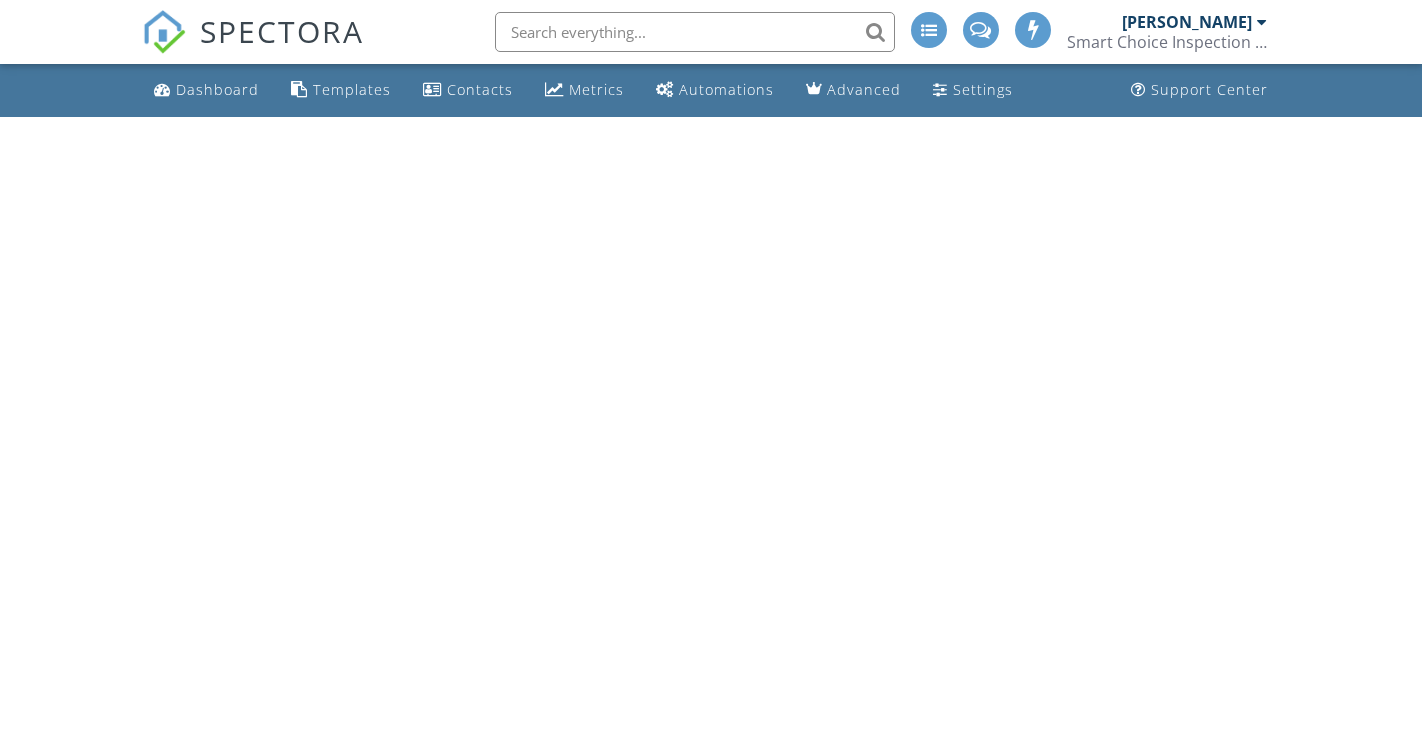 scroll, scrollTop: 0, scrollLeft: 0, axis: both 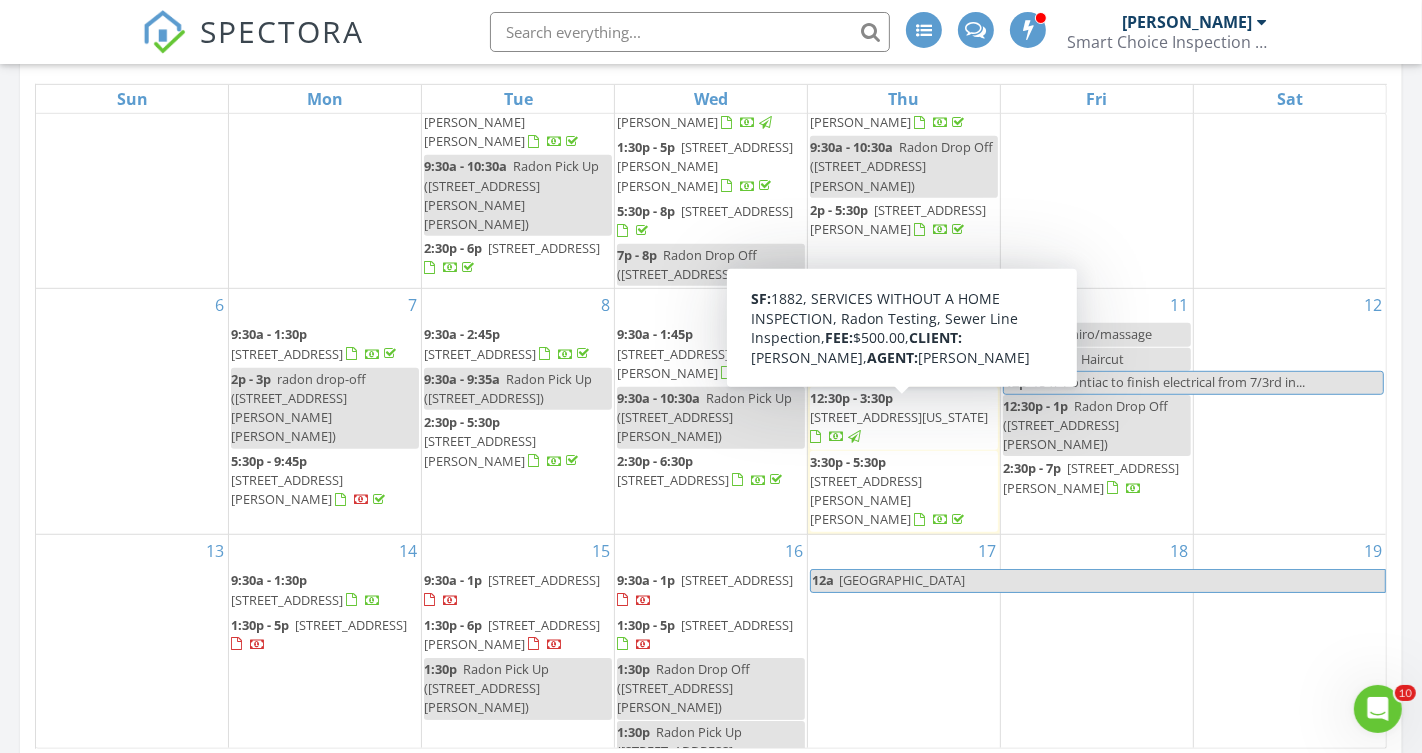 click on "3:30p - 5:30p
817 Harrison Ave, St. Joseph 49085" at bounding box center (904, 492) 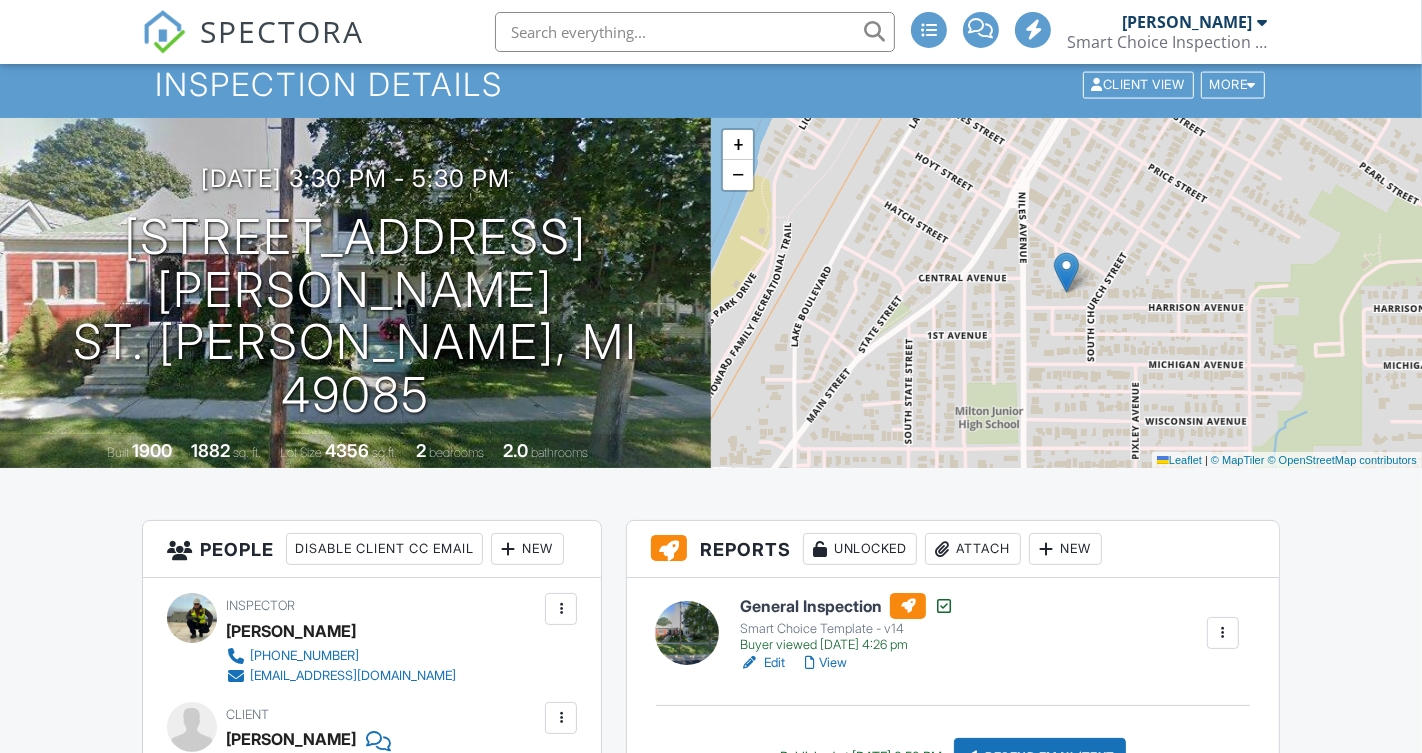 scroll, scrollTop: 172, scrollLeft: 0, axis: vertical 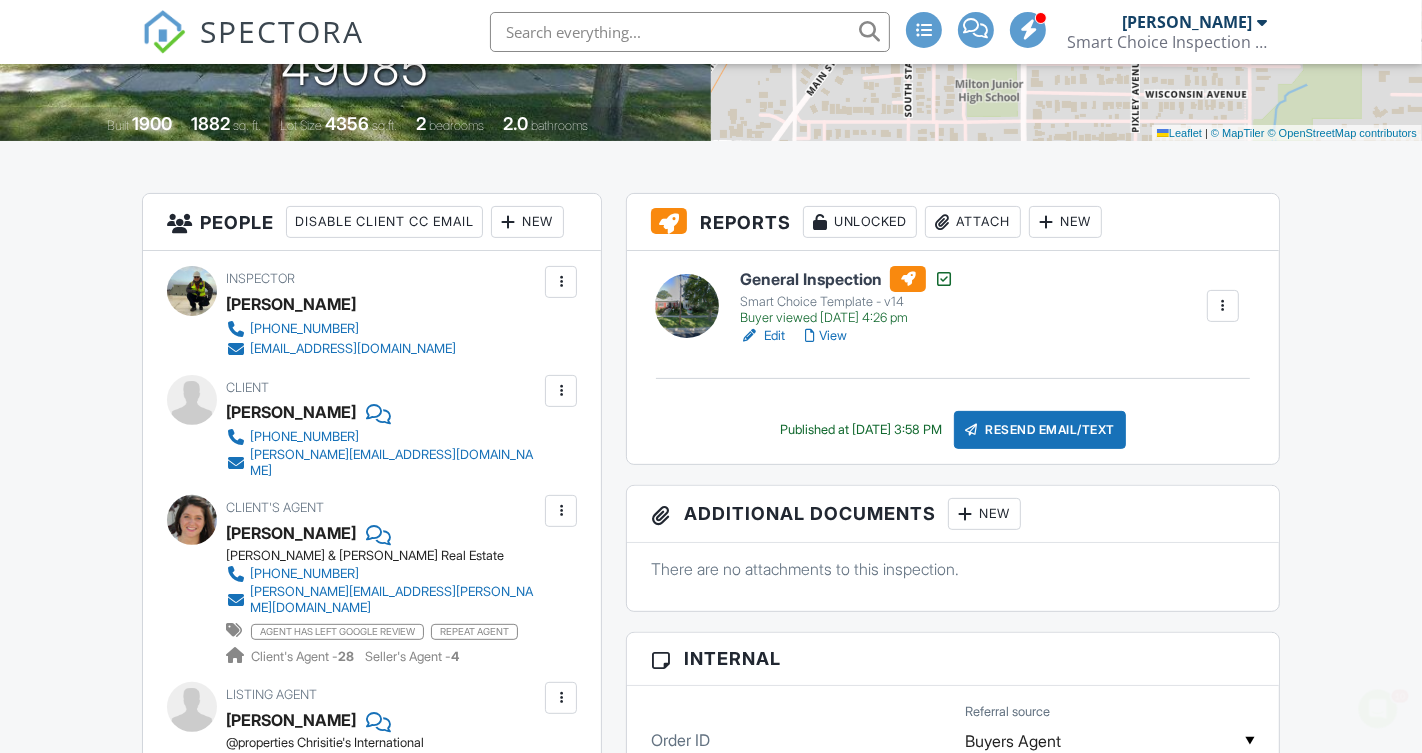 click on "Attach" at bounding box center (973, 222) 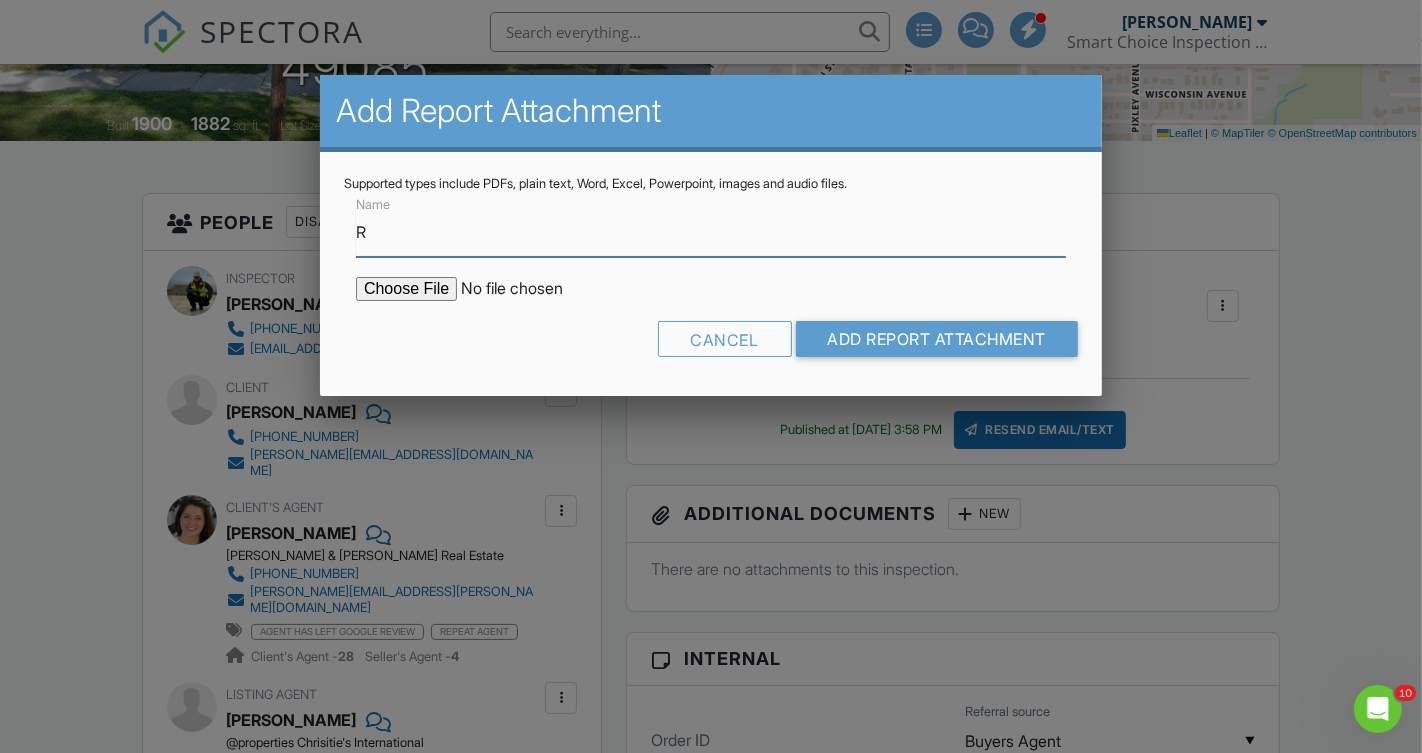 type on "Radon Report" 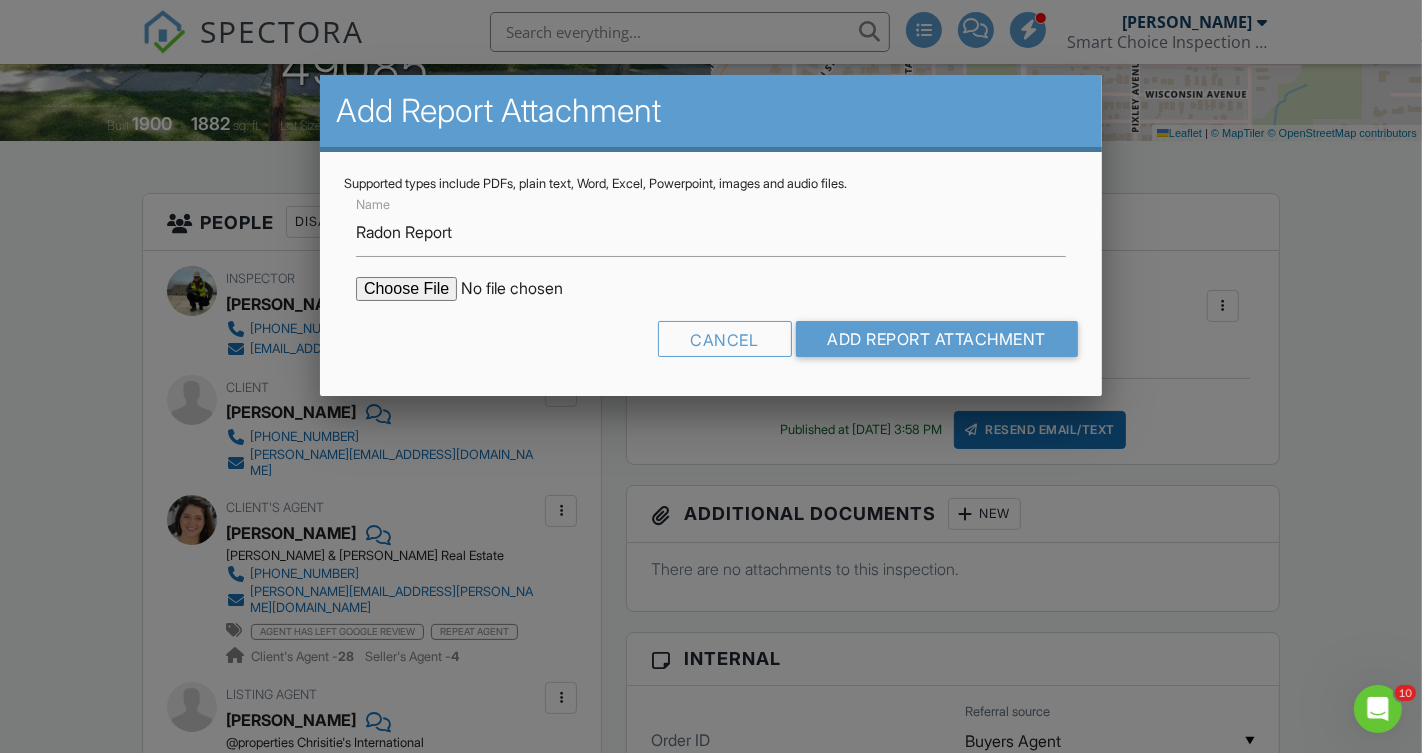 click at bounding box center [526, 289] 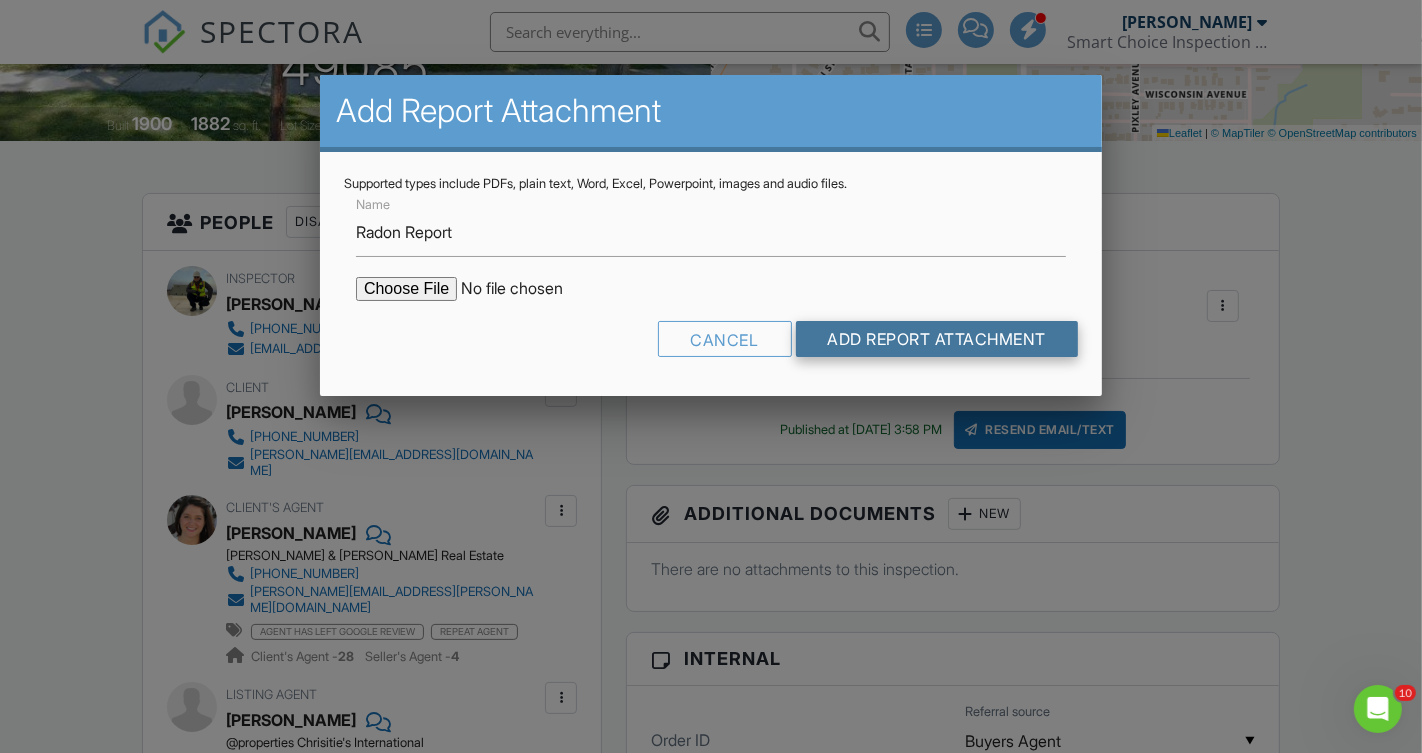 click on "Add Report Attachment" at bounding box center (937, 339) 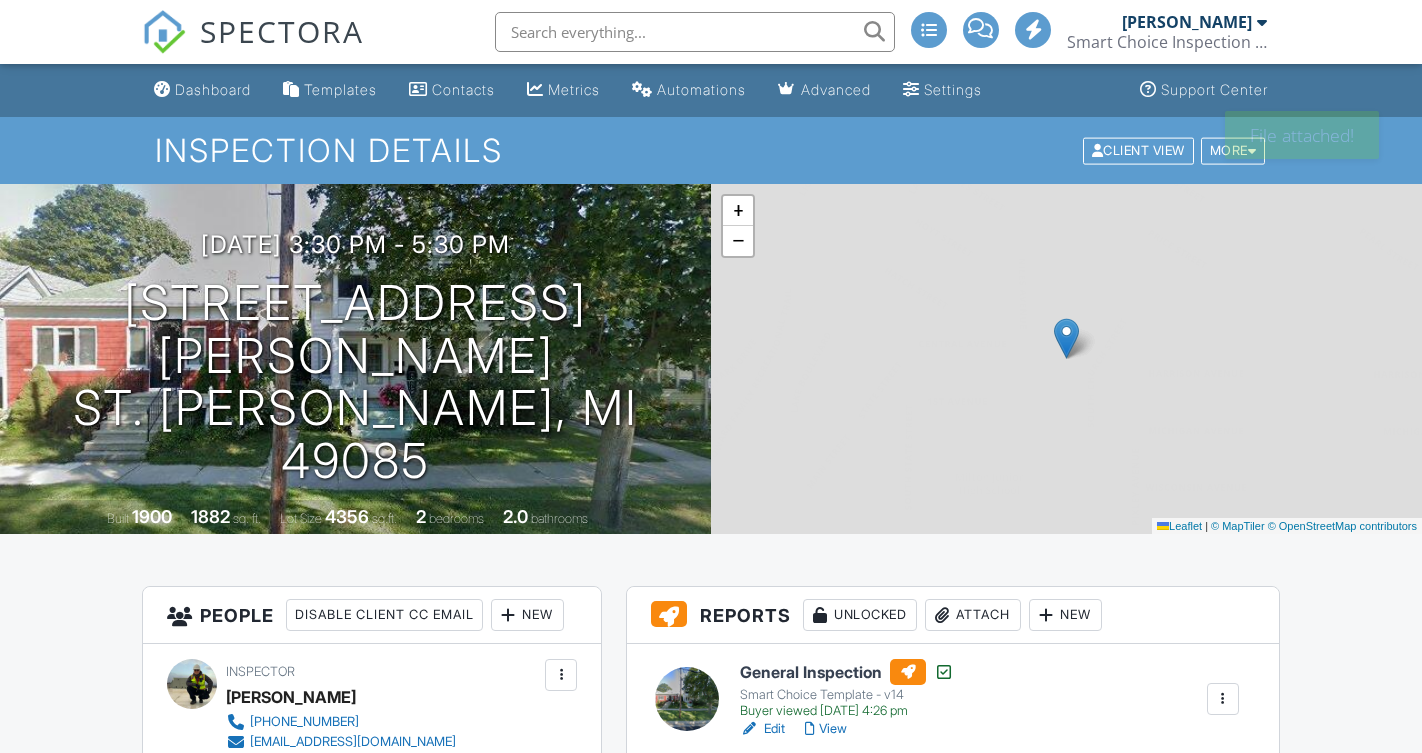 scroll, scrollTop: 0, scrollLeft: 0, axis: both 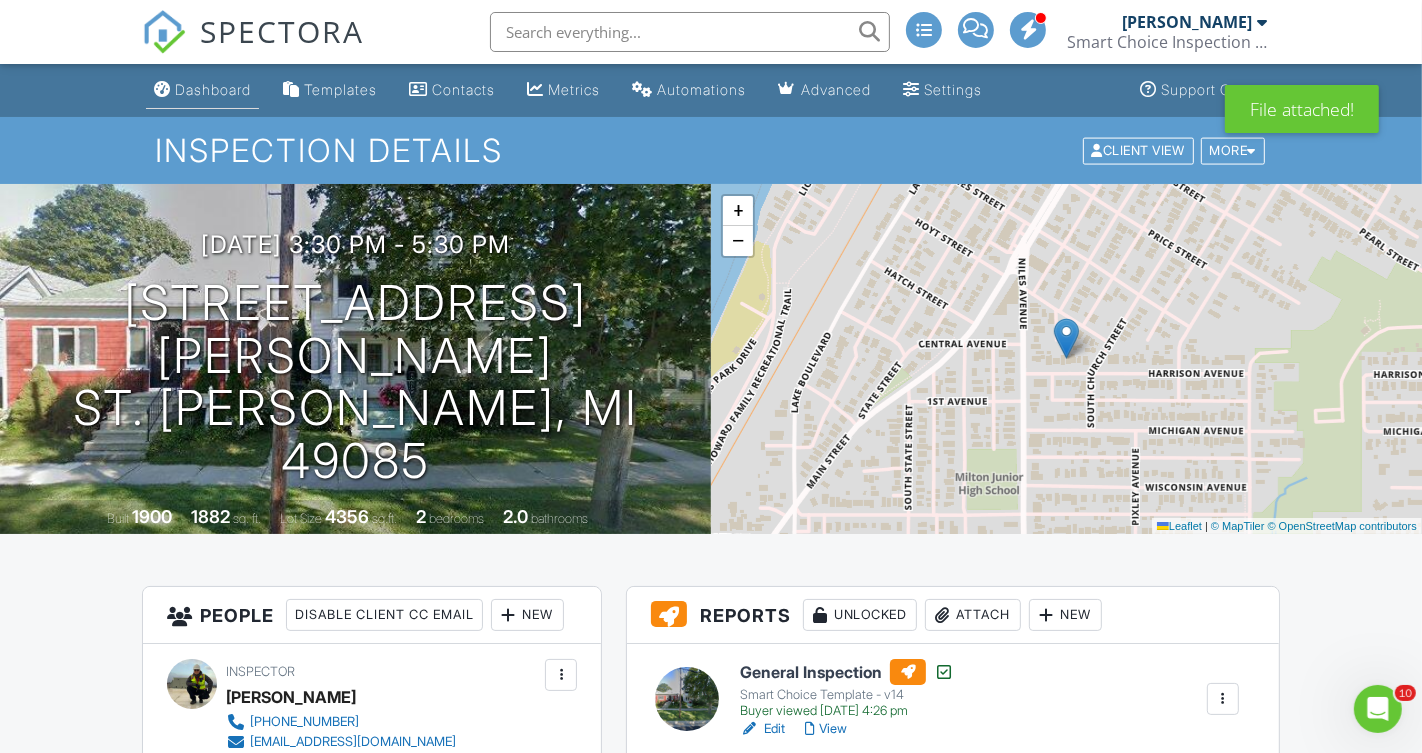 click on "Dashboard" at bounding box center (213, 89) 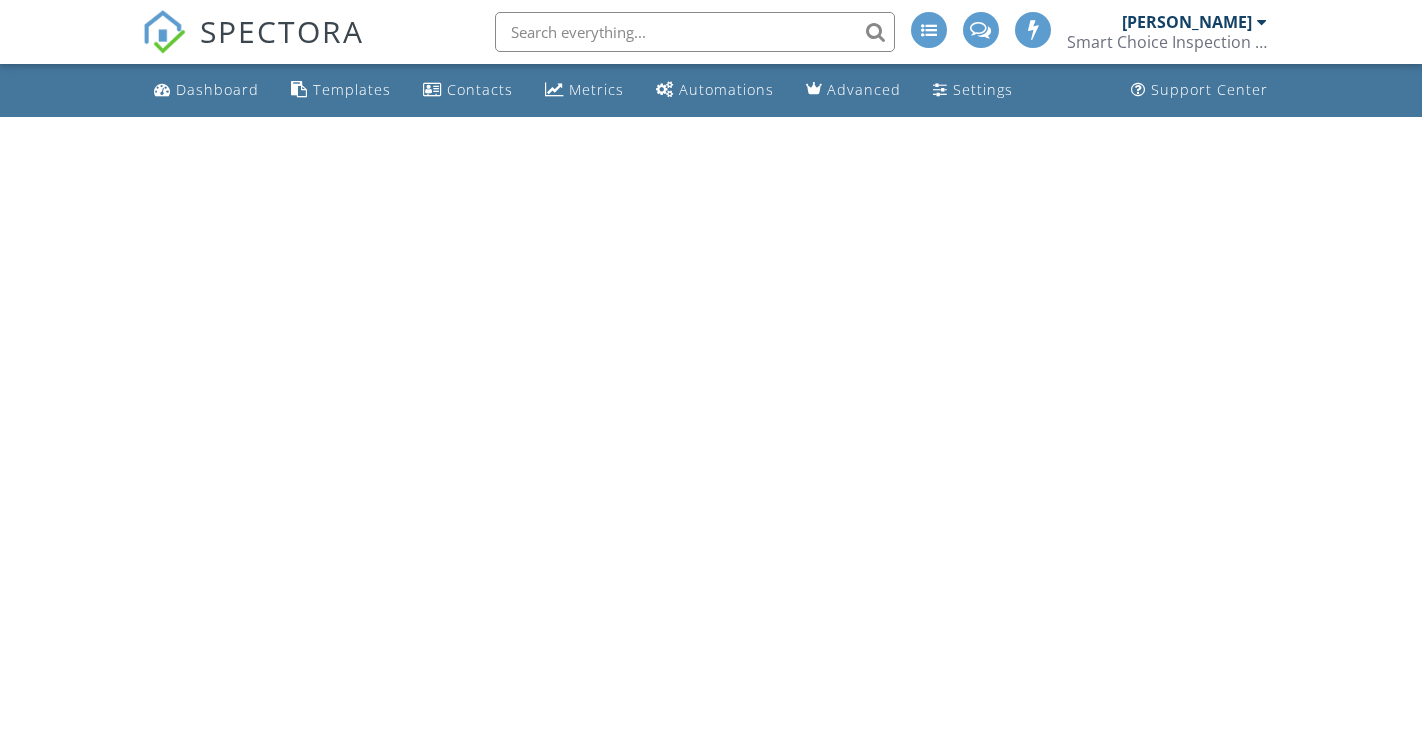 scroll, scrollTop: 0, scrollLeft: 0, axis: both 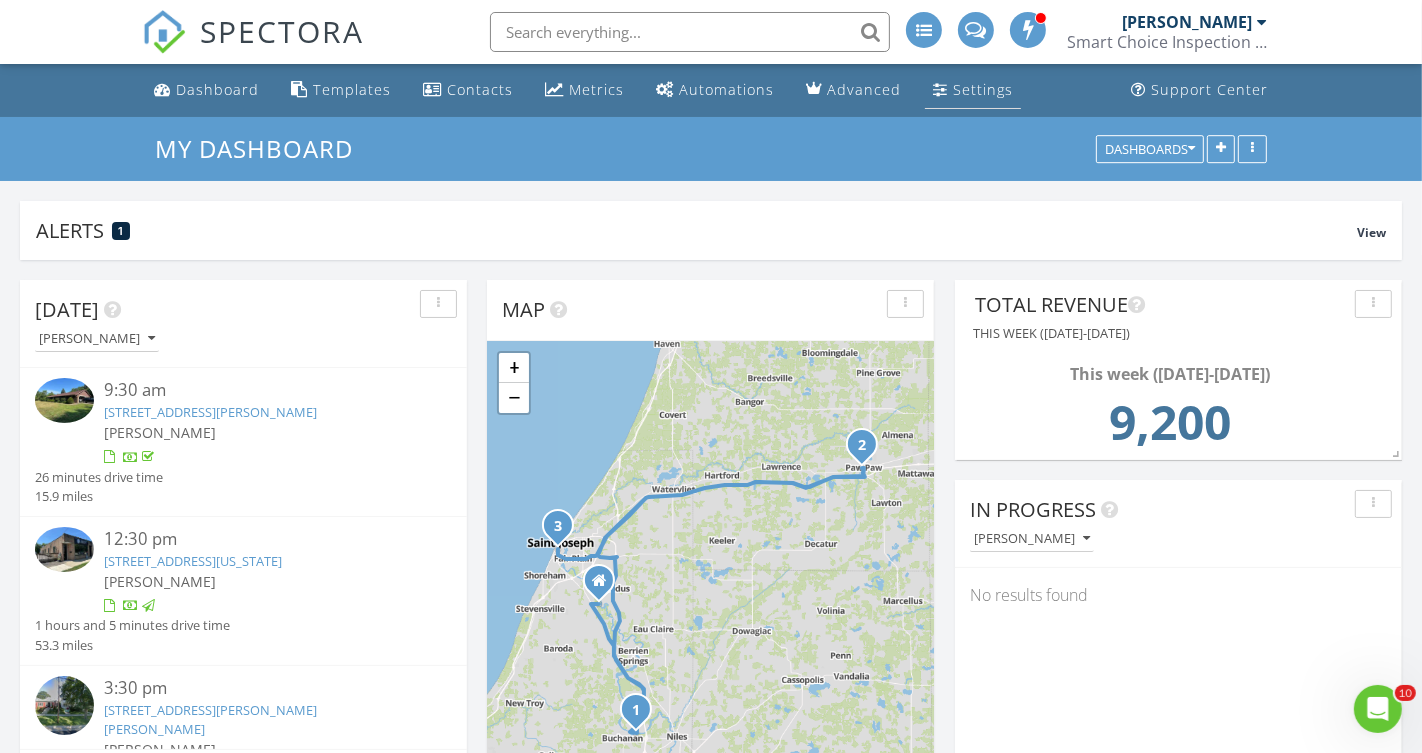 click on "Settings" at bounding box center (983, 89) 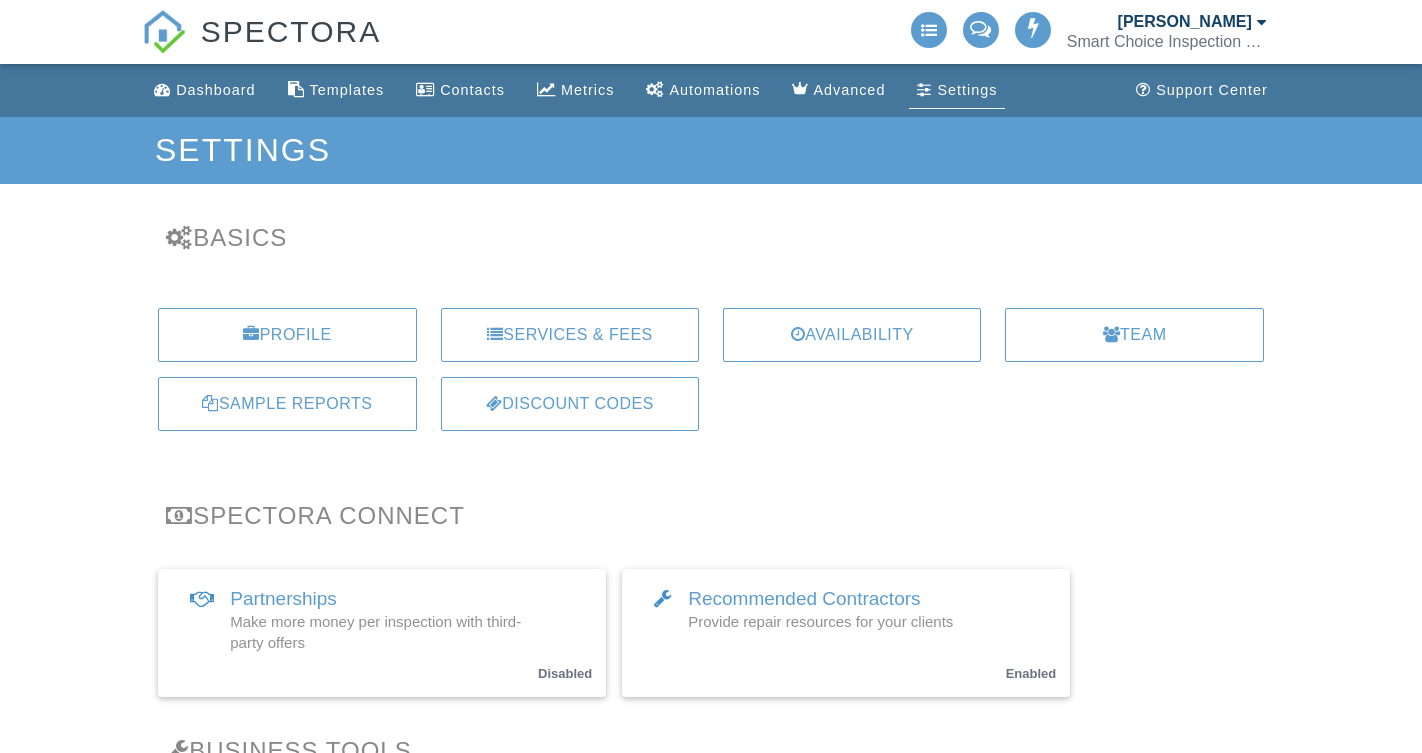 scroll, scrollTop: 0, scrollLeft: 0, axis: both 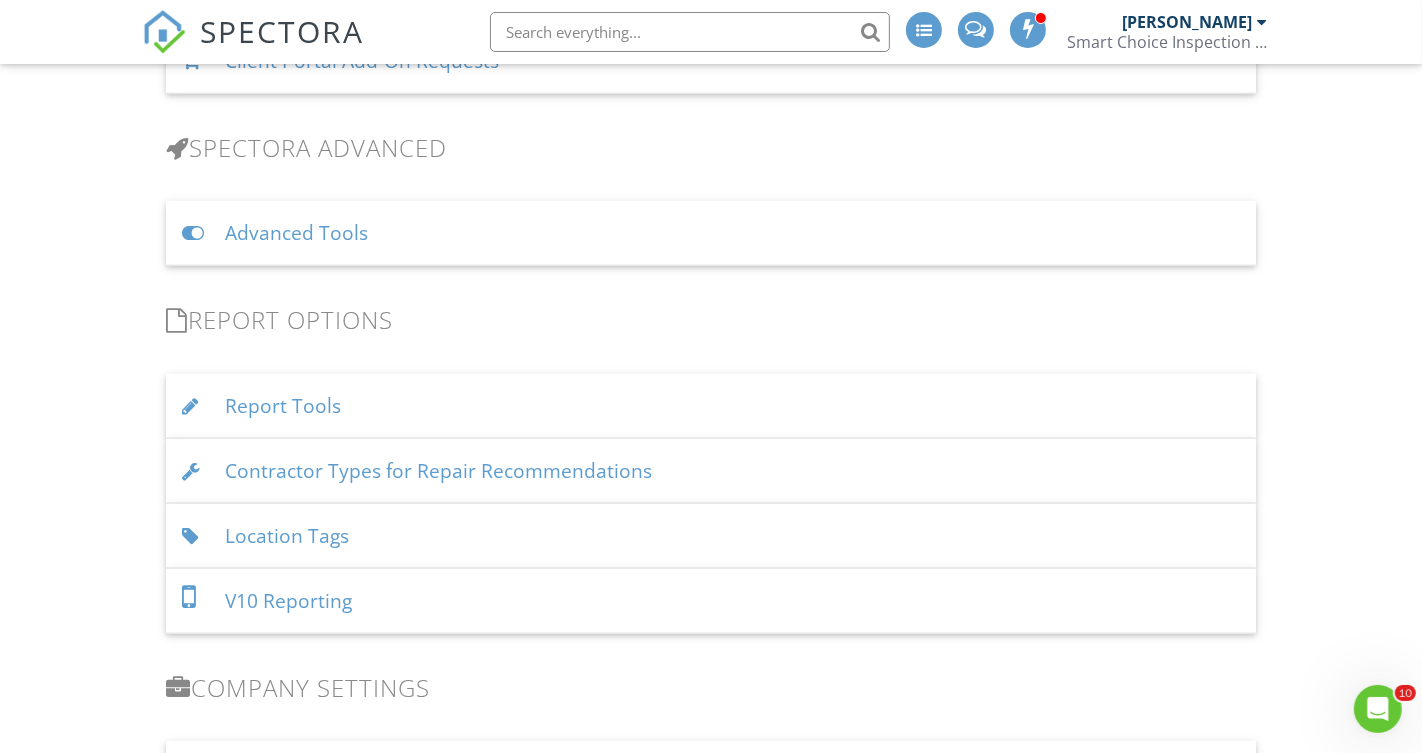 click on "Contractor Types for Repair Recommendations" at bounding box center (711, 471) 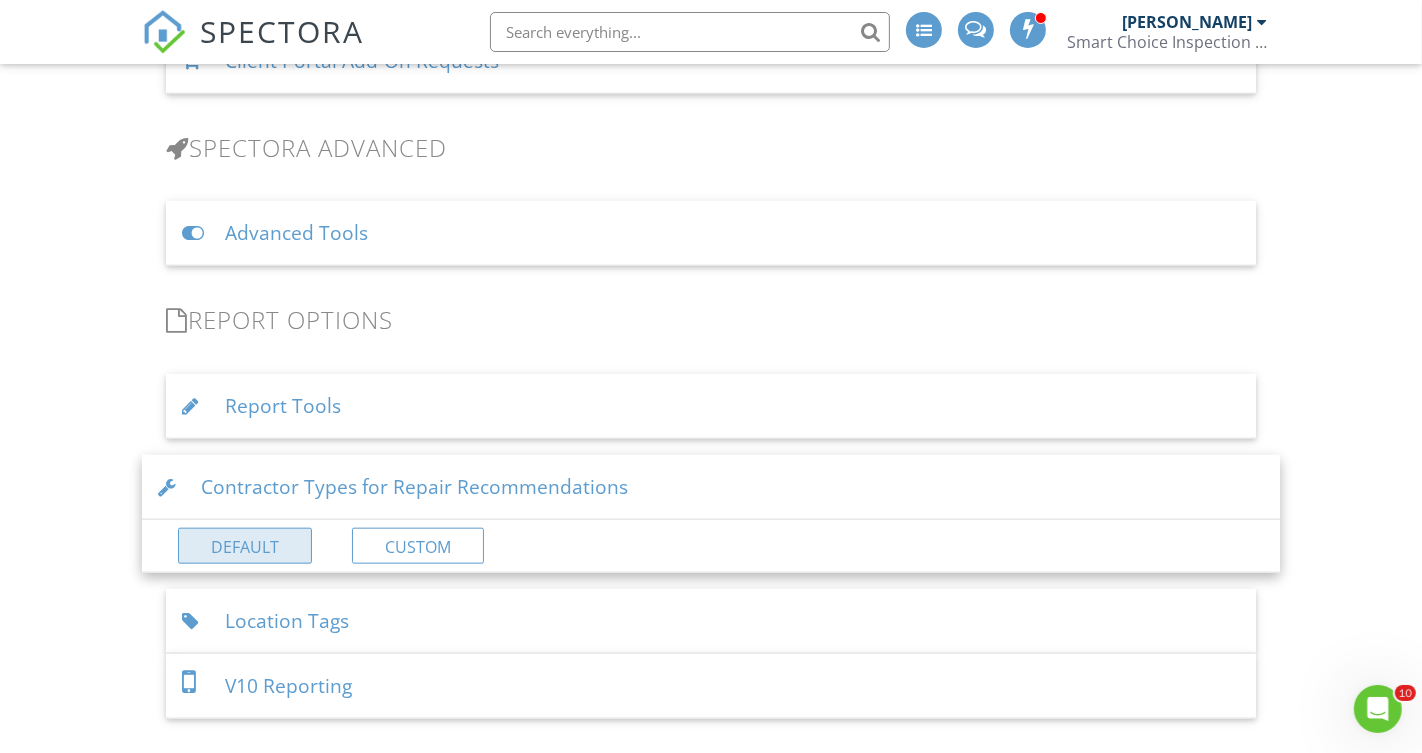 click on "Default" at bounding box center (245, 546) 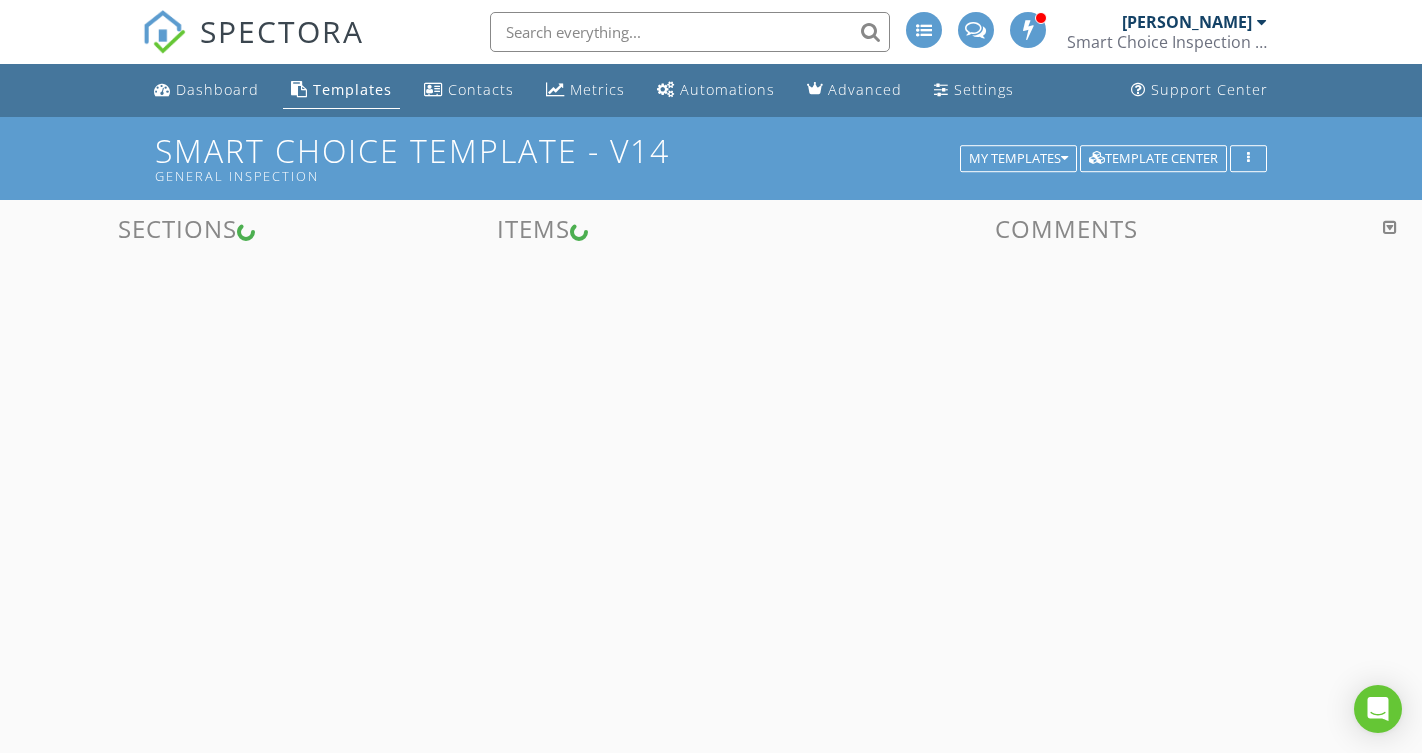 scroll, scrollTop: 0, scrollLeft: 0, axis: both 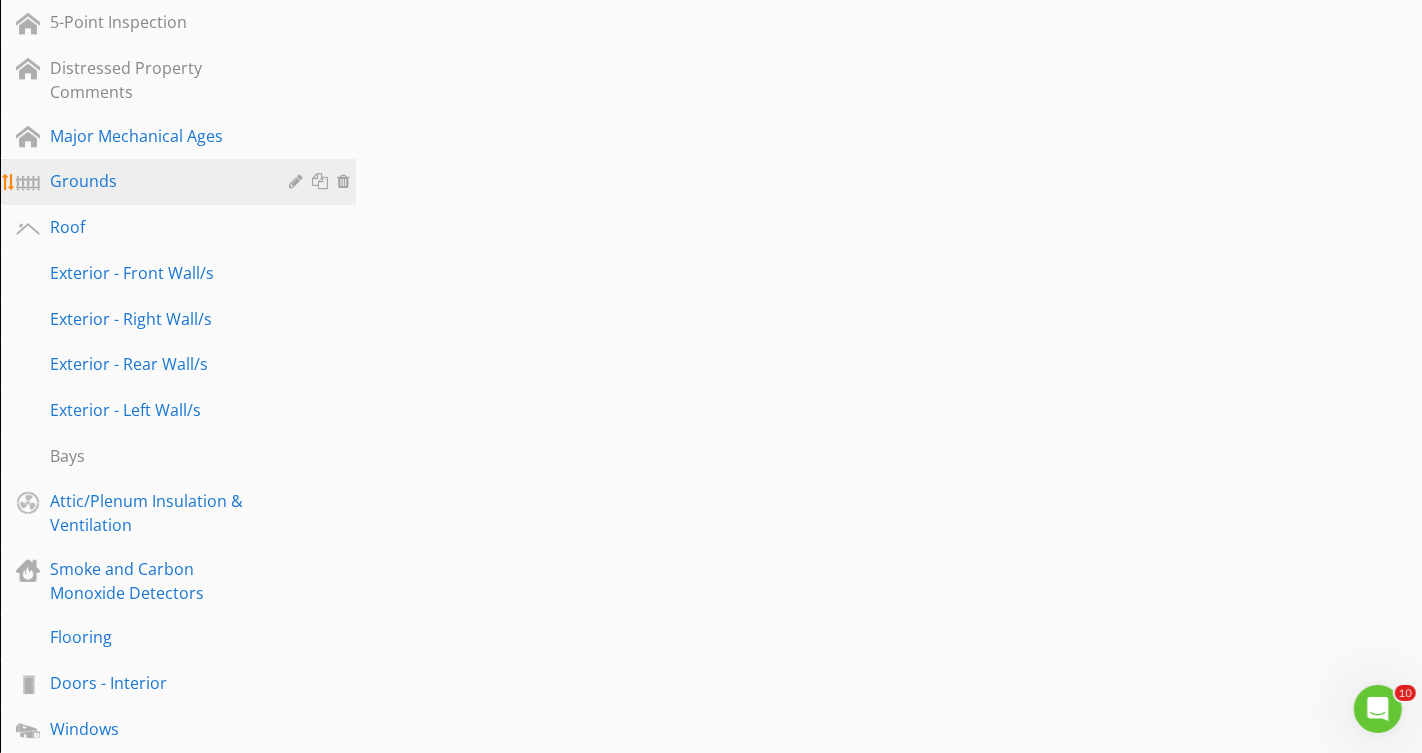 click on "Grounds" at bounding box center (155, 181) 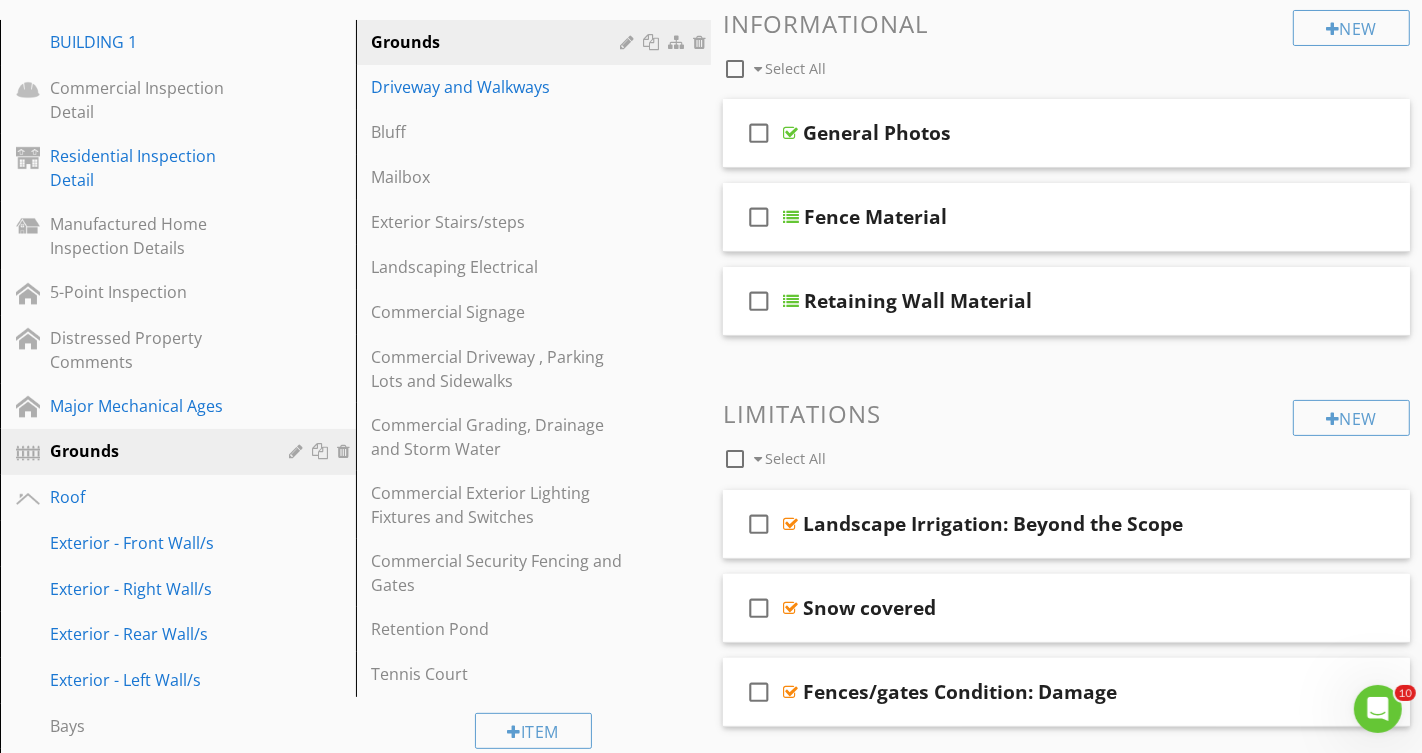 scroll, scrollTop: 0, scrollLeft: 0, axis: both 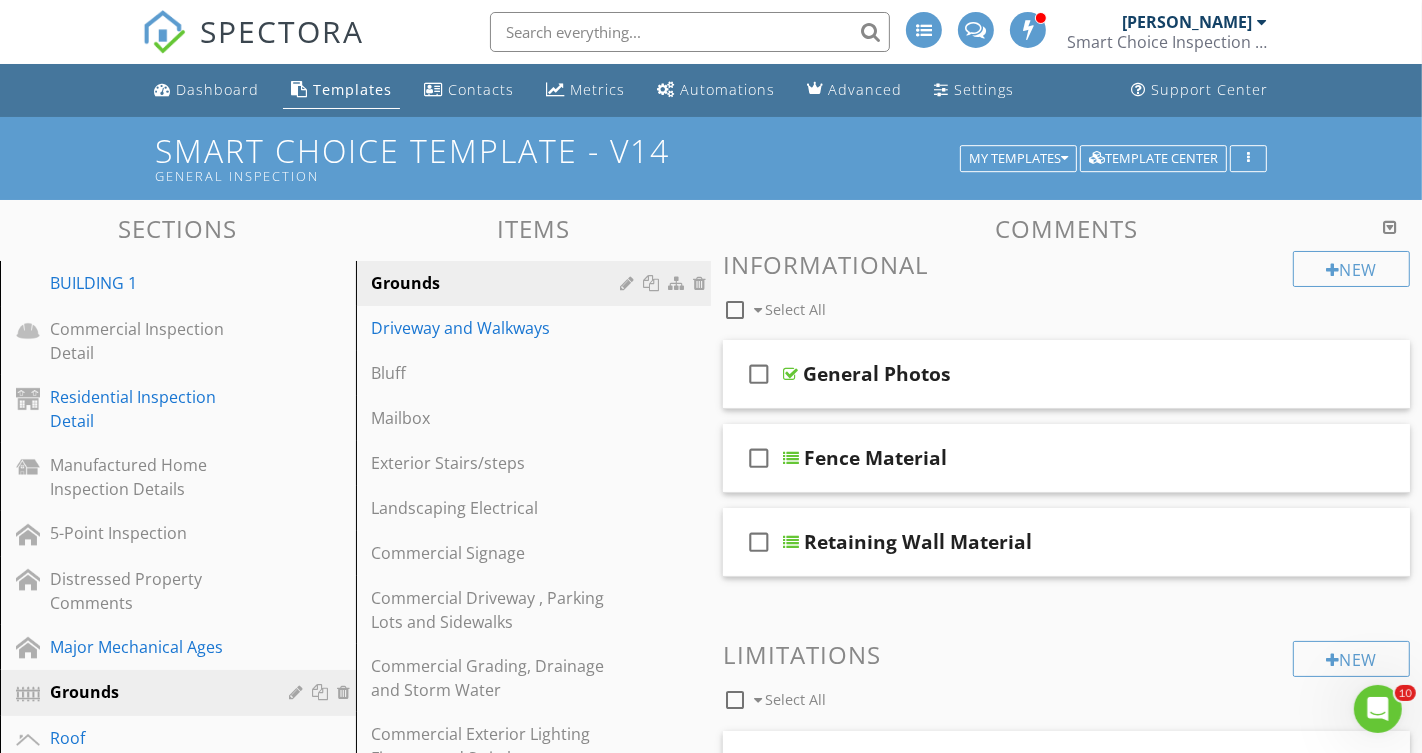 click at bounding box center [1390, 227] 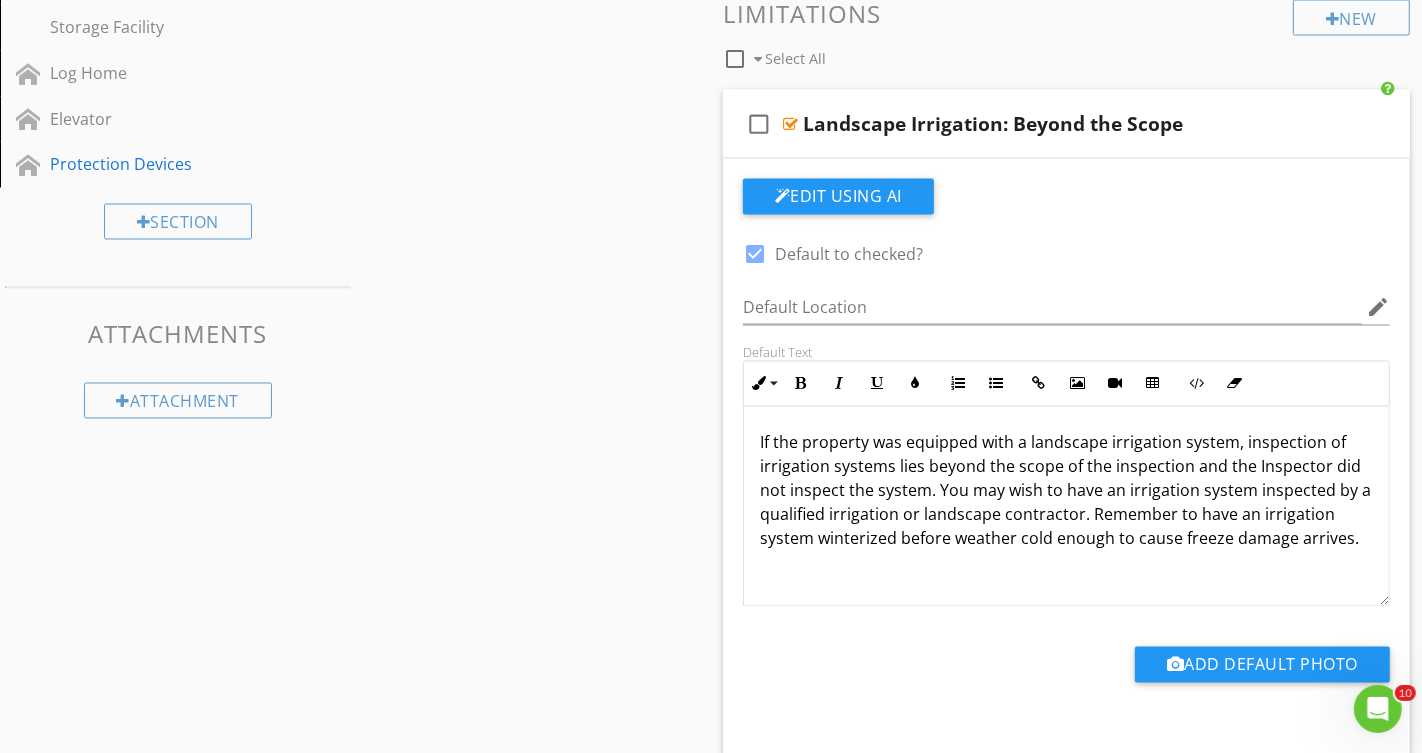 scroll, scrollTop: 3018, scrollLeft: 0, axis: vertical 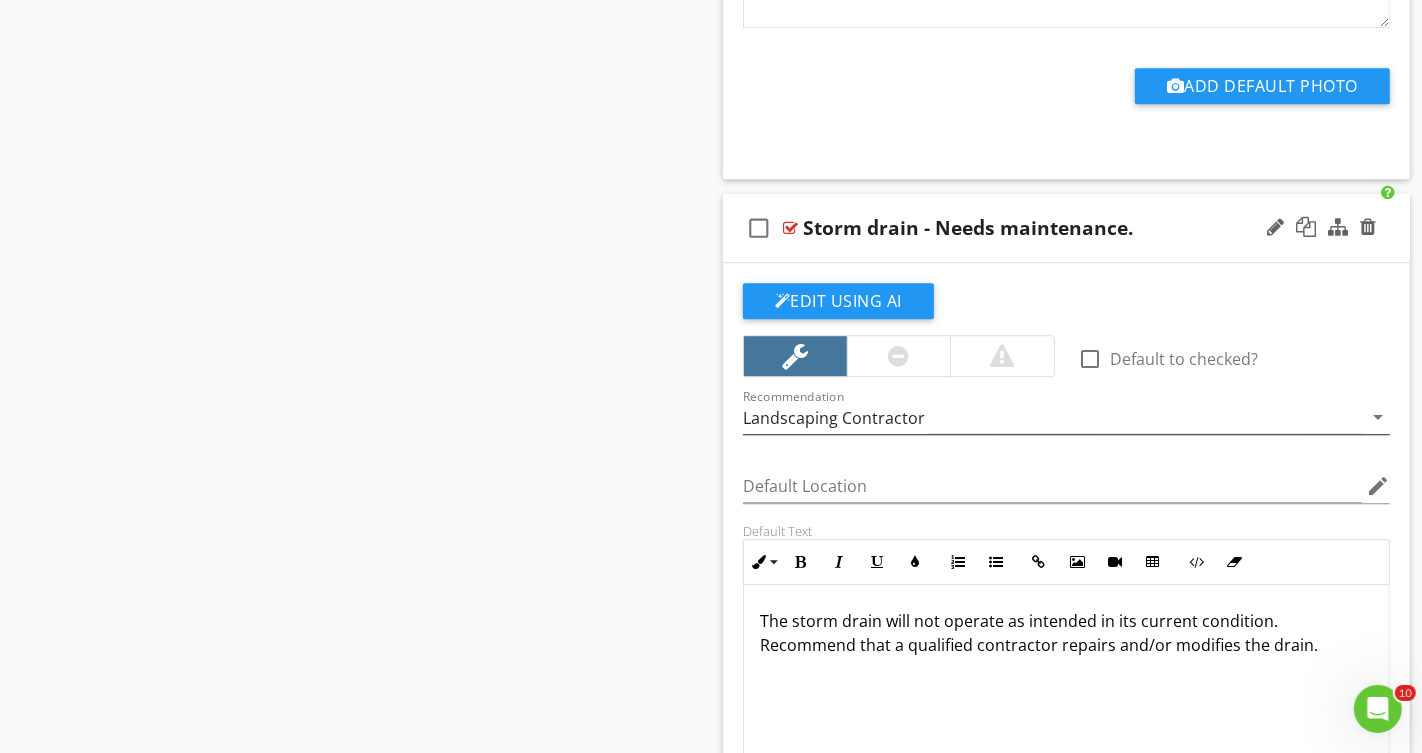click on "Landscaping Contractor" at bounding box center (1052, 417) 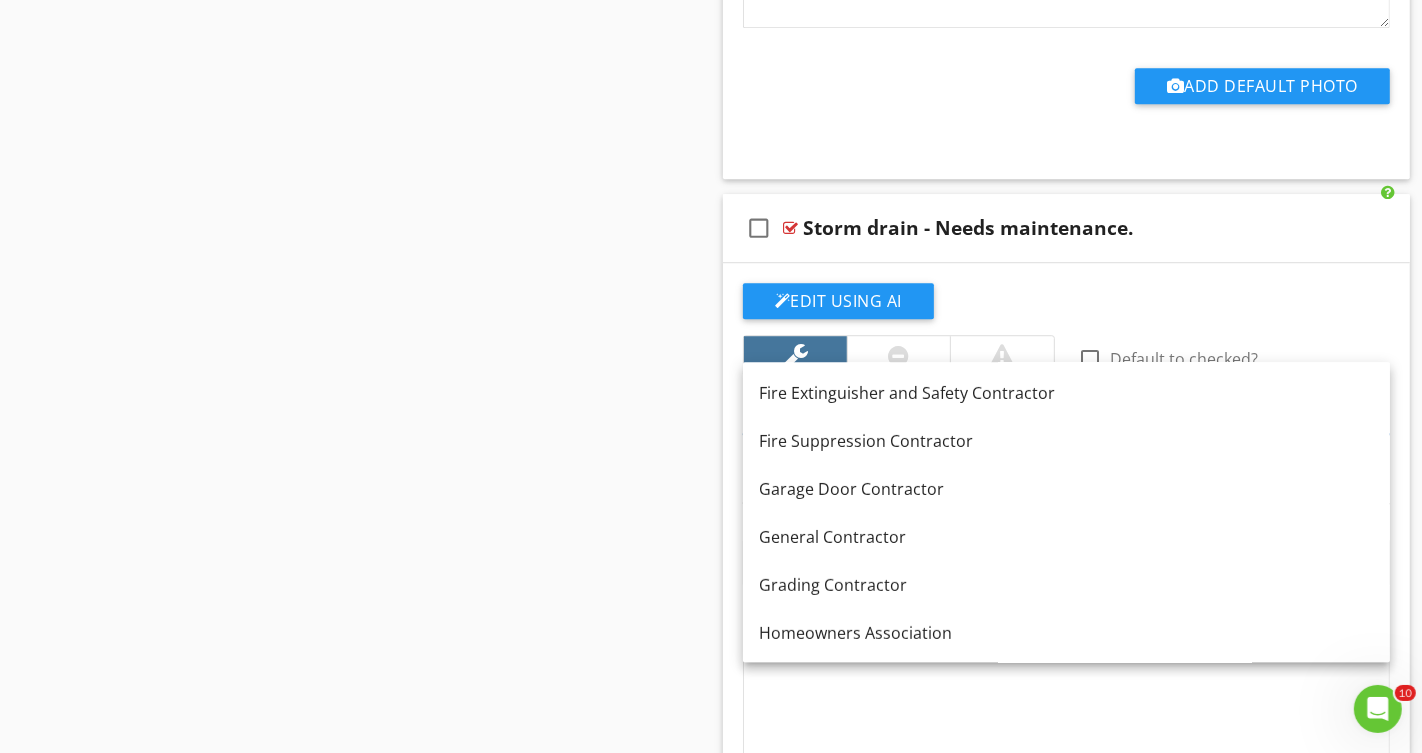 scroll, scrollTop: 616, scrollLeft: 0, axis: vertical 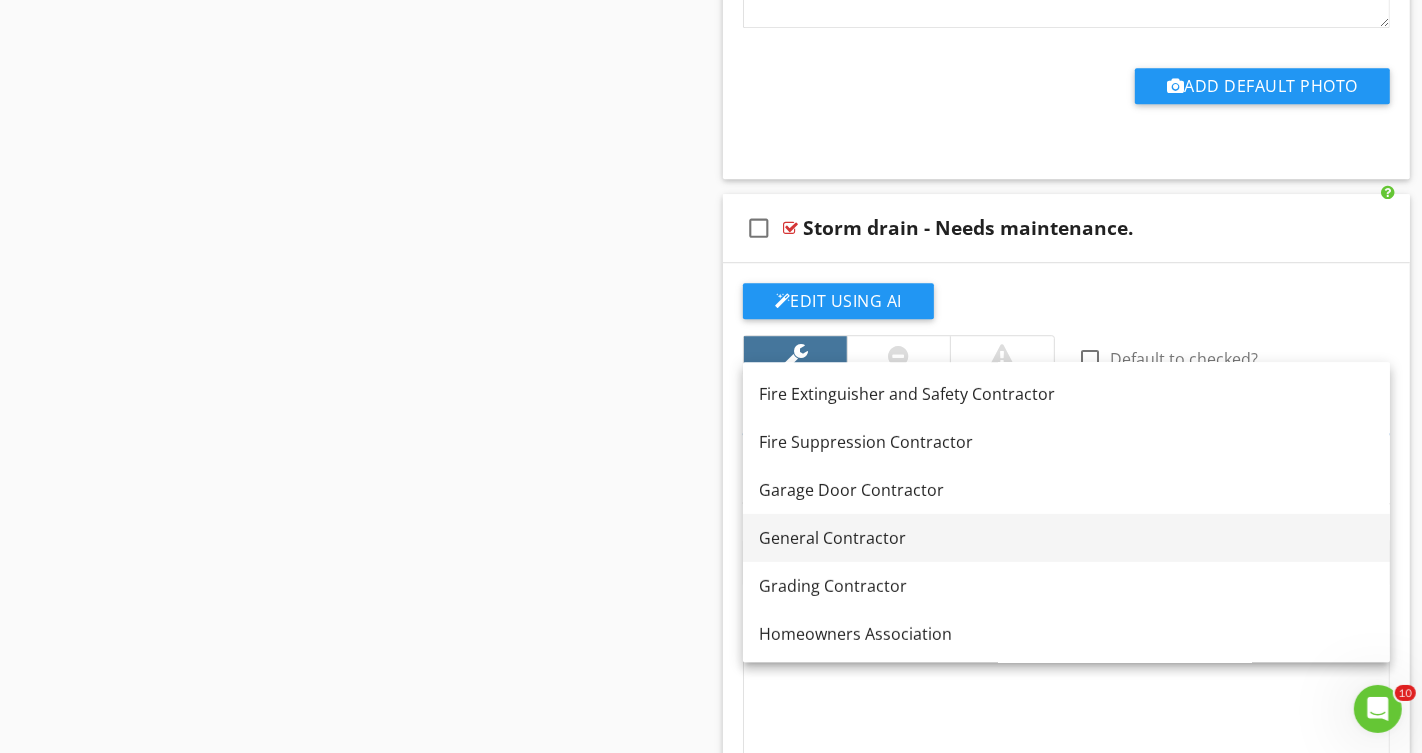 click on "General Contractor" at bounding box center (1066, 538) 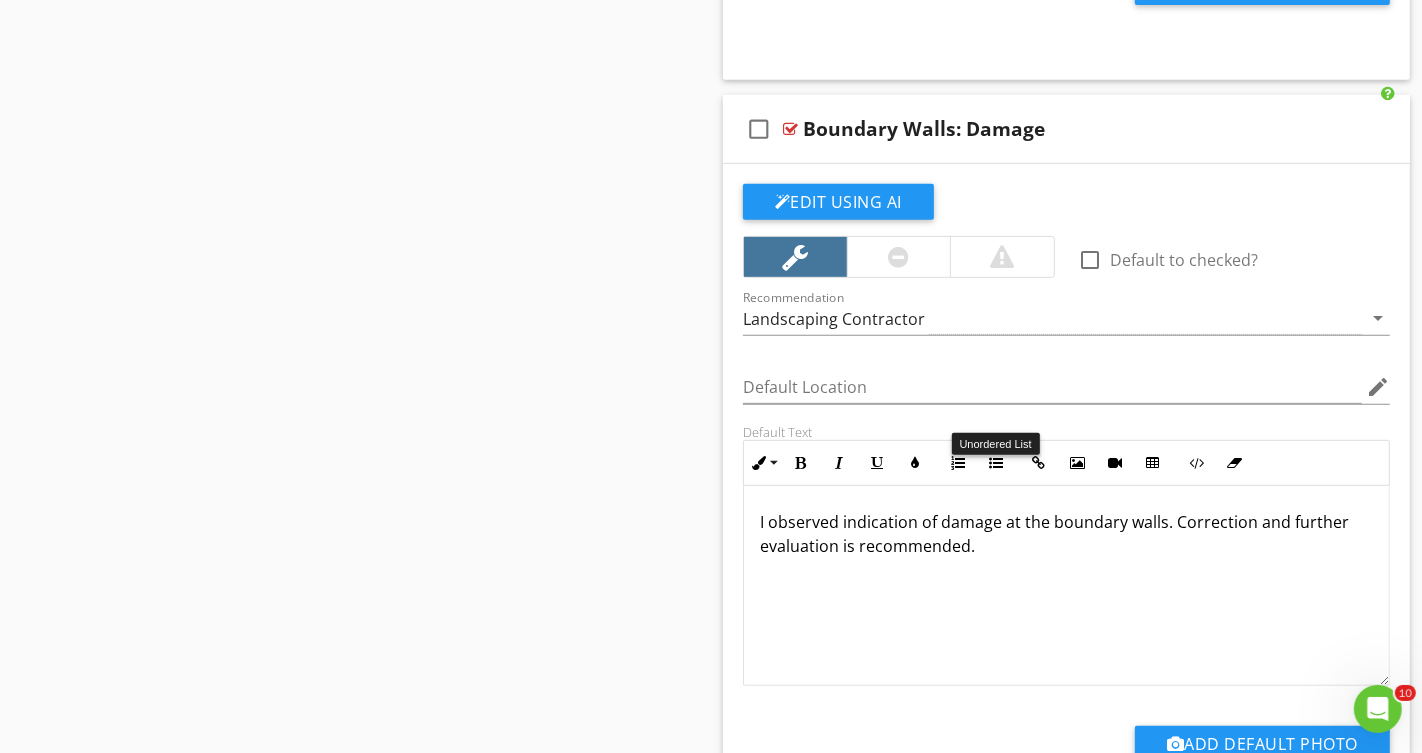 scroll, scrollTop: 13524, scrollLeft: 0, axis: vertical 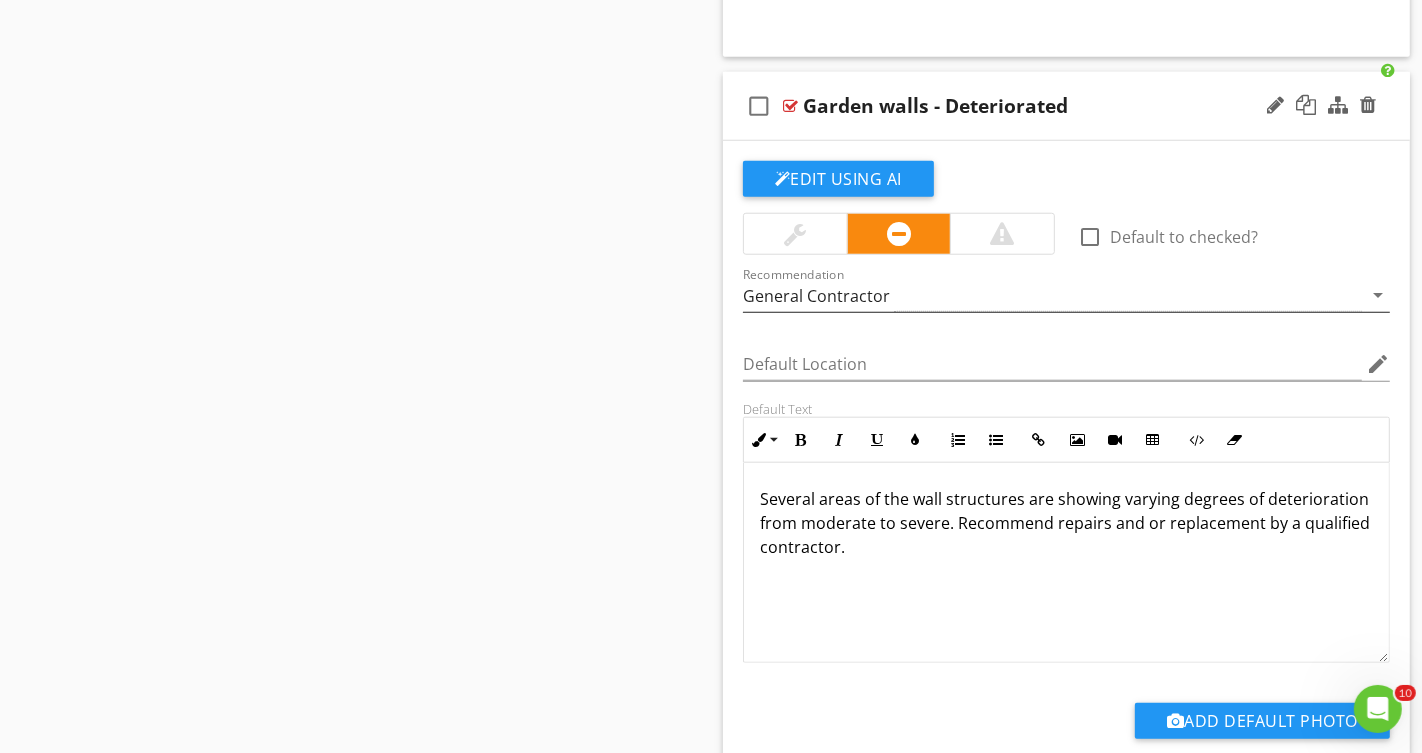 click on "General Contractor" at bounding box center (1052, 295) 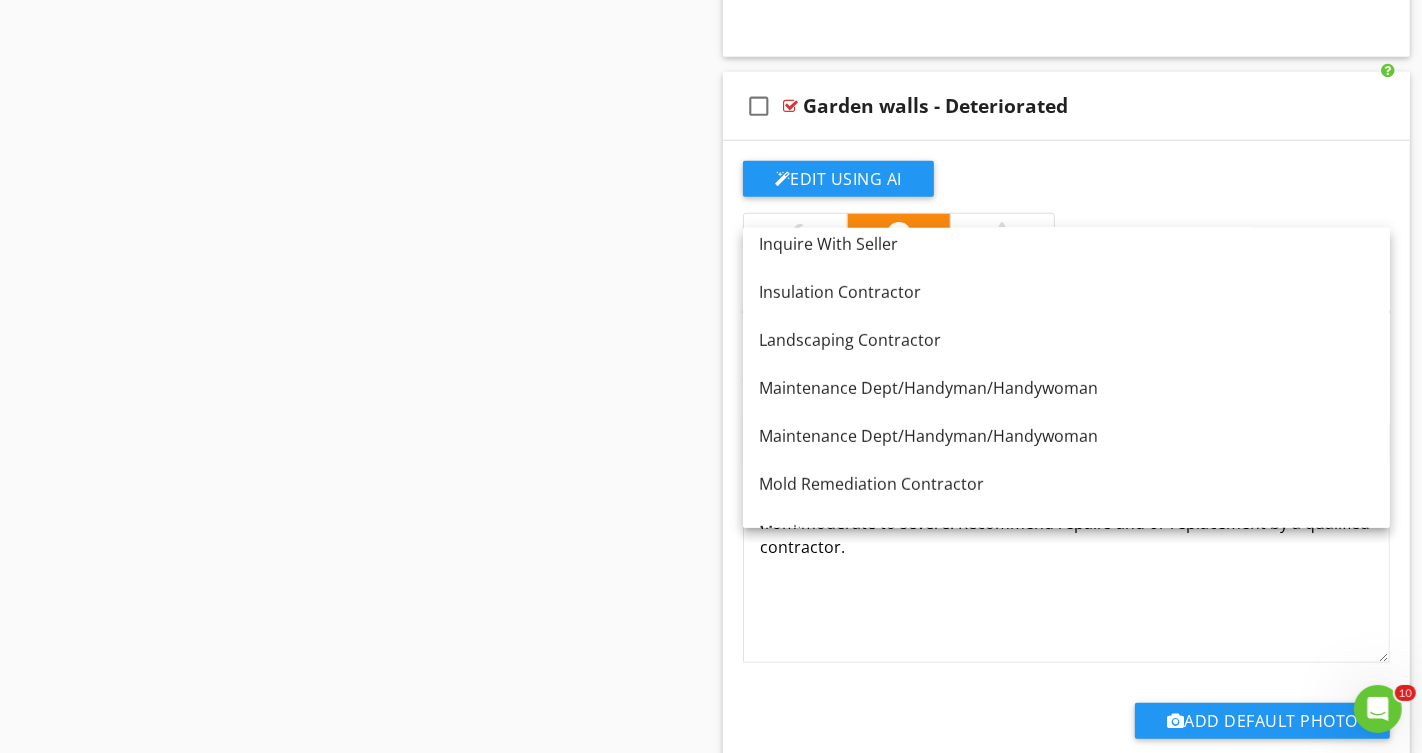 scroll, scrollTop: 965, scrollLeft: 0, axis: vertical 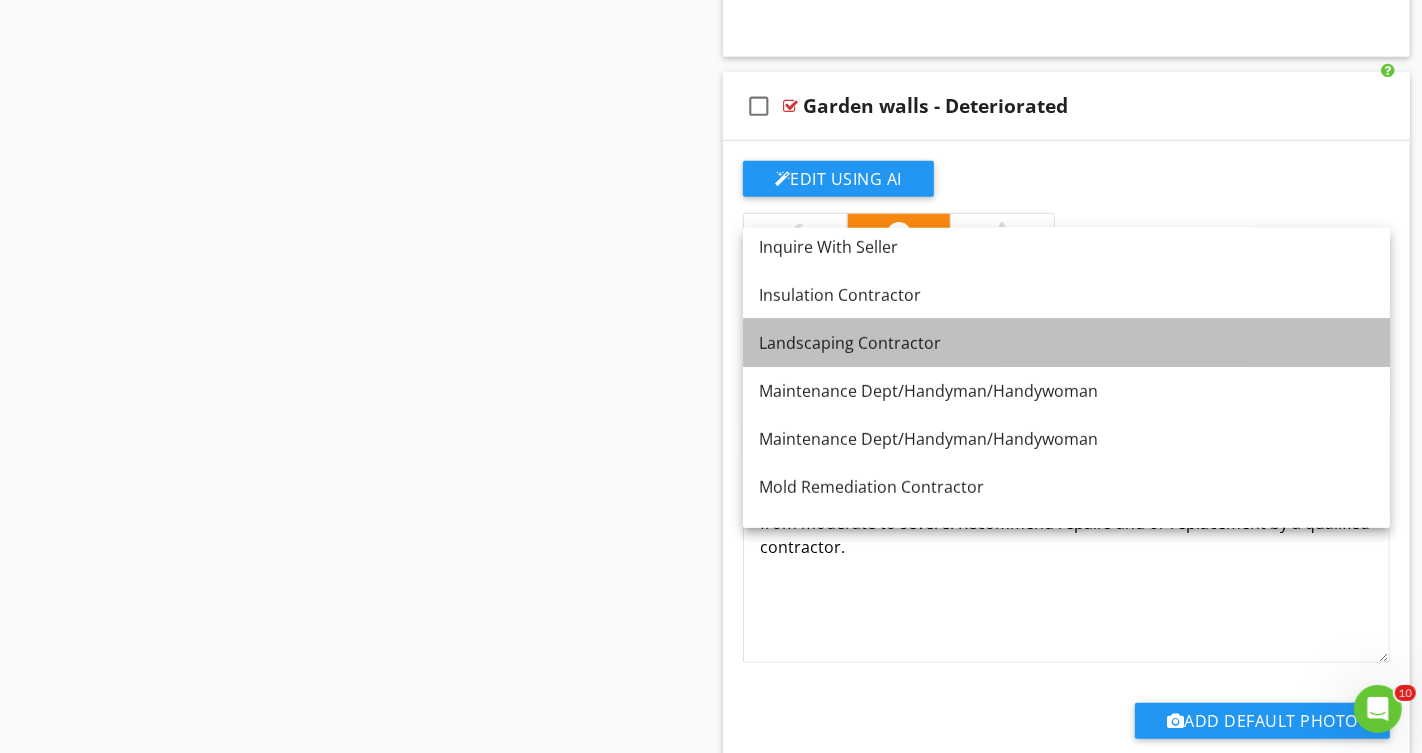 click on "Landscaping Contractor" at bounding box center (1066, 343) 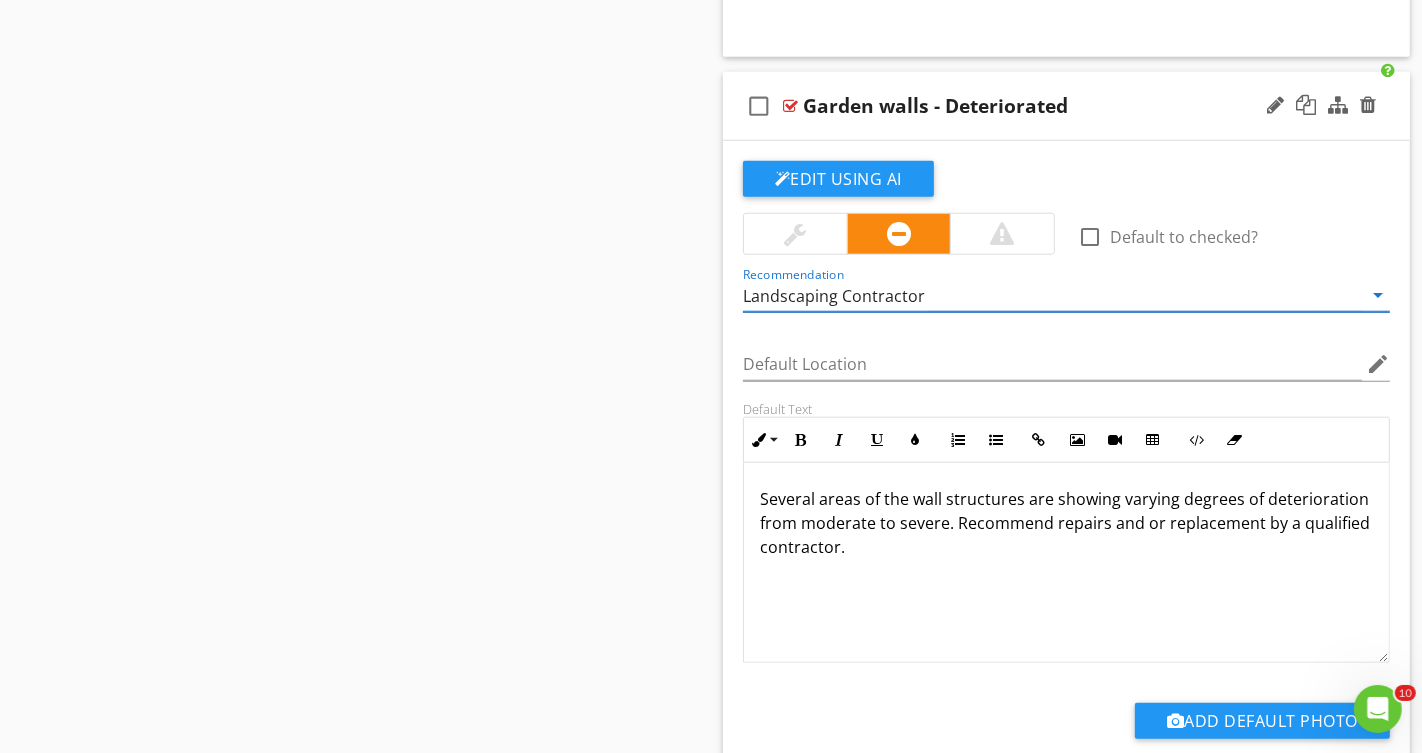 scroll, scrollTop: 0, scrollLeft: 0, axis: both 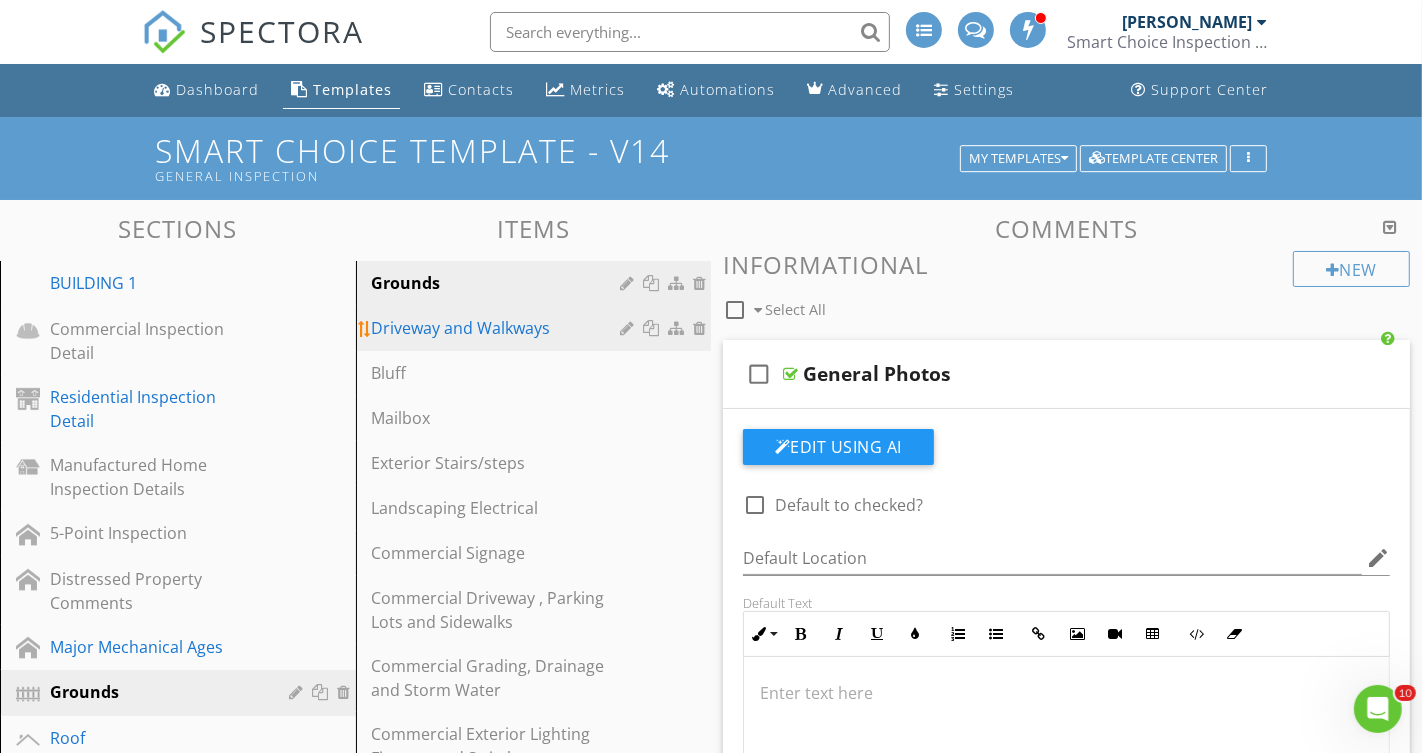 click on "Driveway and Walkways" at bounding box center (499, 328) 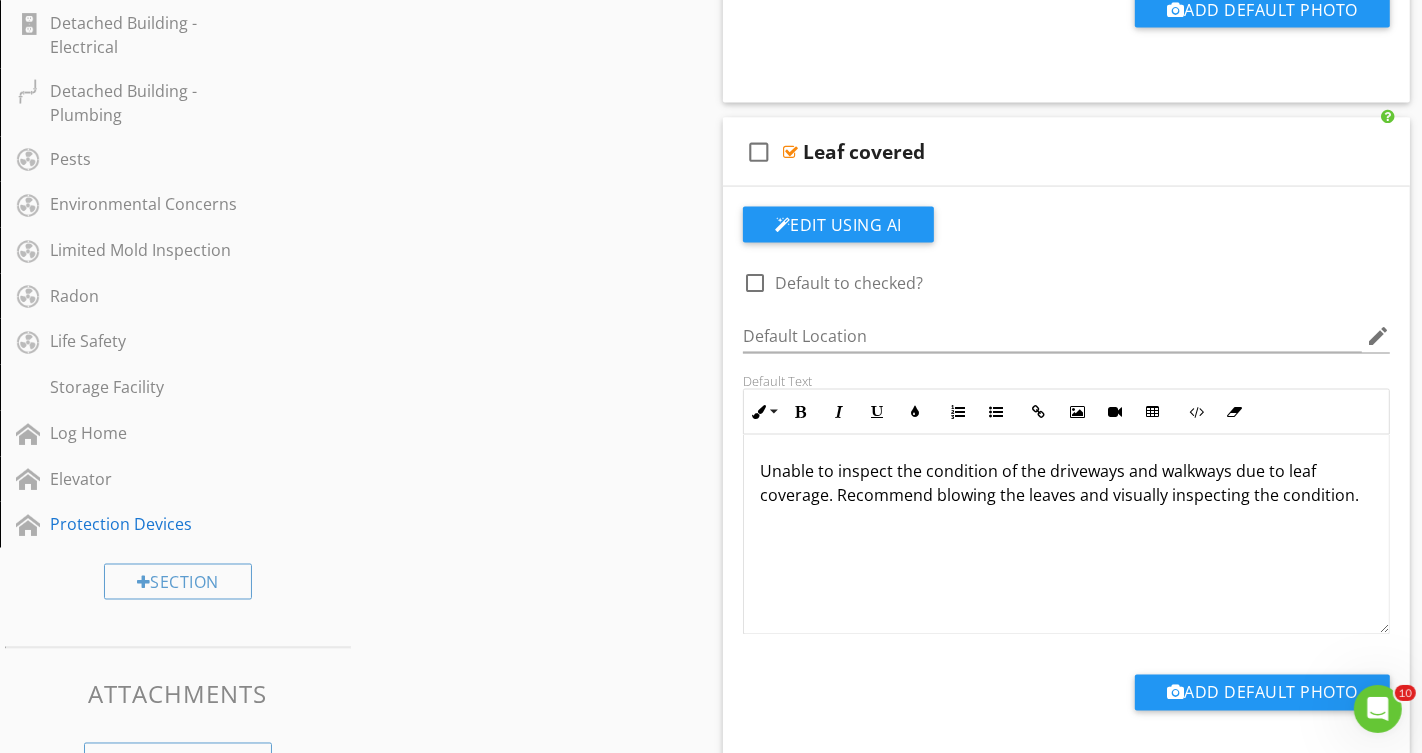 scroll, scrollTop: 2723, scrollLeft: 0, axis: vertical 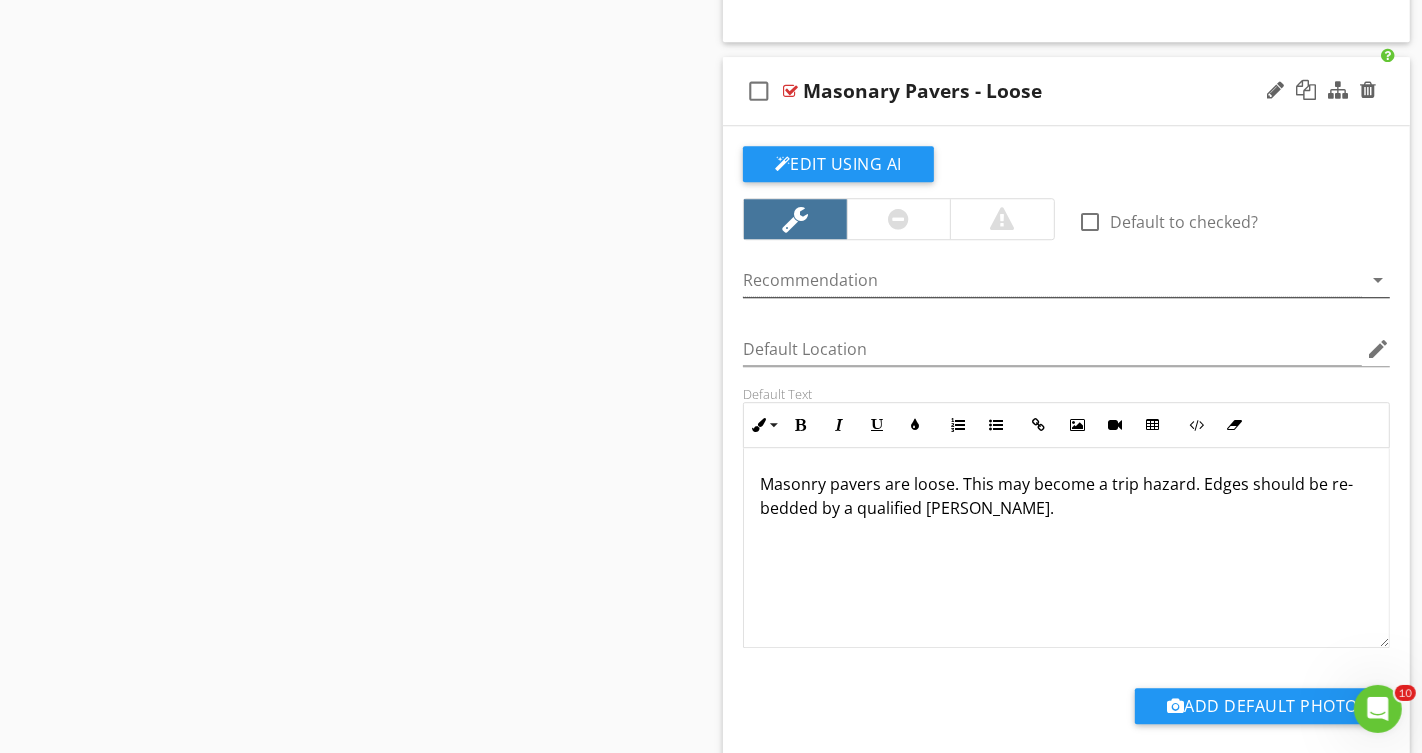 click at bounding box center (1052, 280) 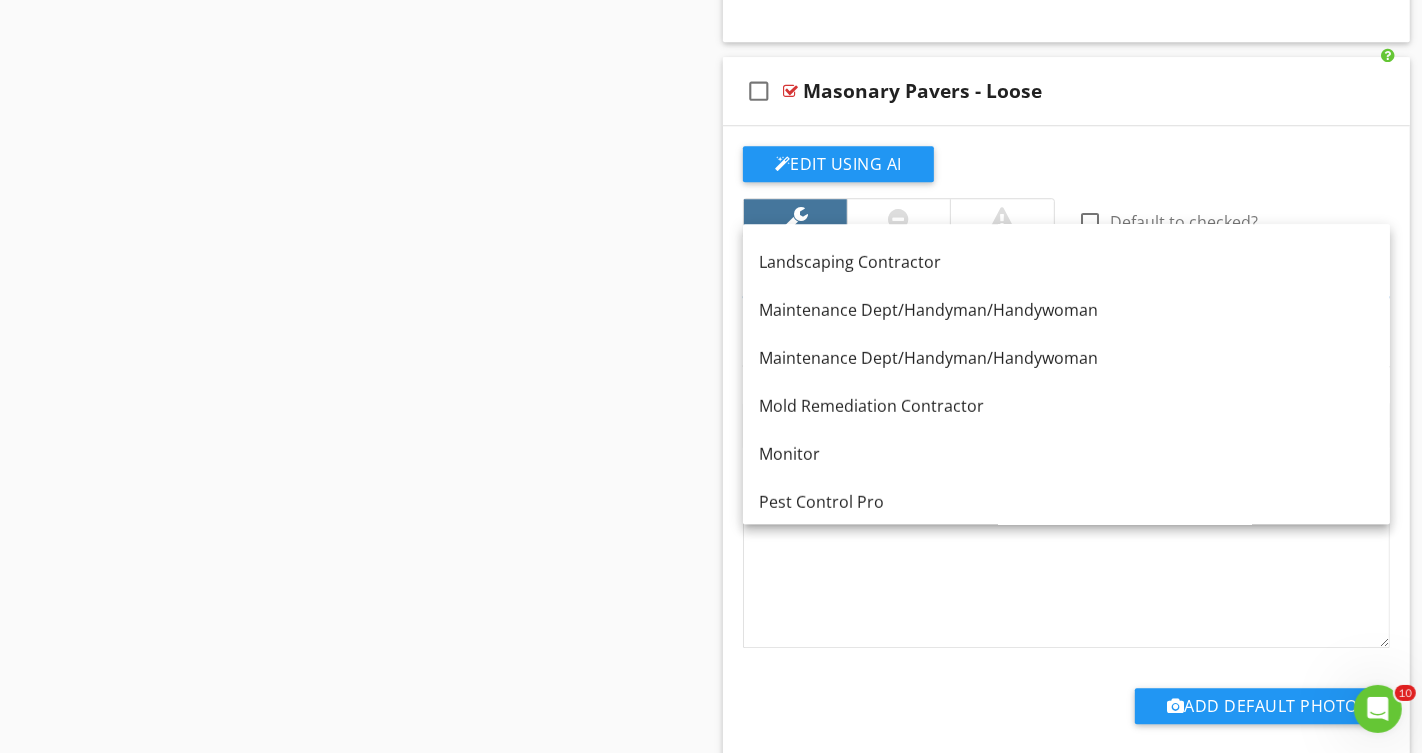 scroll, scrollTop: 1045, scrollLeft: 0, axis: vertical 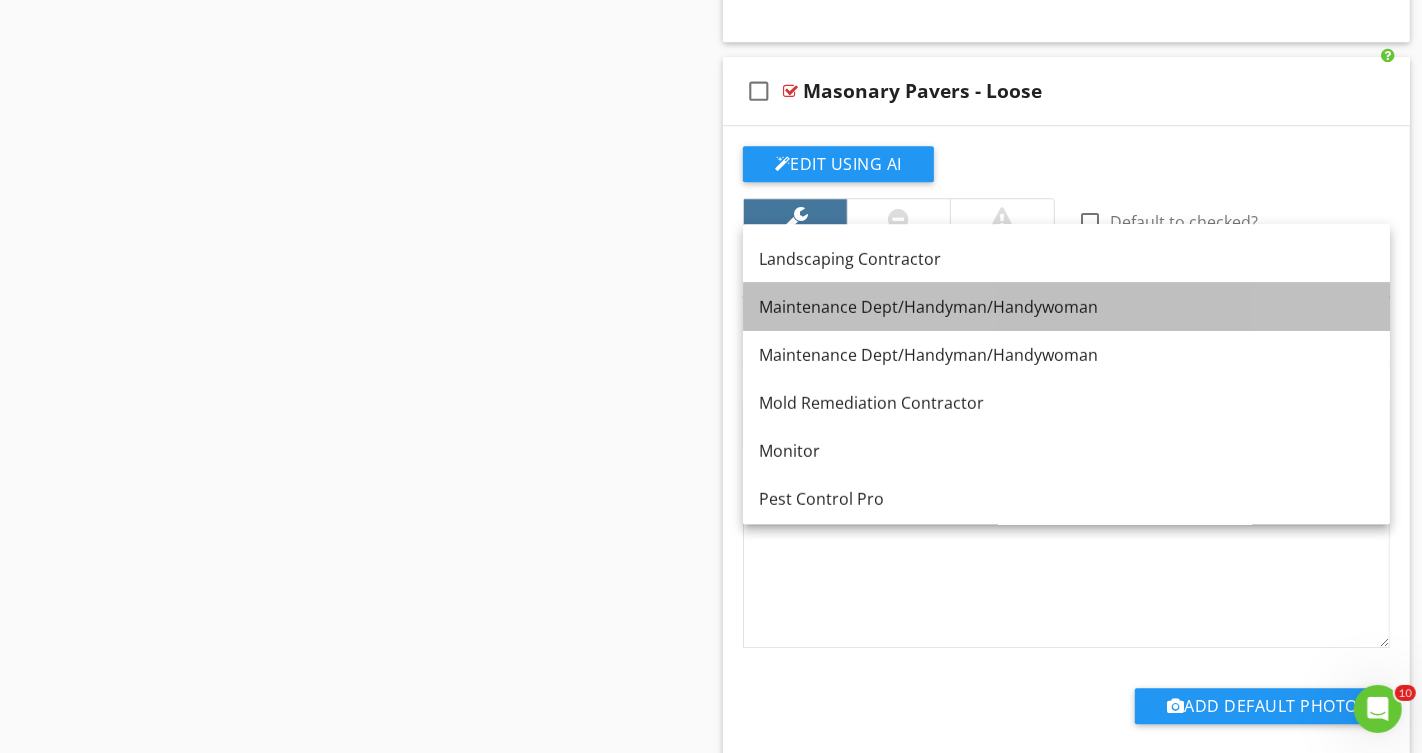 click on "Maintenance Dept/Handyman/Handywoman" at bounding box center (1066, 307) 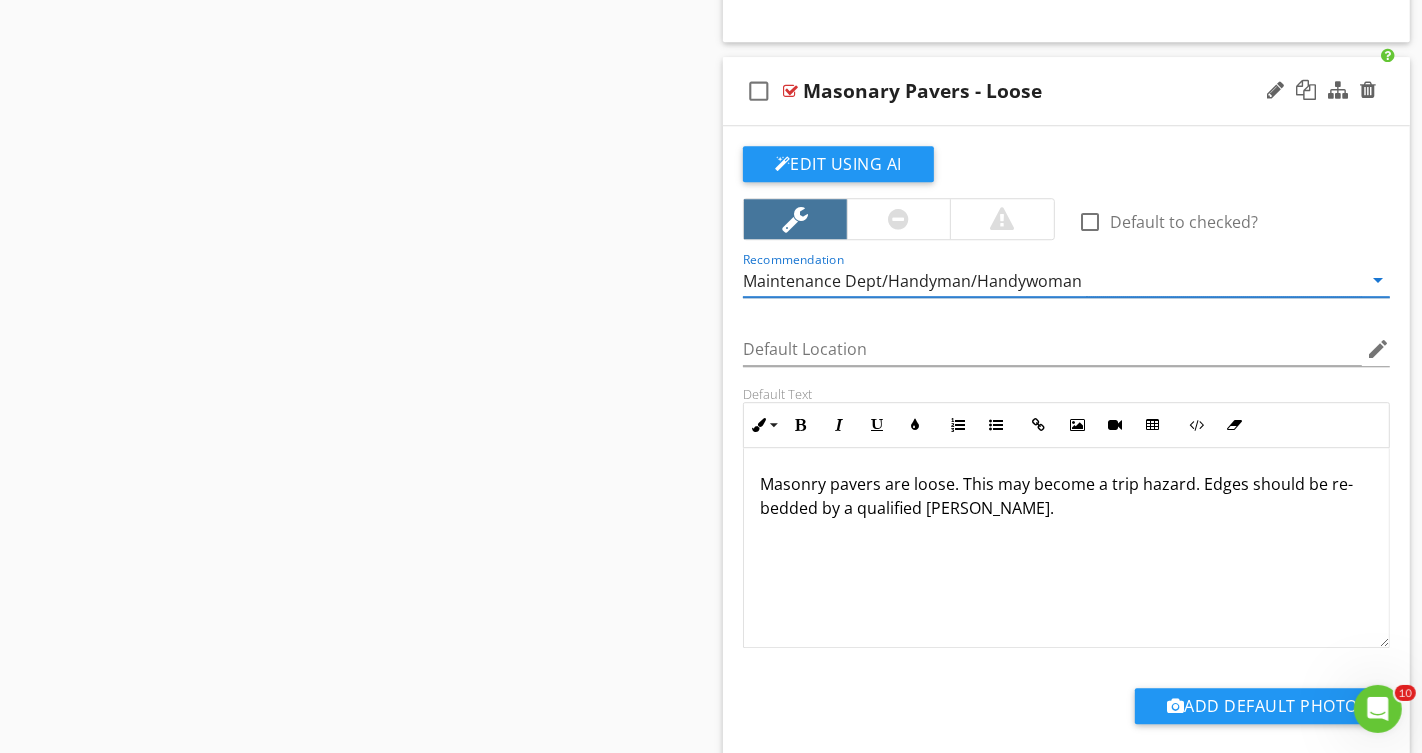 scroll, scrollTop: 0, scrollLeft: 0, axis: both 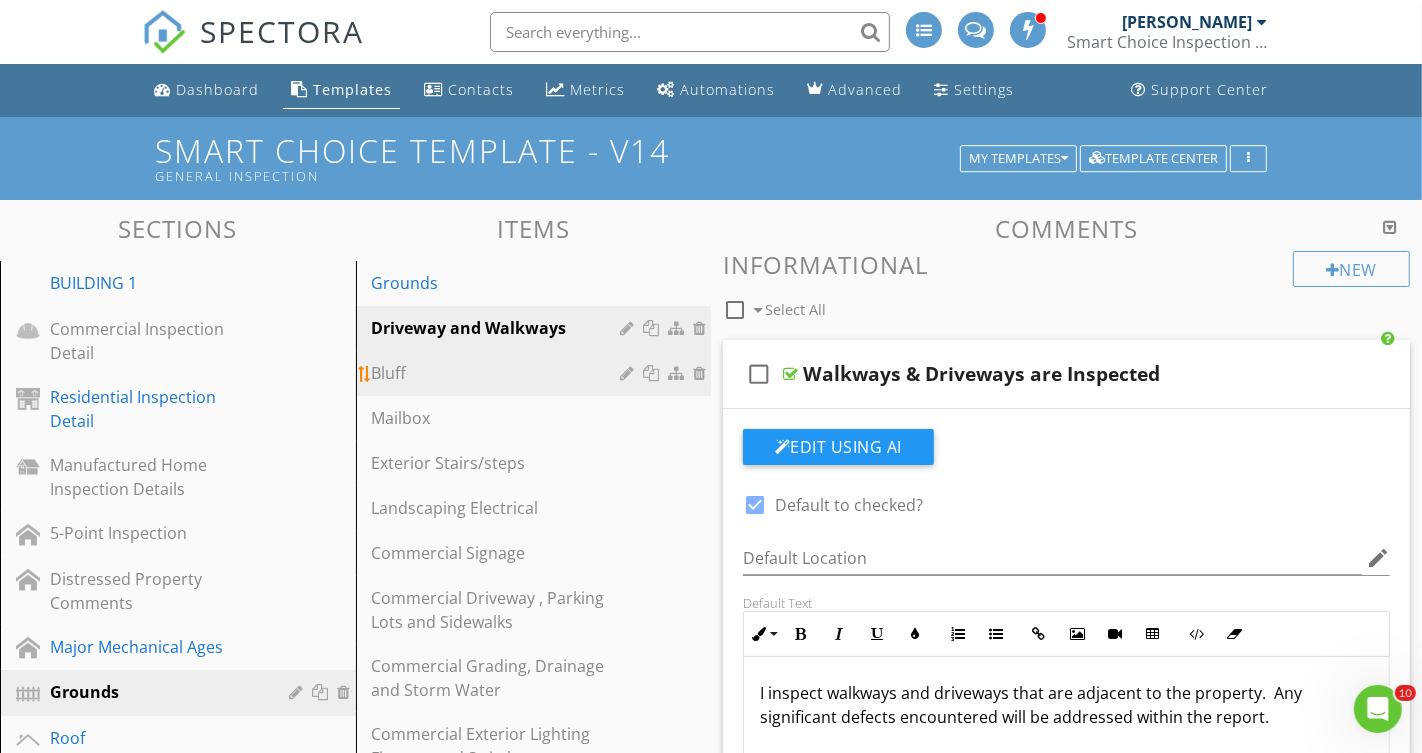 click on "Bluff" at bounding box center (499, 373) 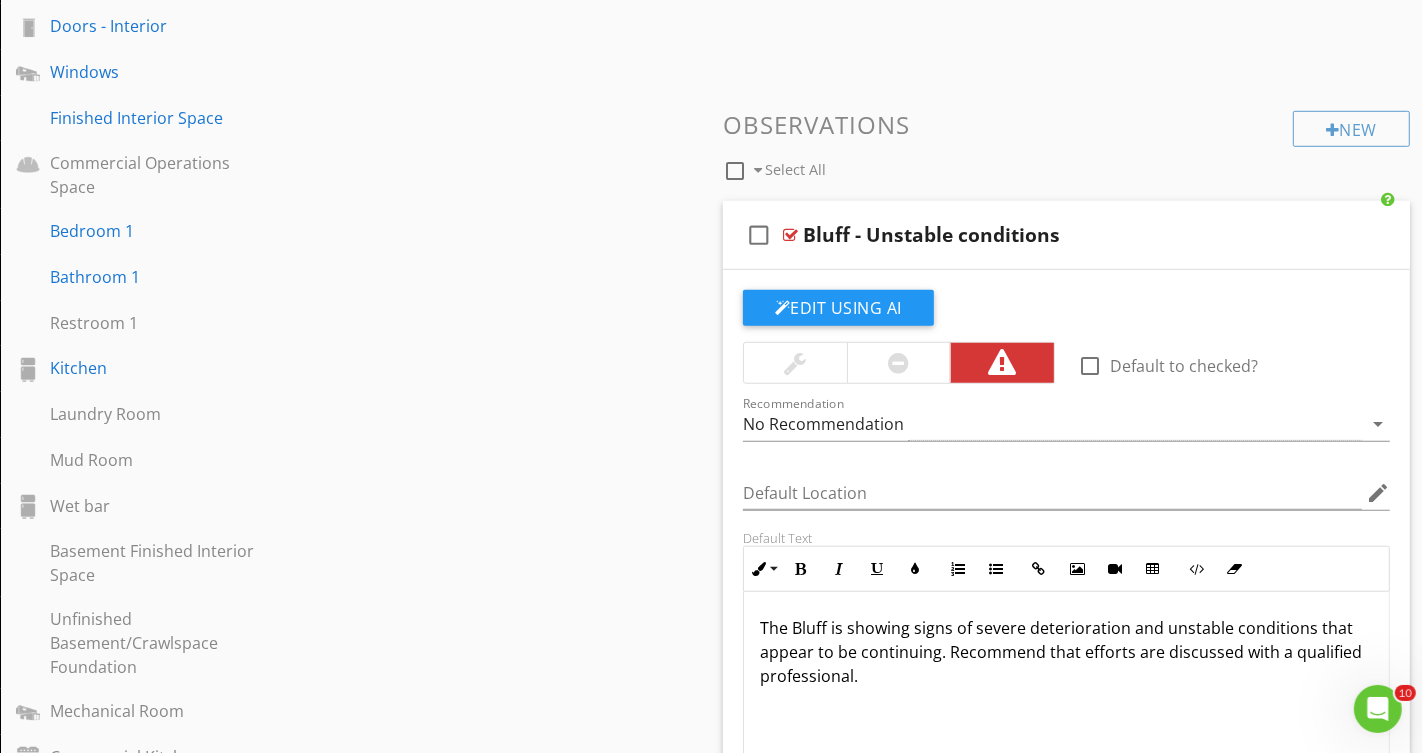 scroll, scrollTop: 1172, scrollLeft: 0, axis: vertical 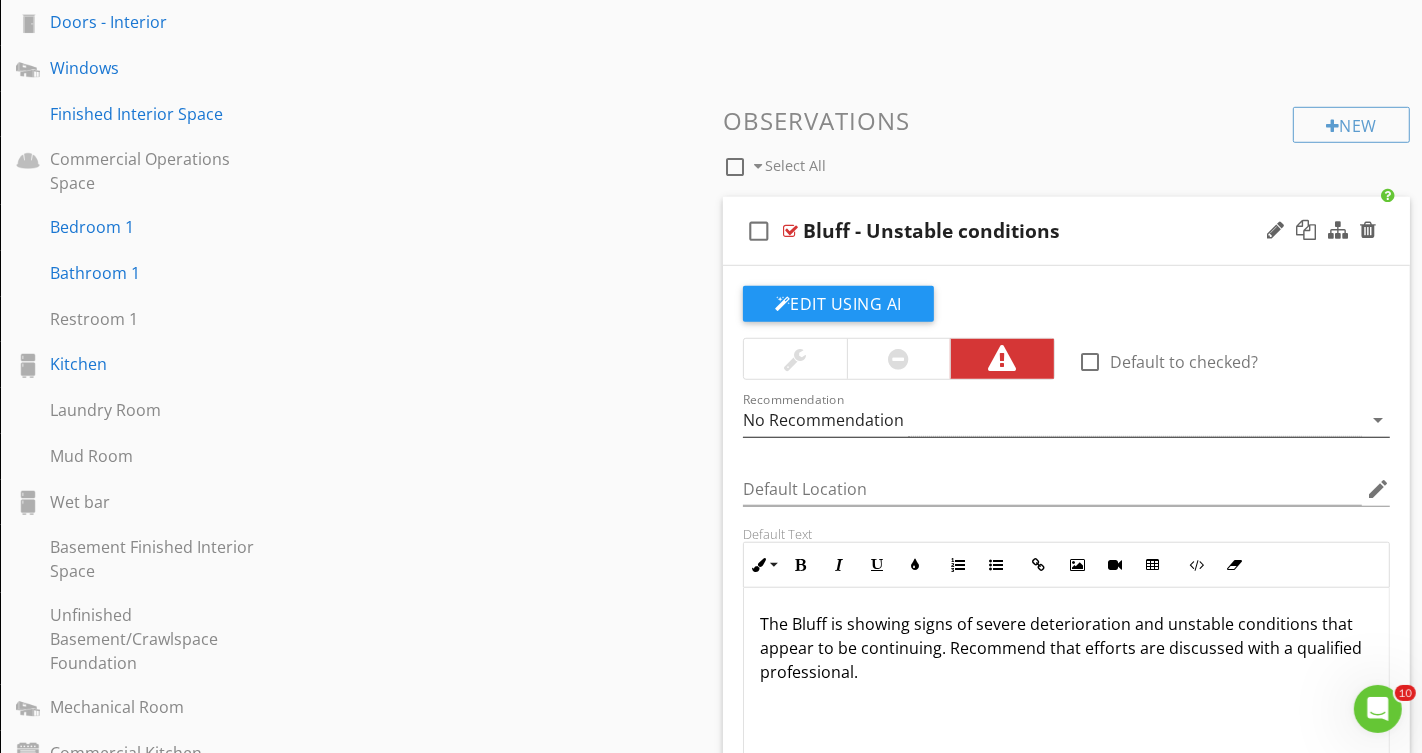 click on "No Recommendation" at bounding box center (1052, 420) 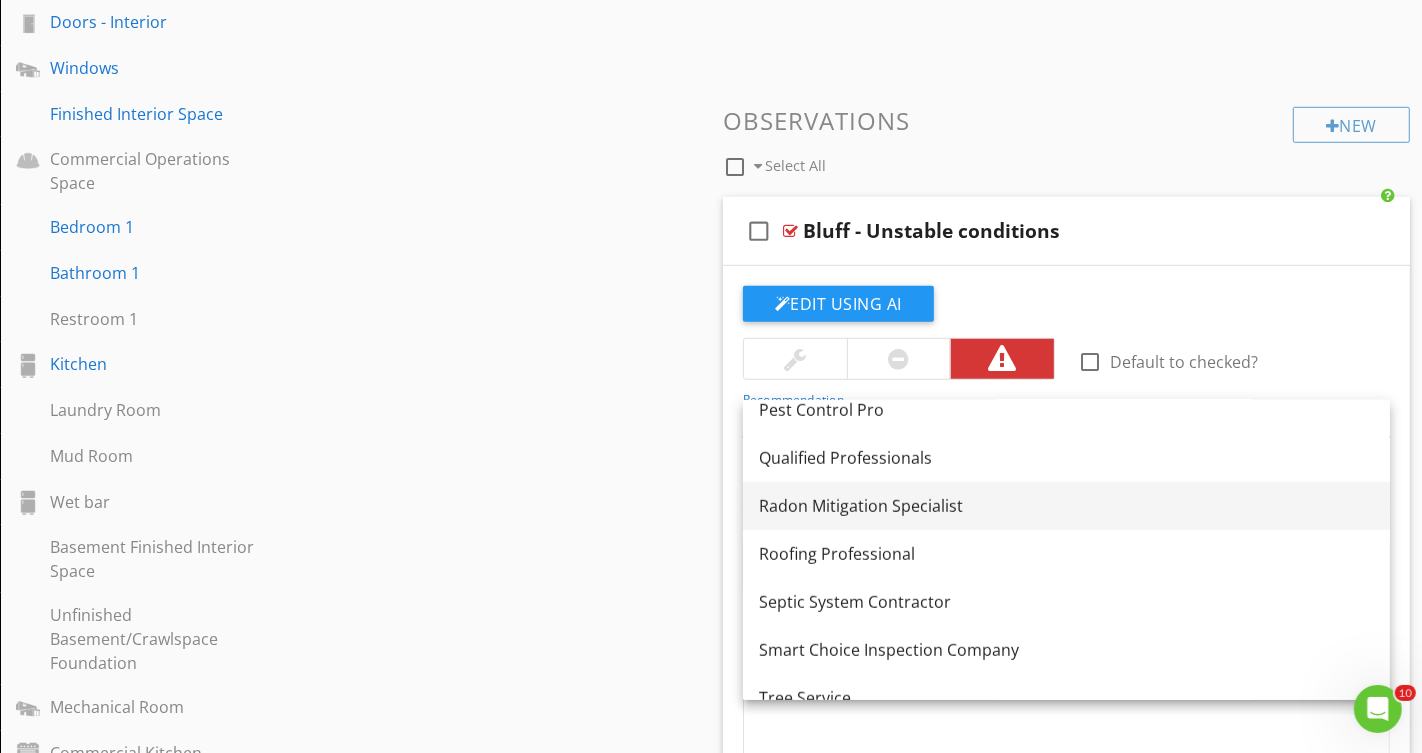scroll, scrollTop: 1315, scrollLeft: 0, axis: vertical 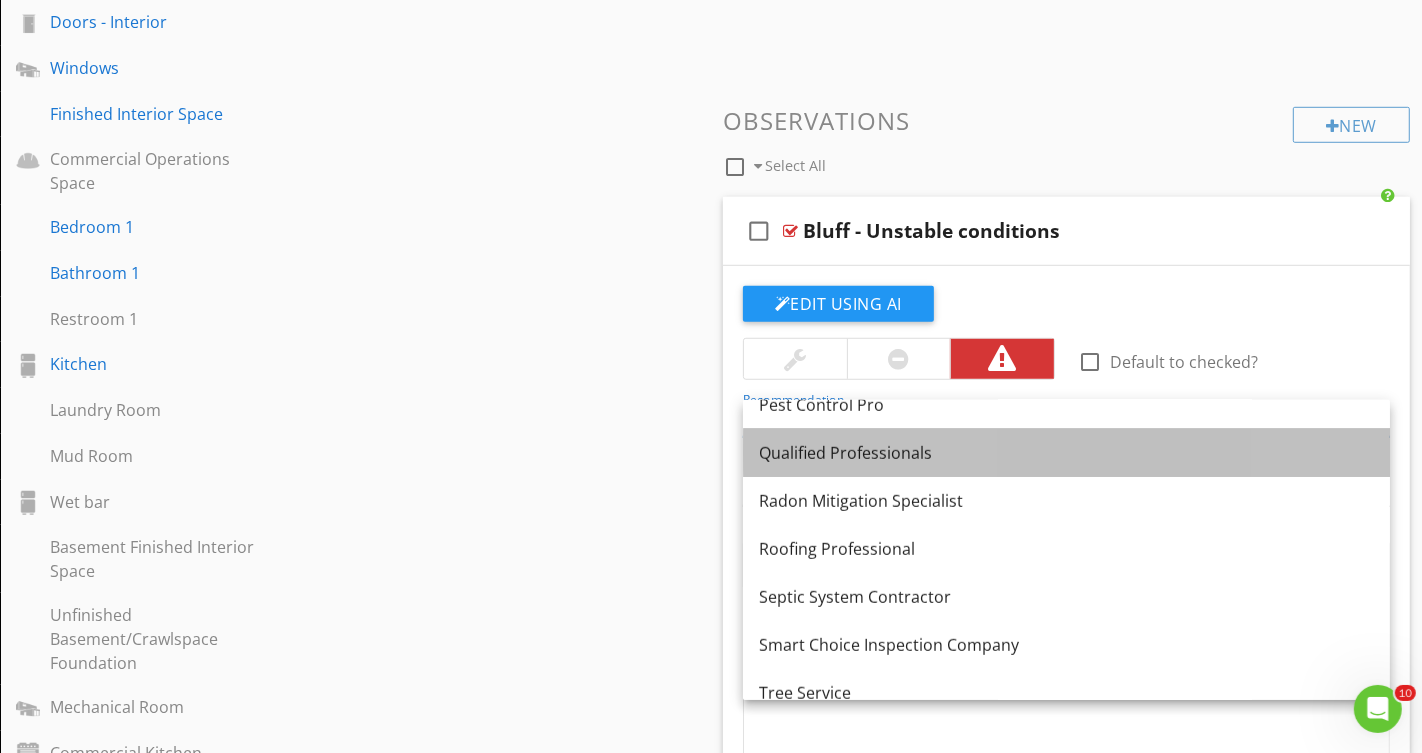 click on "Qualified Professionals" at bounding box center [1066, 453] 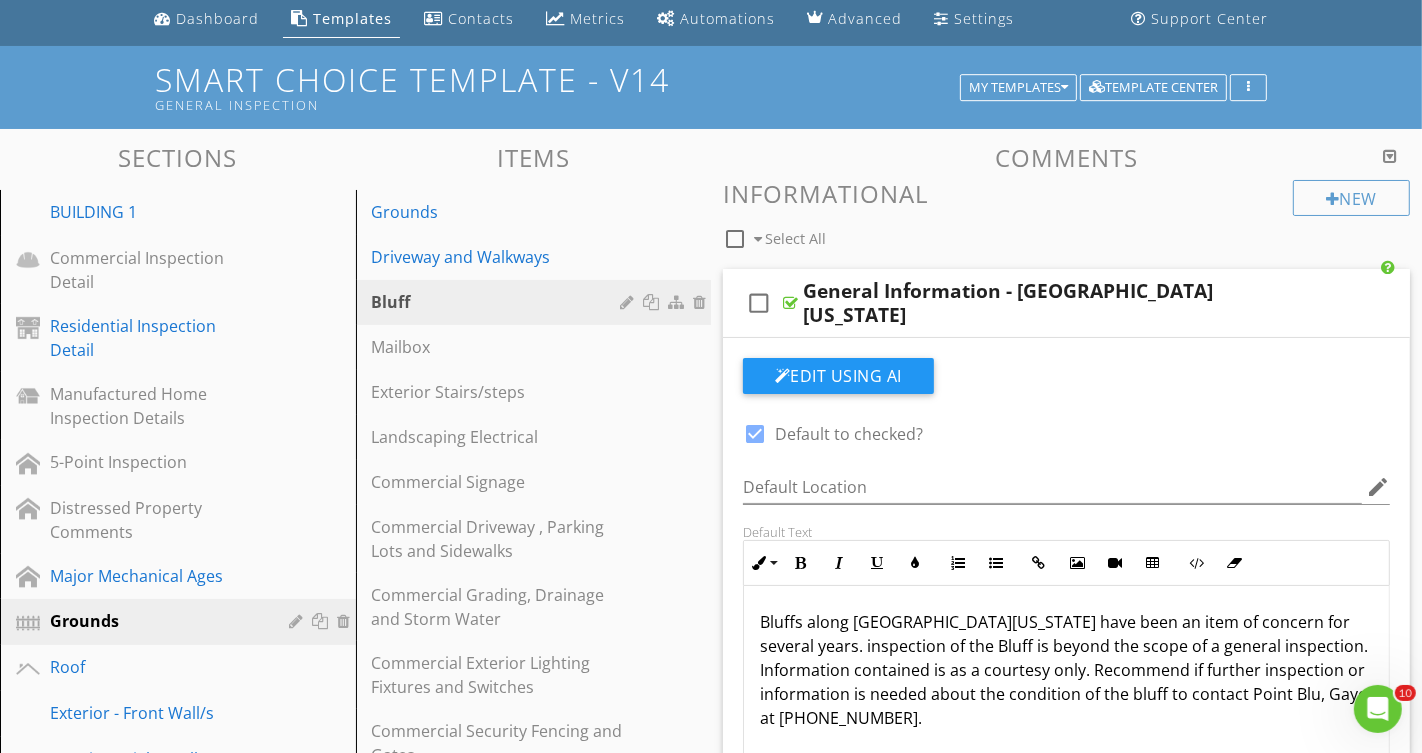 scroll, scrollTop: 68, scrollLeft: 0, axis: vertical 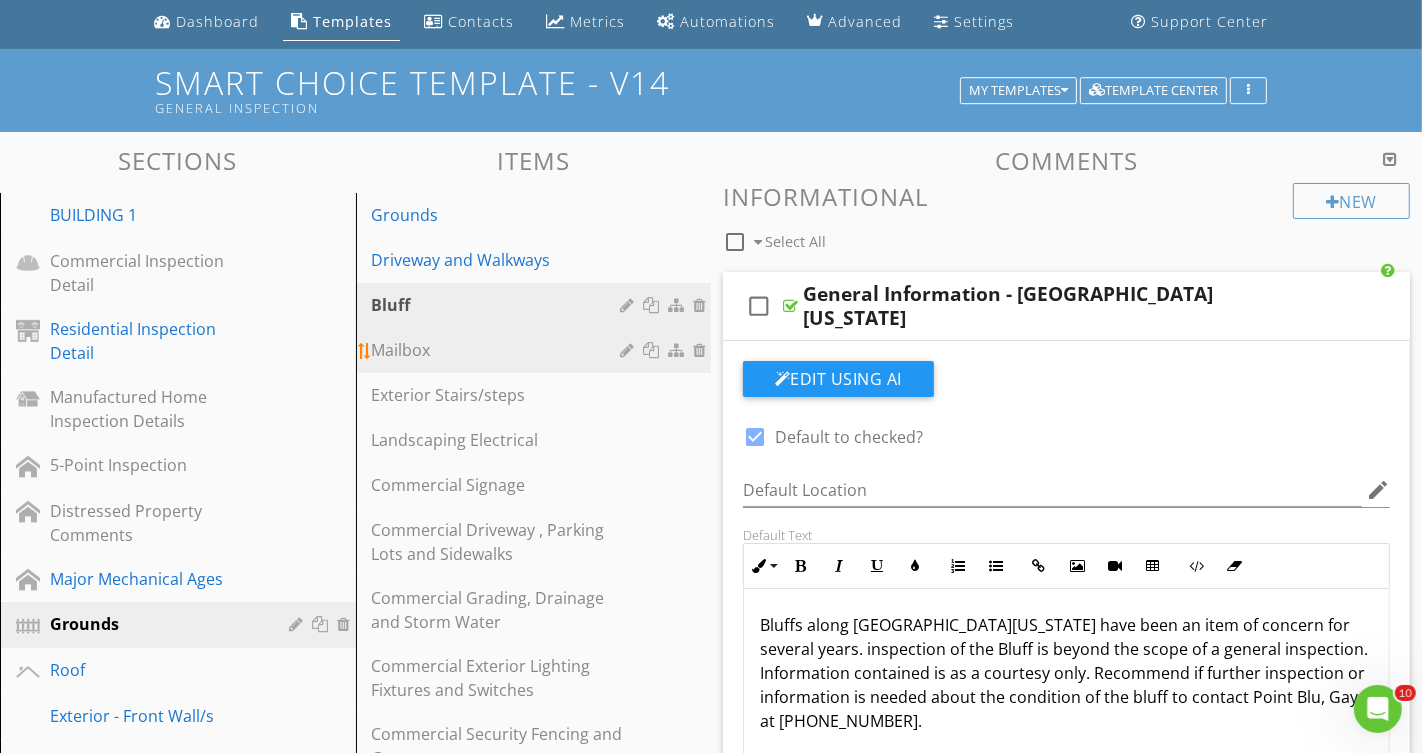 click on "Mailbox" at bounding box center [499, 350] 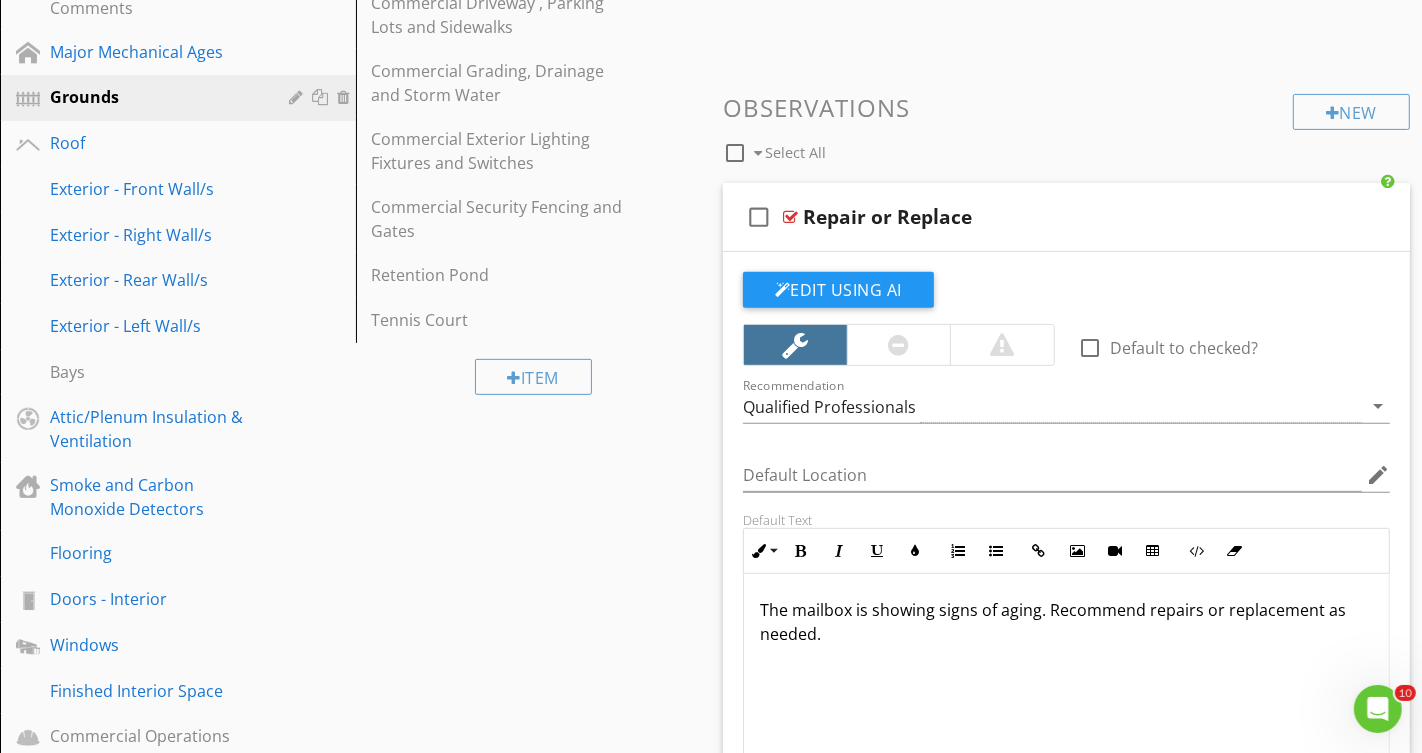 scroll, scrollTop: 596, scrollLeft: 0, axis: vertical 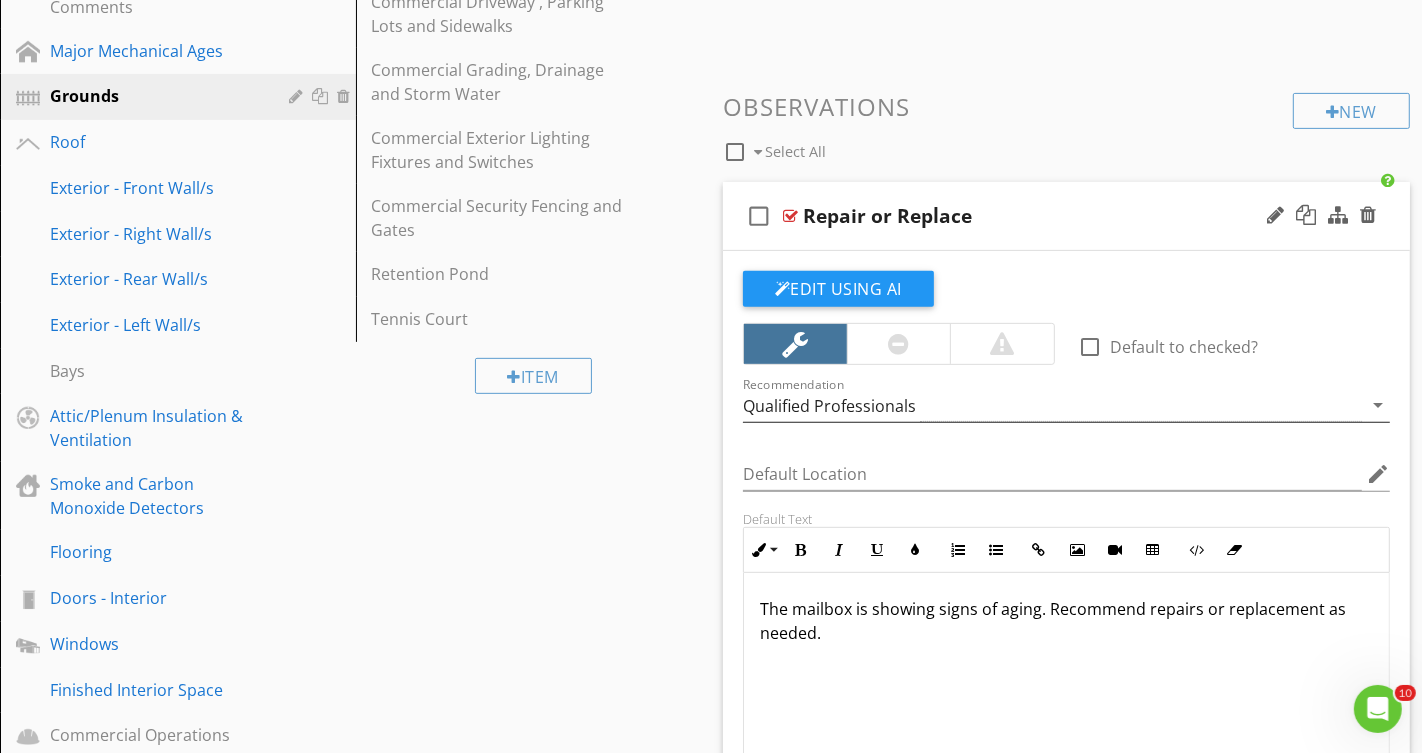 click on "Qualified Professionals" at bounding box center (1052, 405) 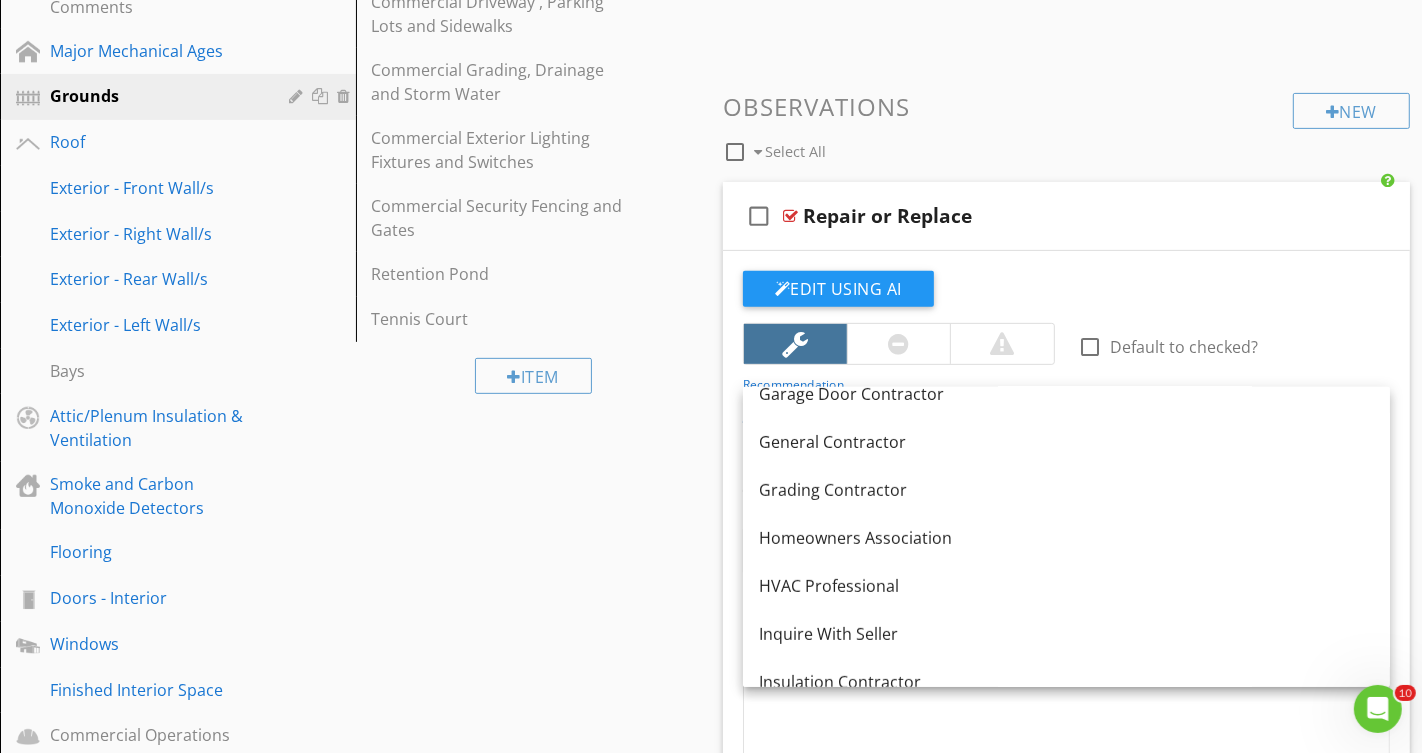 scroll, scrollTop: 751, scrollLeft: 0, axis: vertical 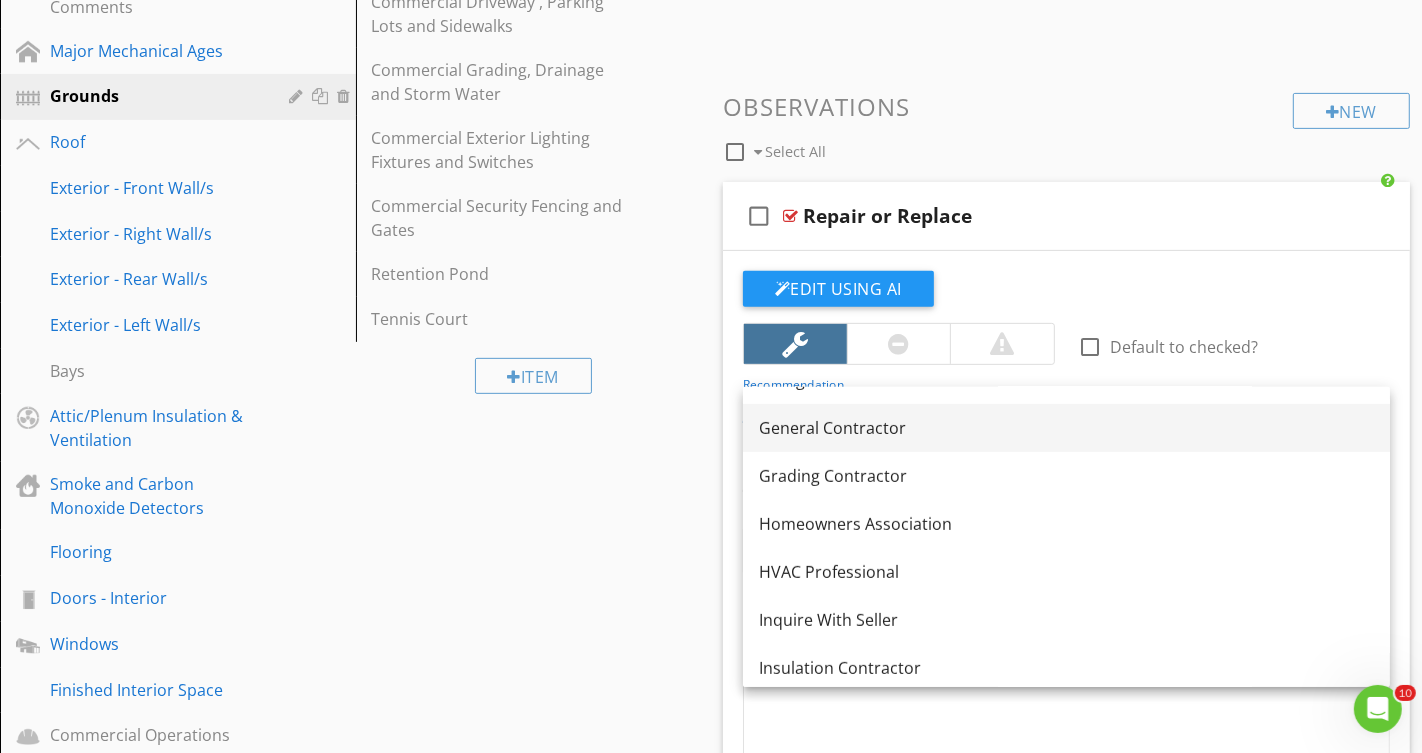 click on "General Contractor" at bounding box center (1066, 428) 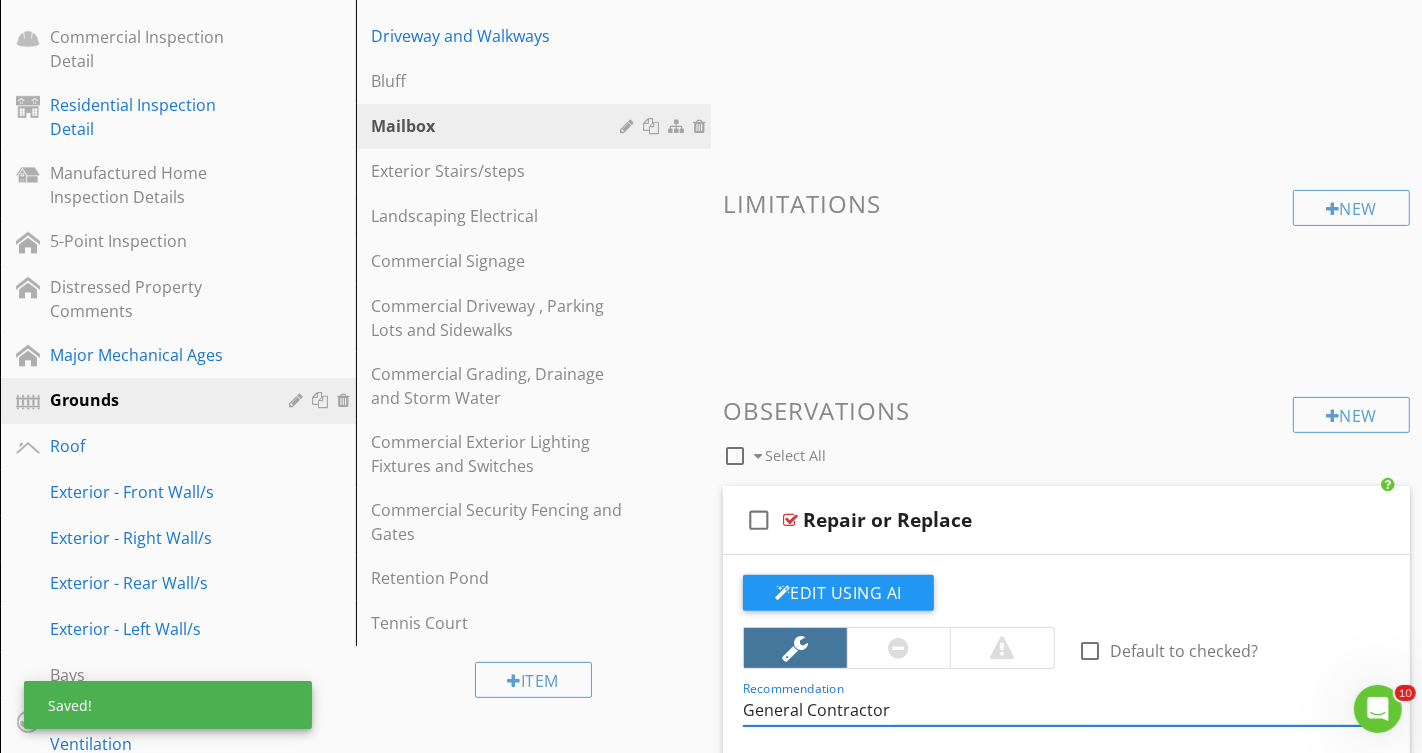 scroll, scrollTop: 270, scrollLeft: 0, axis: vertical 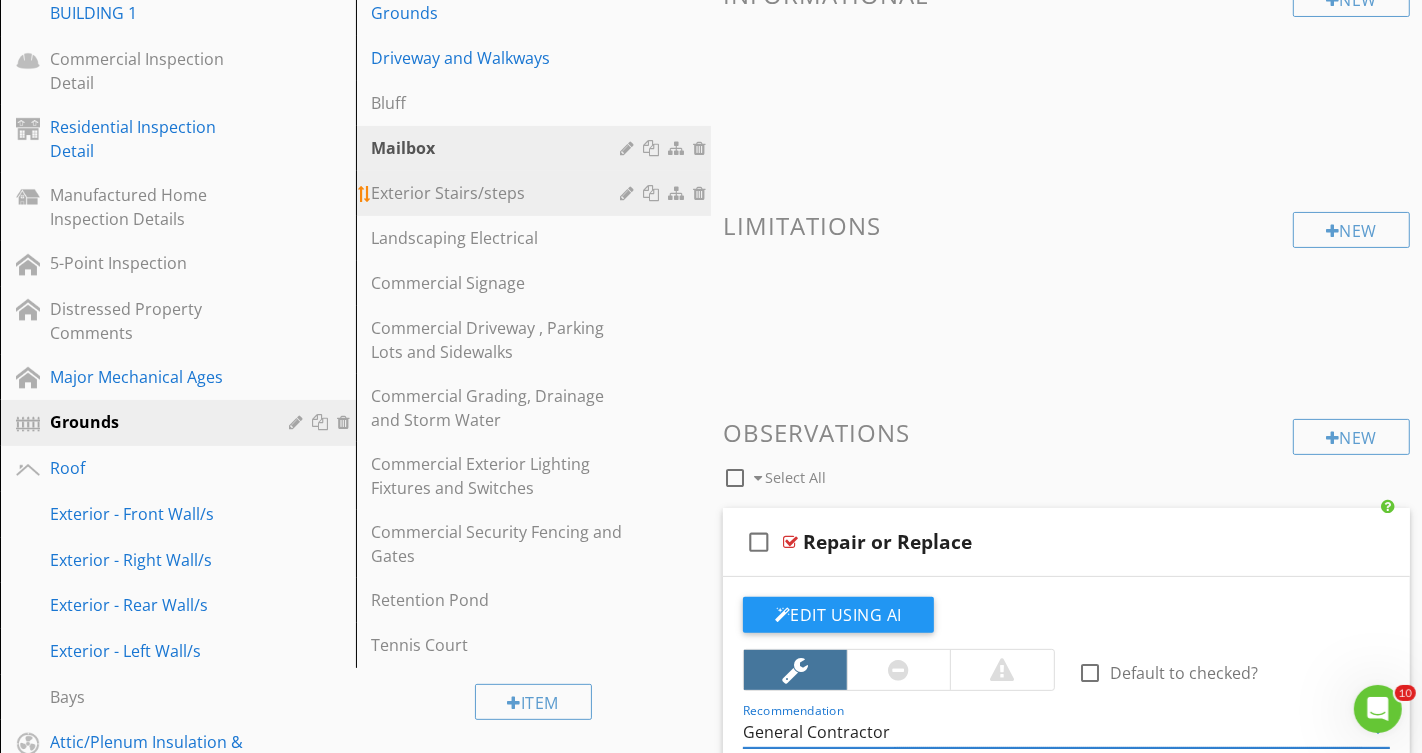click on "Exterior Stairs/steps" at bounding box center (499, 193) 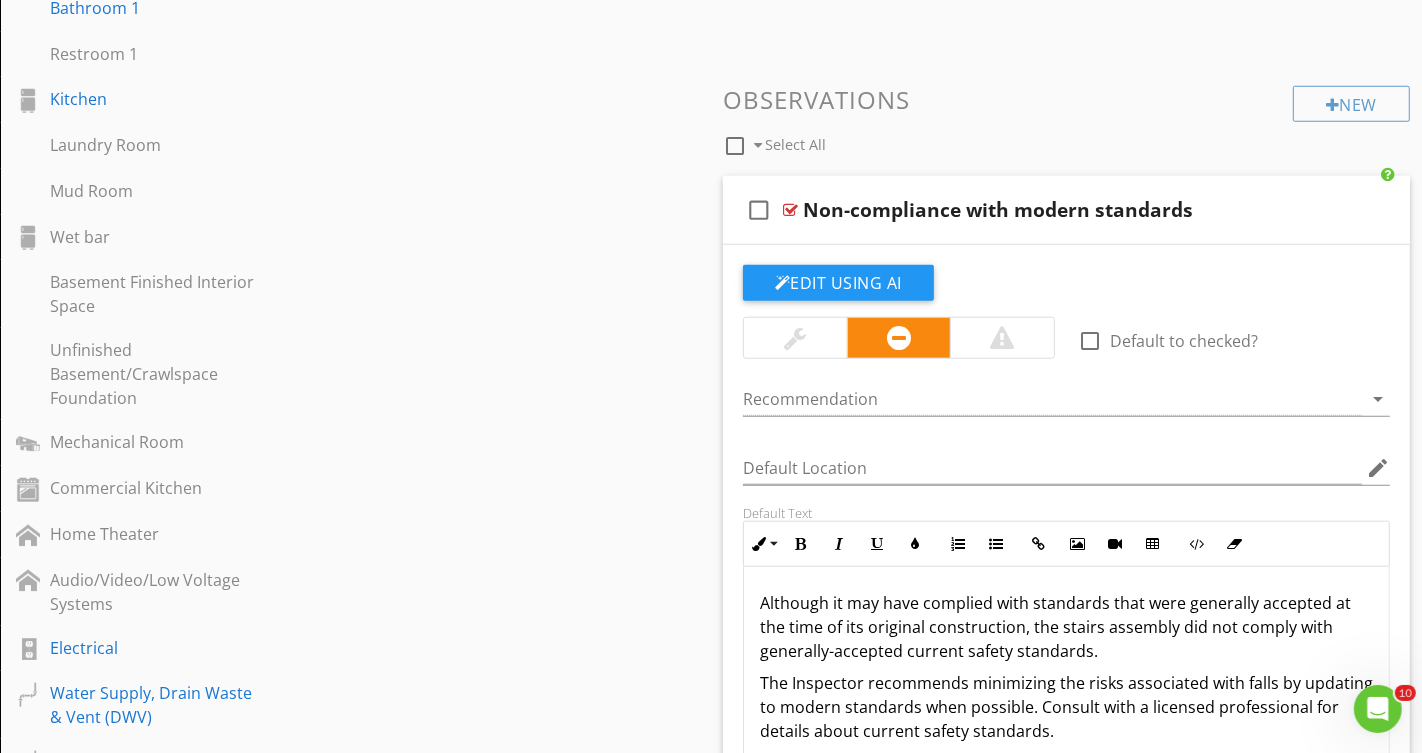 scroll, scrollTop: 1506, scrollLeft: 0, axis: vertical 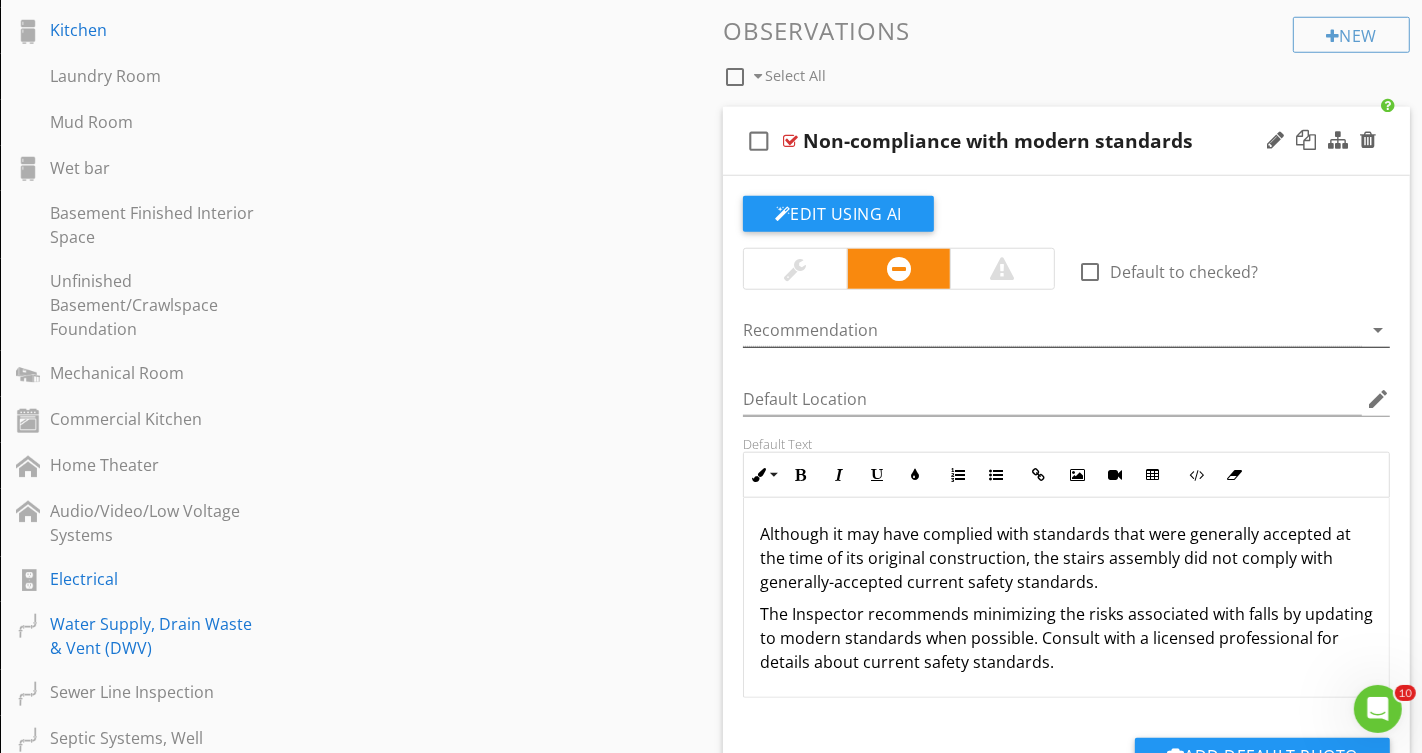 click at bounding box center [1052, 330] 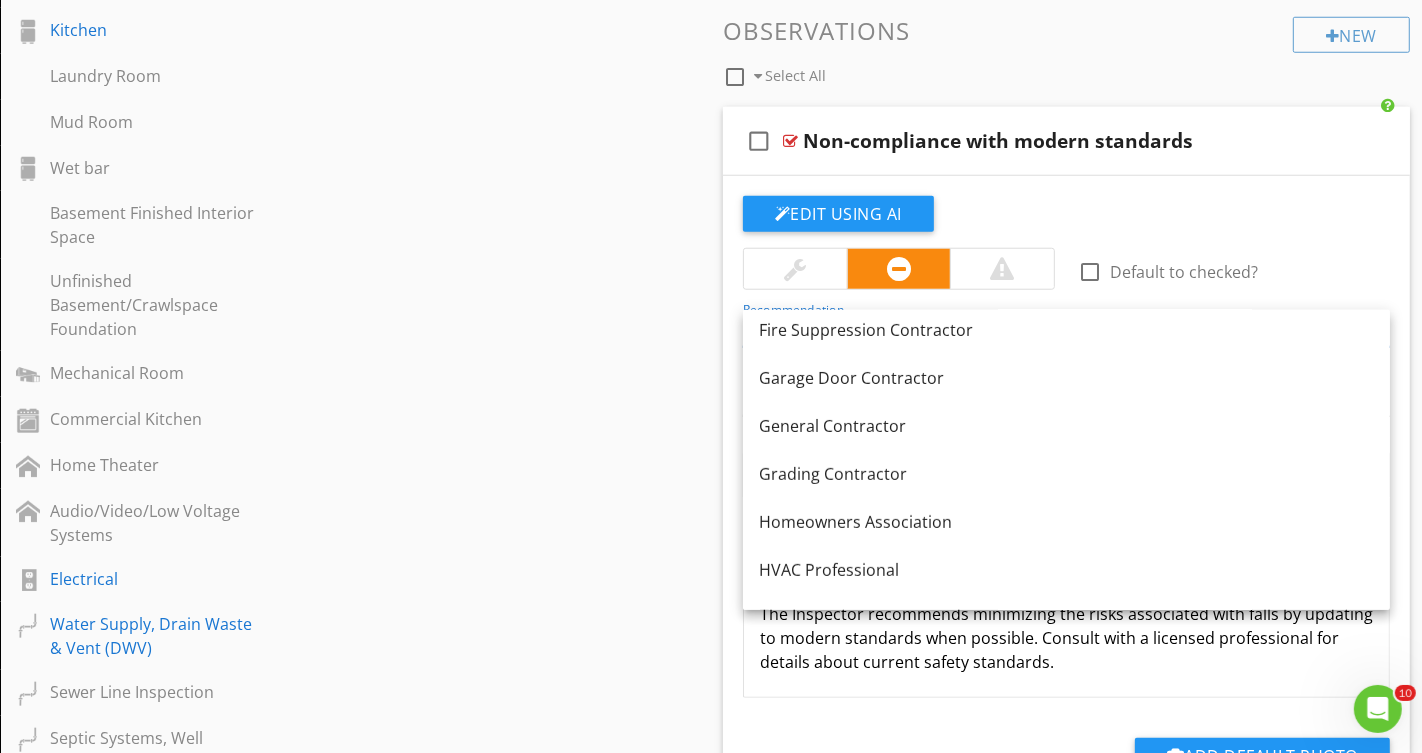 scroll, scrollTop: 680, scrollLeft: 0, axis: vertical 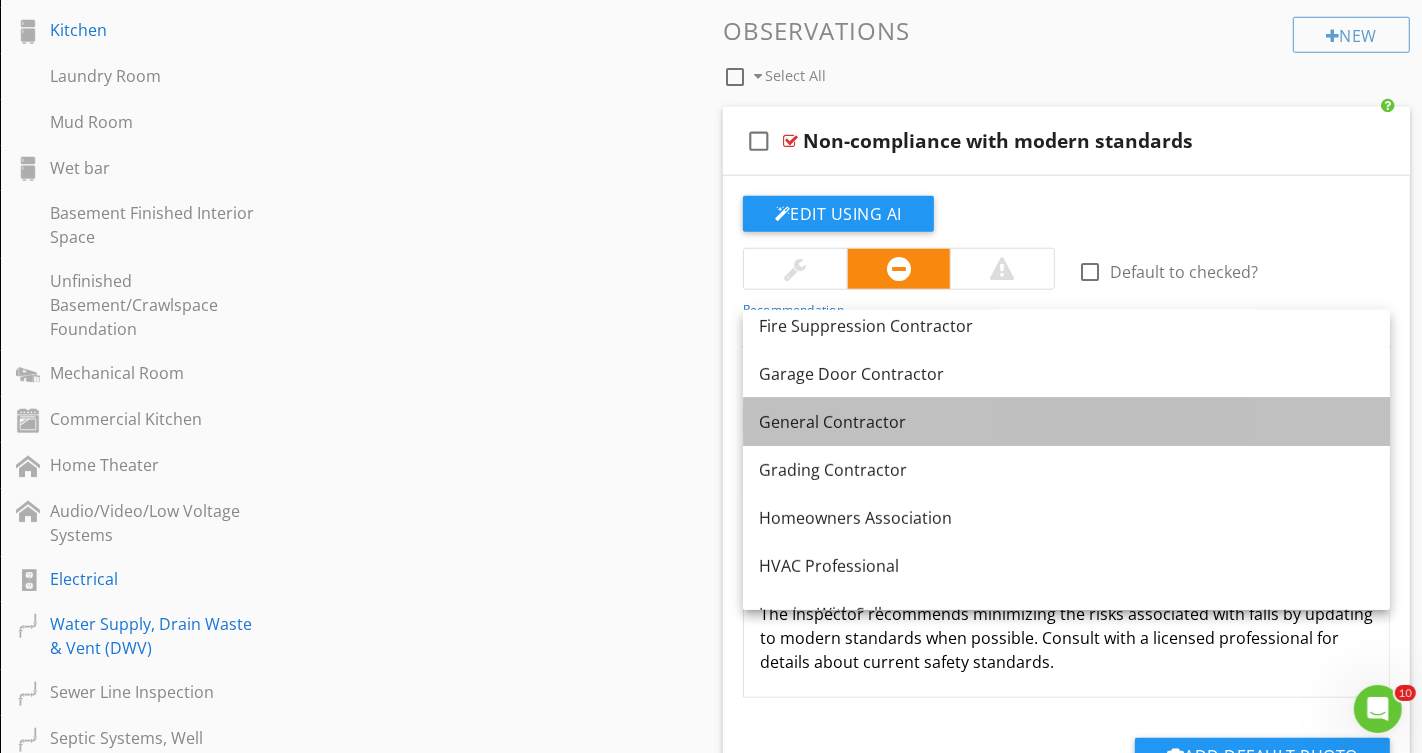 click on "General Contractor" at bounding box center [1066, 422] 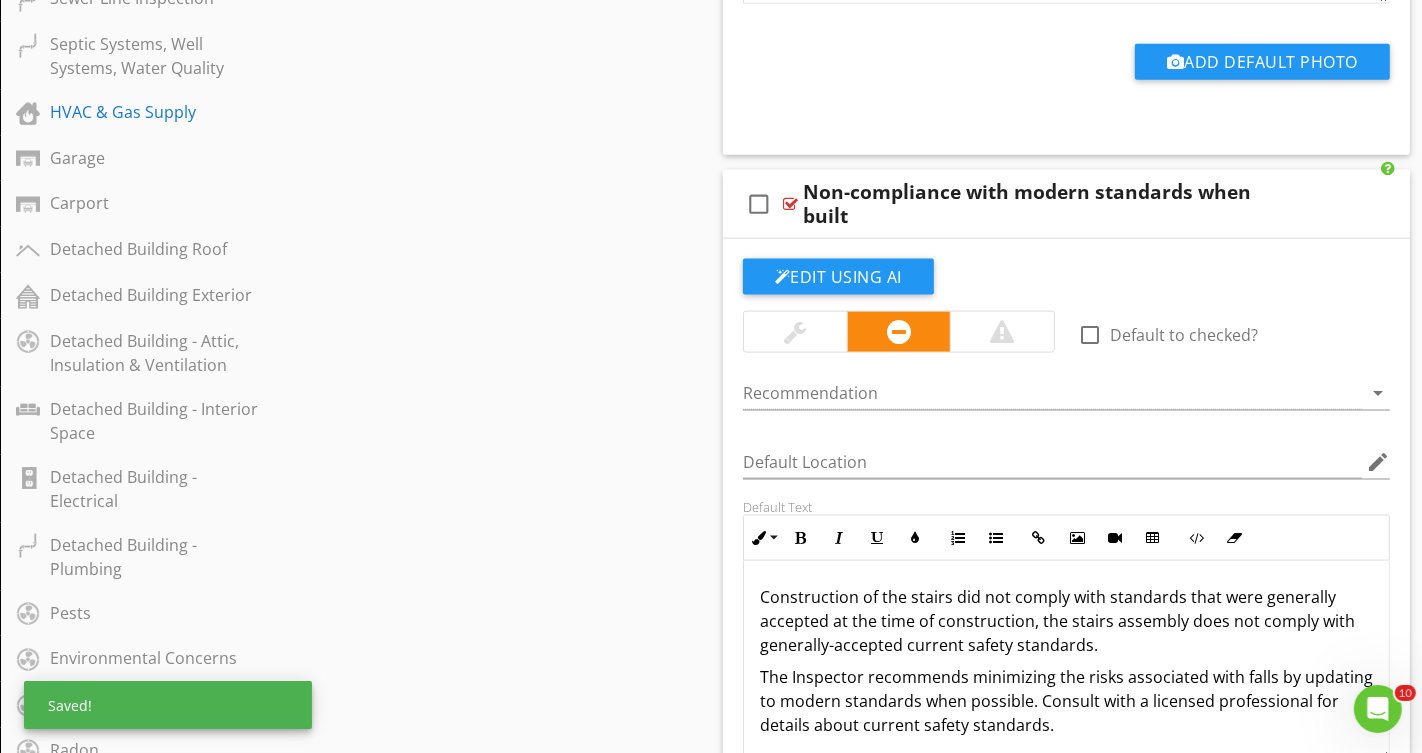 scroll, scrollTop: 2205, scrollLeft: 0, axis: vertical 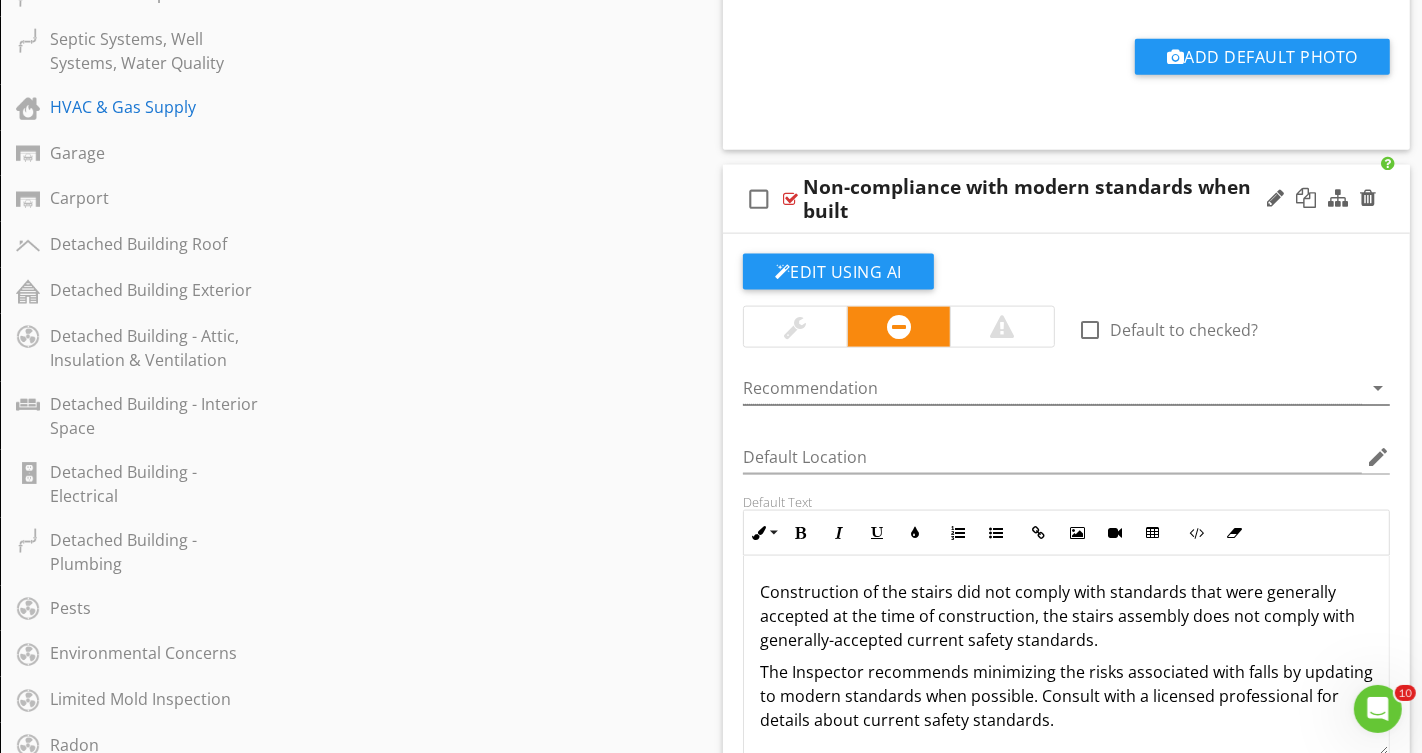 click at bounding box center (1052, 388) 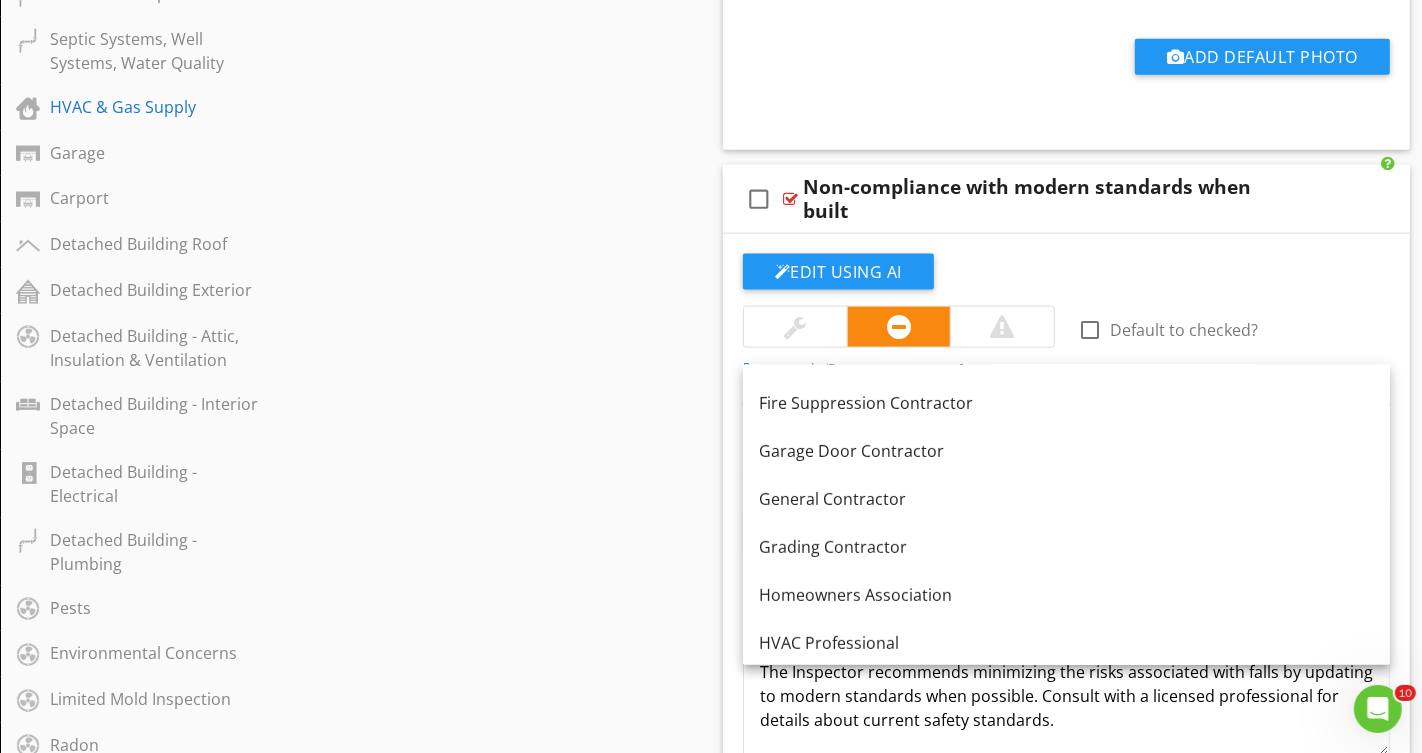 scroll, scrollTop: 690, scrollLeft: 0, axis: vertical 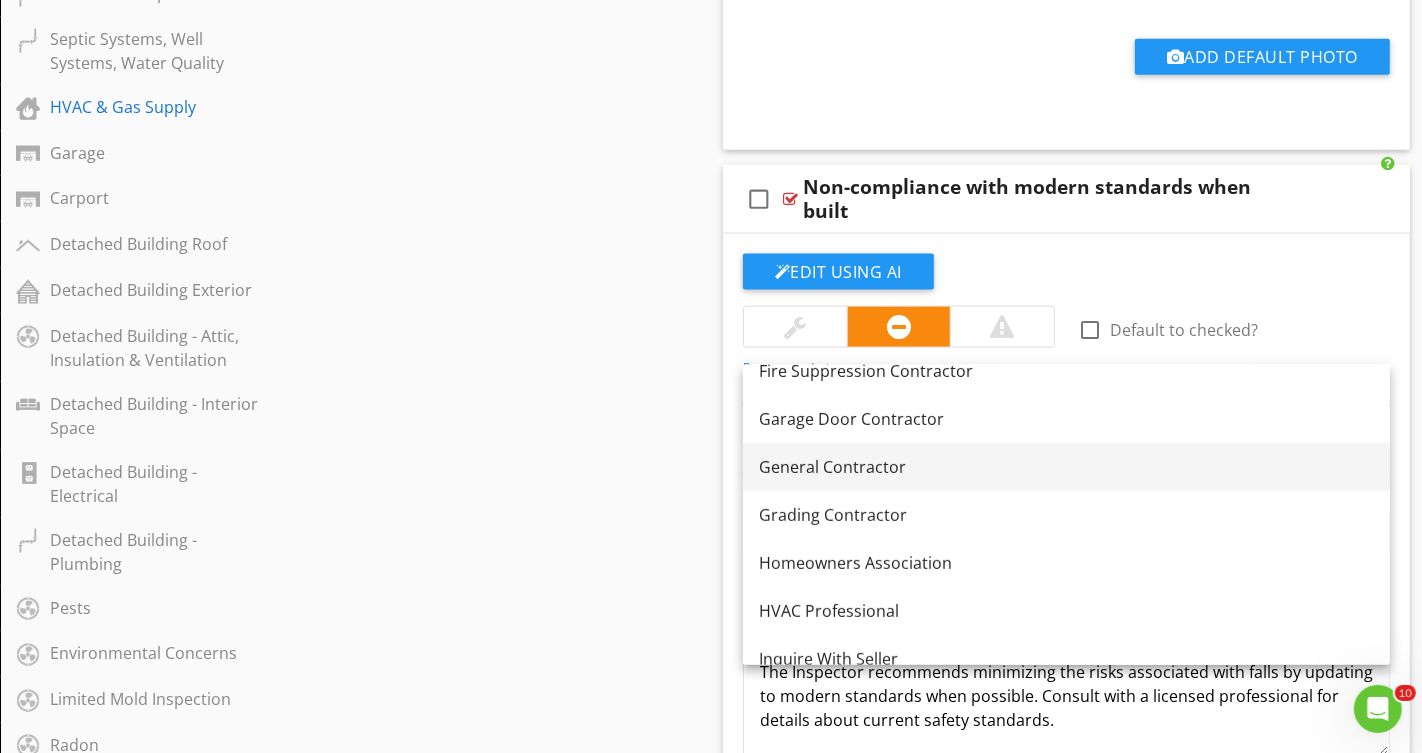 click on "General Contractor" at bounding box center [1066, 467] 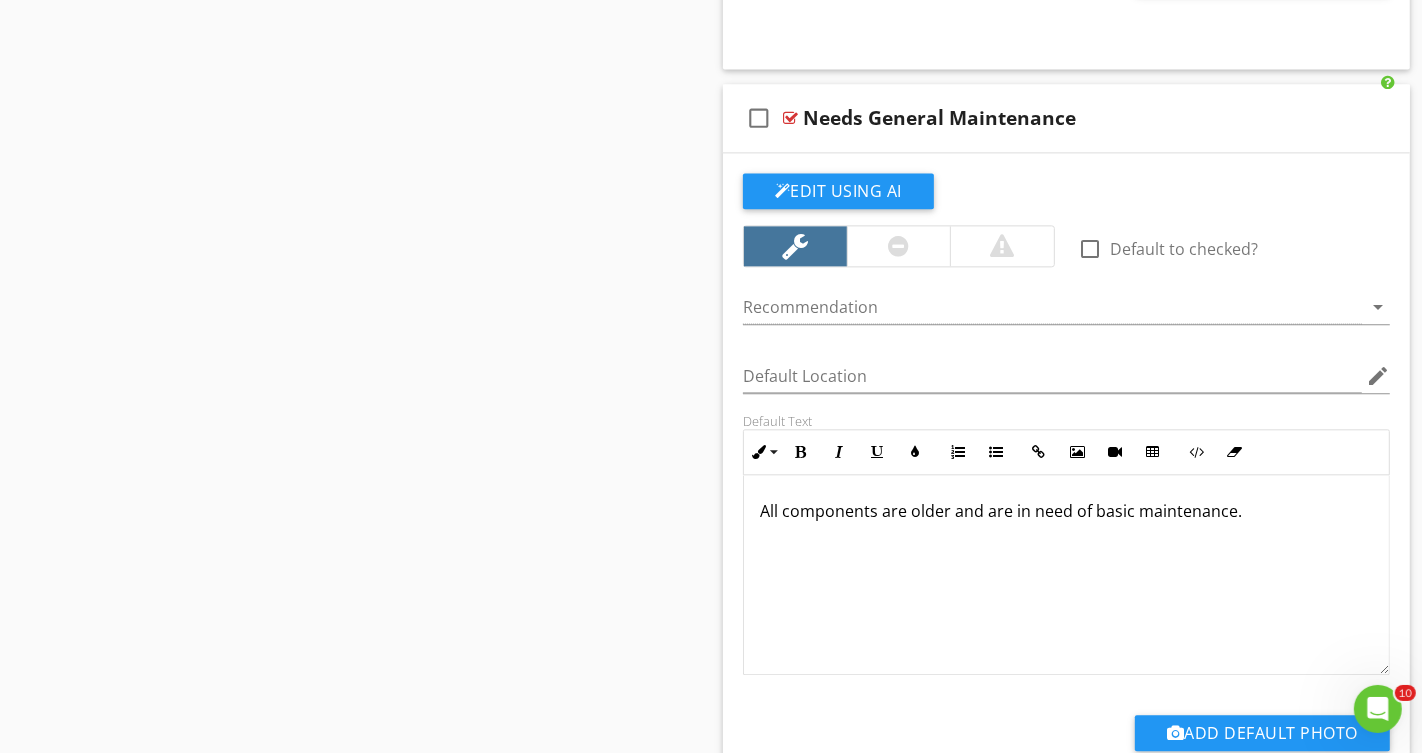 scroll, scrollTop: 3805, scrollLeft: 0, axis: vertical 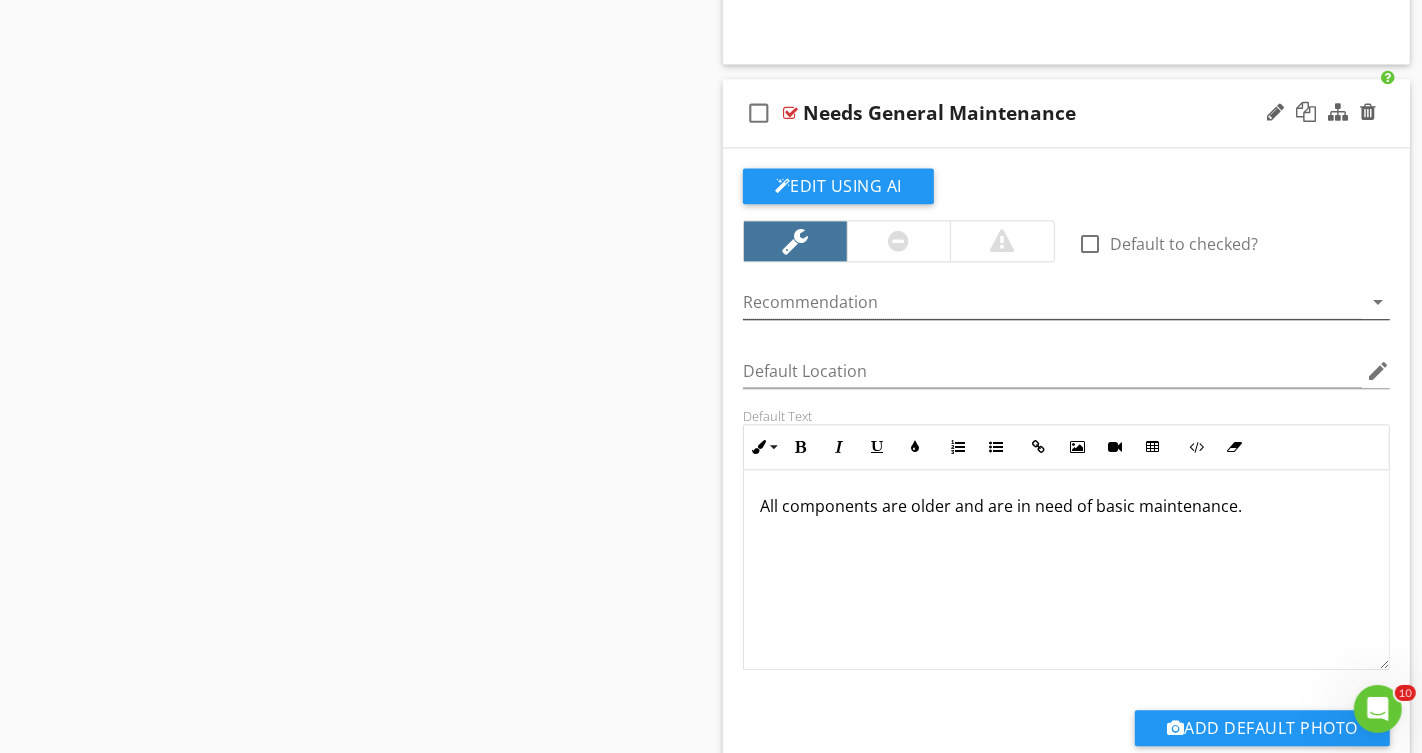 click at bounding box center [1052, 302] 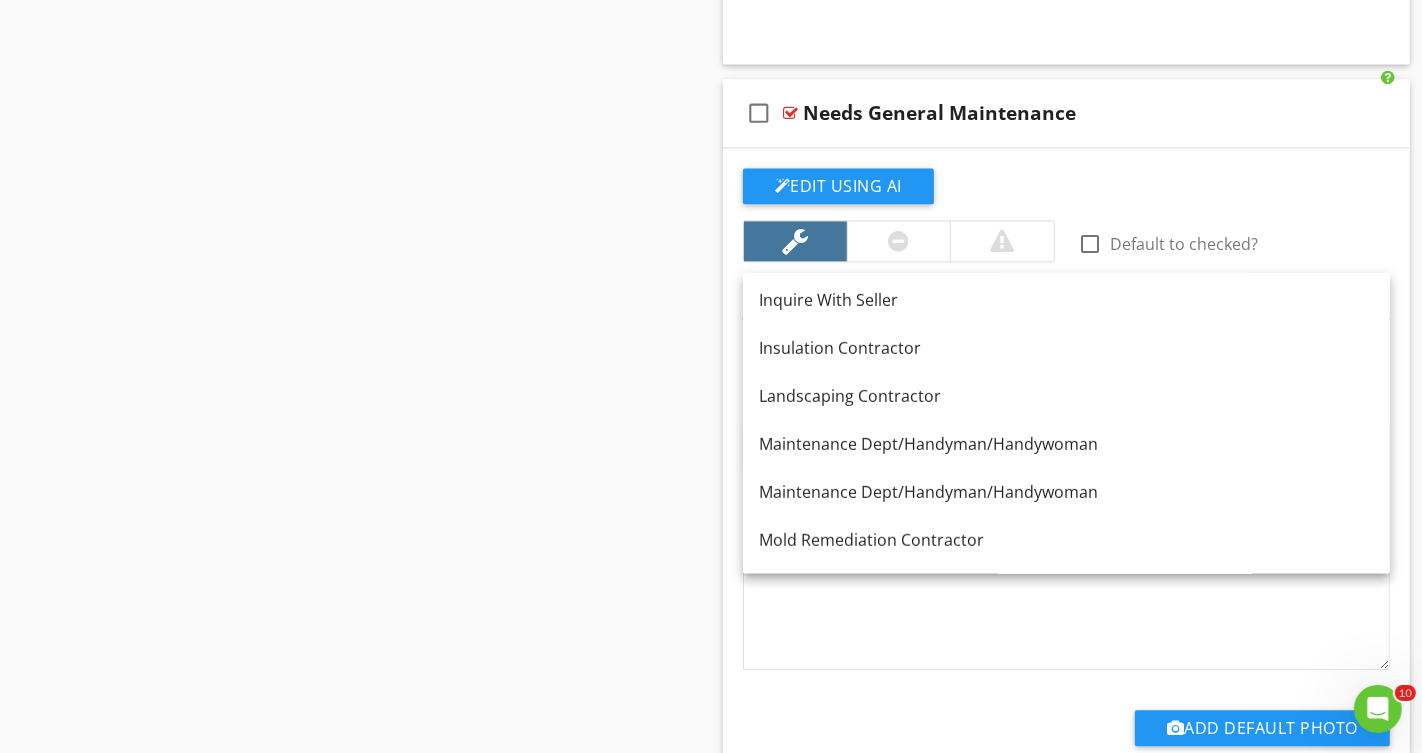 scroll, scrollTop: 962, scrollLeft: 0, axis: vertical 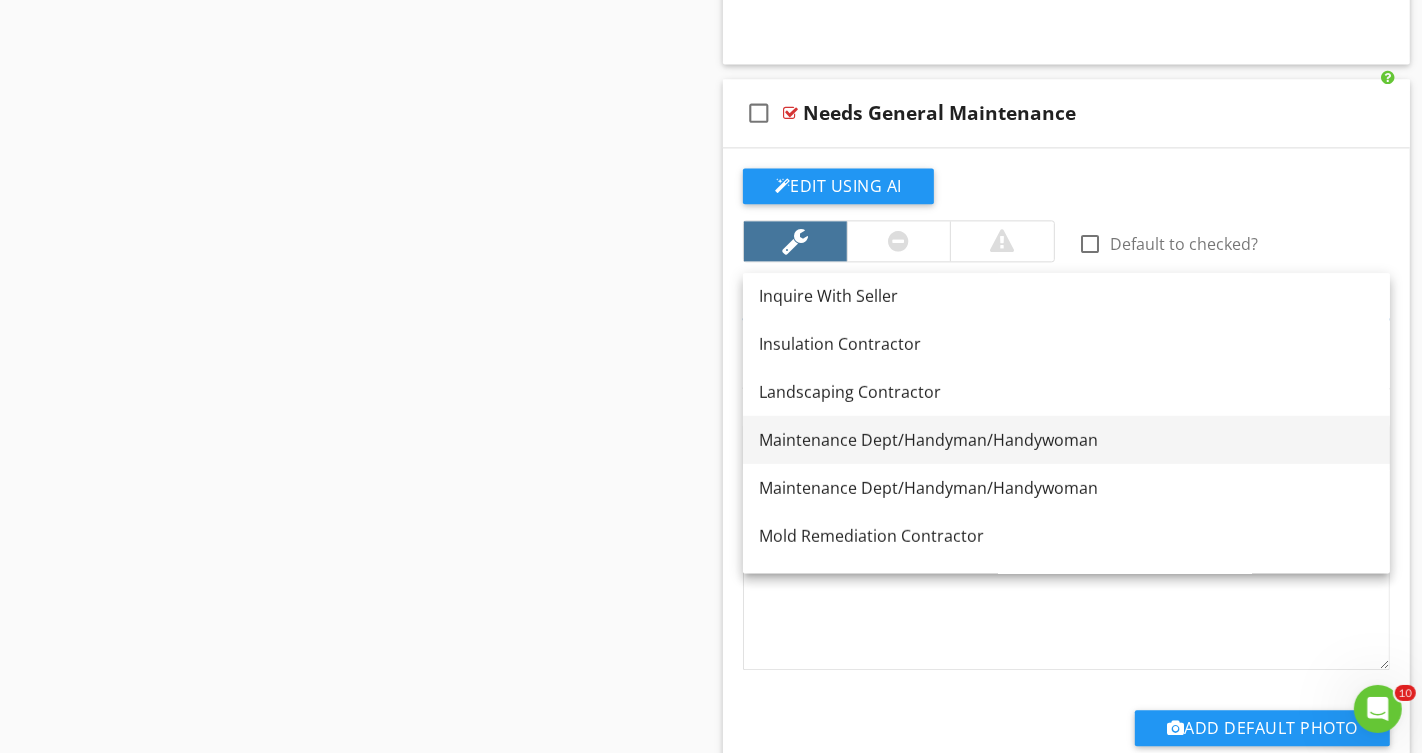 click on "Maintenance Dept/Handyman/Handywoman" at bounding box center (1066, 439) 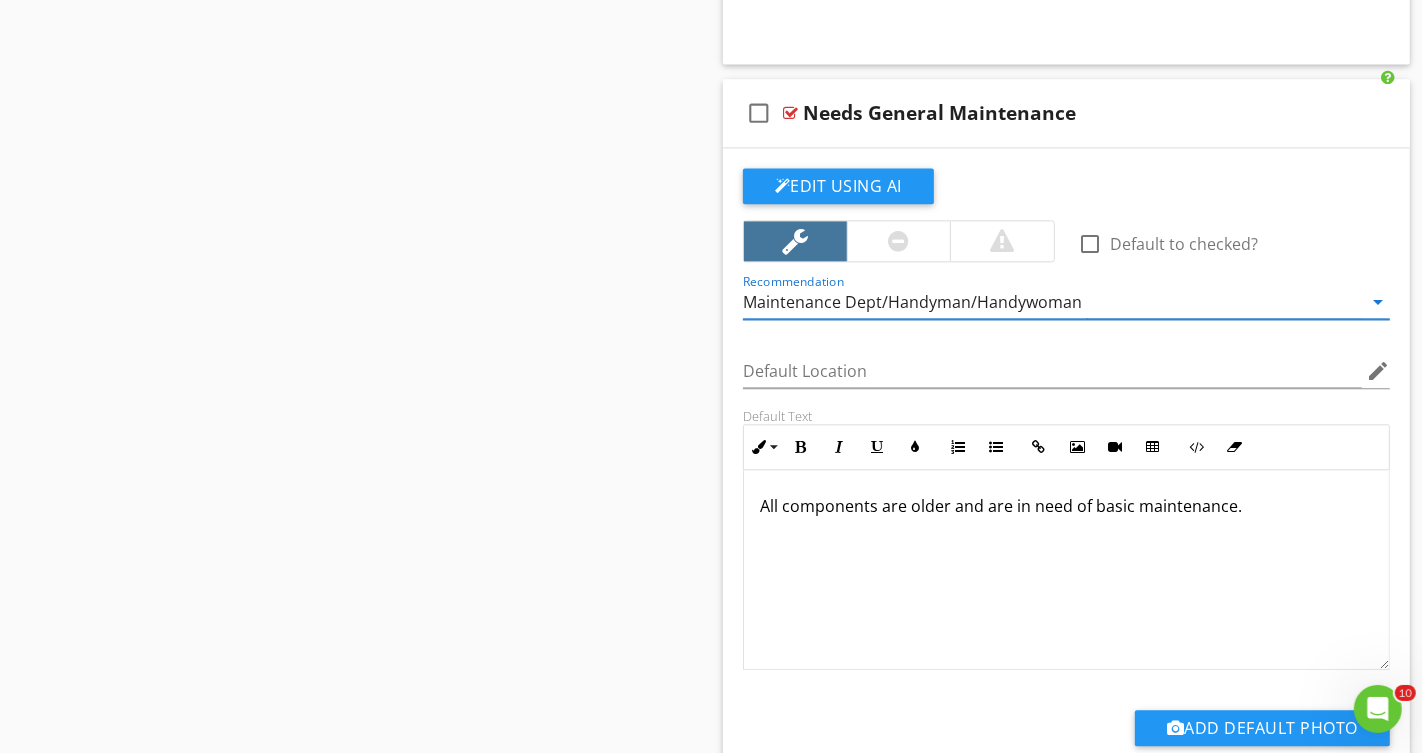 click on "Sections
BUILDING 1           Commercial Inspection Detail           Residential Inspection Detail           Manufactured Home Inspection Details           5-Point Inspection           Distressed Property Comments           Major Mechanical Ages           Grounds           Roof           Exterior - Front Wall/s           Exterior - Right Wall/s           Exterior - Rear Wall/s           Exterior - Left Wall/s           Bays           Attic/Plenum Insulation & Ventilation           Smoke and Carbon Monoxide Detectors           Flooring           Doors - Interior           Windows           Finished Interior Space           Commercial Operations Space           Bedroom 1           Bathroom 1           Restroom 1           Kitchen           Laundry Room           Mud Room           Wet bar           Basement Finished Interior Space           Unfinished Basement/Crawlspace Foundation           Mechanical Room           Commercial Kitchen           Home Theater" at bounding box center [711, 8102] 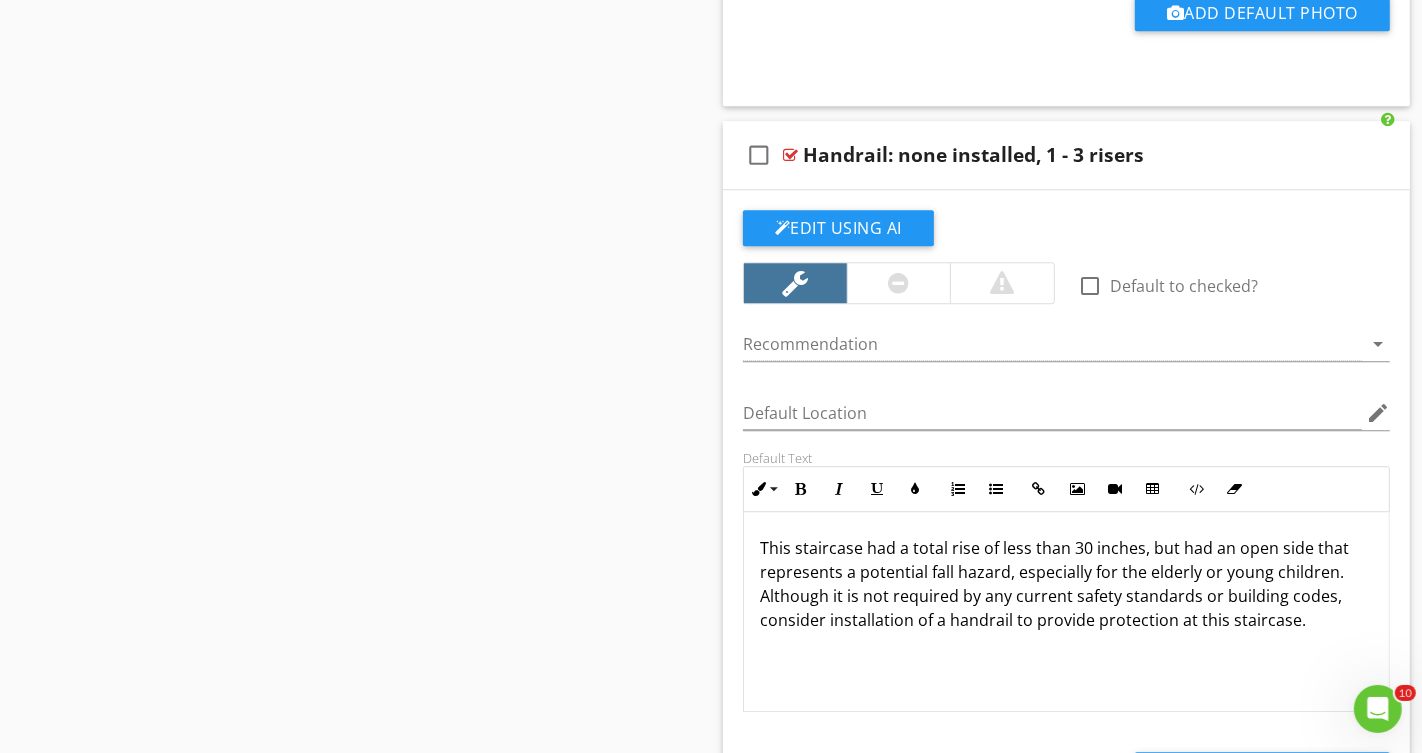 scroll, scrollTop: 4523, scrollLeft: 0, axis: vertical 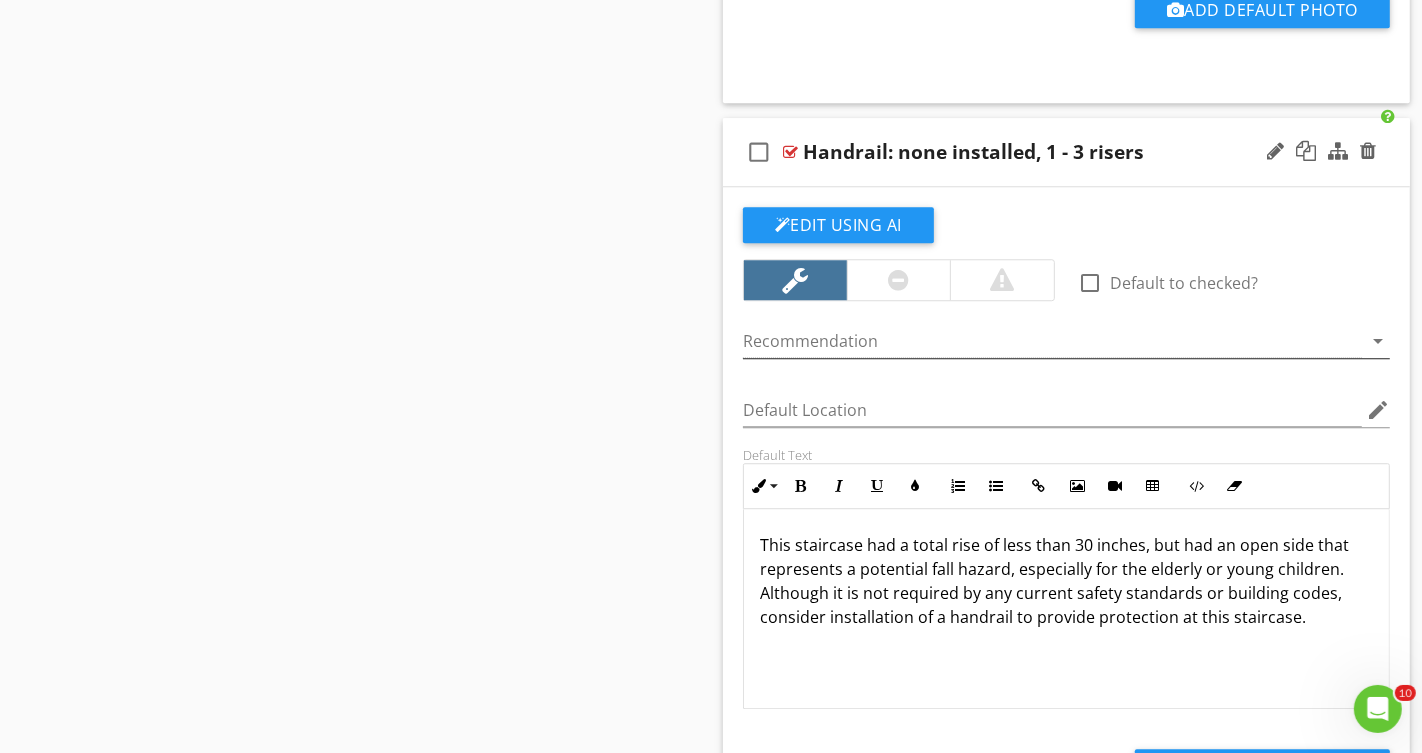 click at bounding box center (1052, 341) 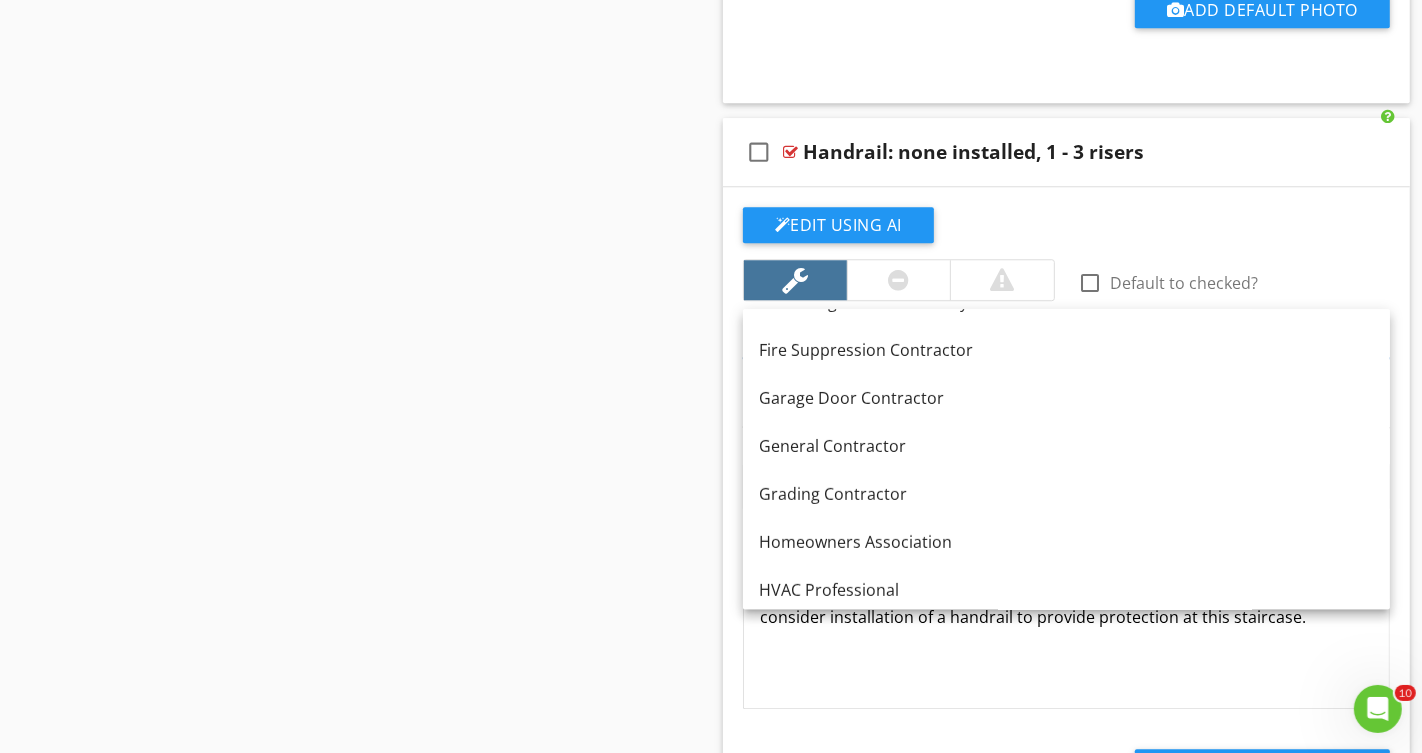 scroll, scrollTop: 662, scrollLeft: 0, axis: vertical 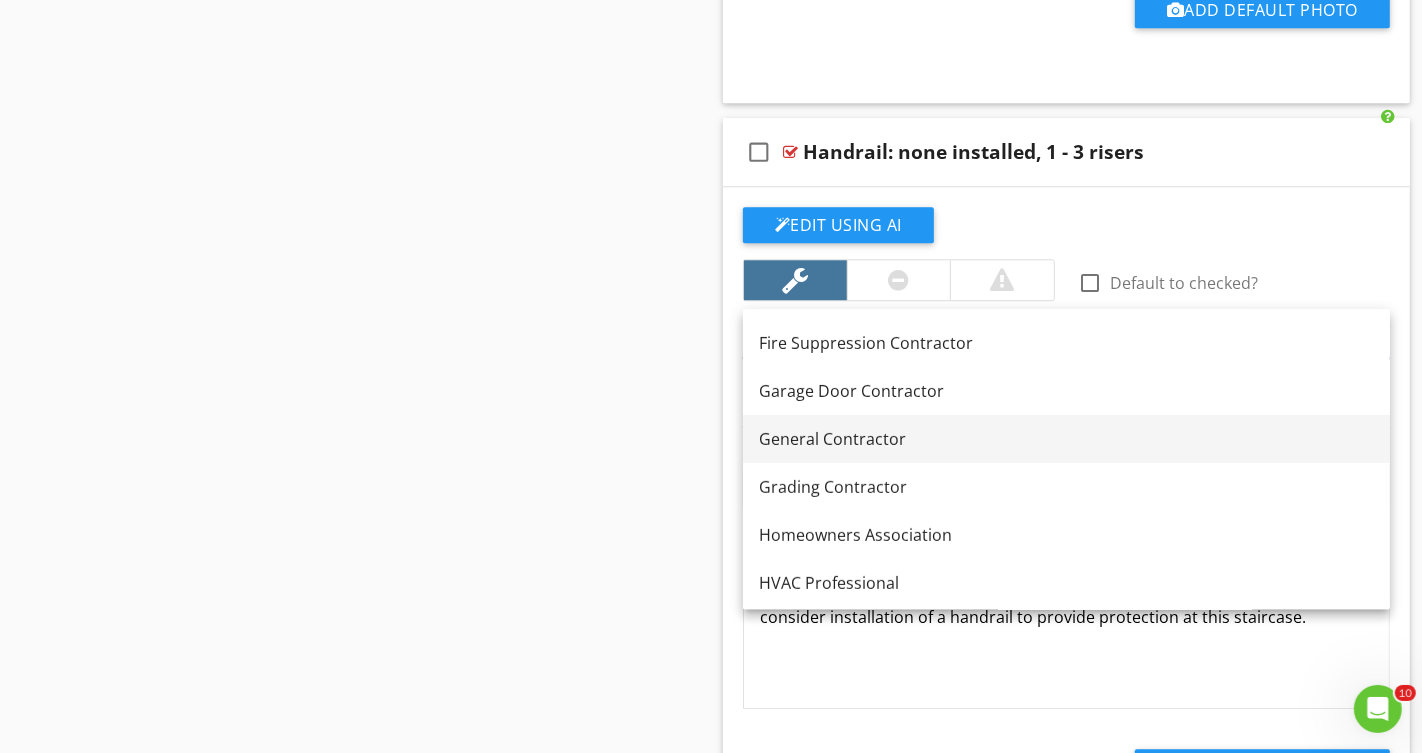 click on "General Contractor" at bounding box center (1066, 439) 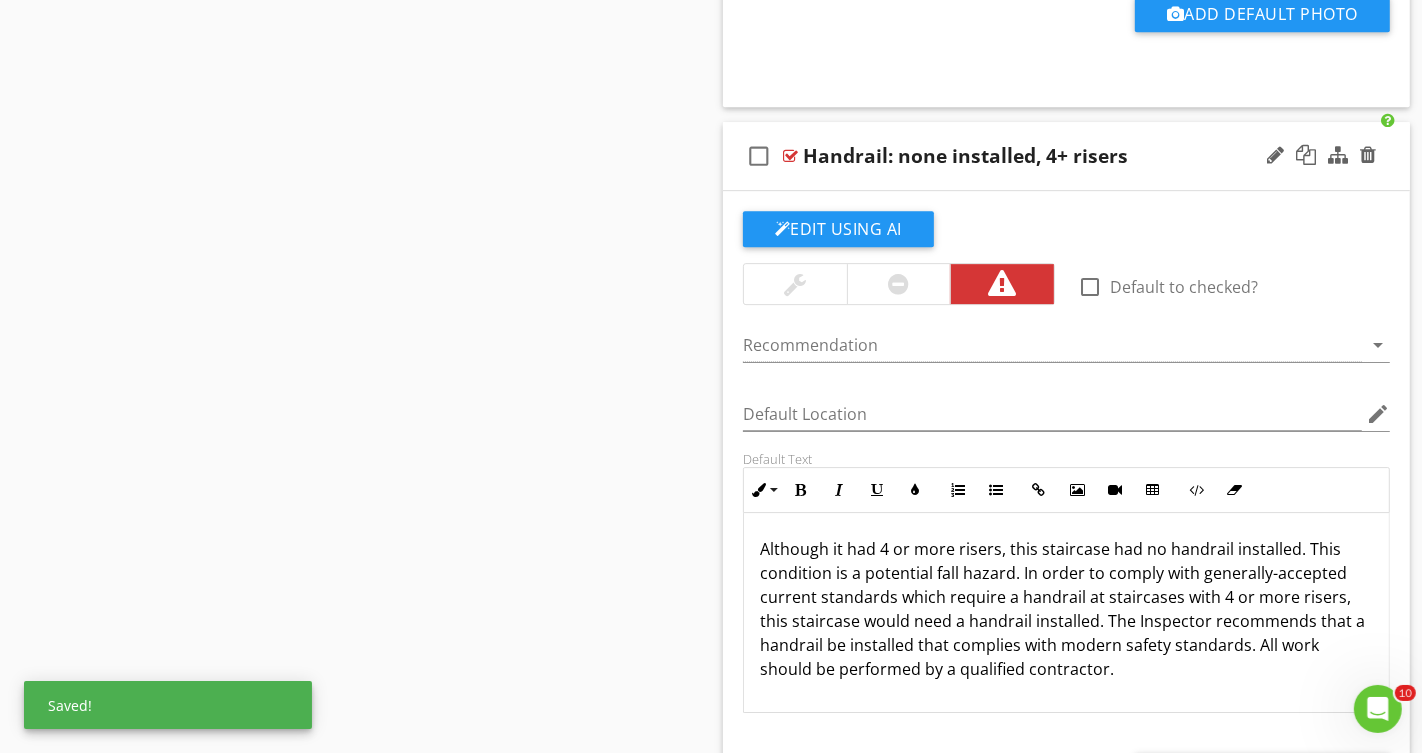 scroll, scrollTop: 5286, scrollLeft: 0, axis: vertical 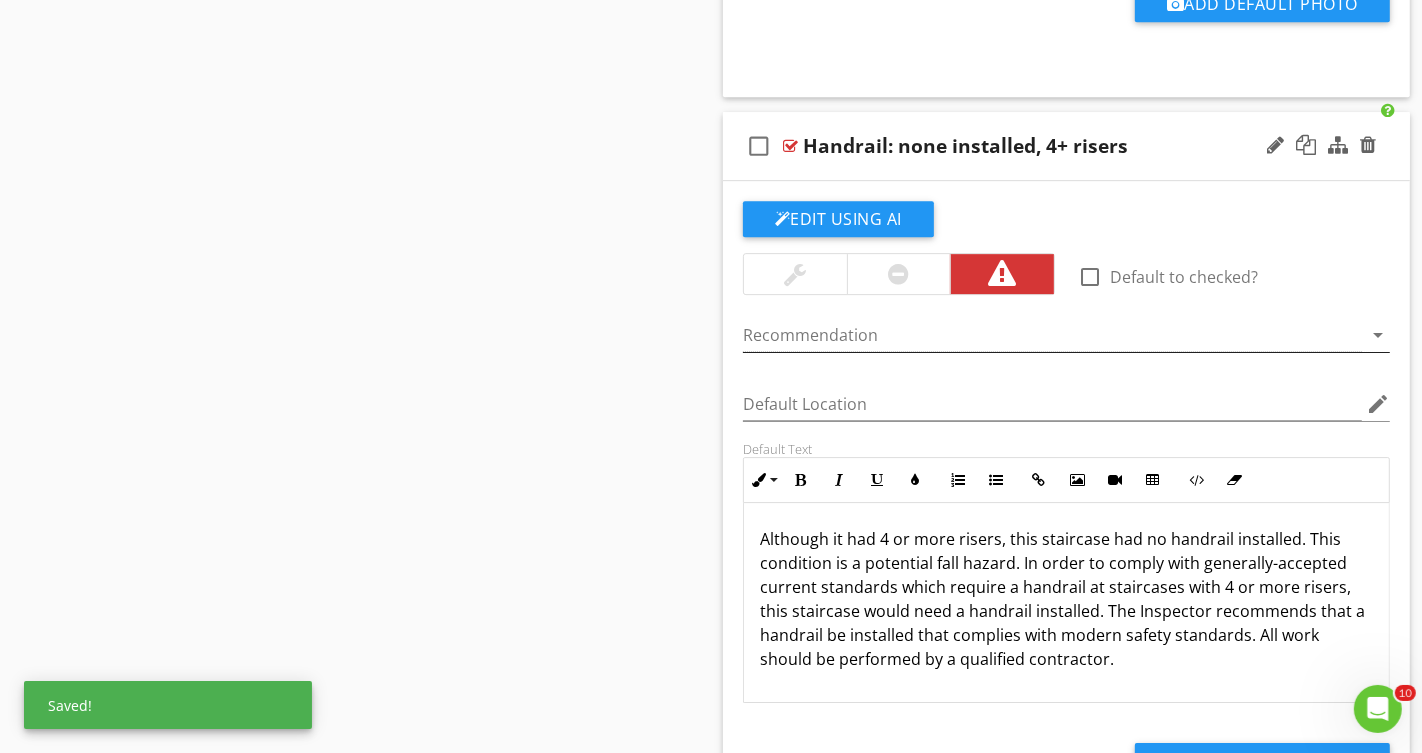 click at bounding box center [1052, 335] 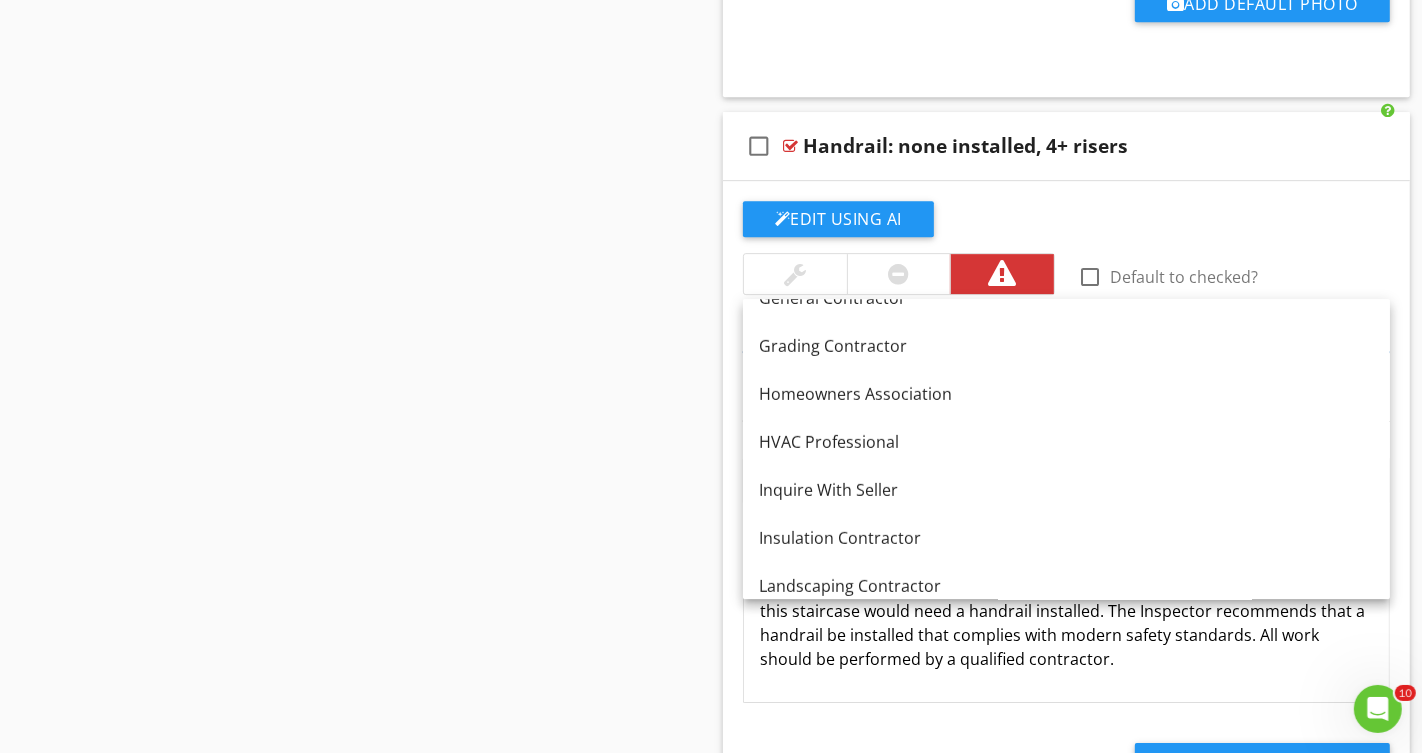 scroll, scrollTop: 745, scrollLeft: 0, axis: vertical 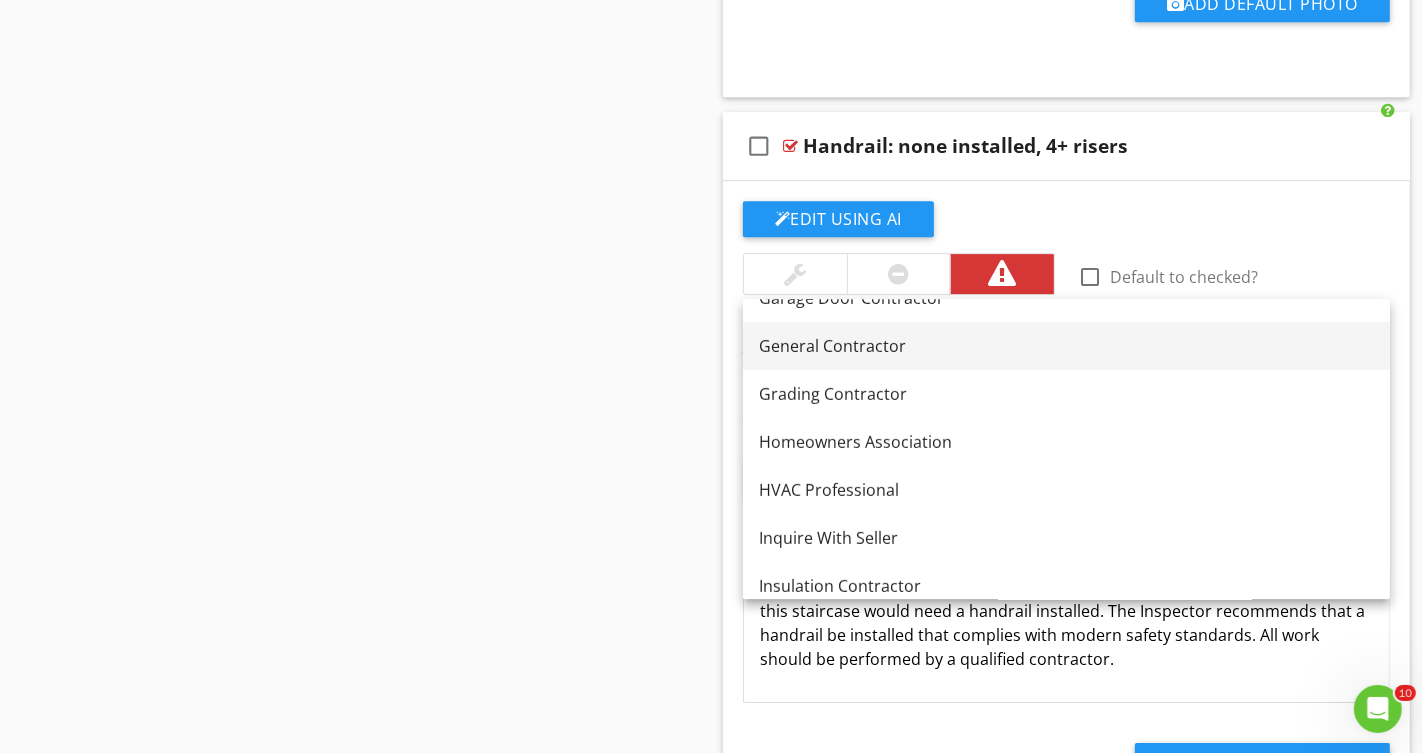click on "General Contractor" at bounding box center (1066, 346) 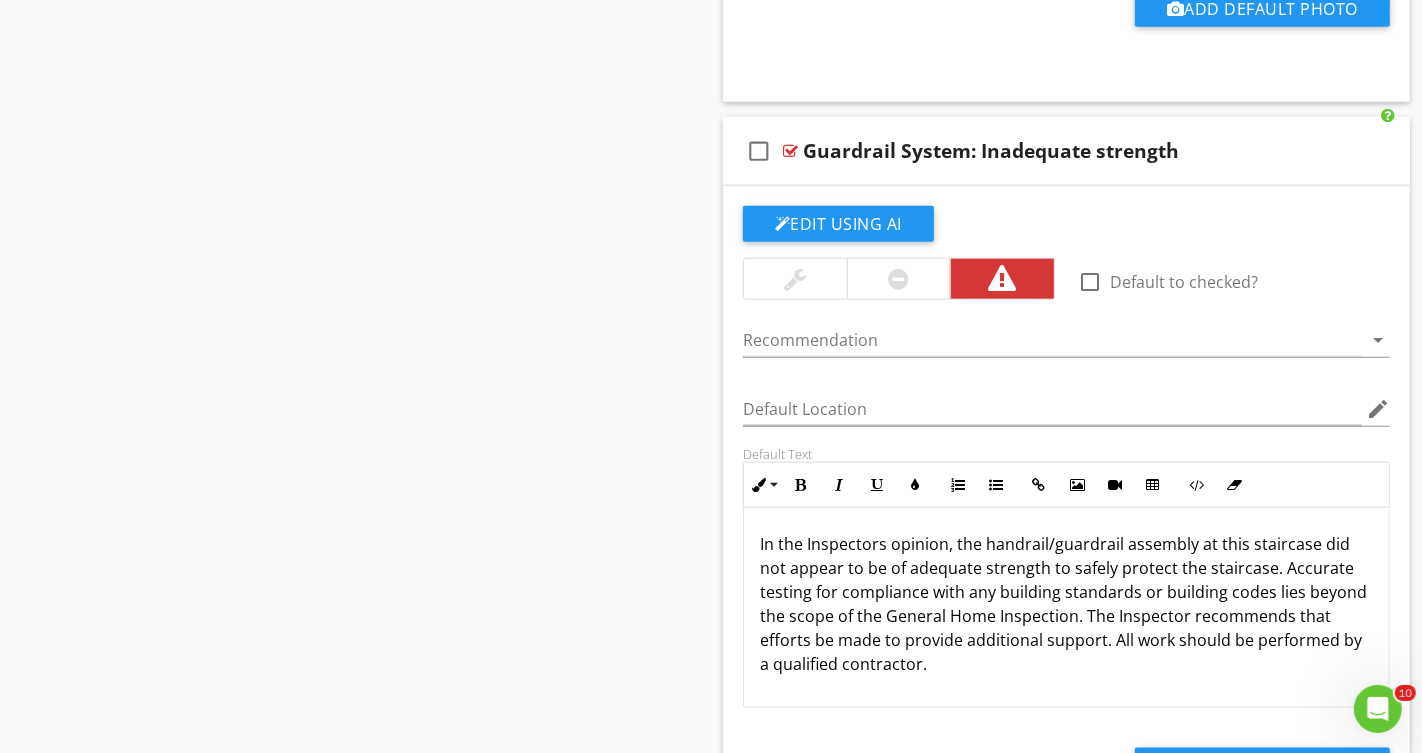 scroll, scrollTop: 8313, scrollLeft: 0, axis: vertical 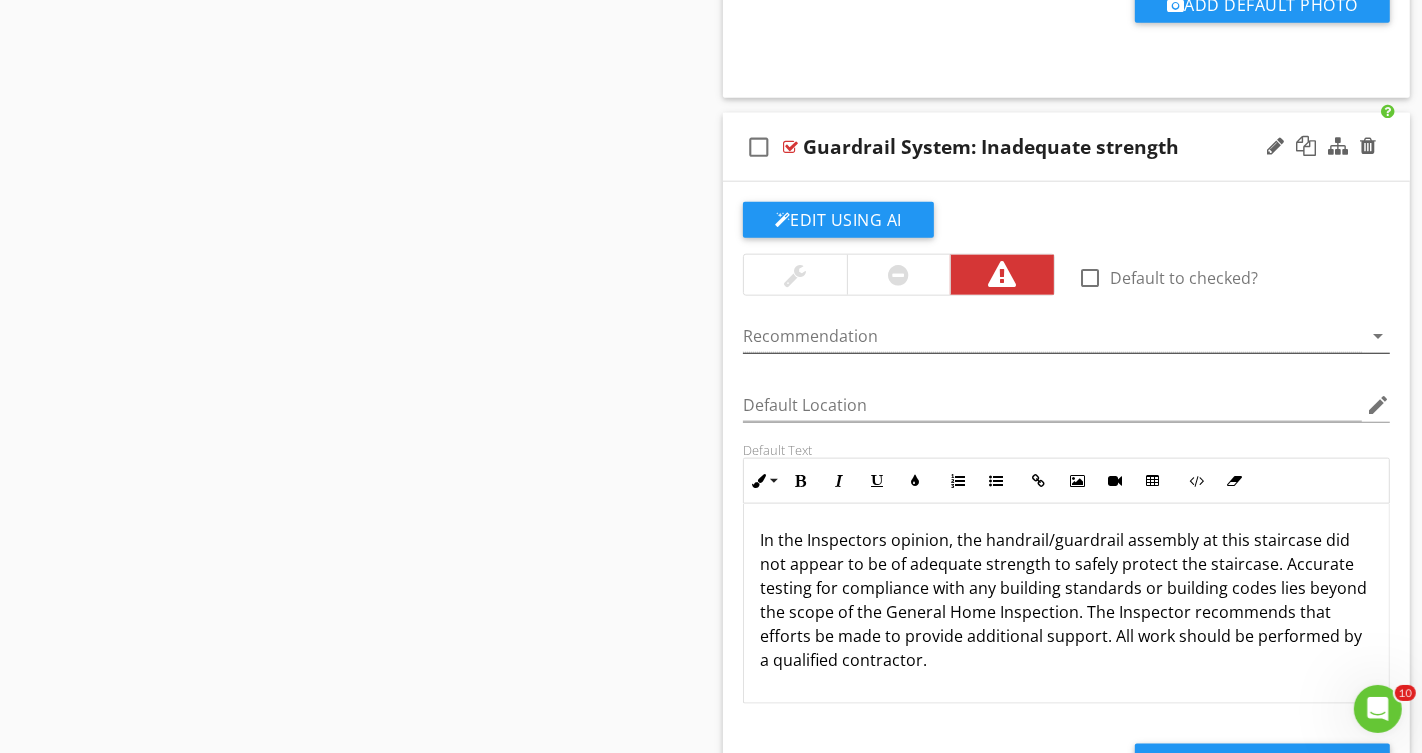 click at bounding box center [1052, 336] 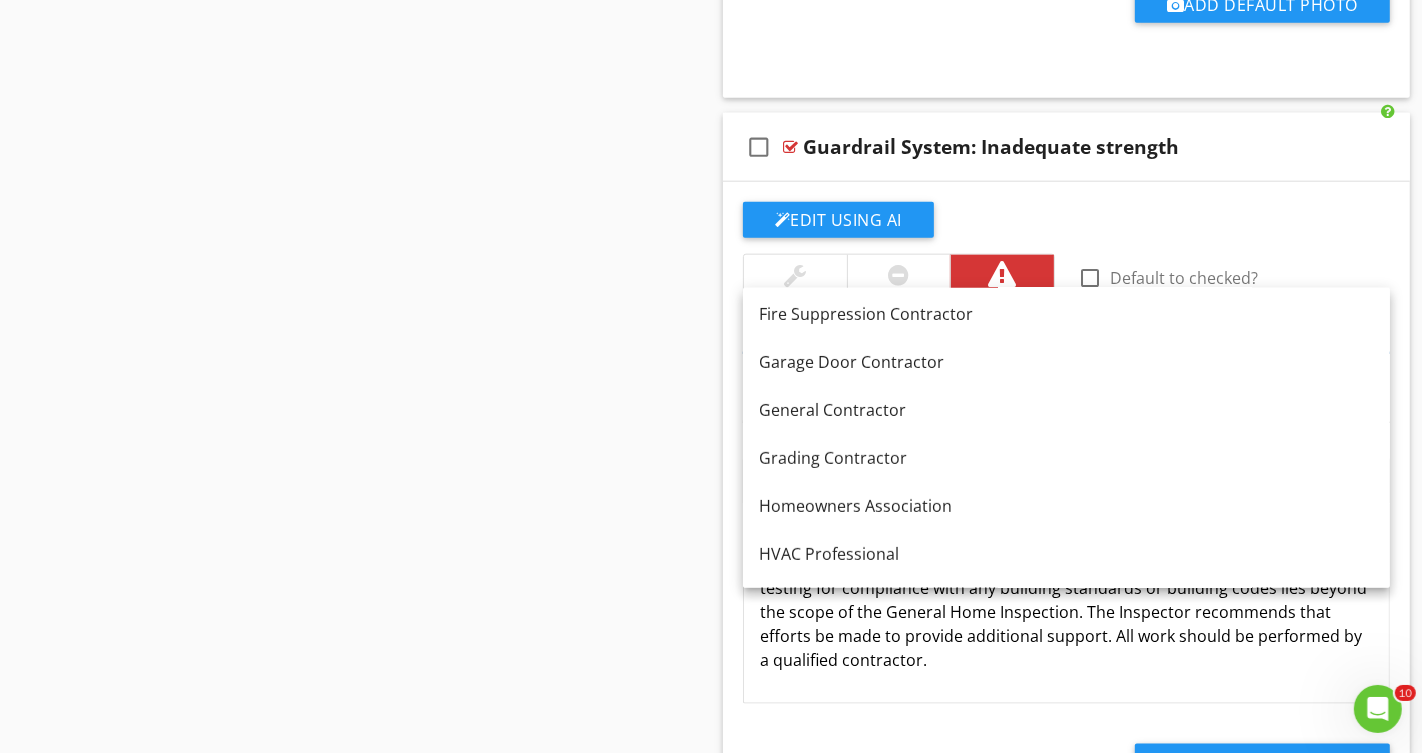 scroll, scrollTop: 671, scrollLeft: 0, axis: vertical 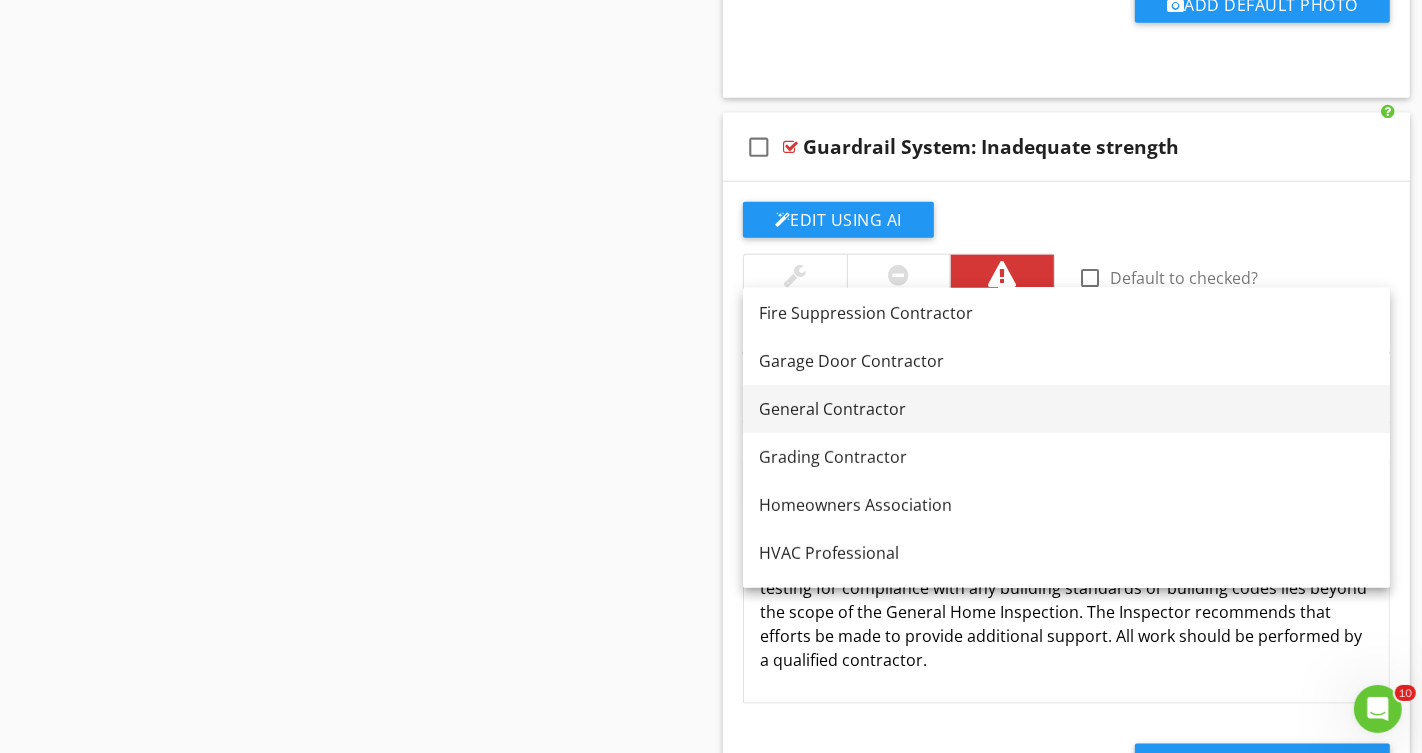 click on "General Contractor" at bounding box center [1066, 409] 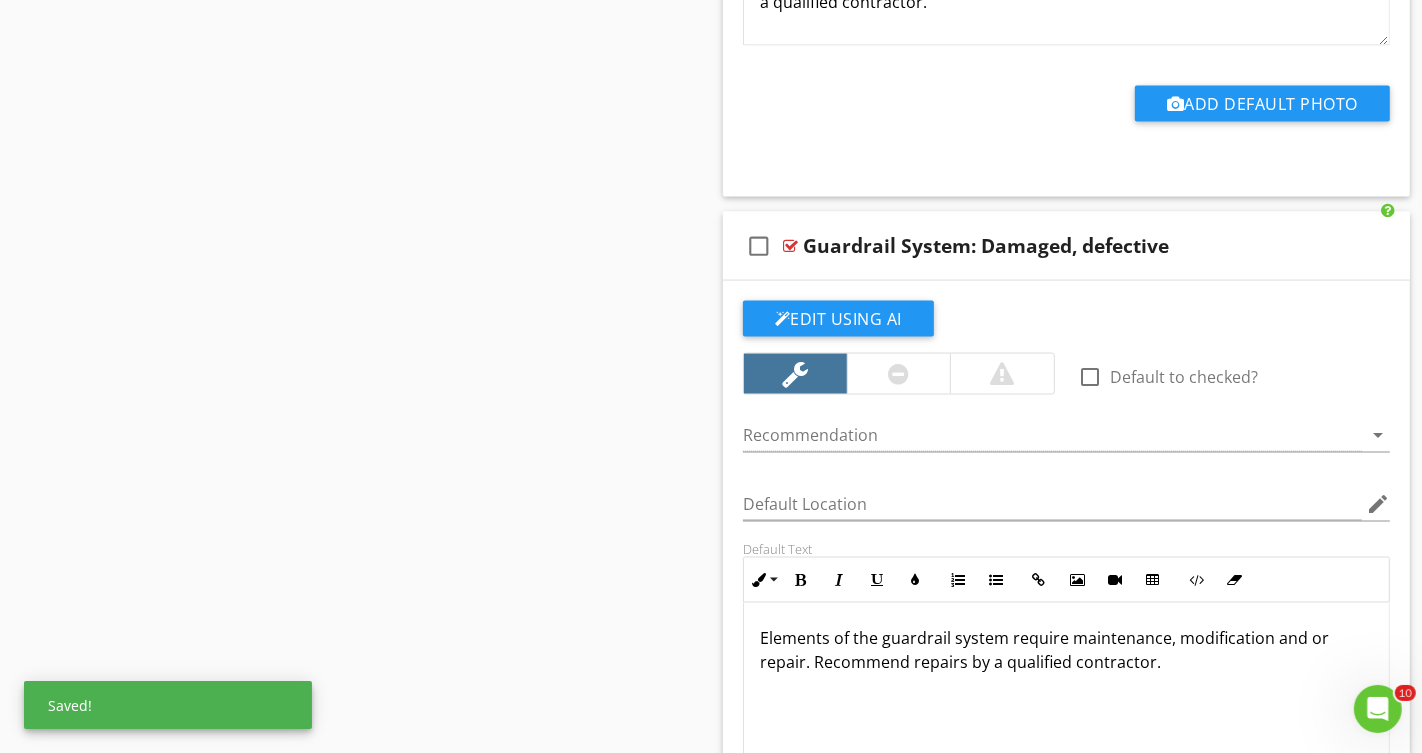 scroll, scrollTop: 8973, scrollLeft: 0, axis: vertical 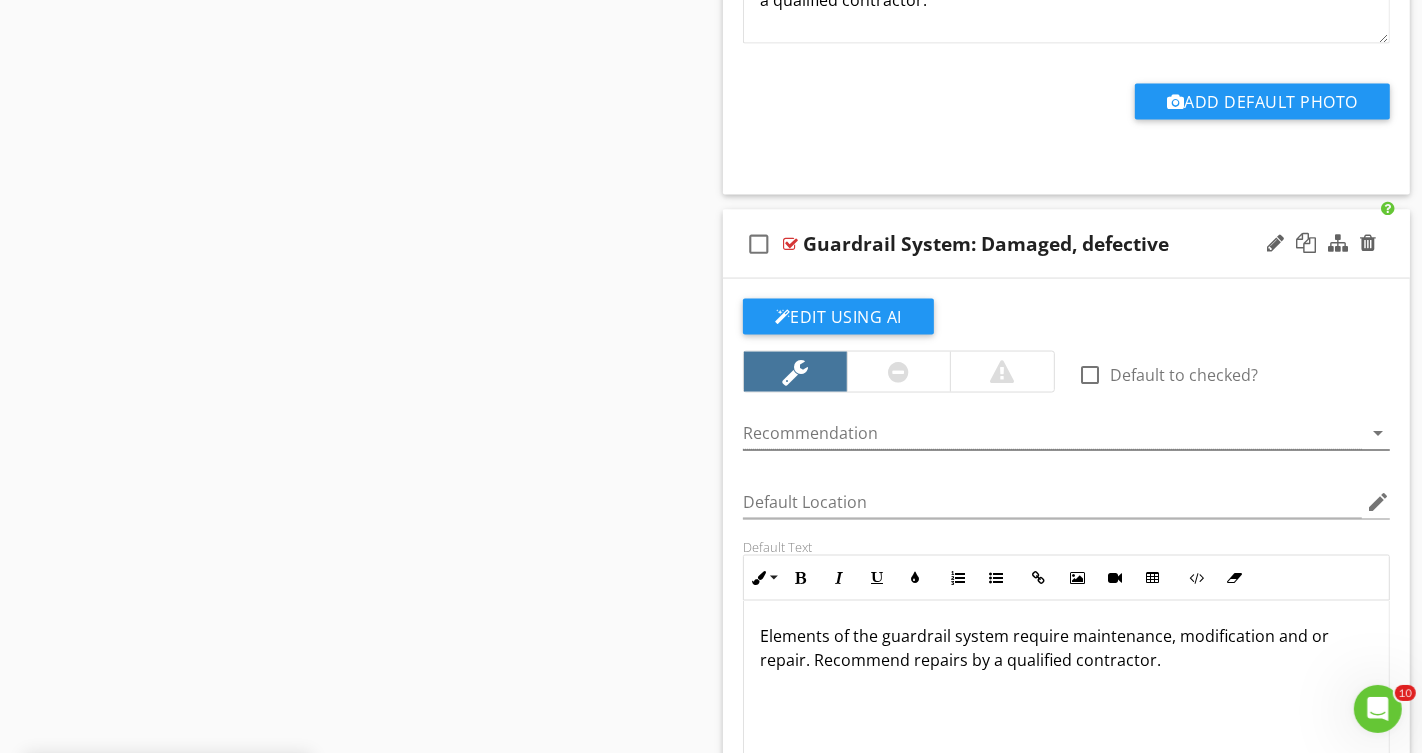 click at bounding box center (1052, 433) 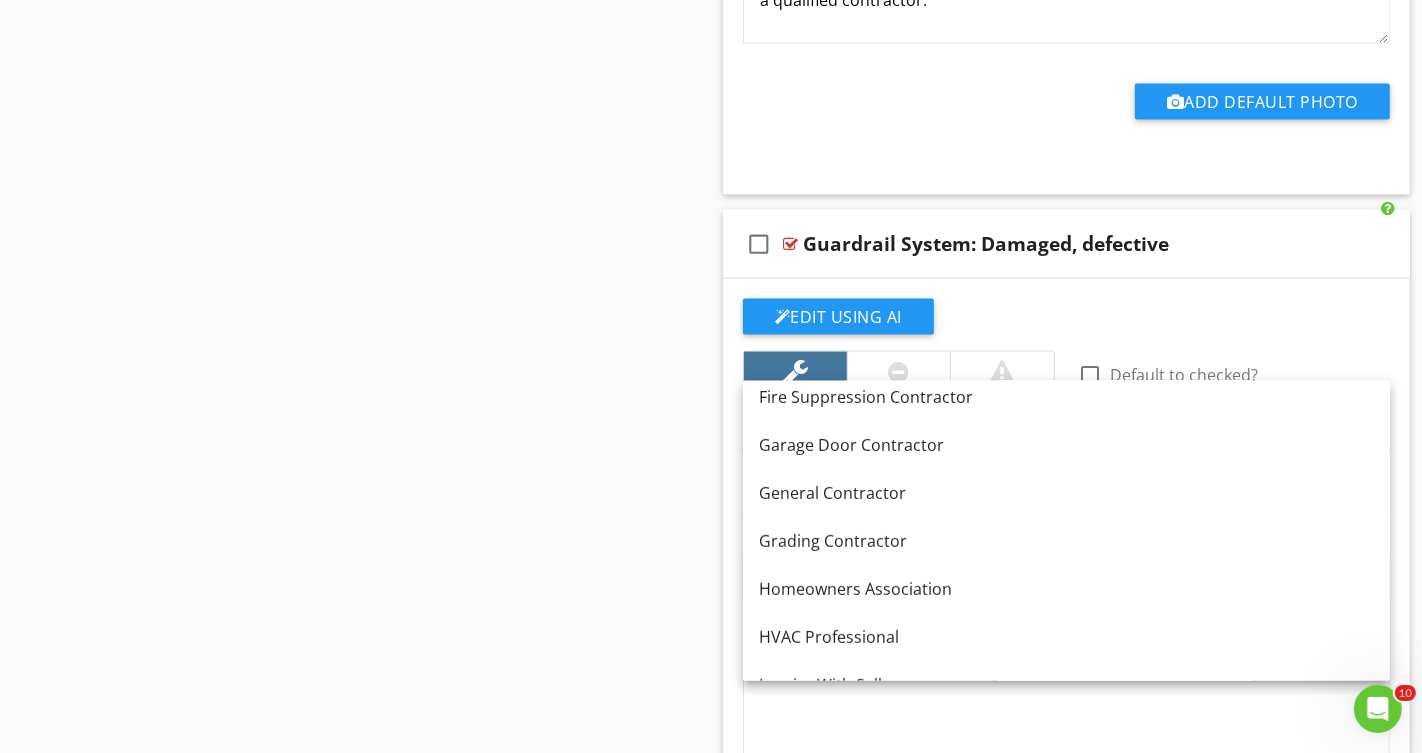 scroll, scrollTop: 682, scrollLeft: 0, axis: vertical 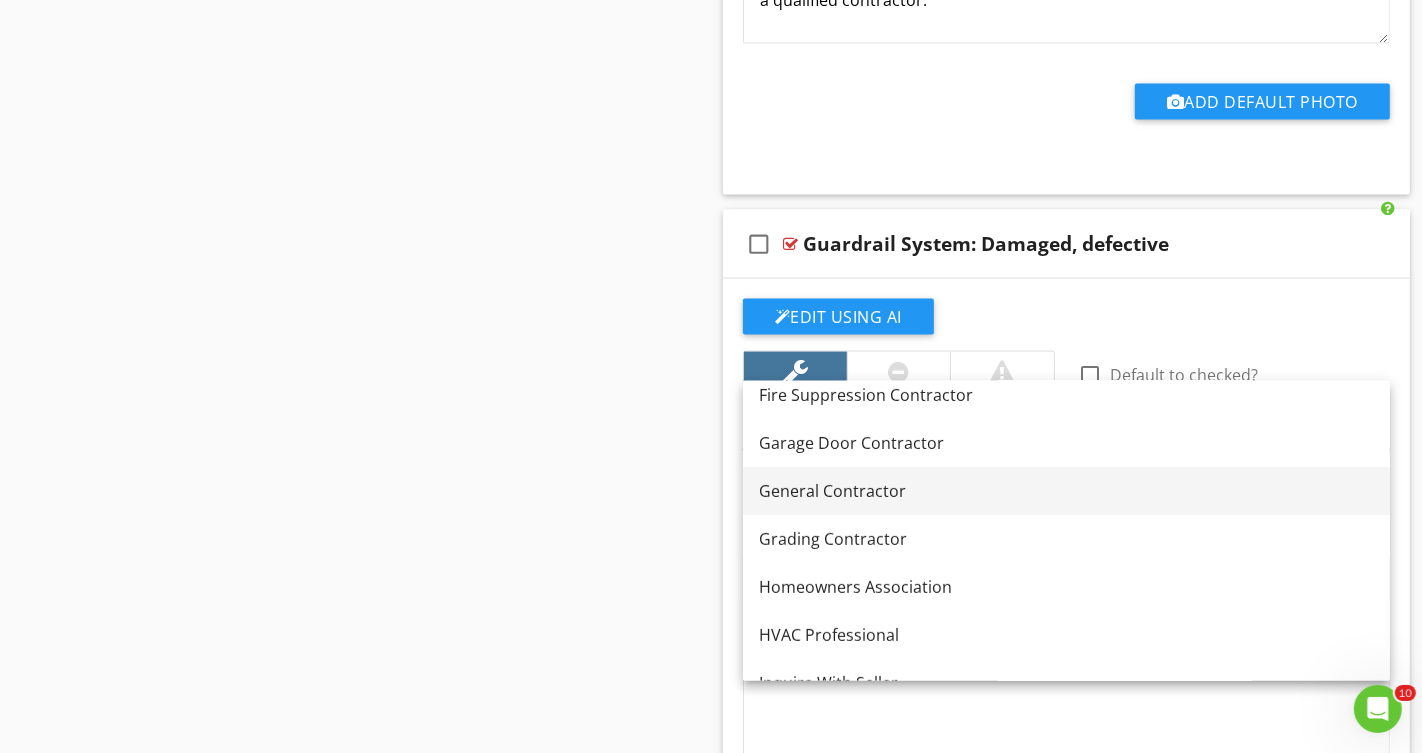 click on "General Contractor" at bounding box center [1066, 491] 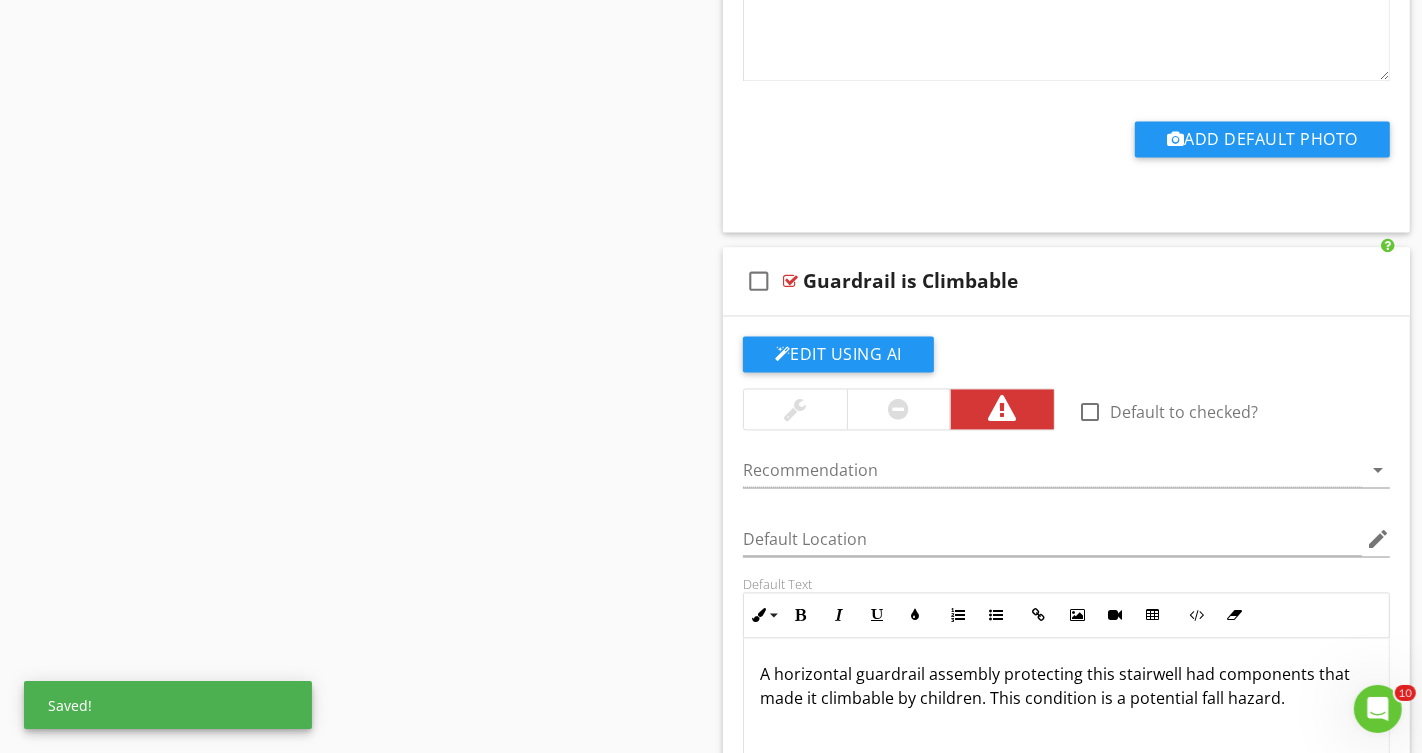 scroll, scrollTop: 9725, scrollLeft: 0, axis: vertical 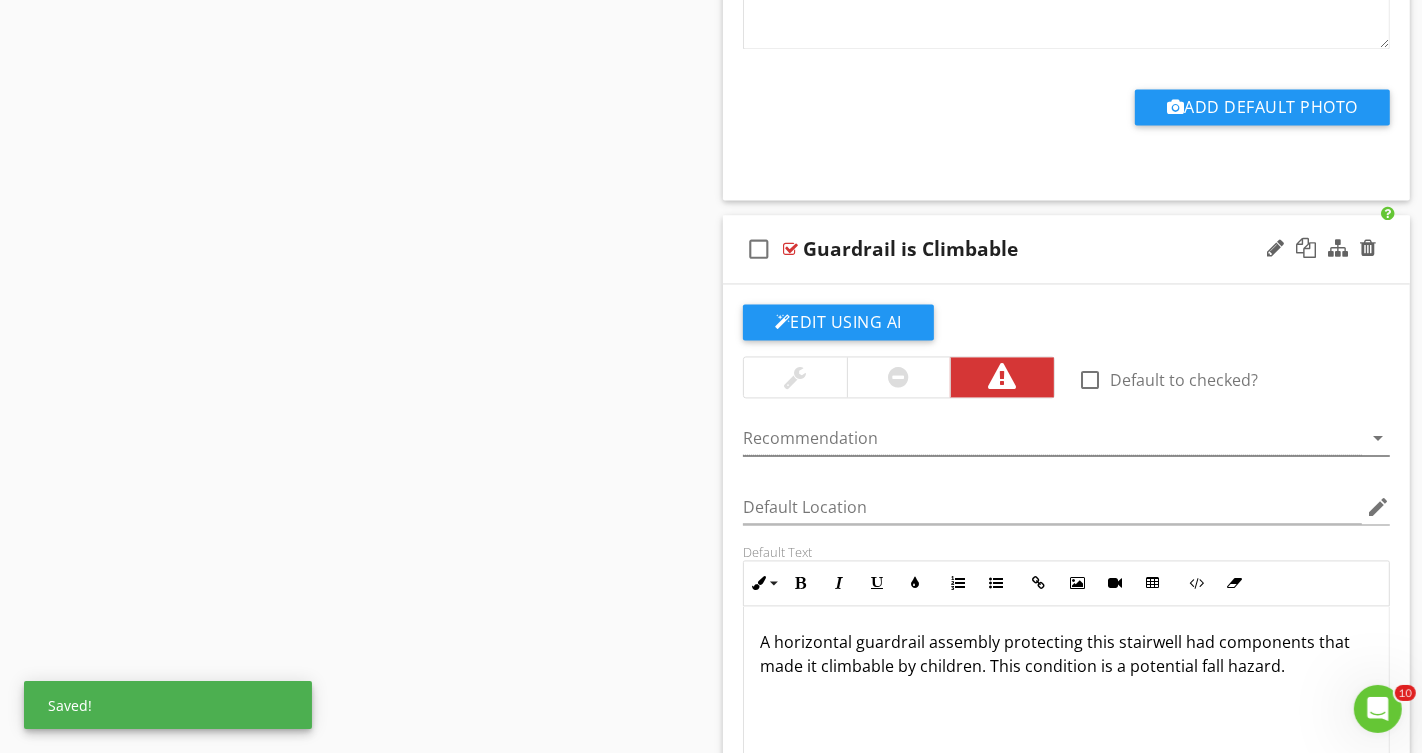 click at bounding box center (1052, 438) 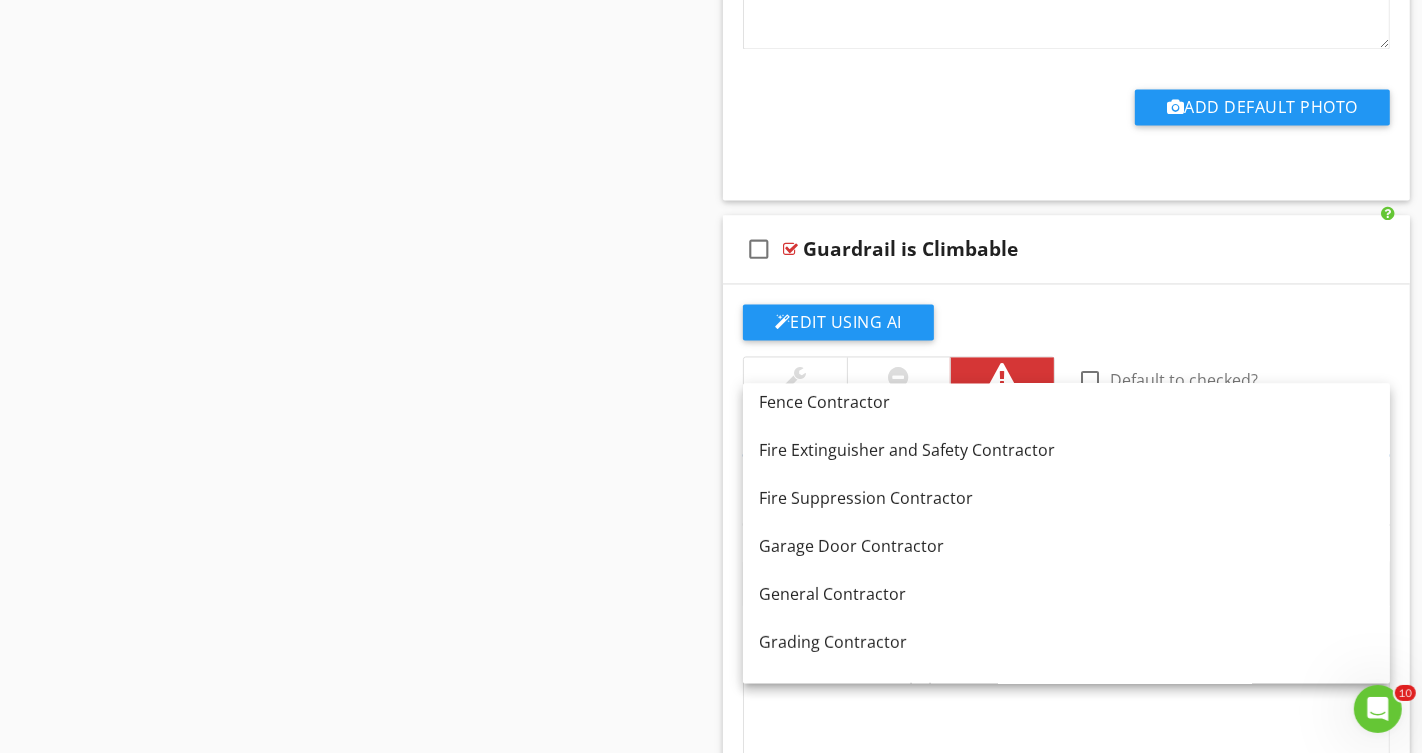 scroll, scrollTop: 590, scrollLeft: 0, axis: vertical 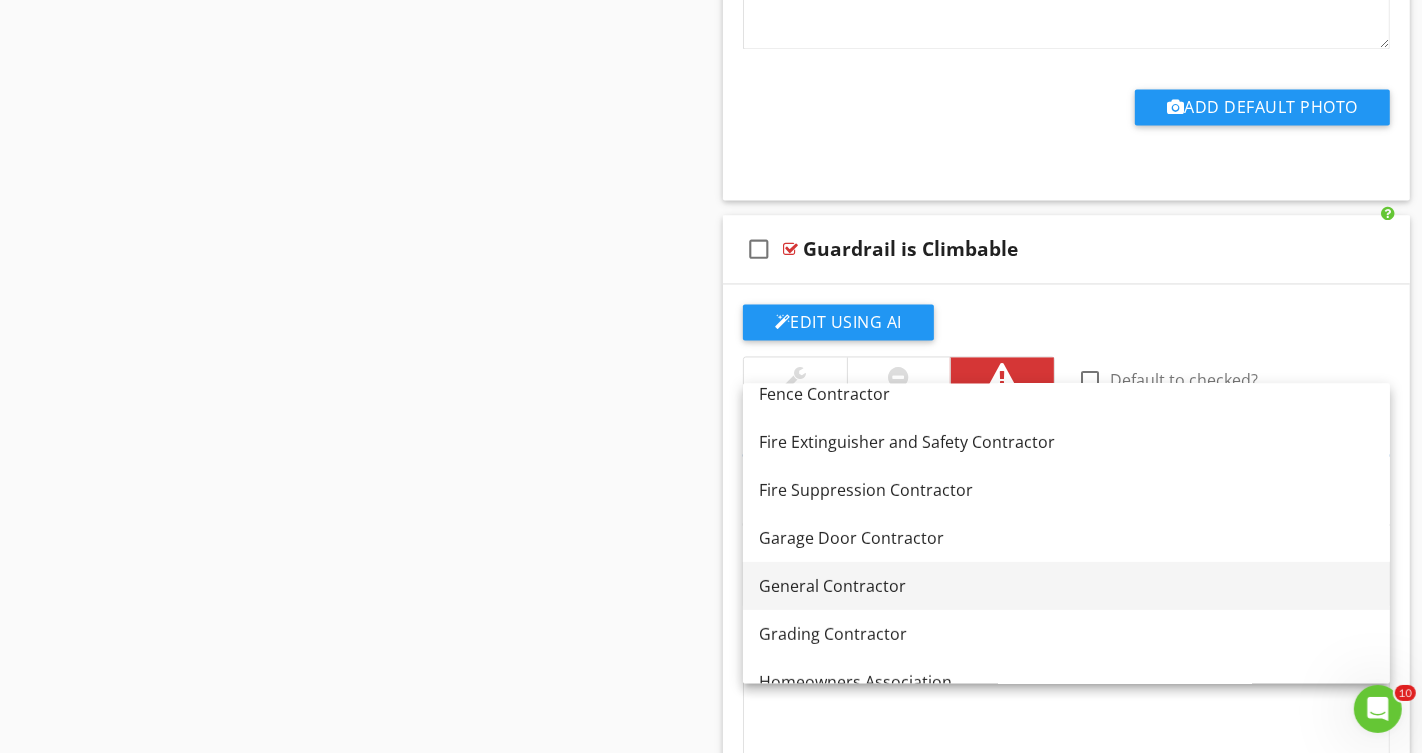 click on "General Contractor" at bounding box center [1066, 585] 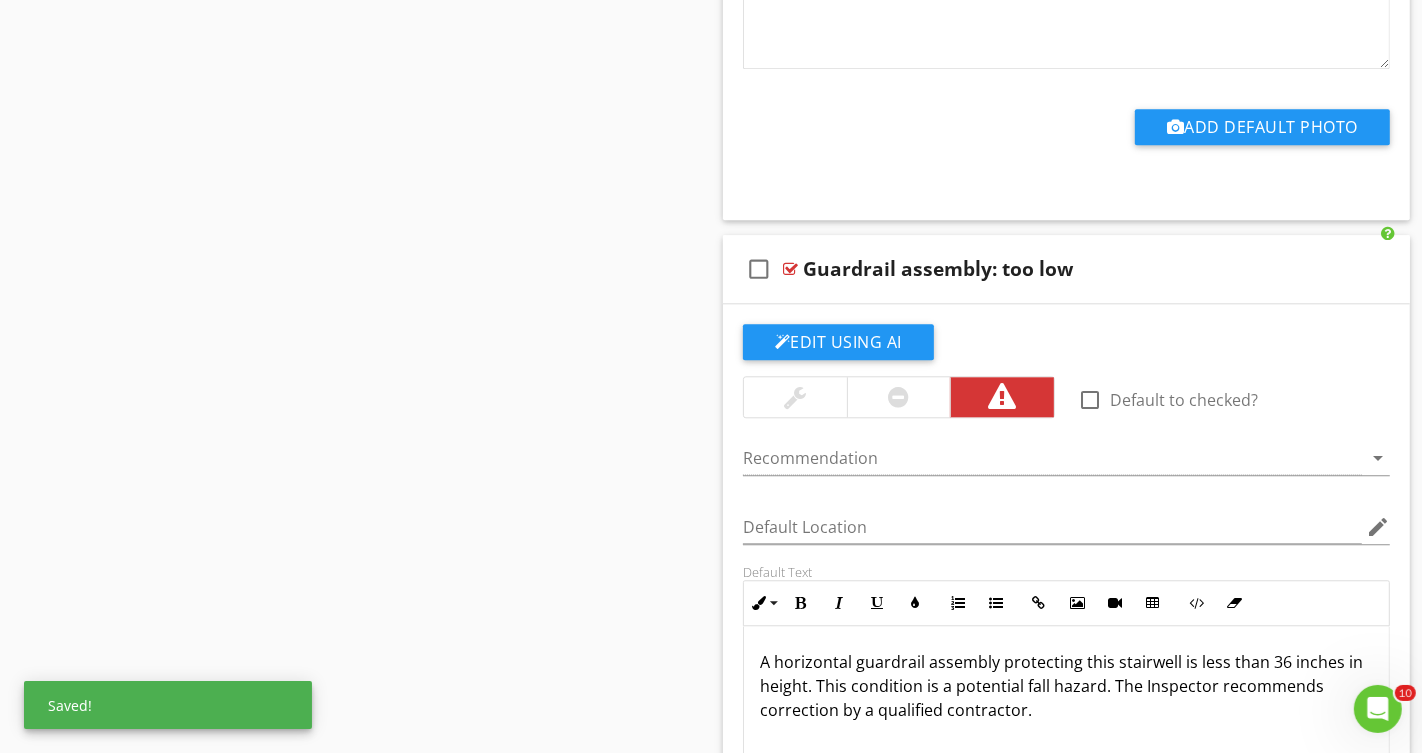 scroll, scrollTop: 10470, scrollLeft: 0, axis: vertical 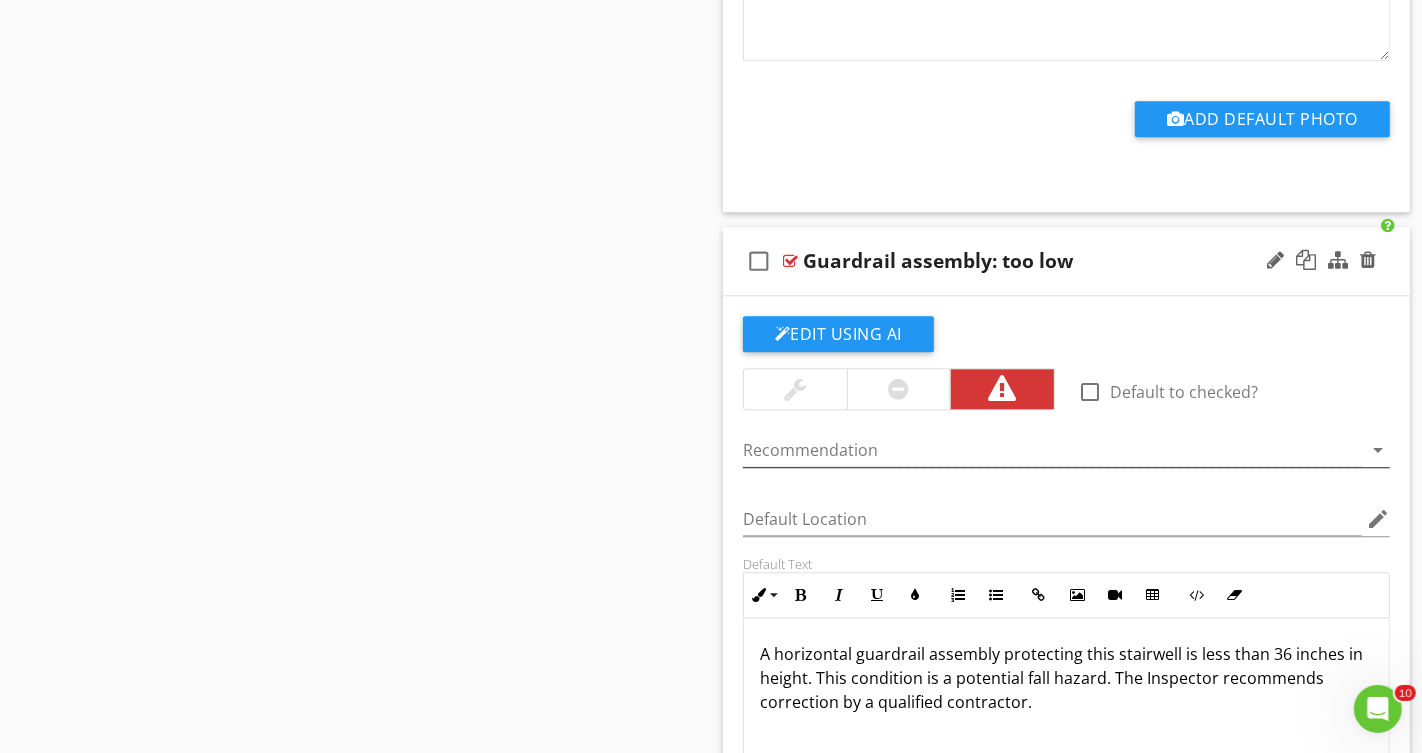 click at bounding box center (1052, 450) 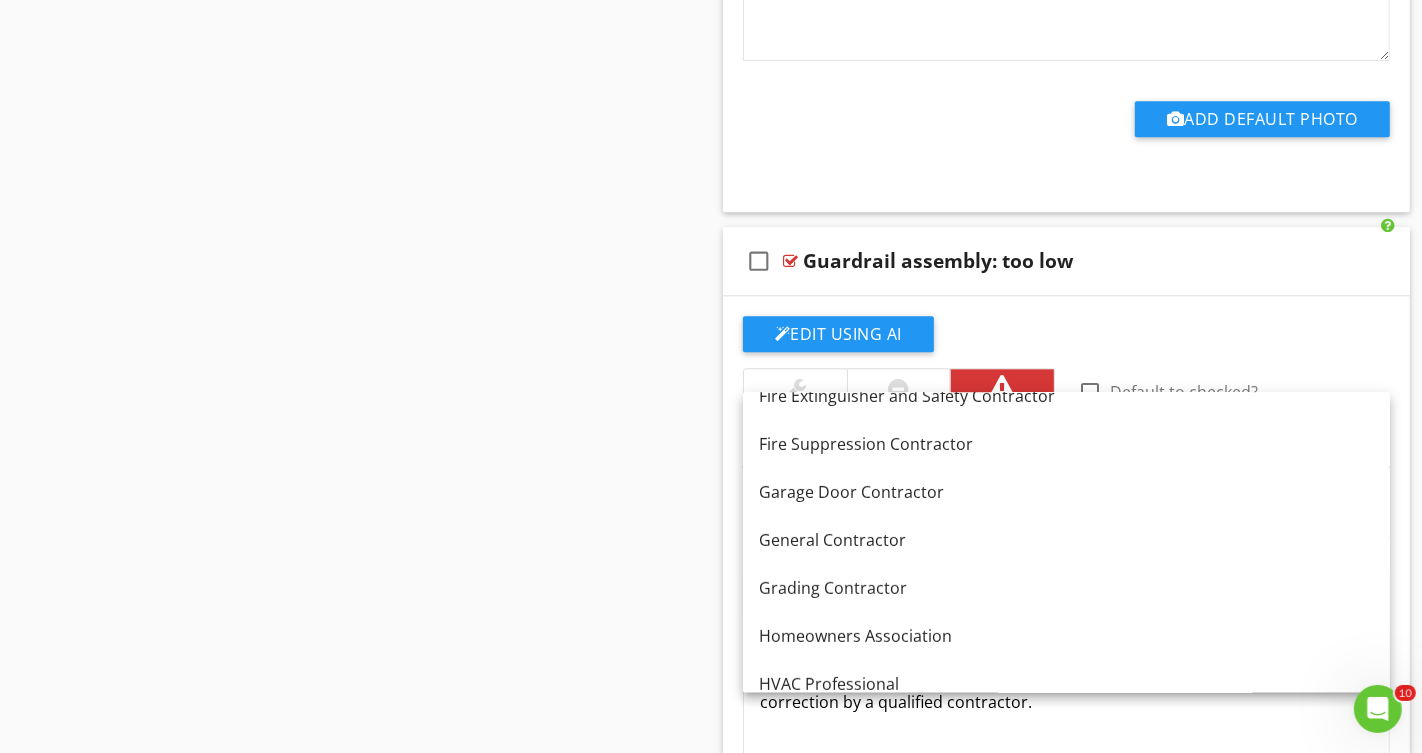 scroll, scrollTop: 648, scrollLeft: 0, axis: vertical 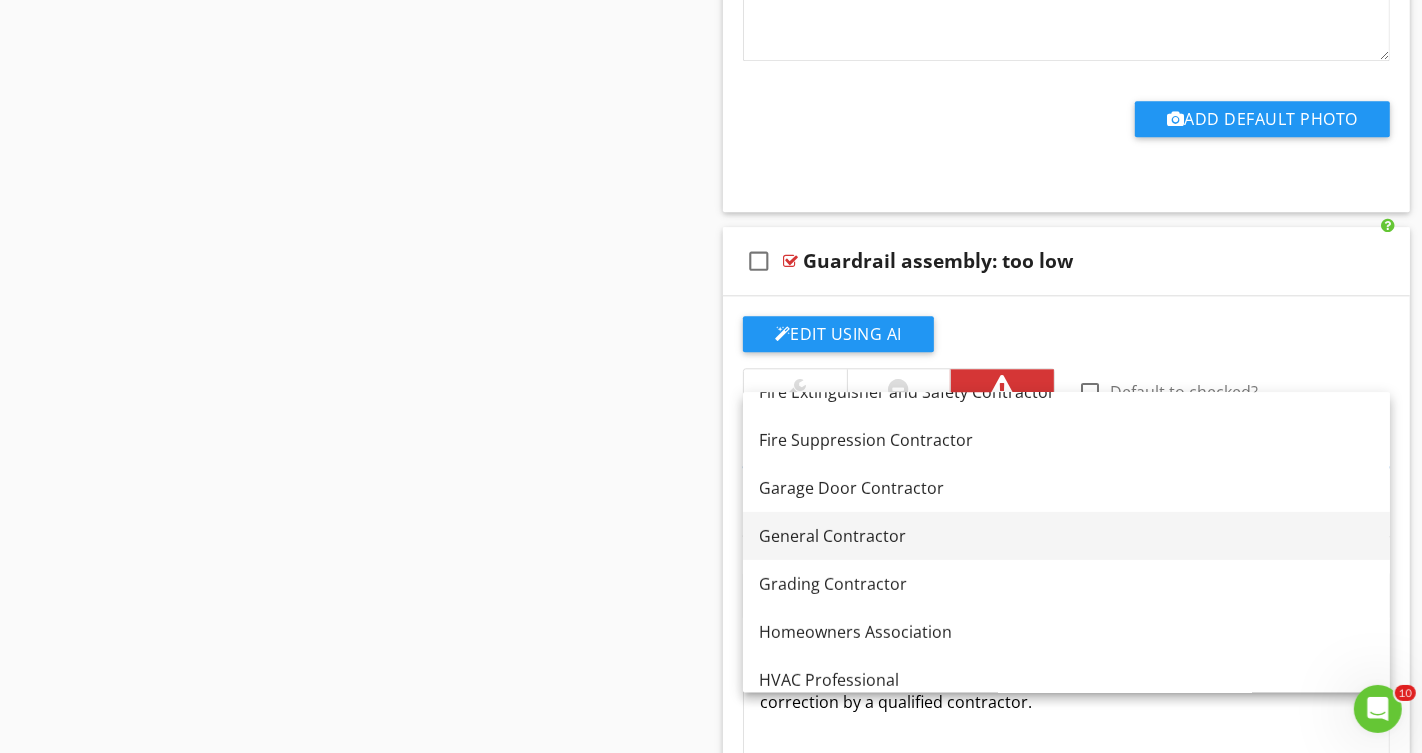 click on "General Contractor" at bounding box center [1066, 536] 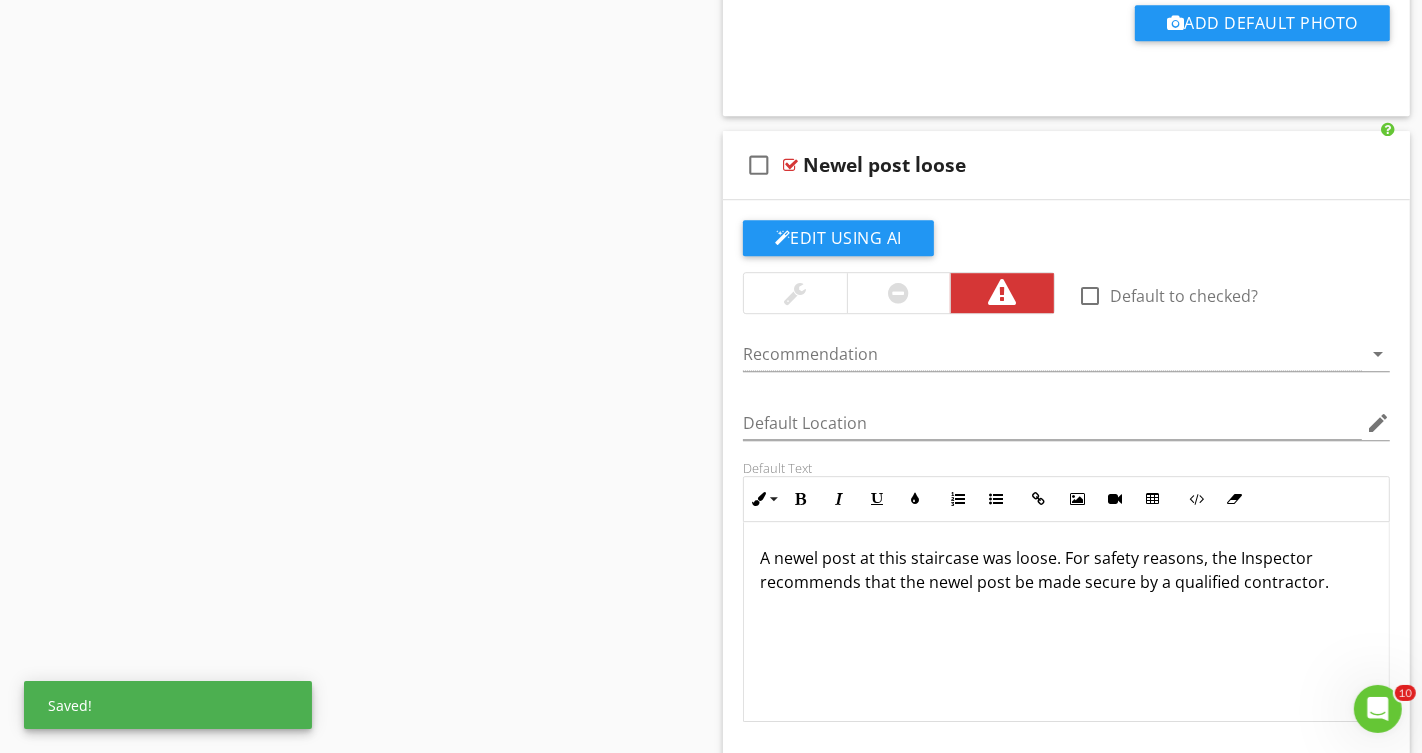 scroll, scrollTop: 11341, scrollLeft: 0, axis: vertical 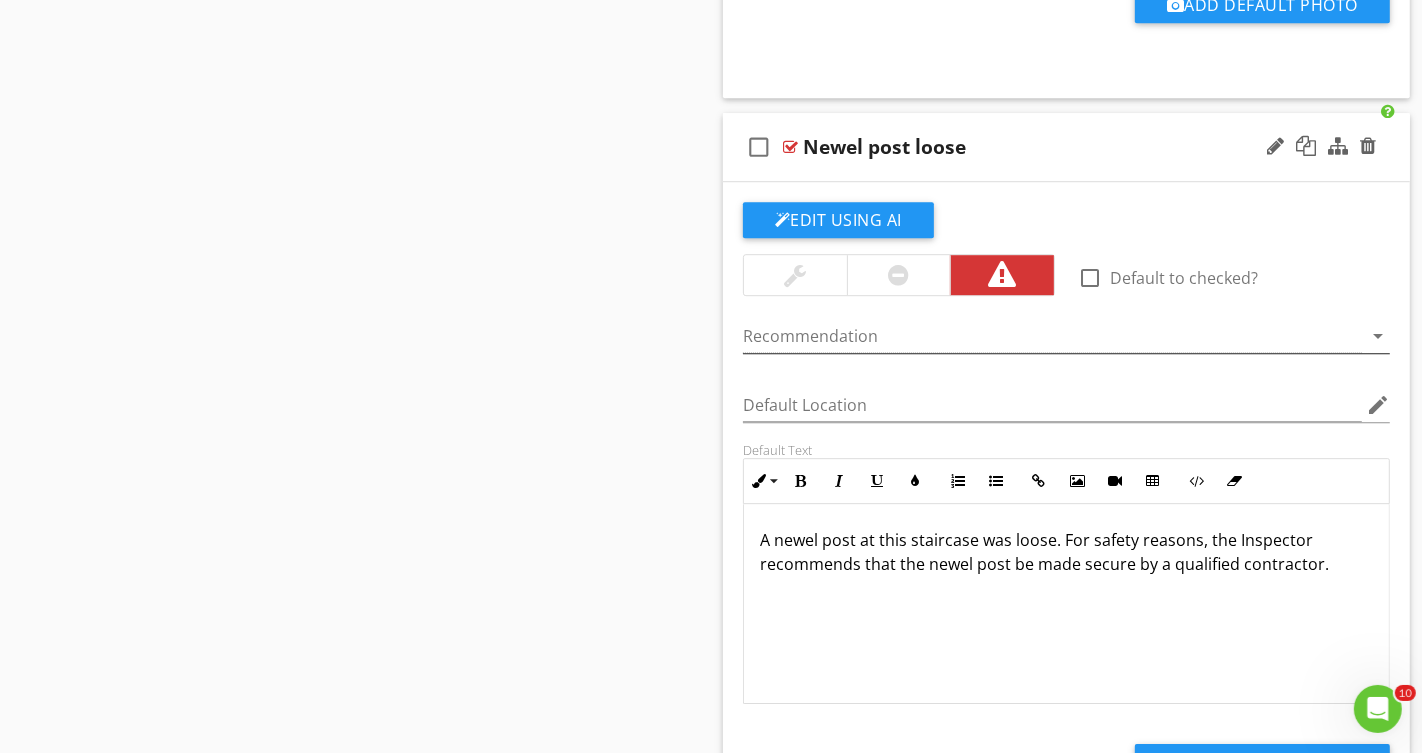 click at bounding box center (1052, 336) 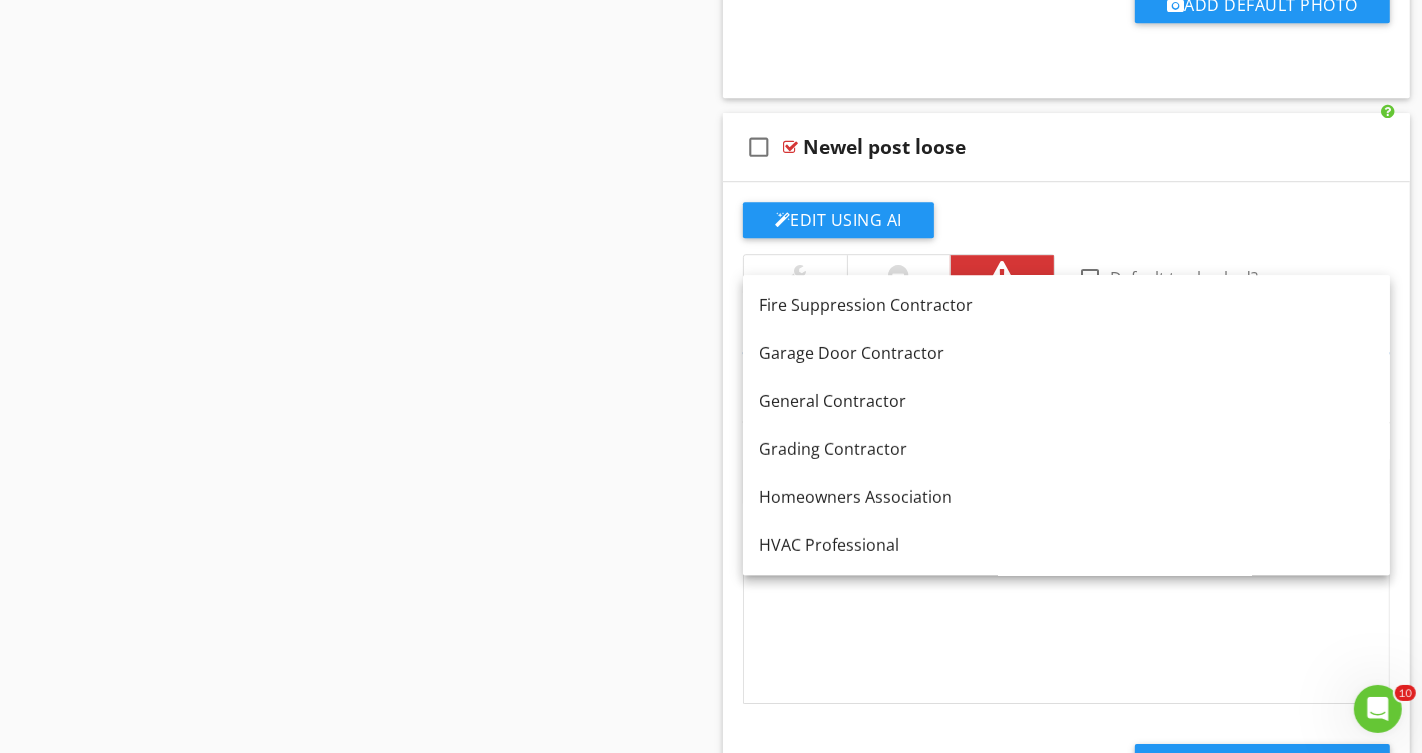 scroll, scrollTop: 675, scrollLeft: 0, axis: vertical 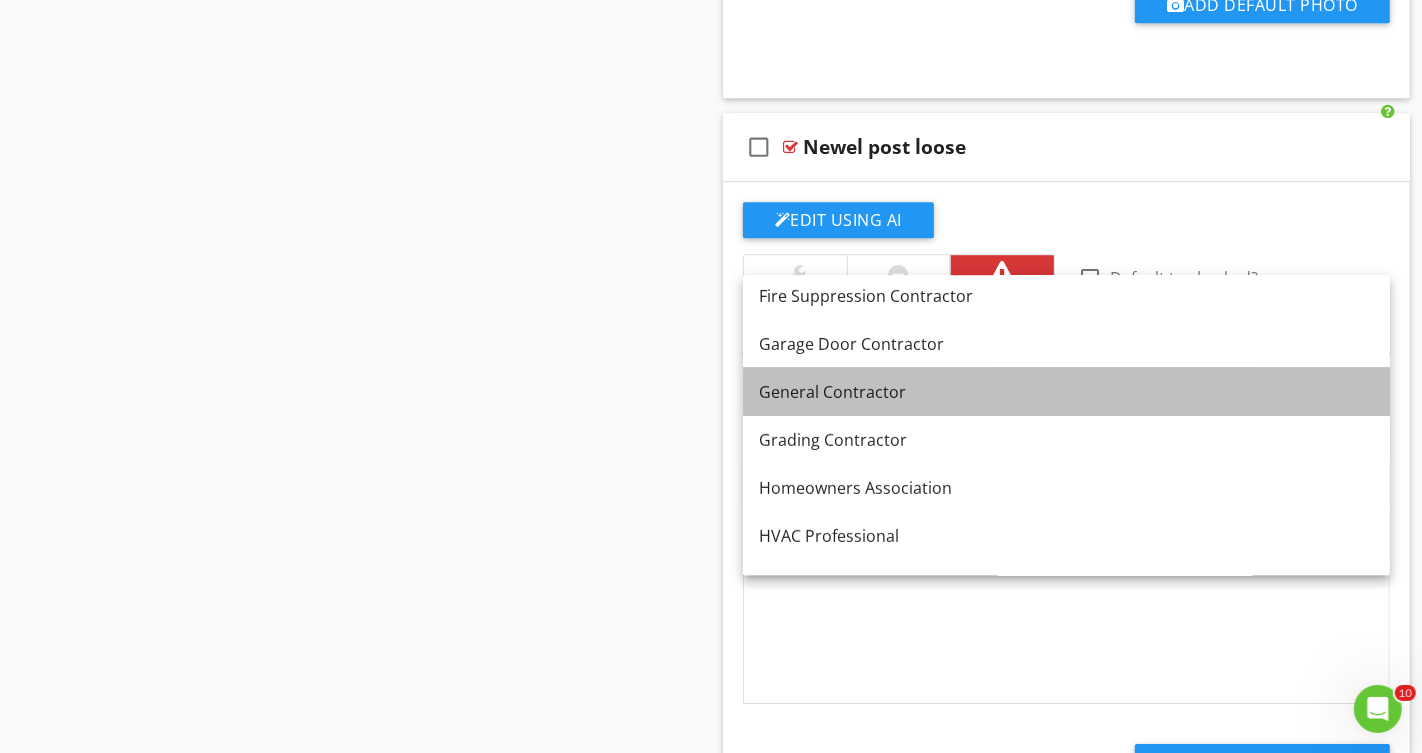 click on "General Contractor" at bounding box center [1066, 392] 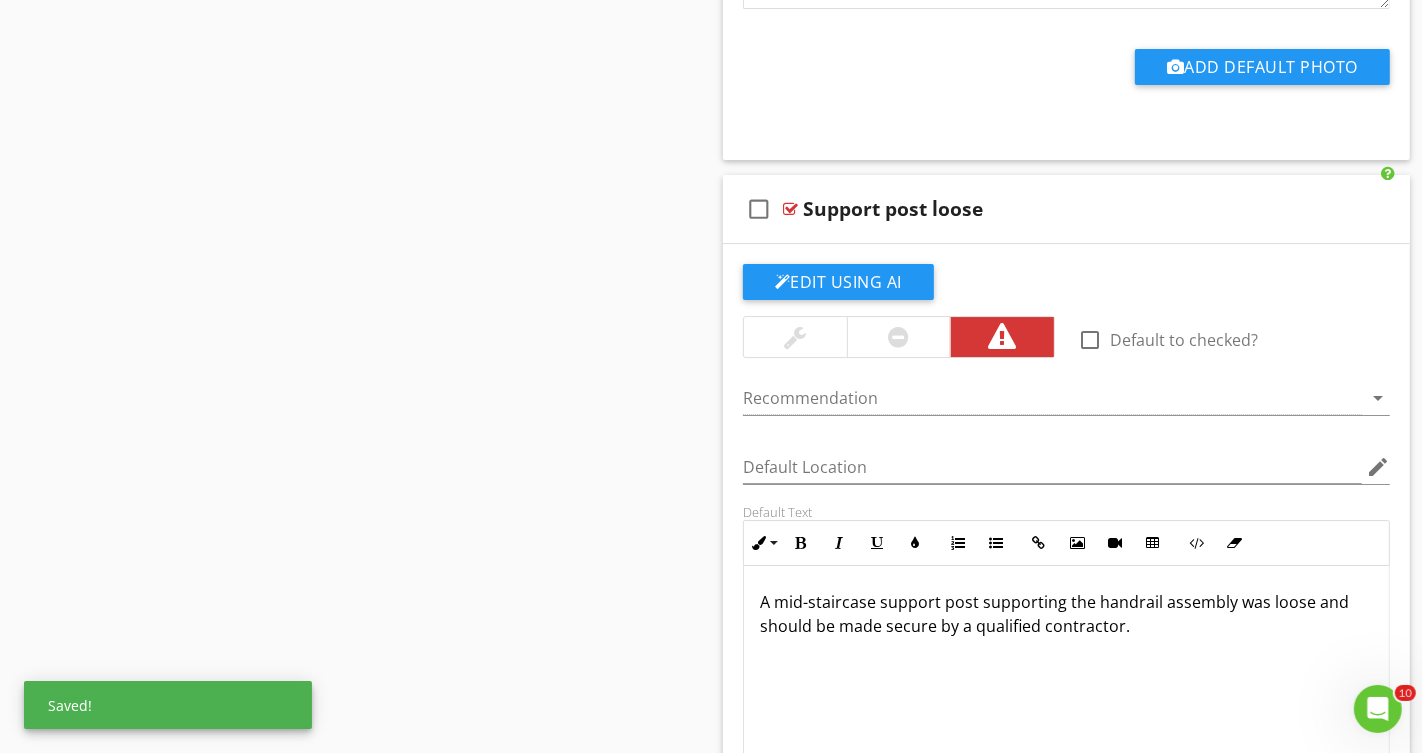 scroll, scrollTop: 12046, scrollLeft: 0, axis: vertical 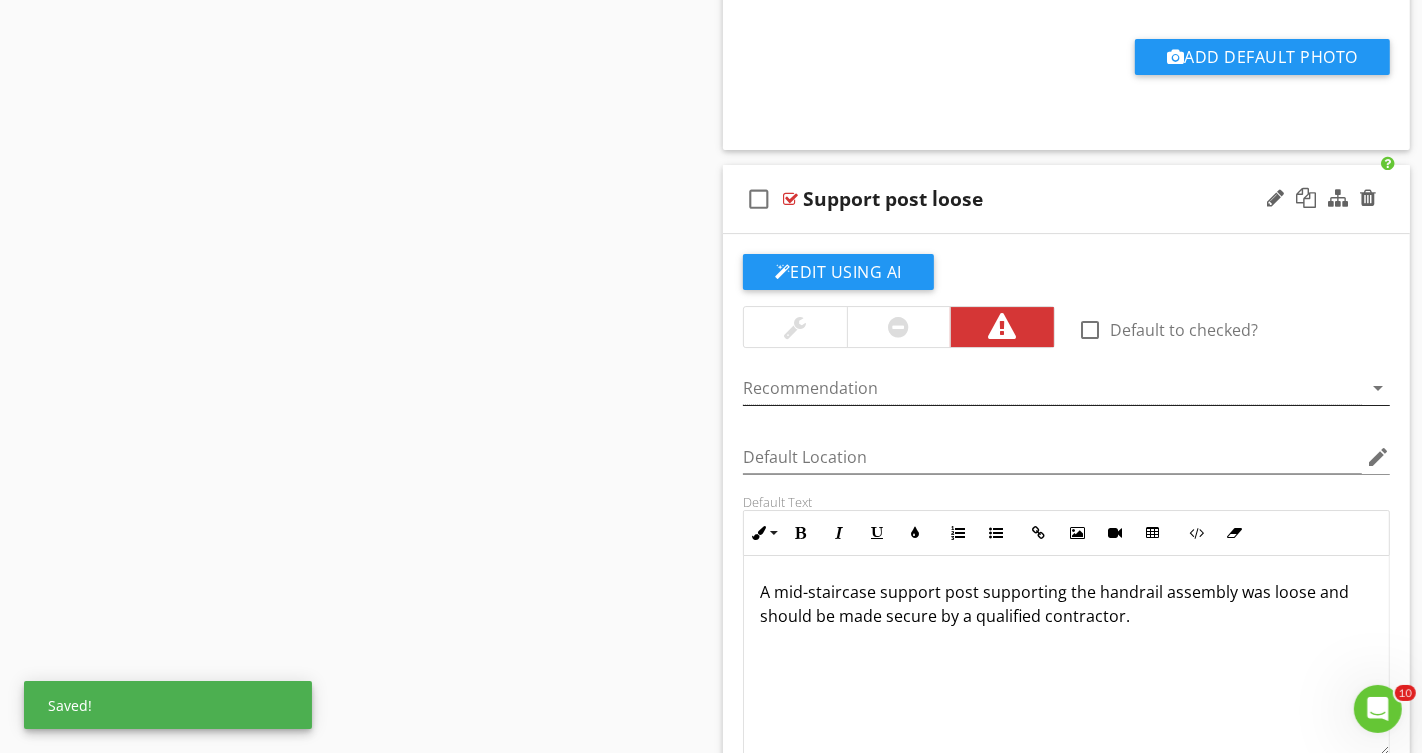 click at bounding box center (1052, 388) 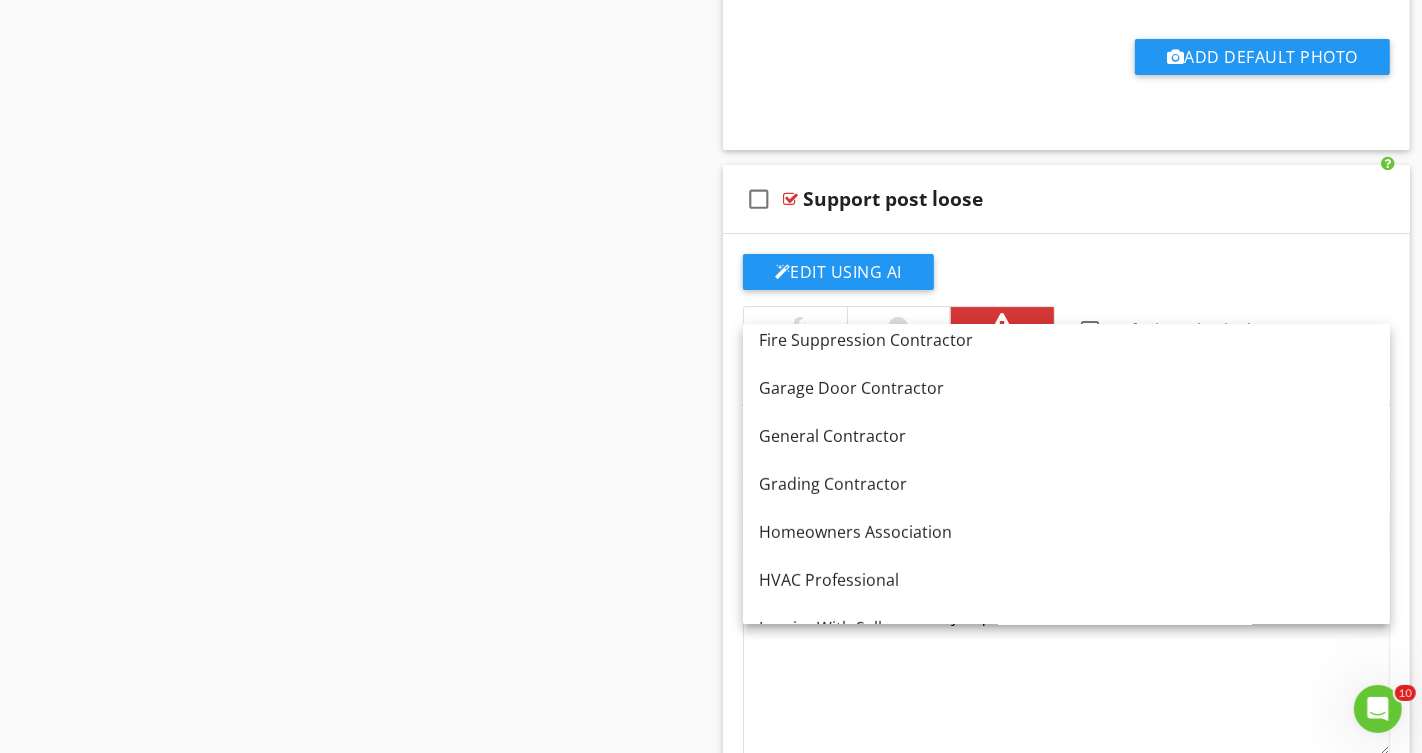 scroll, scrollTop: 684, scrollLeft: 0, axis: vertical 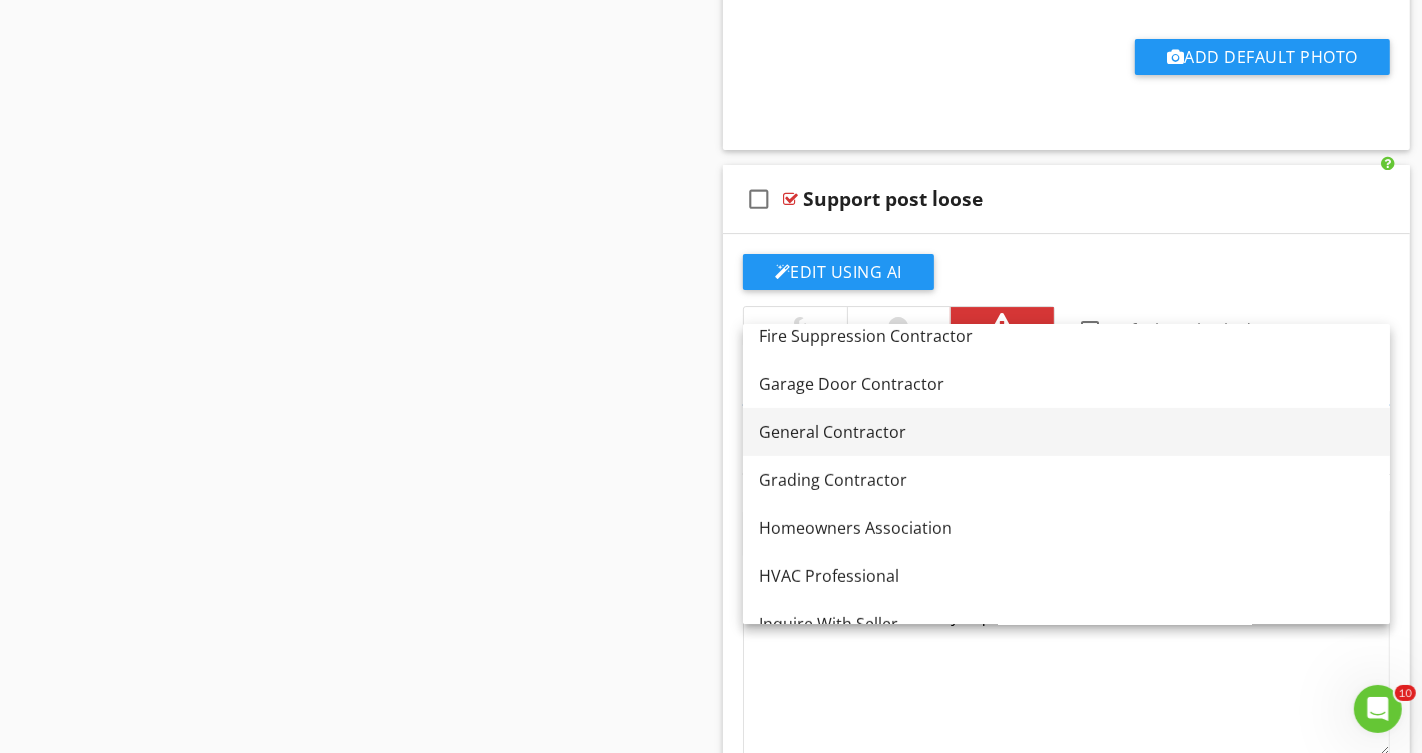 click on "General Contractor" at bounding box center [1066, 432] 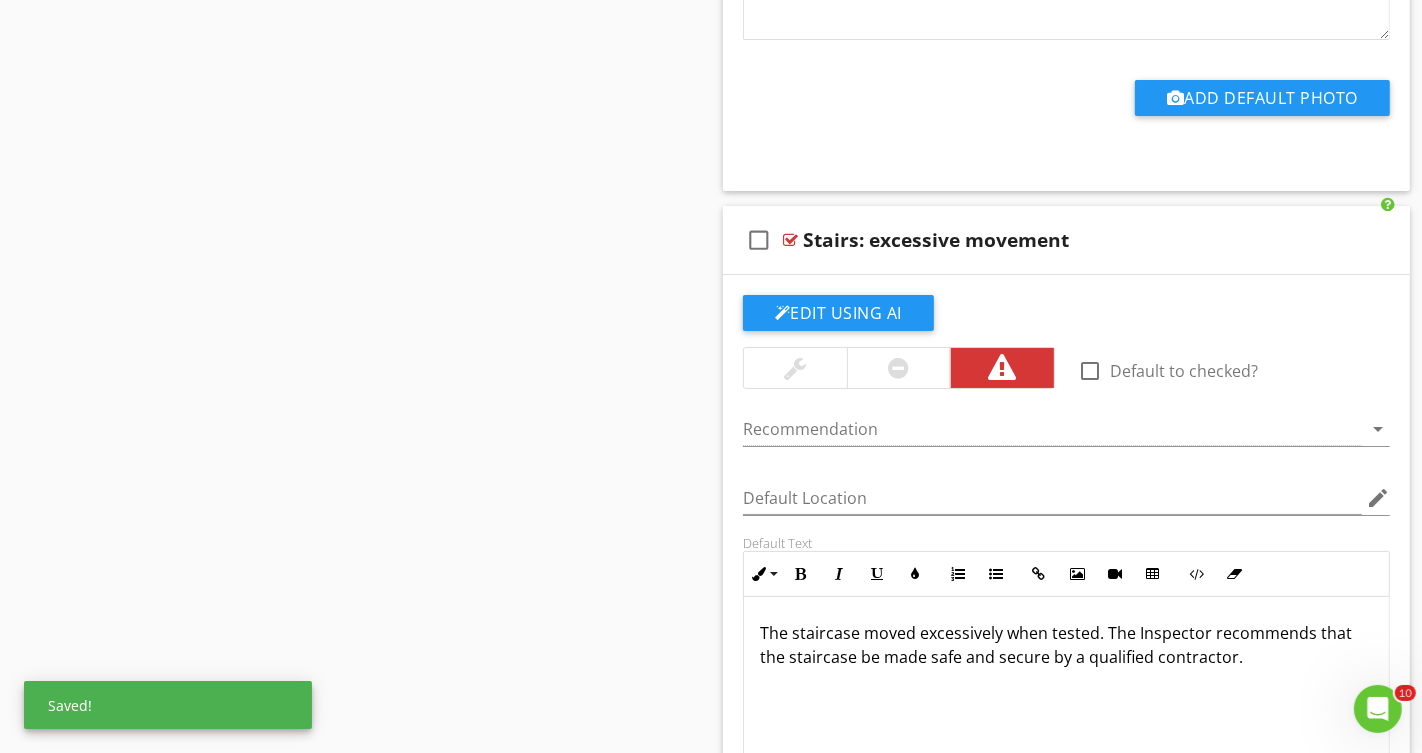 scroll, scrollTop: 12768, scrollLeft: 0, axis: vertical 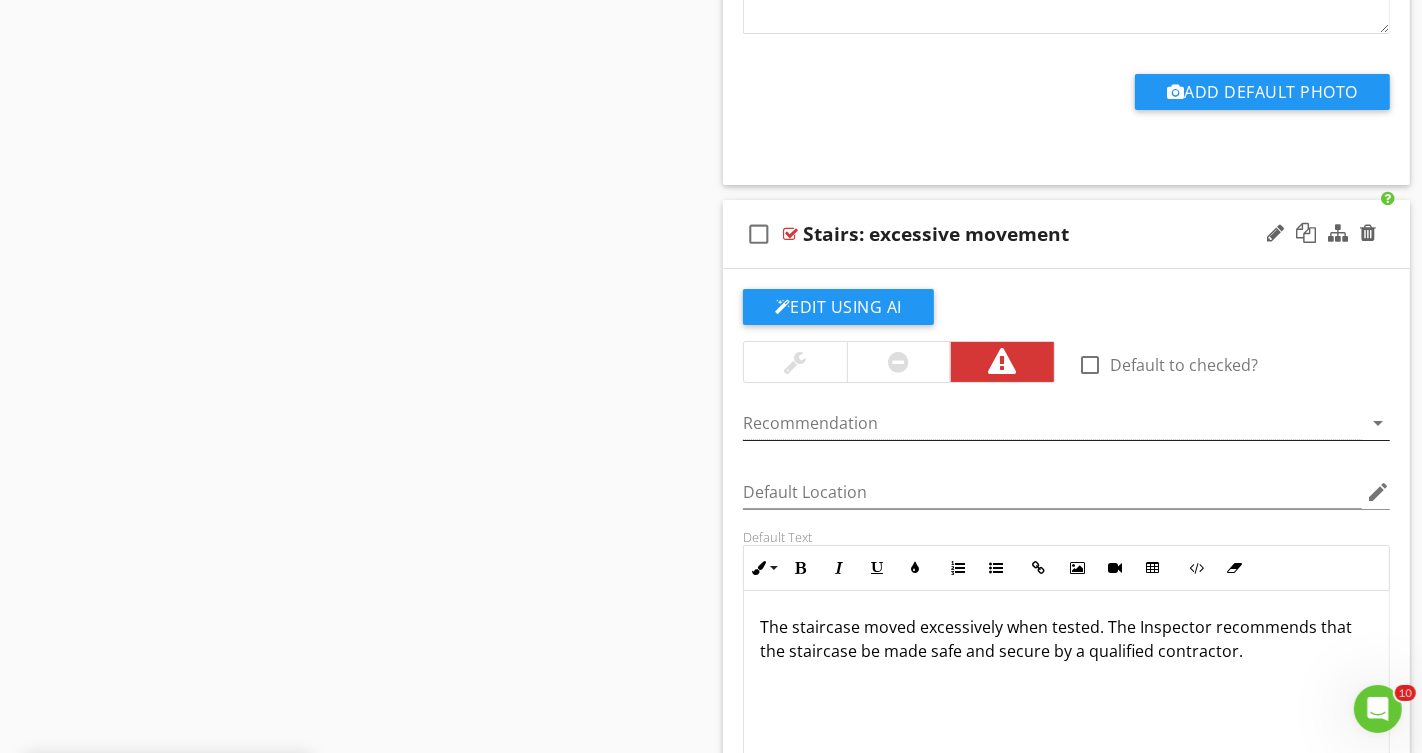 click at bounding box center (1052, 423) 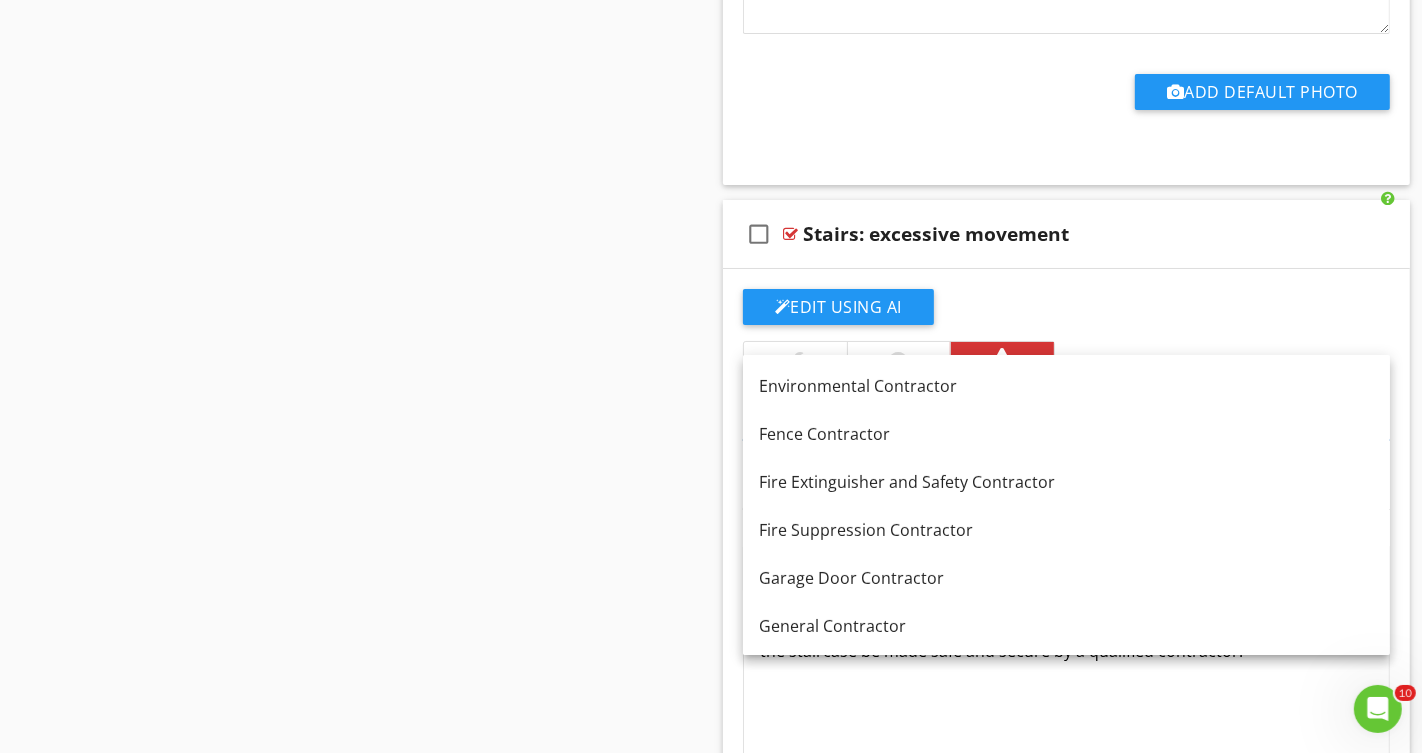 scroll, scrollTop: 604, scrollLeft: 0, axis: vertical 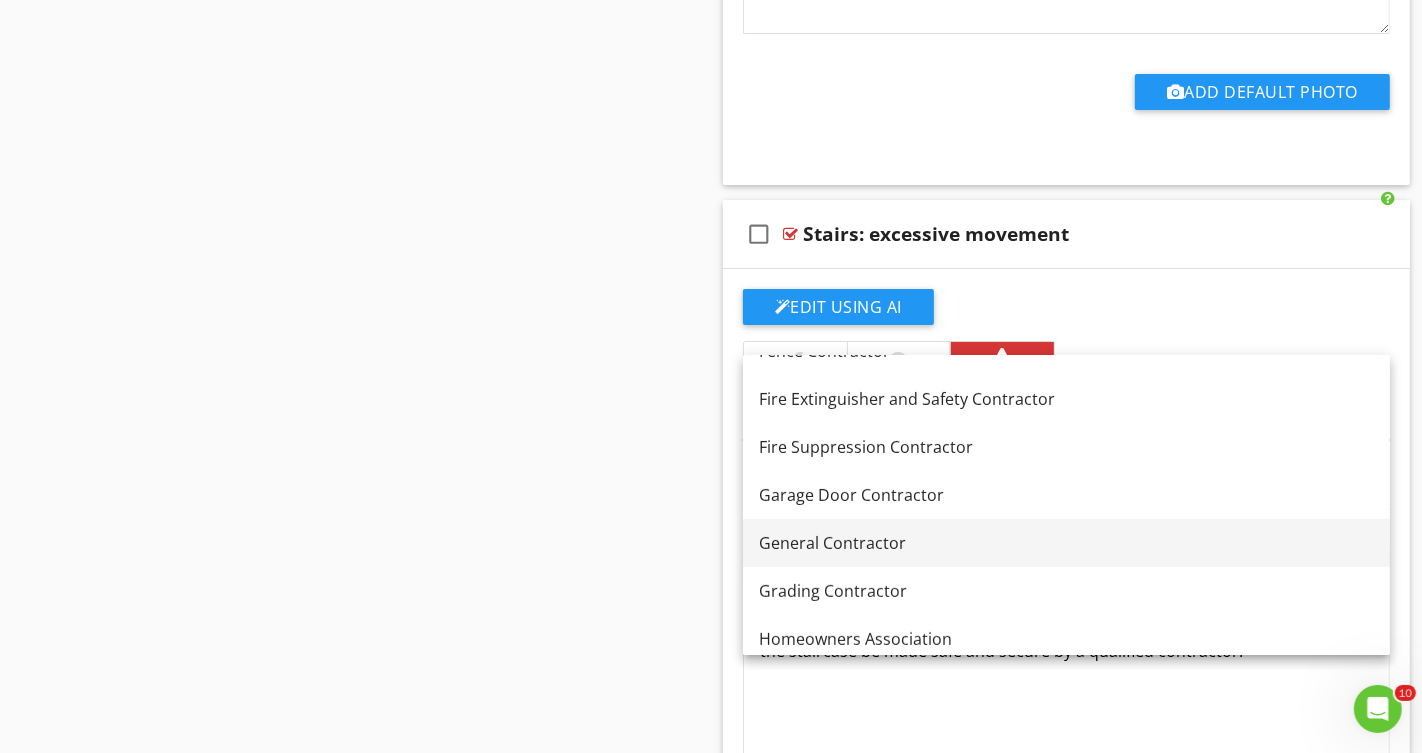 click on "General Contractor" at bounding box center (1066, 543) 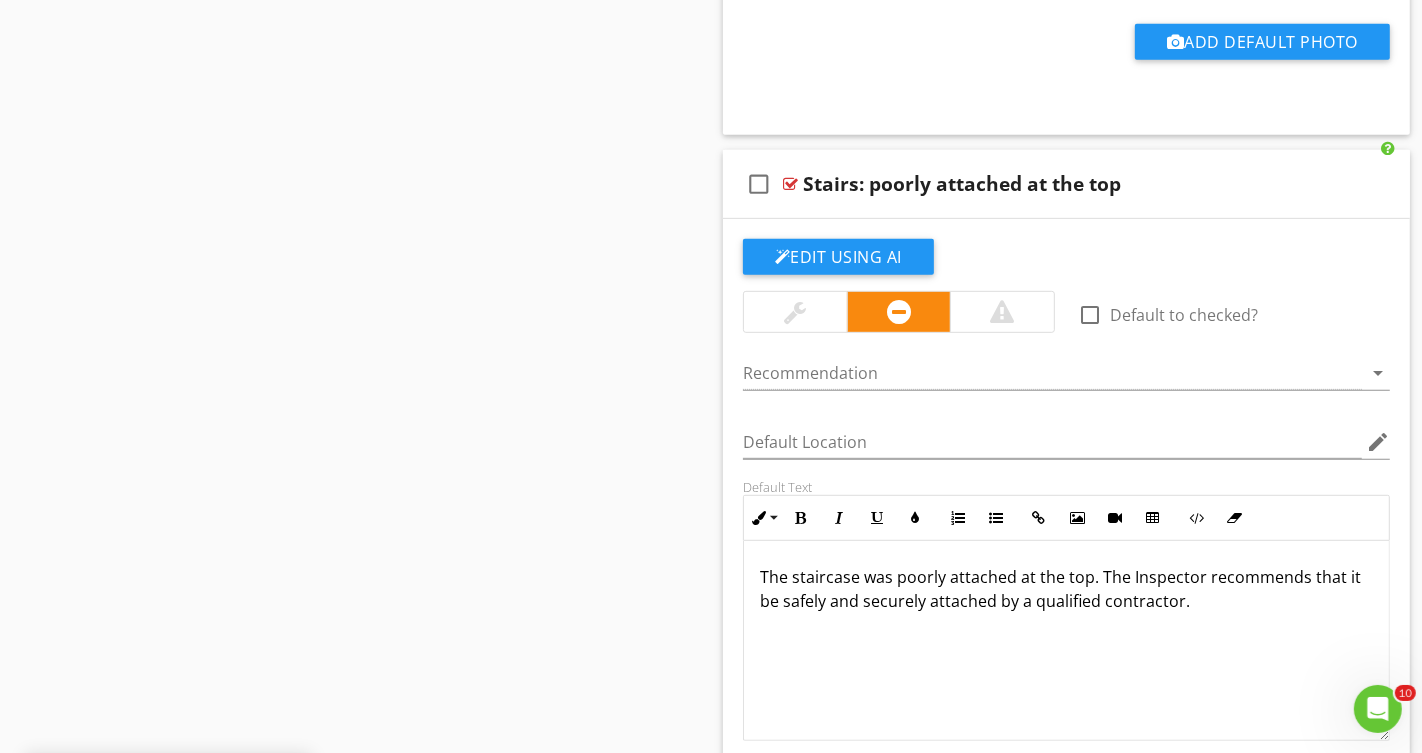 scroll, scrollTop: 13595, scrollLeft: 0, axis: vertical 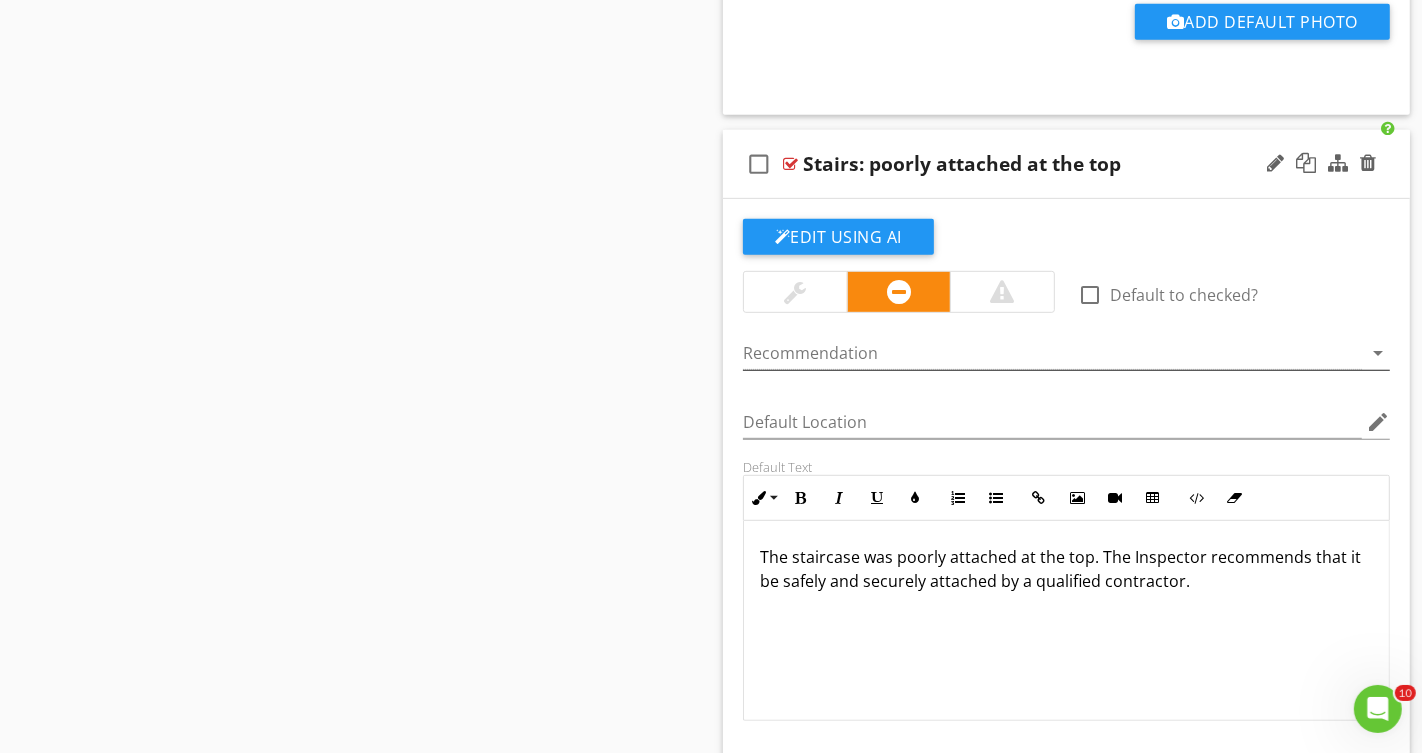 click at bounding box center (1052, 353) 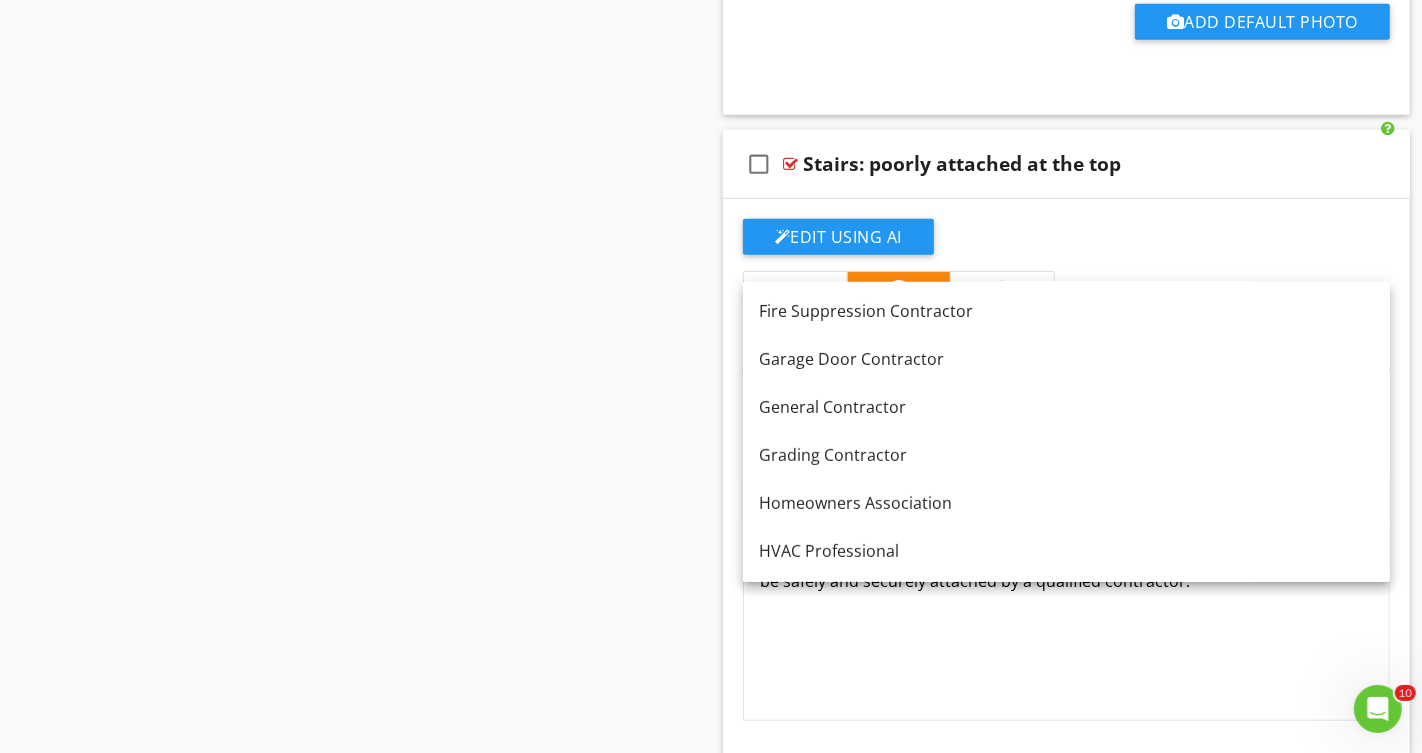 scroll, scrollTop: 670, scrollLeft: 0, axis: vertical 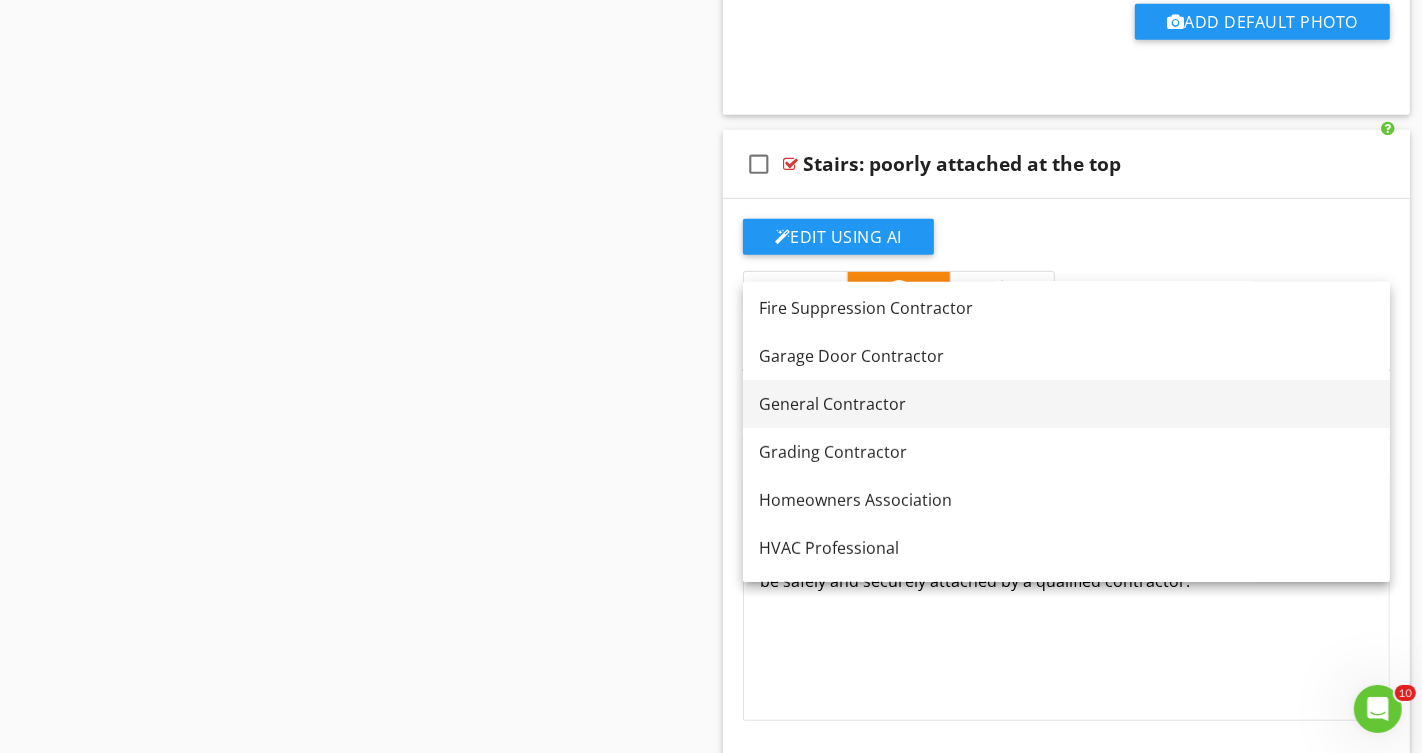 click on "General Contractor" at bounding box center (1066, 404) 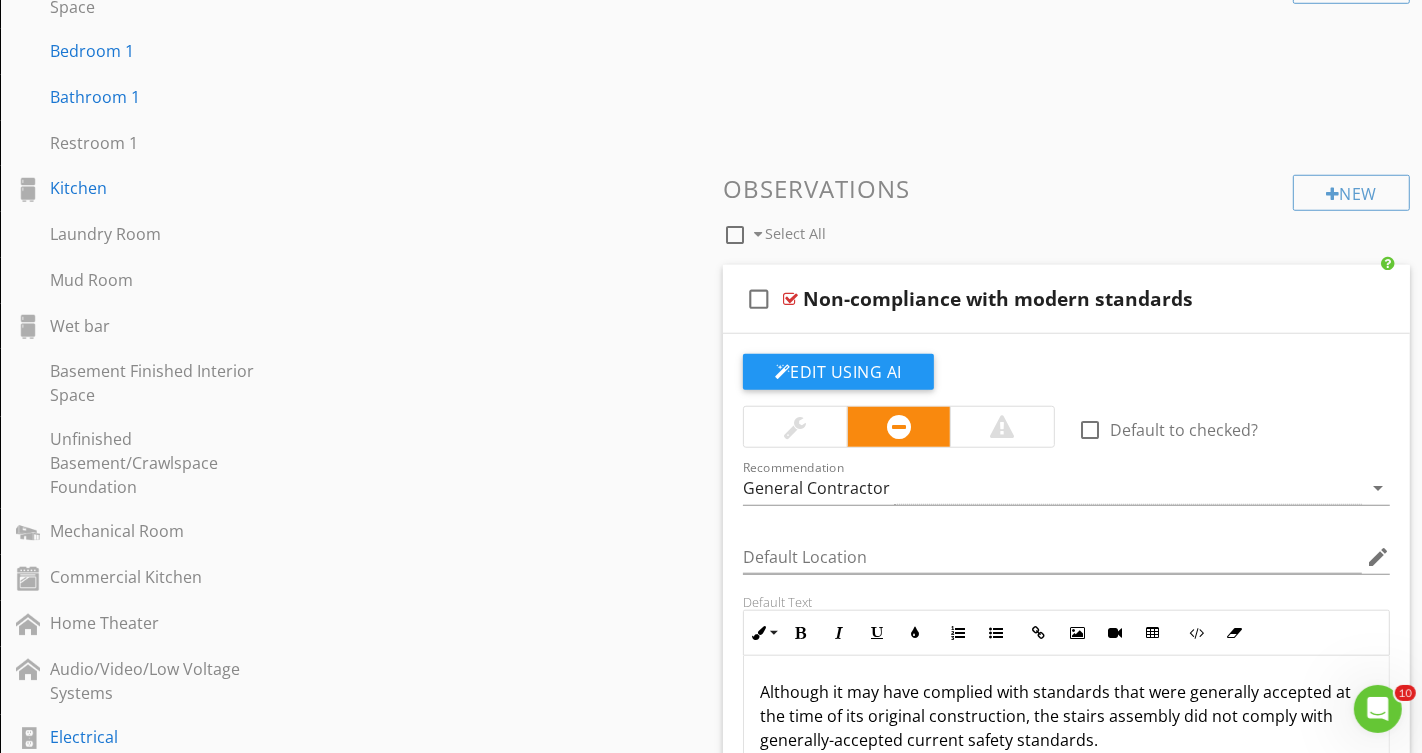 scroll, scrollTop: 0, scrollLeft: 0, axis: both 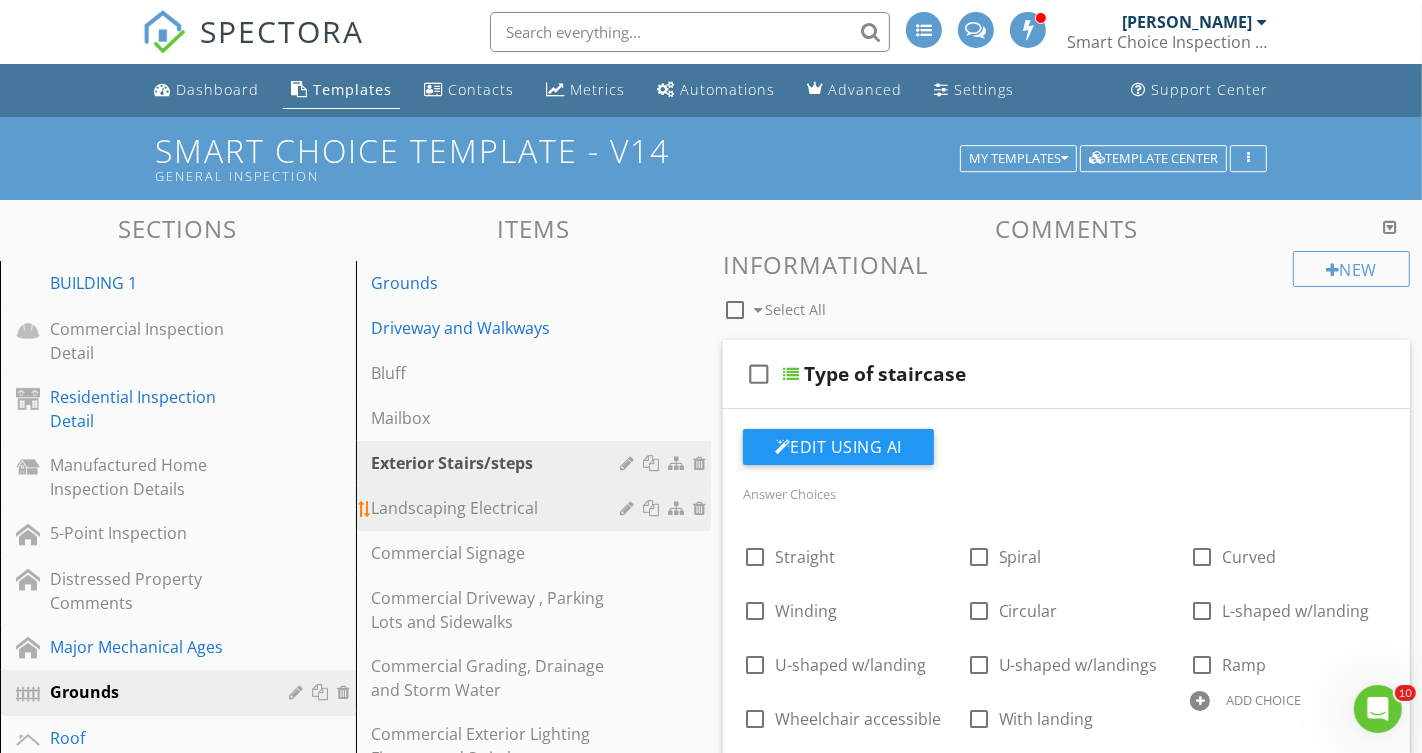 click on "Landscaping Electrical" at bounding box center [499, 508] 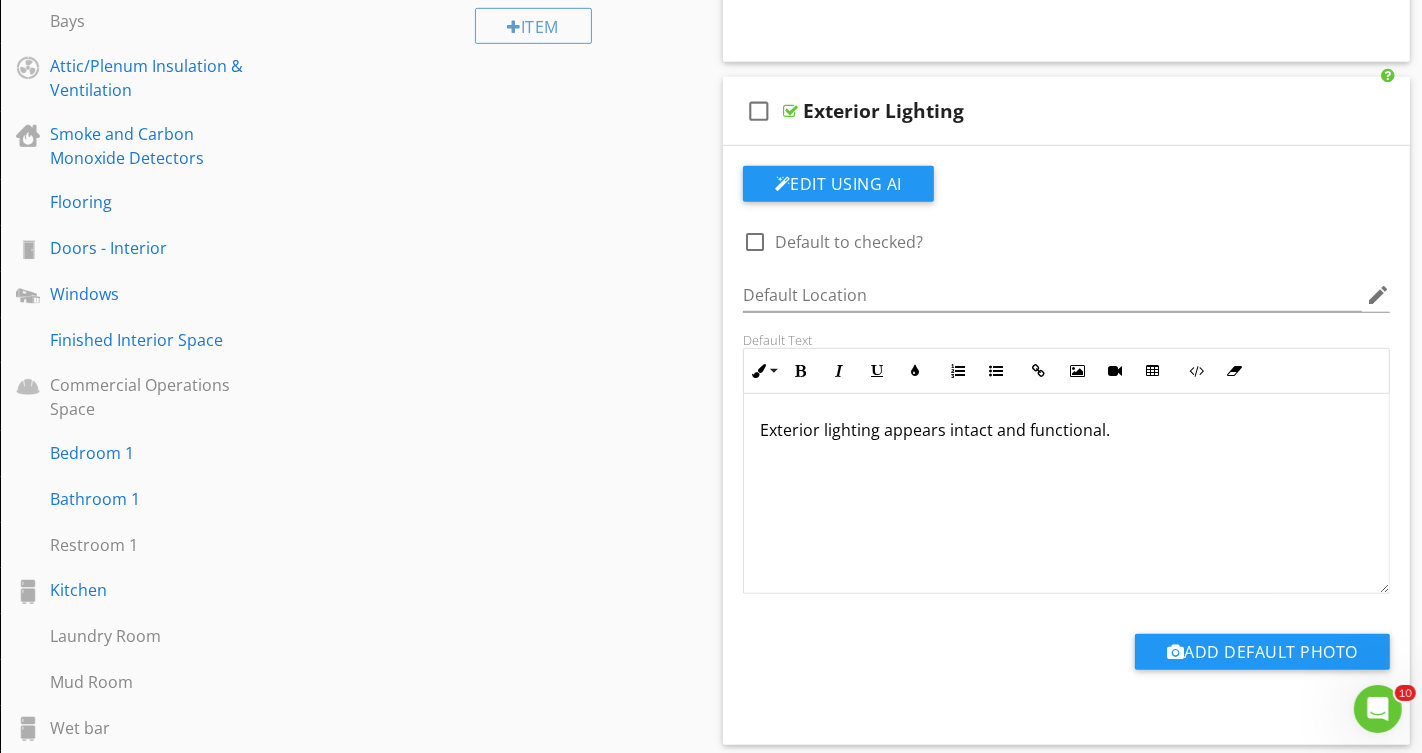 scroll, scrollTop: 1025, scrollLeft: 0, axis: vertical 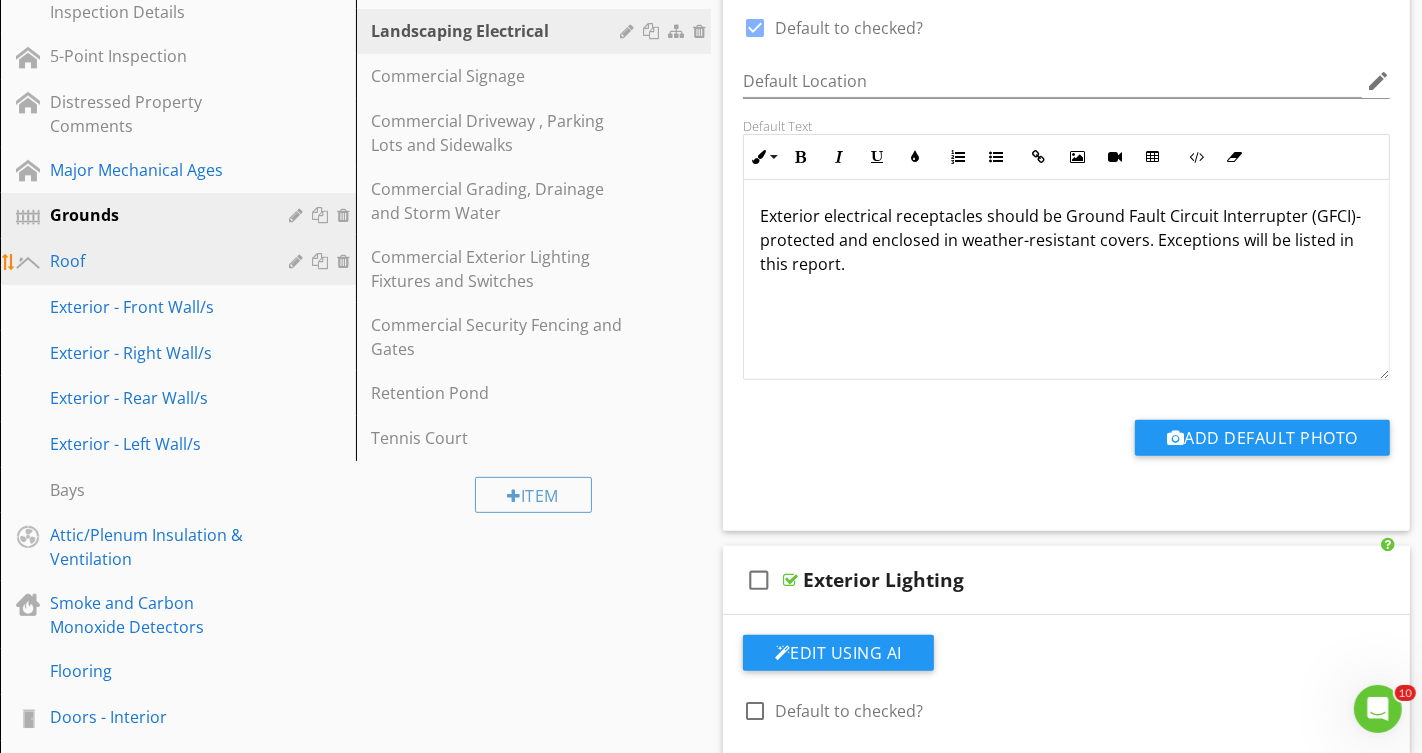 click on "Roof" at bounding box center (155, 261) 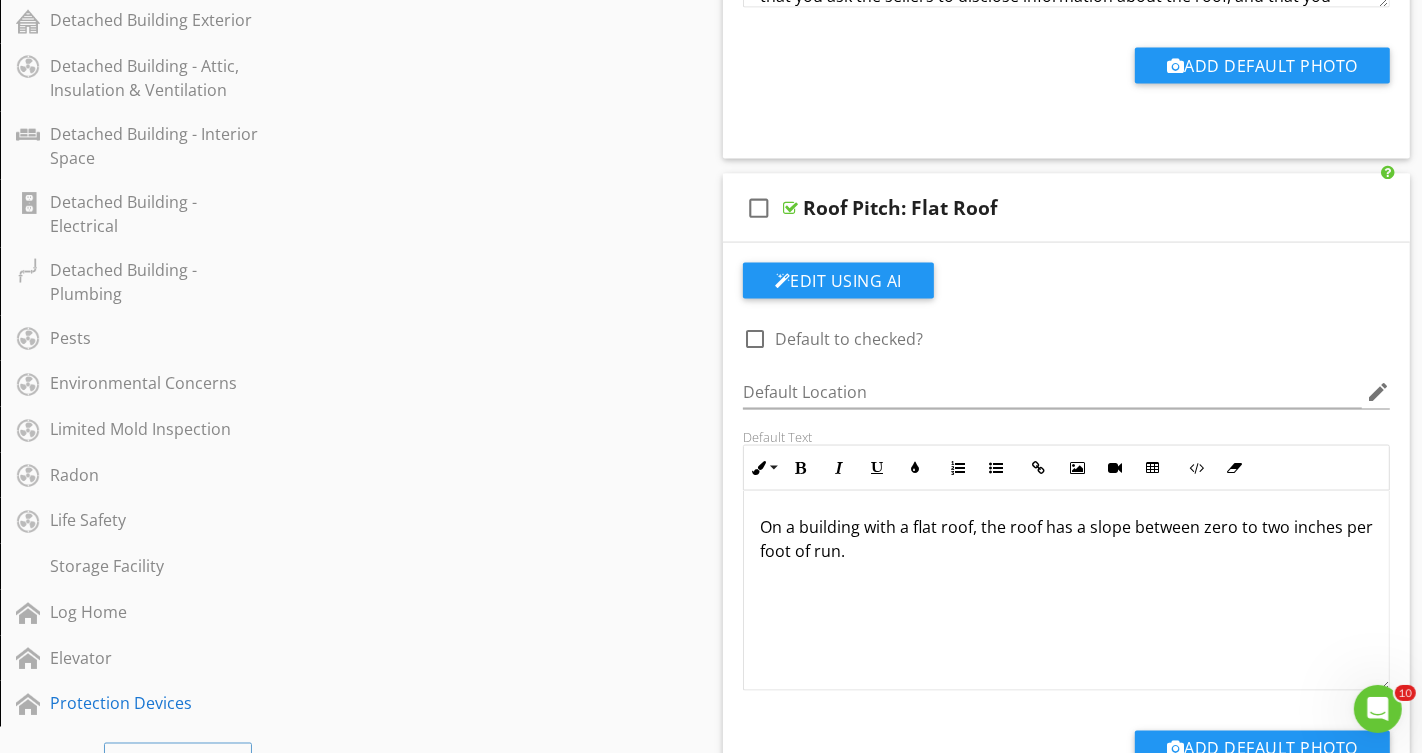 scroll, scrollTop: 2507, scrollLeft: 0, axis: vertical 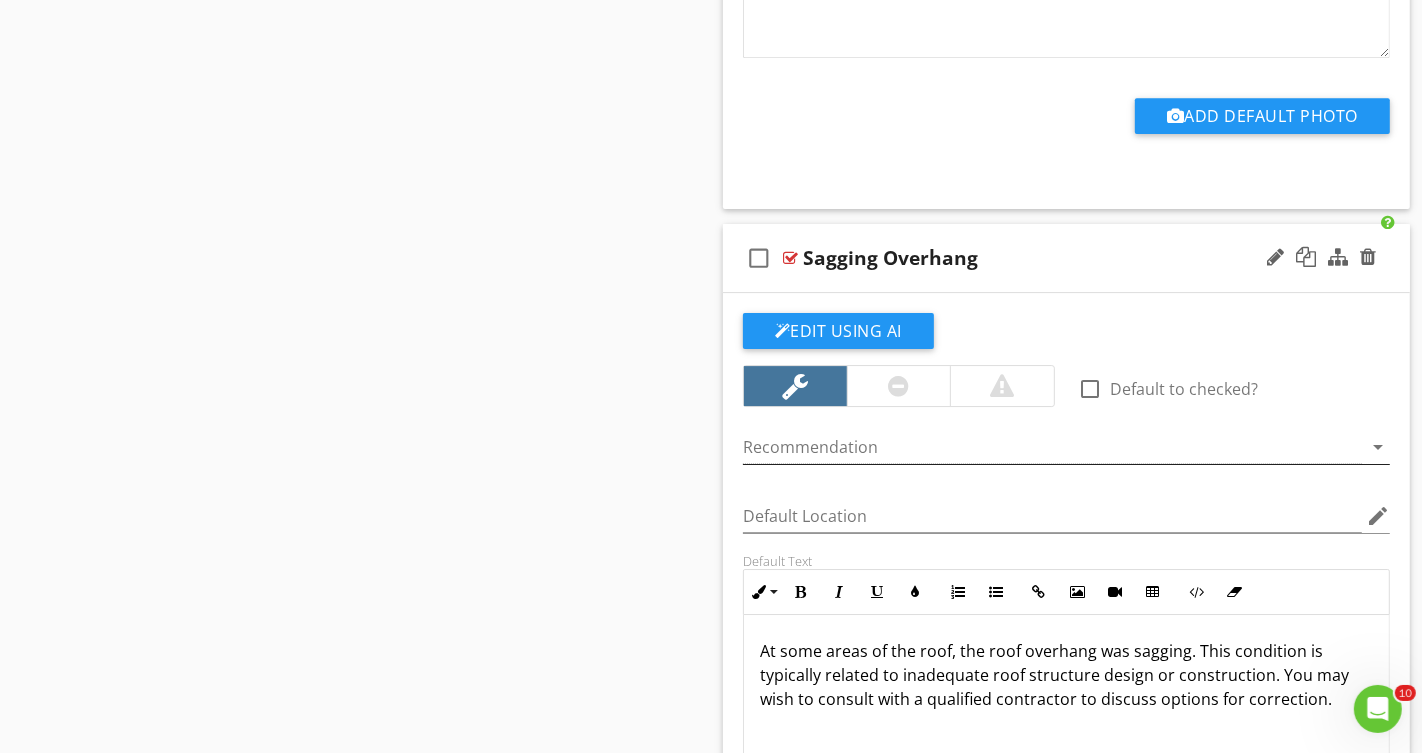 click at bounding box center [1052, 447] 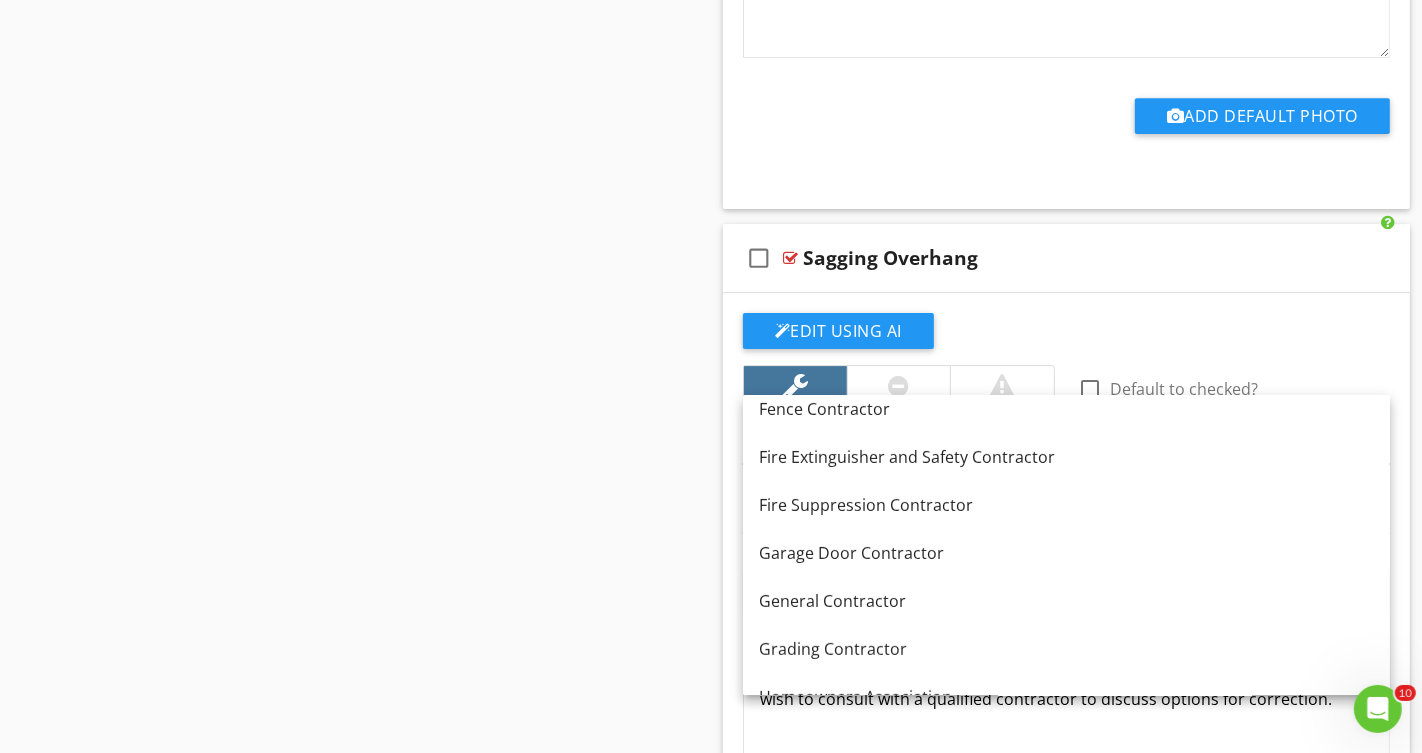 scroll, scrollTop: 590, scrollLeft: 0, axis: vertical 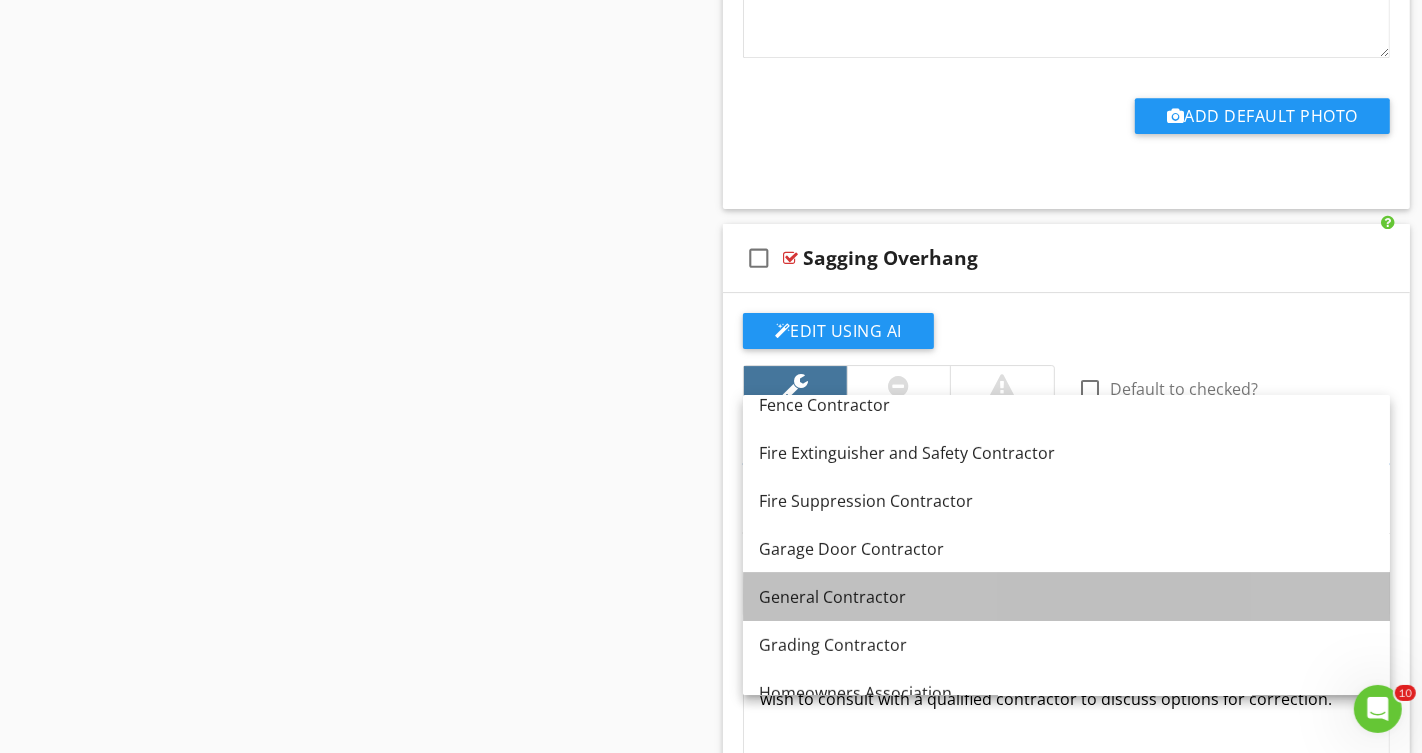 click on "General Contractor" at bounding box center (1066, 597) 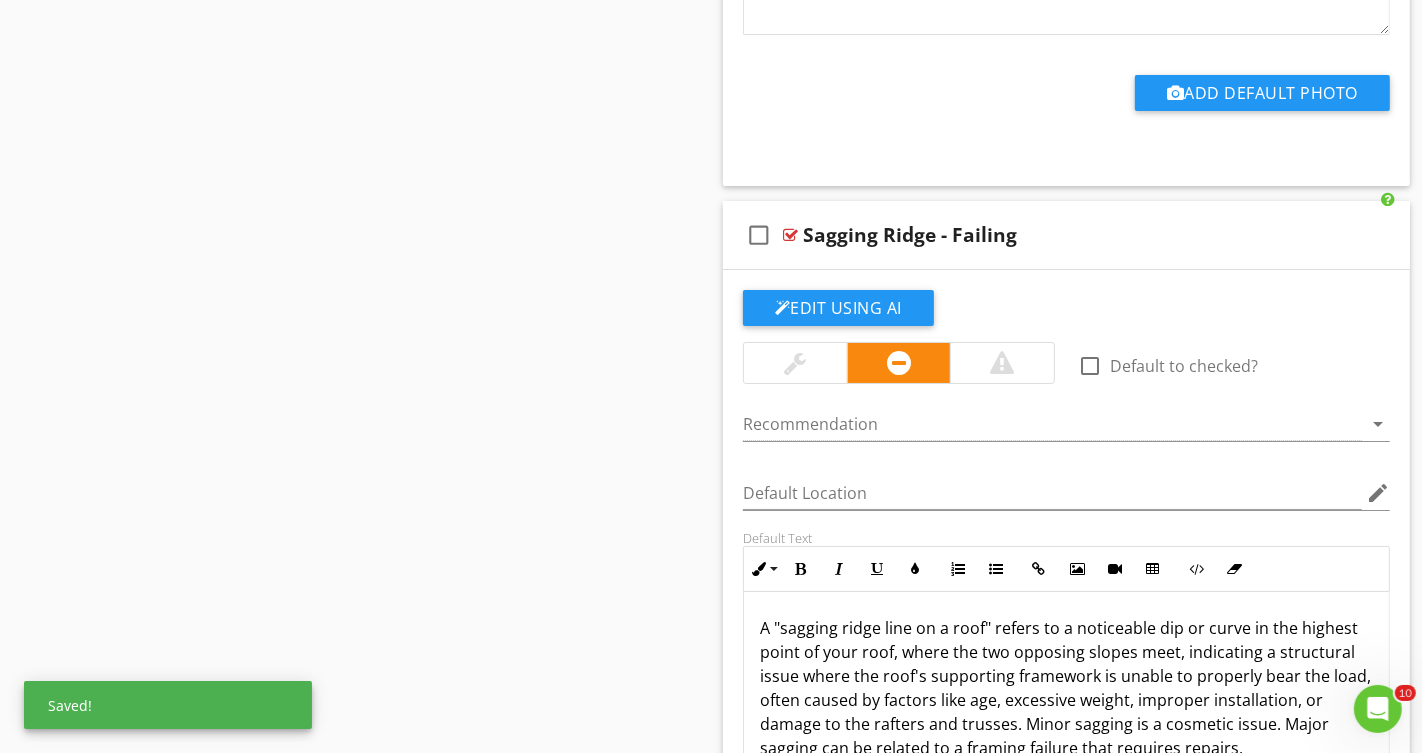 scroll, scrollTop: 12673, scrollLeft: 0, axis: vertical 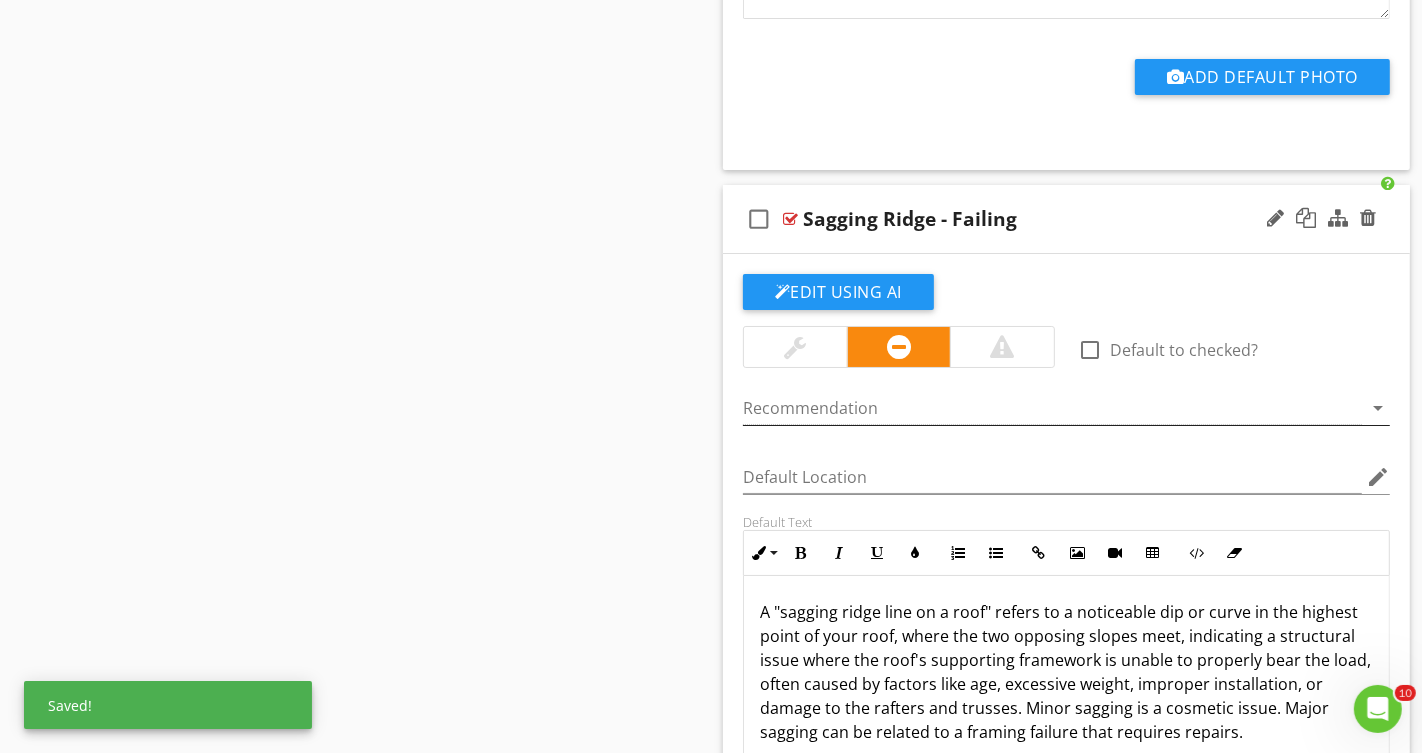 click at bounding box center [1052, 408] 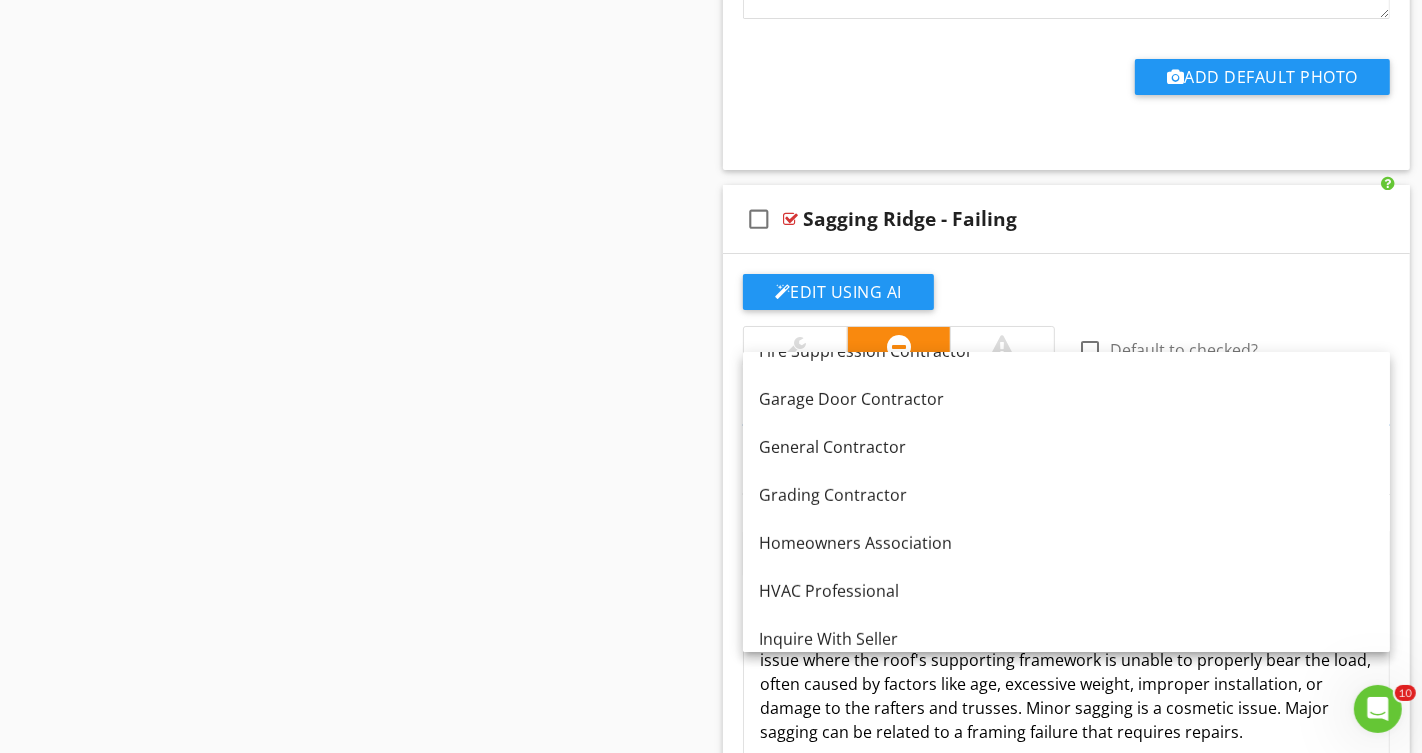scroll, scrollTop: 705, scrollLeft: 0, axis: vertical 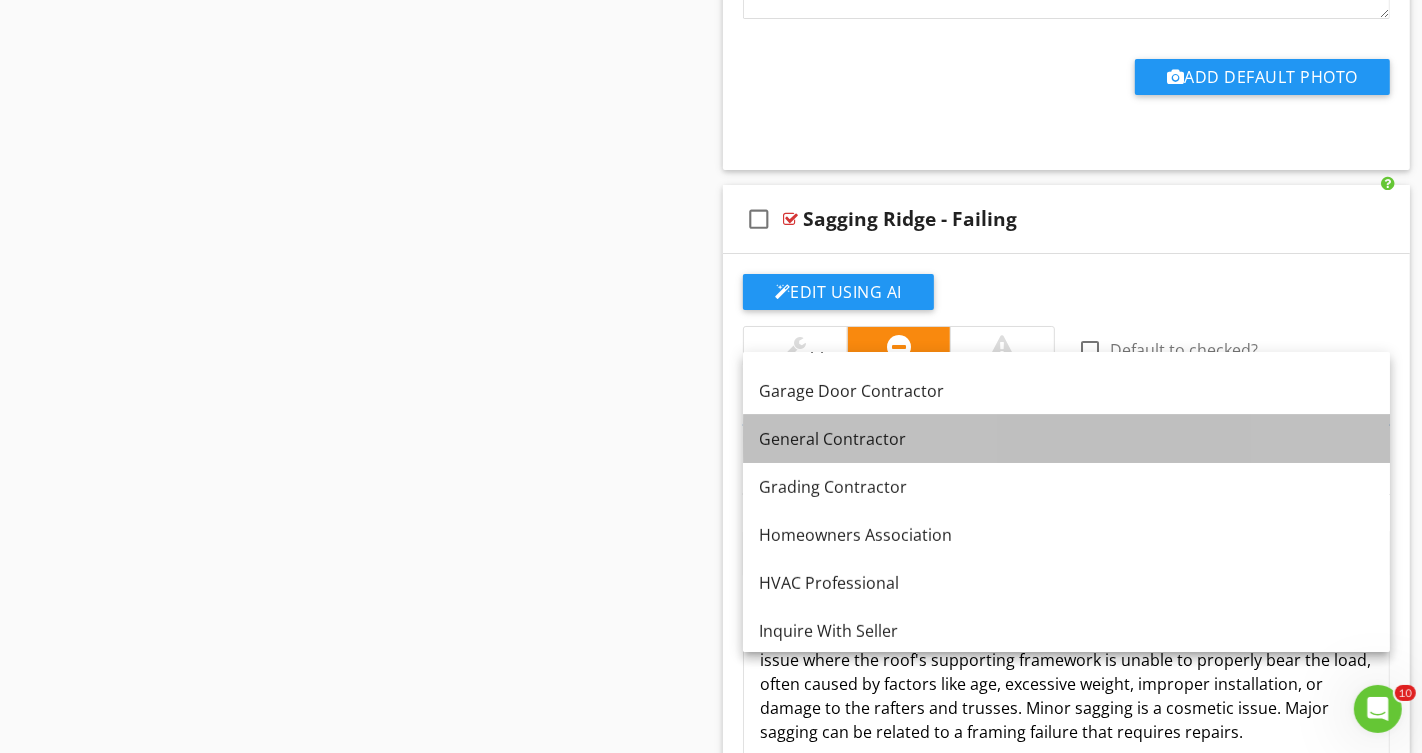 click on "General Contractor" at bounding box center (1066, 439) 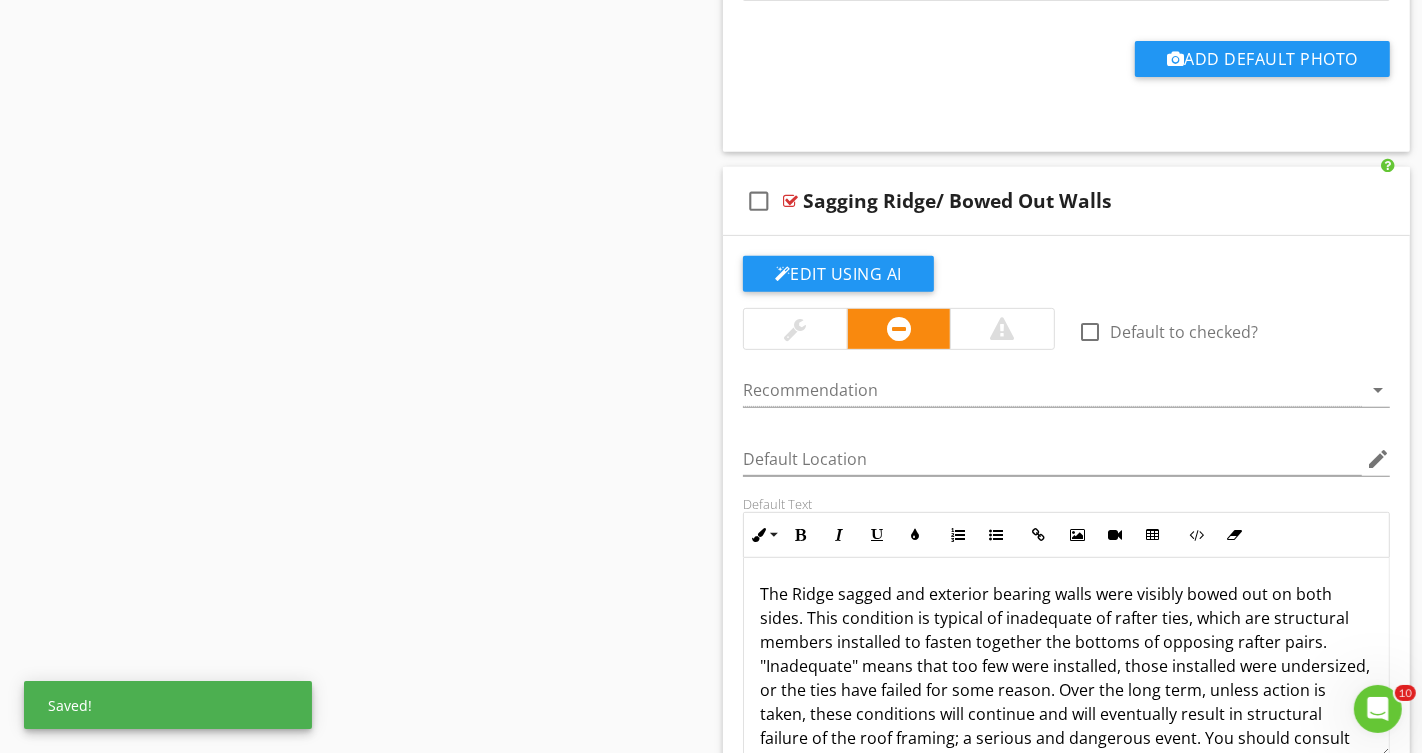 scroll, scrollTop: 13450, scrollLeft: 0, axis: vertical 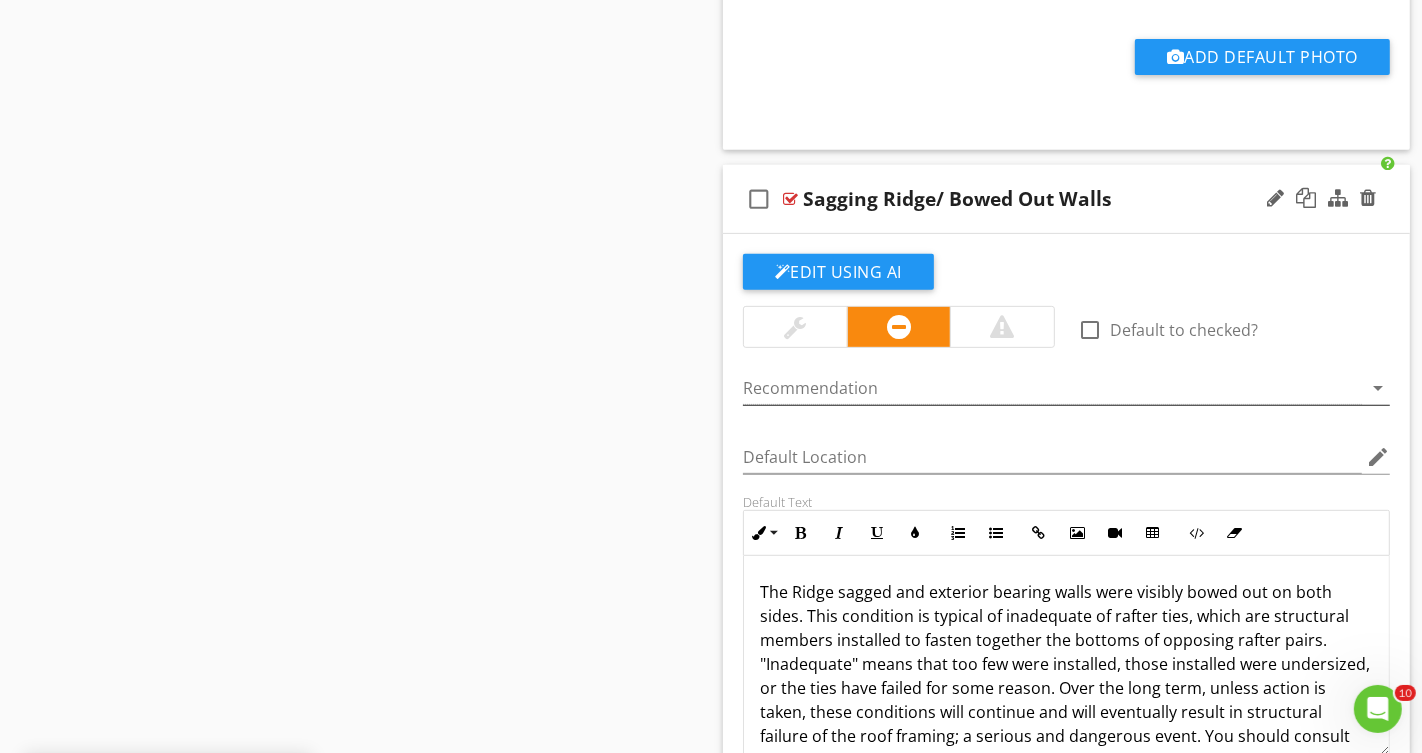 click at bounding box center [1052, 388] 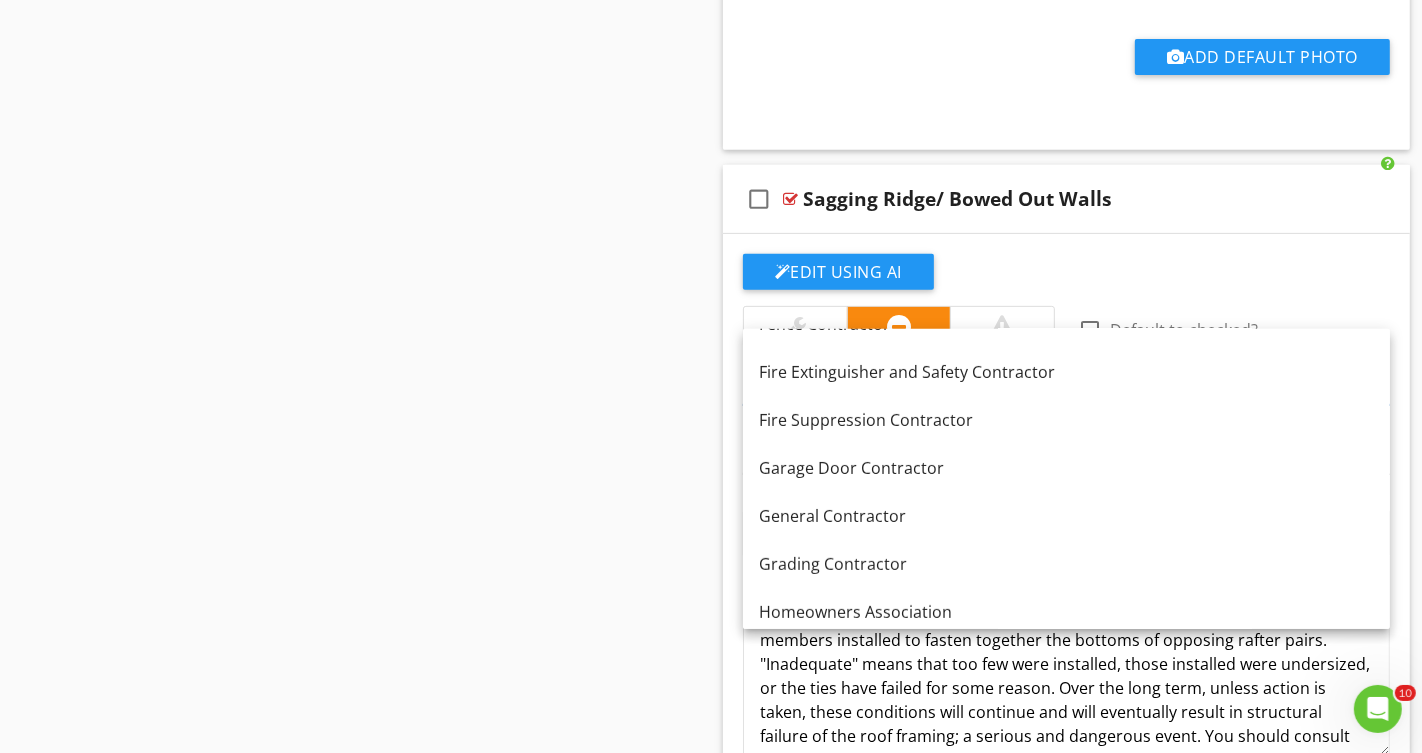 scroll, scrollTop: 610, scrollLeft: 0, axis: vertical 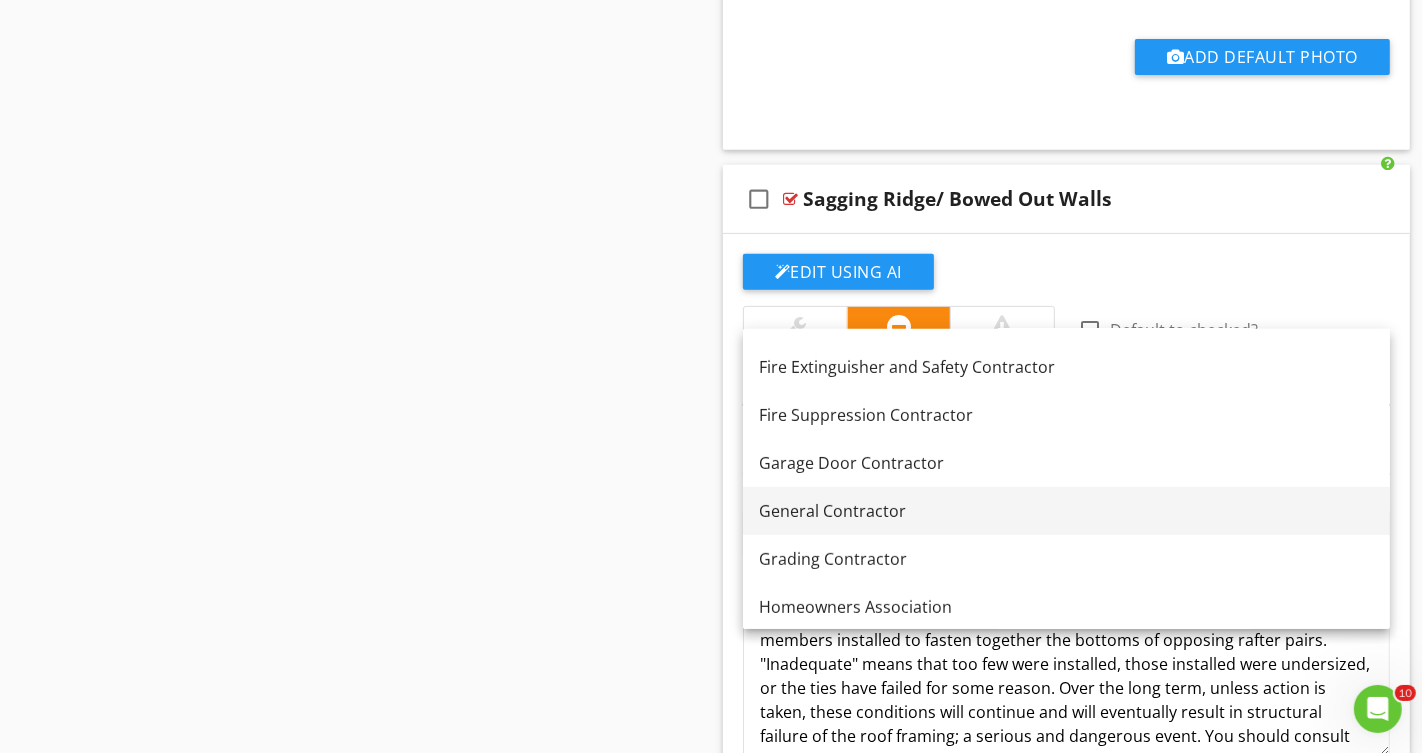 click on "General Contractor" at bounding box center [1066, 511] 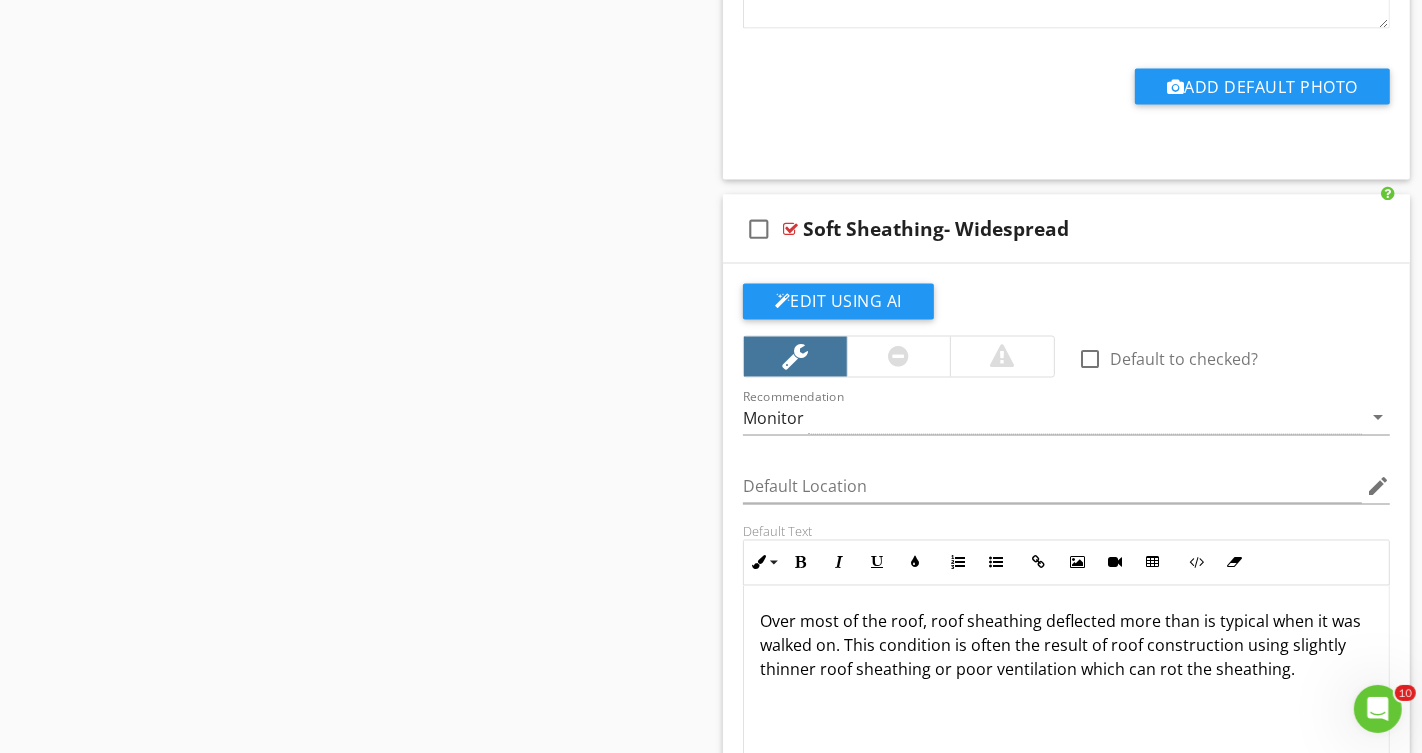 scroll, scrollTop: 15721, scrollLeft: 0, axis: vertical 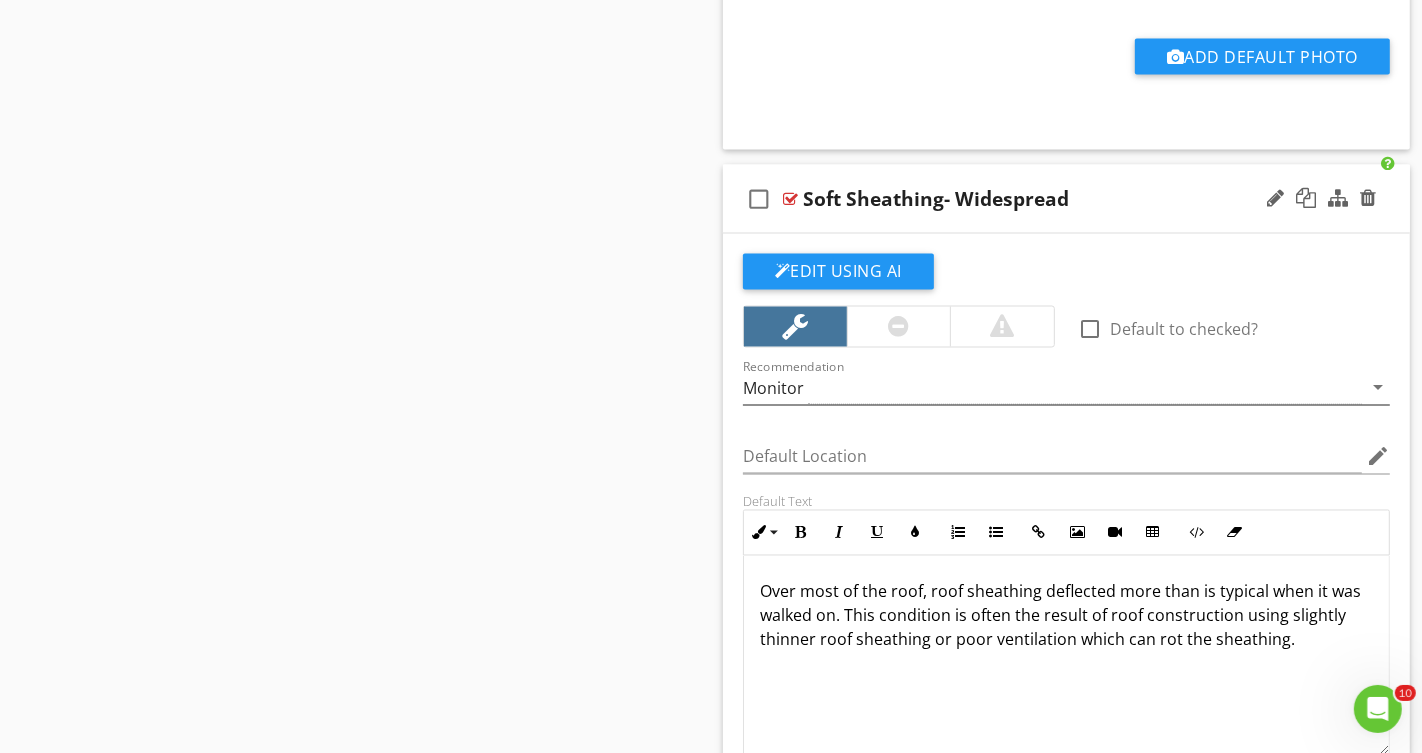 click on "Monitor" at bounding box center [1052, 388] 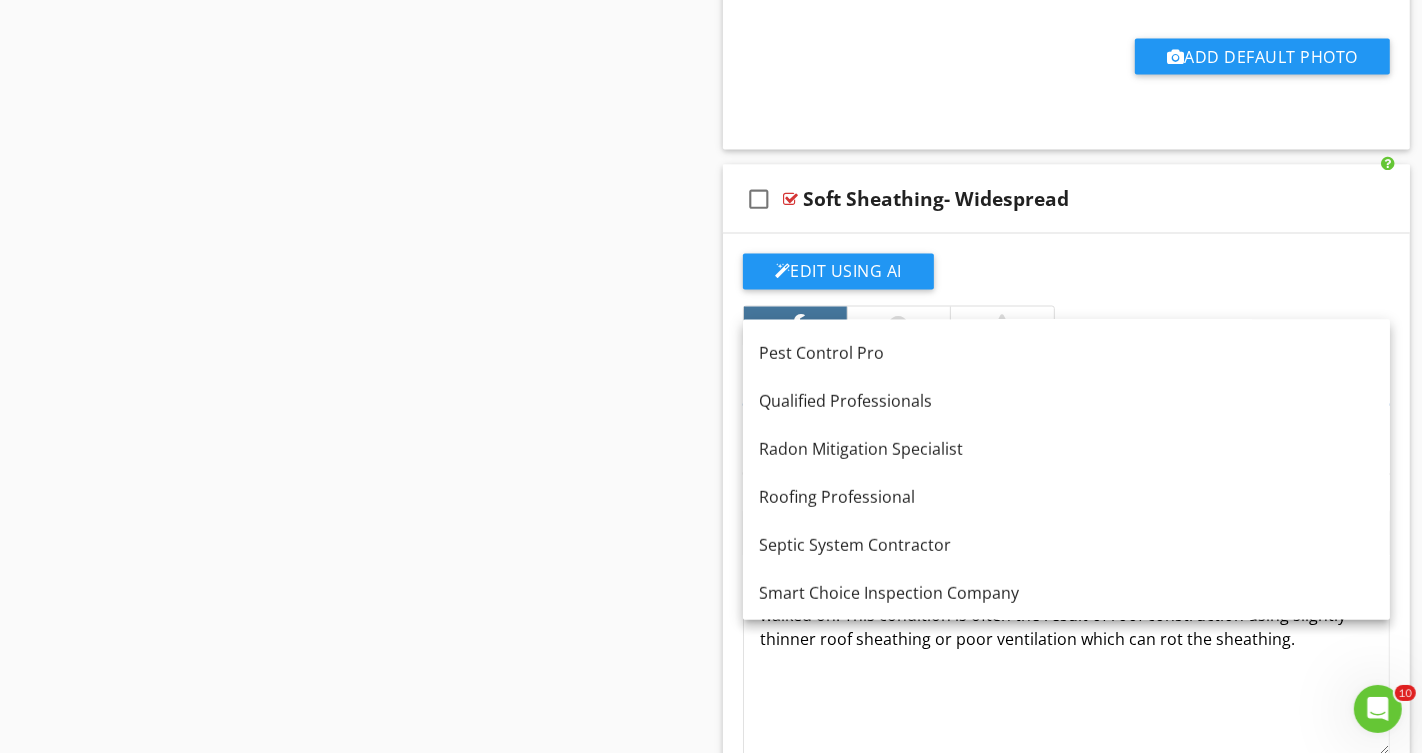 scroll, scrollTop: 1300, scrollLeft: 0, axis: vertical 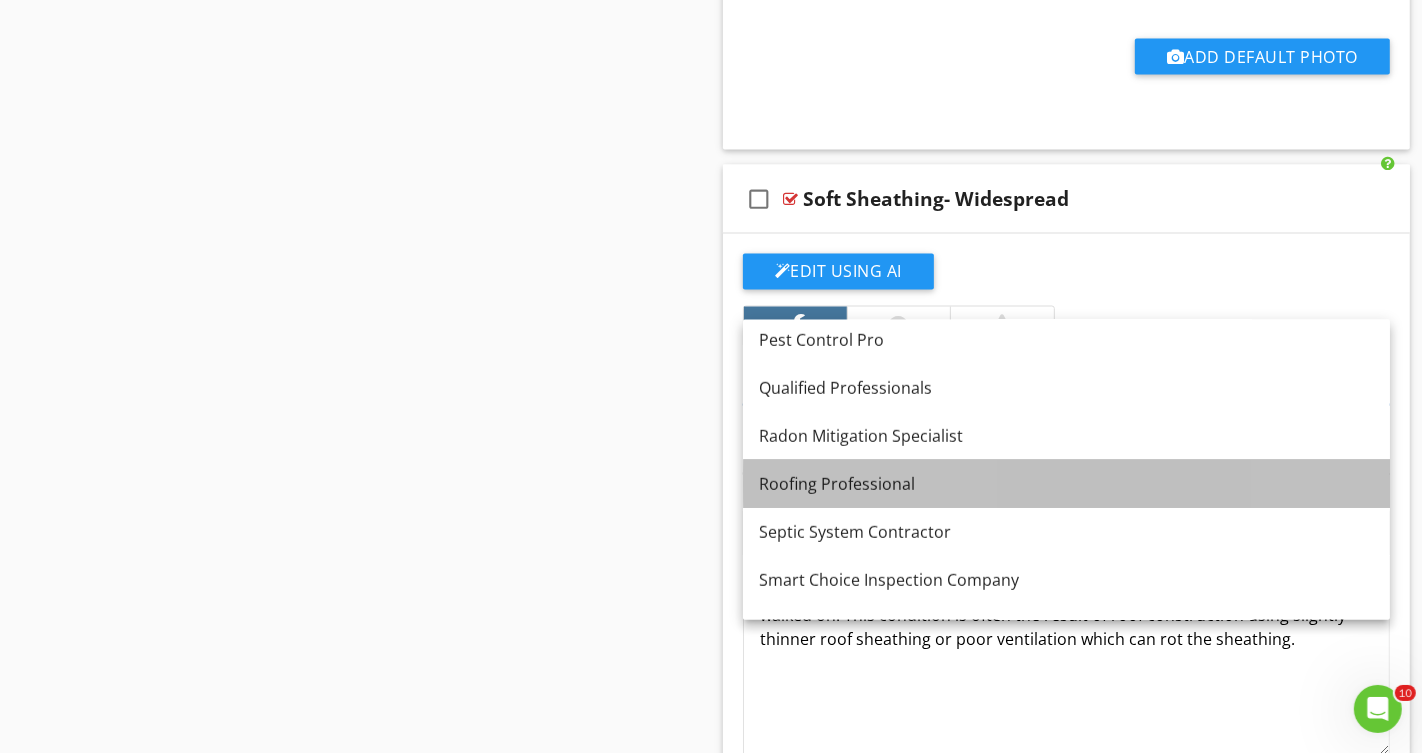 click on "Roofing Professional" at bounding box center (1066, 484) 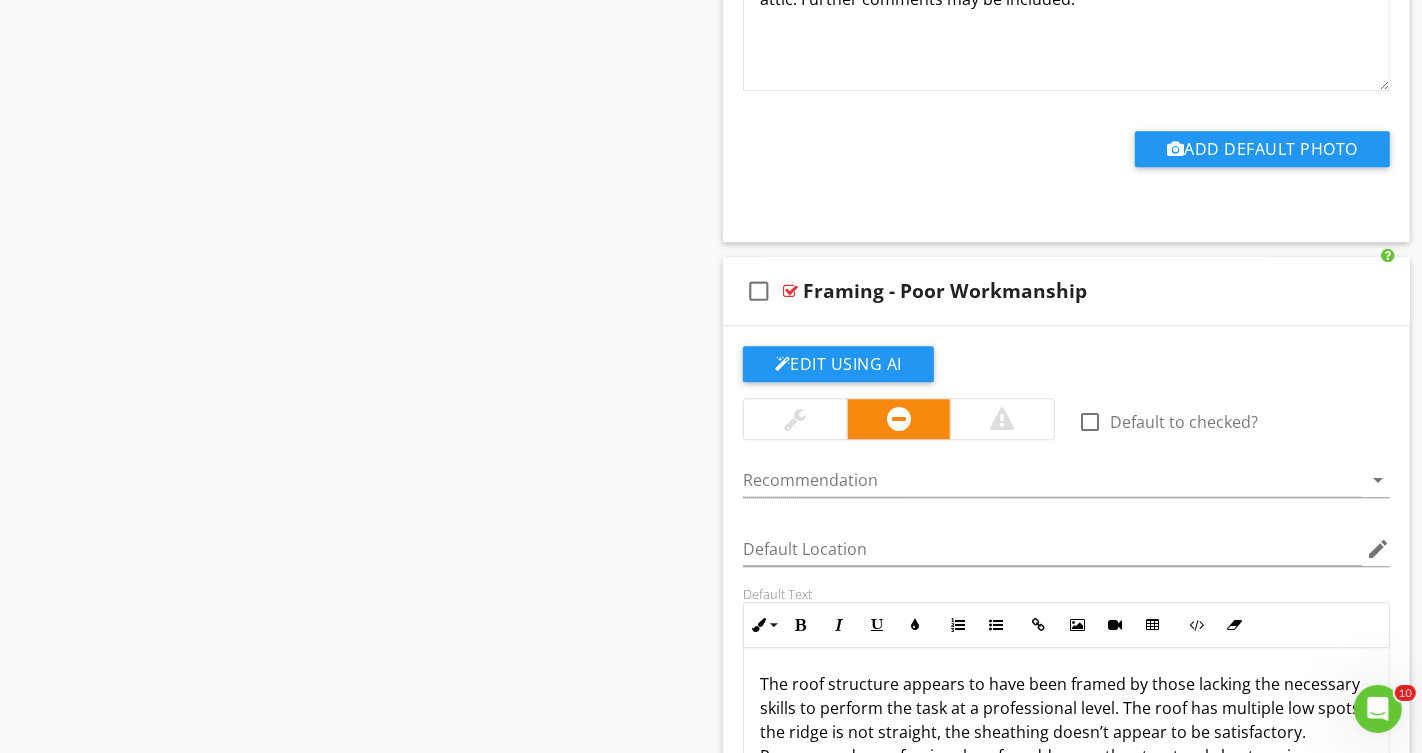 scroll, scrollTop: 17150, scrollLeft: 0, axis: vertical 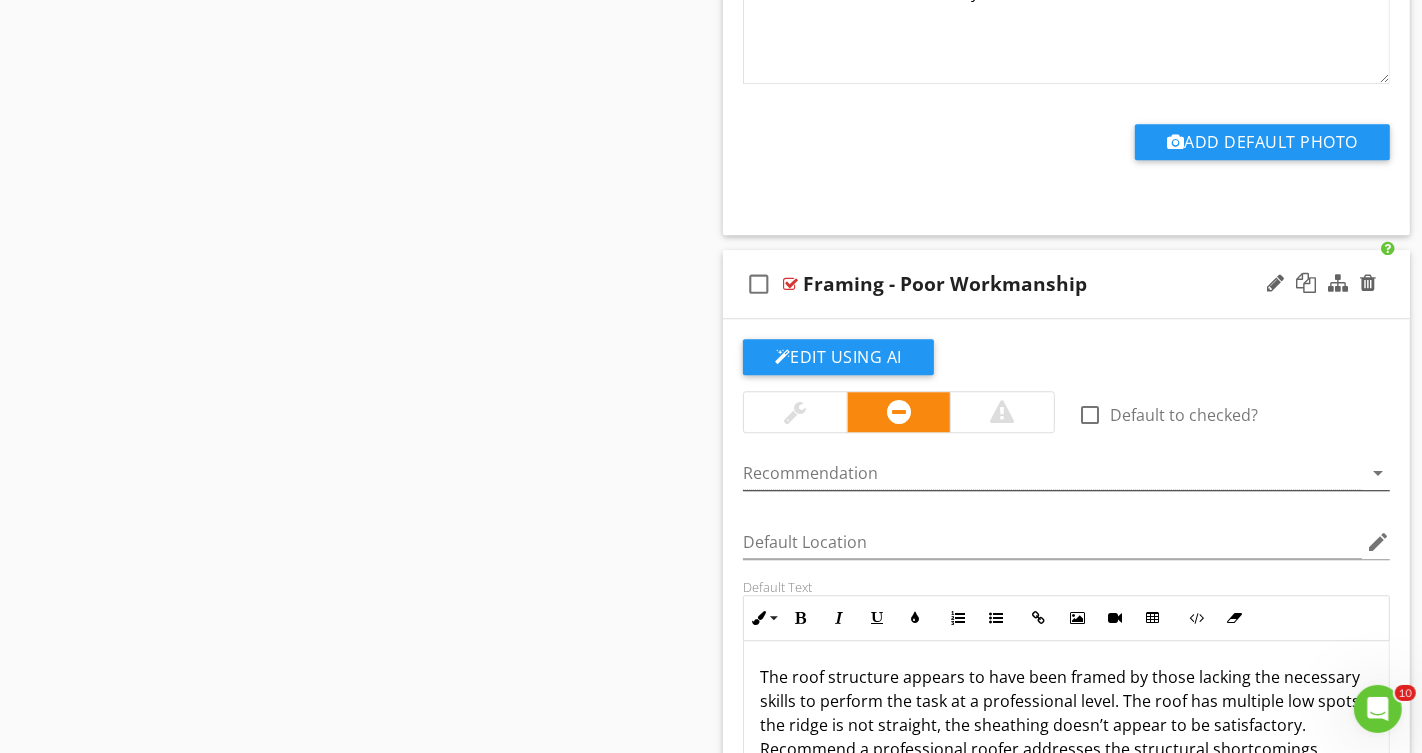 click at bounding box center [1052, 473] 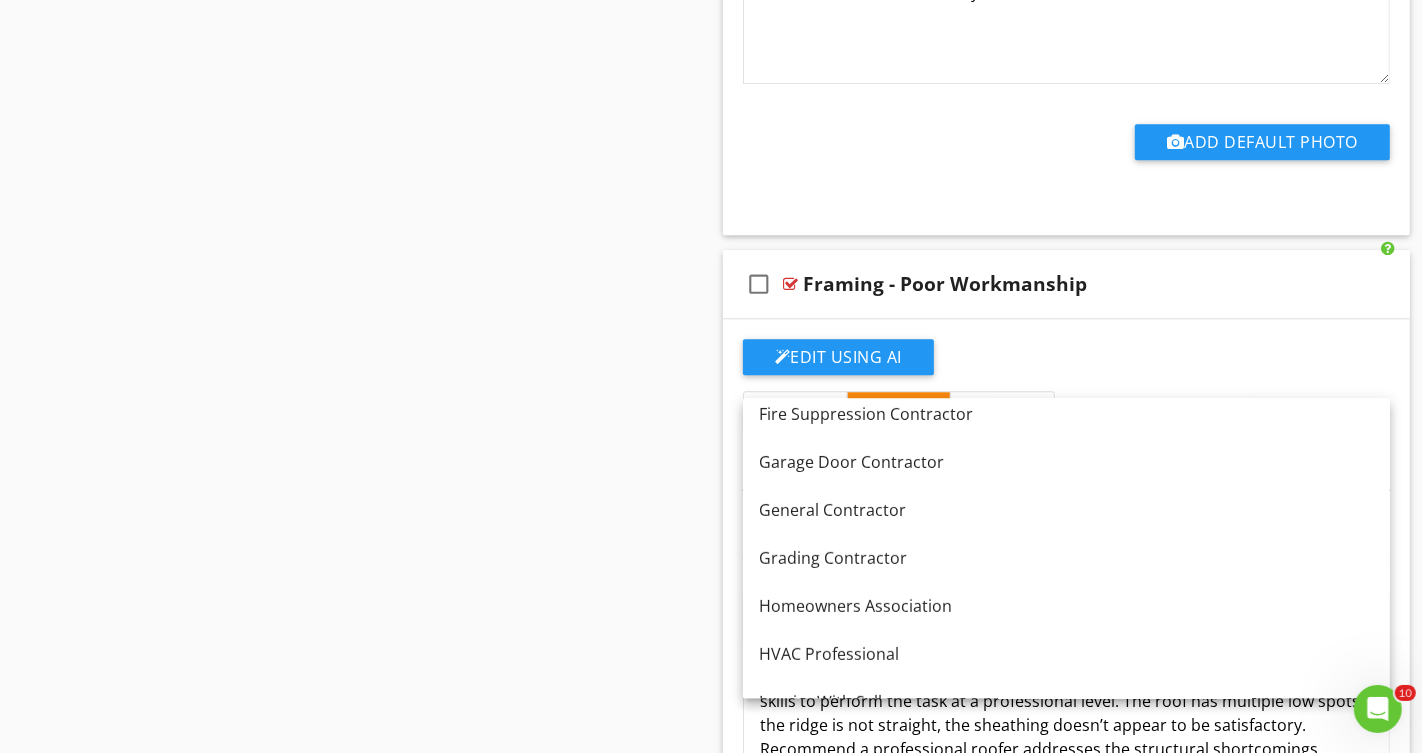 scroll, scrollTop: 700, scrollLeft: 0, axis: vertical 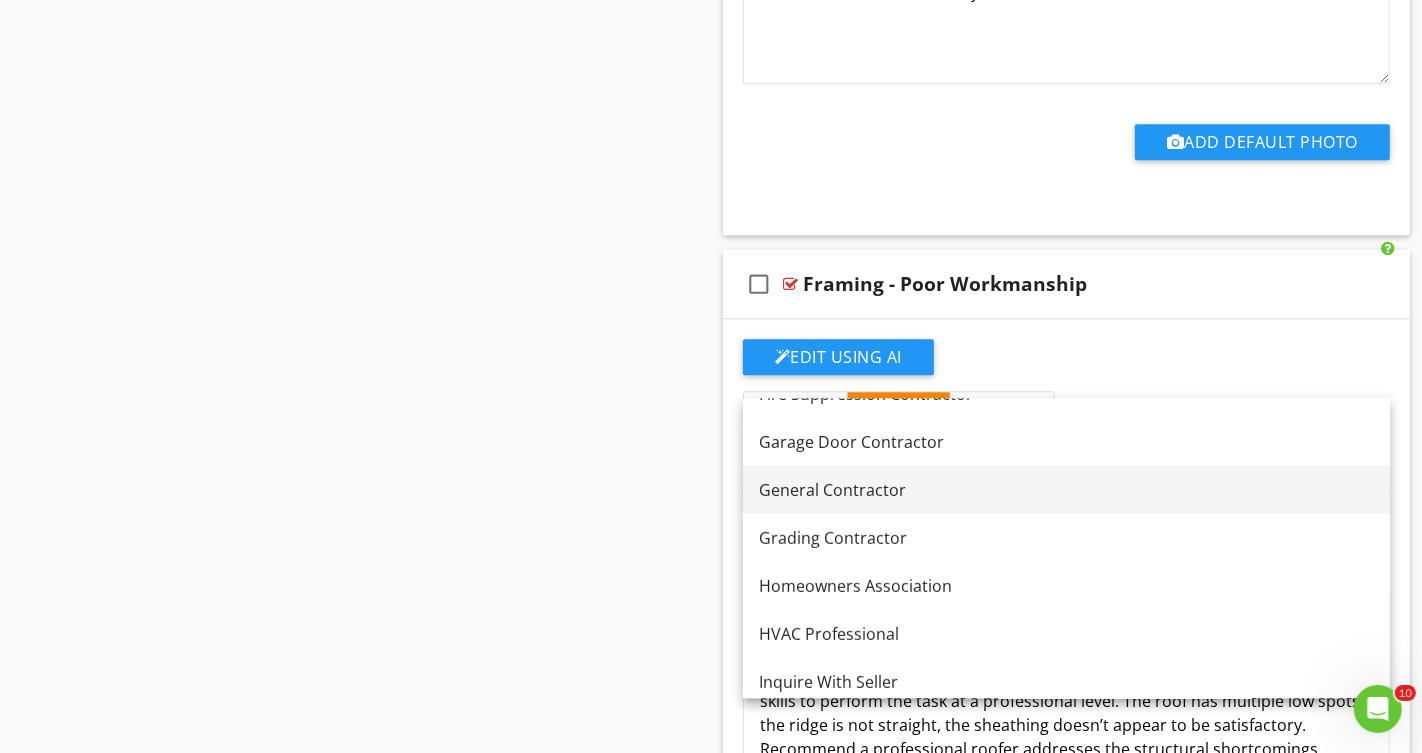 click on "General Contractor" at bounding box center (1066, 490) 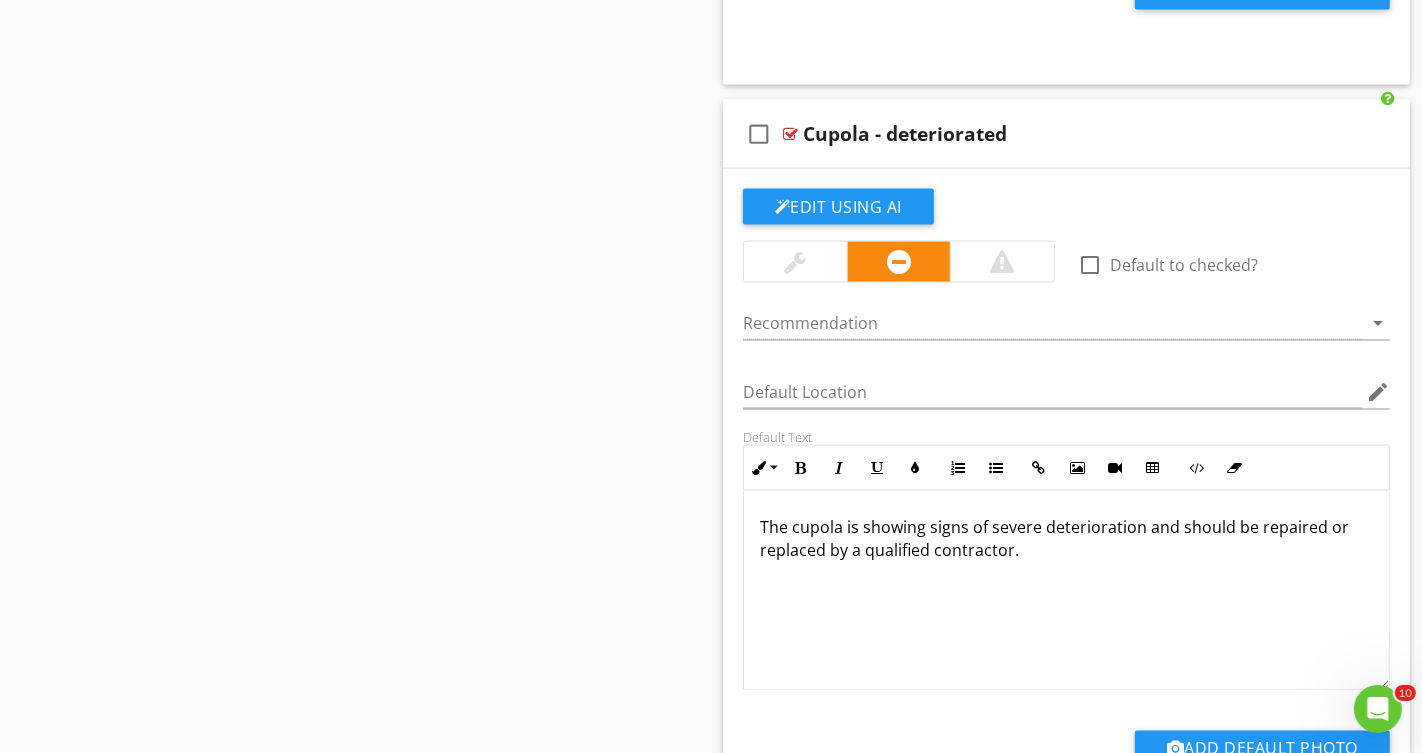 scroll, scrollTop: 21858, scrollLeft: 0, axis: vertical 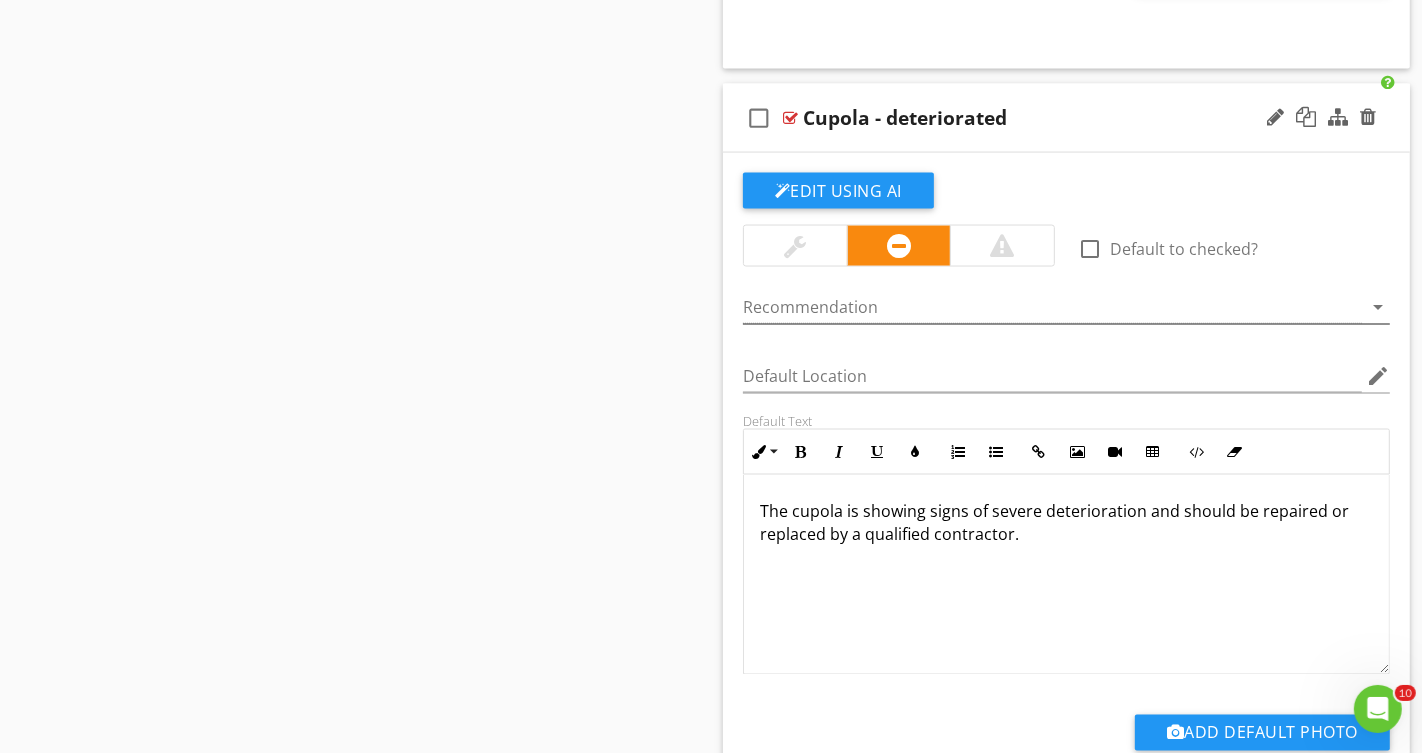 click at bounding box center [1052, 307] 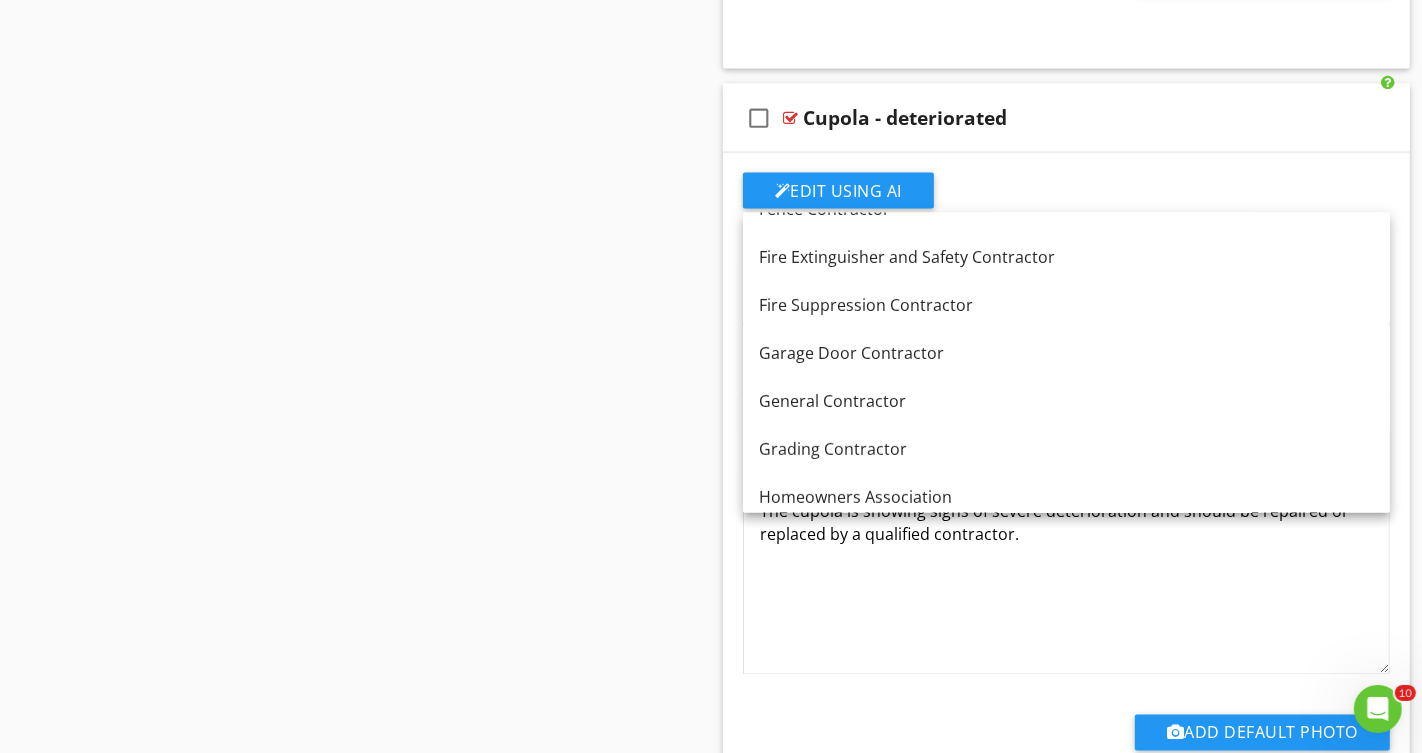 scroll, scrollTop: 644, scrollLeft: 0, axis: vertical 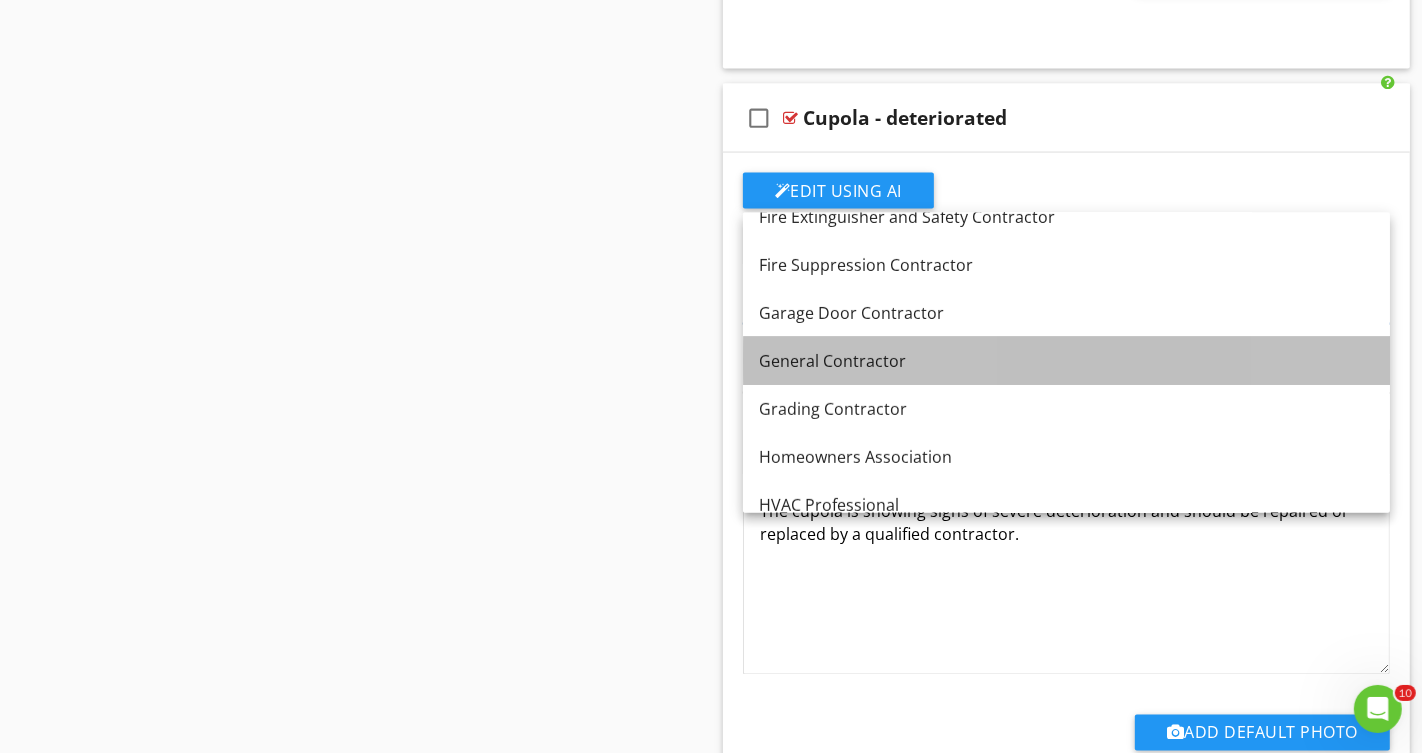 click on "General Contractor" at bounding box center (1066, 361) 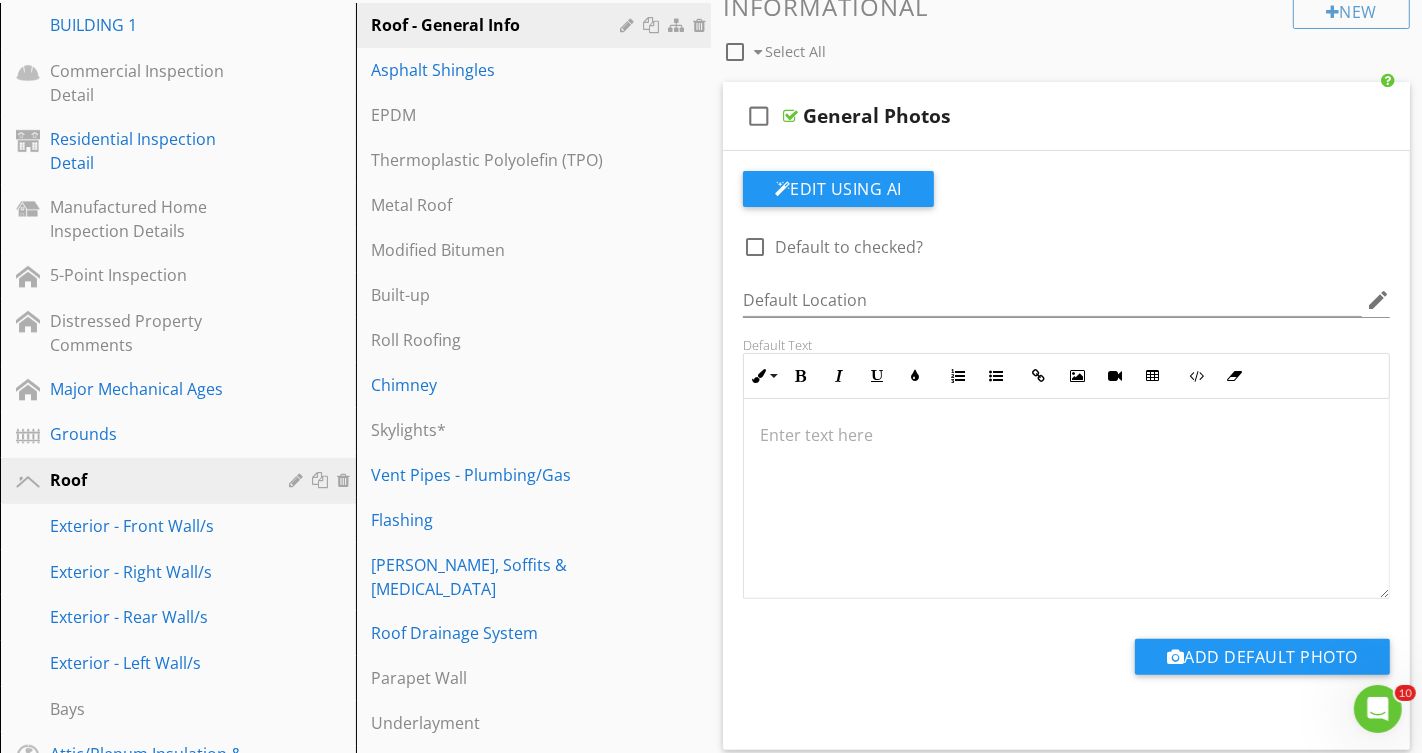 scroll, scrollTop: 0, scrollLeft: 0, axis: both 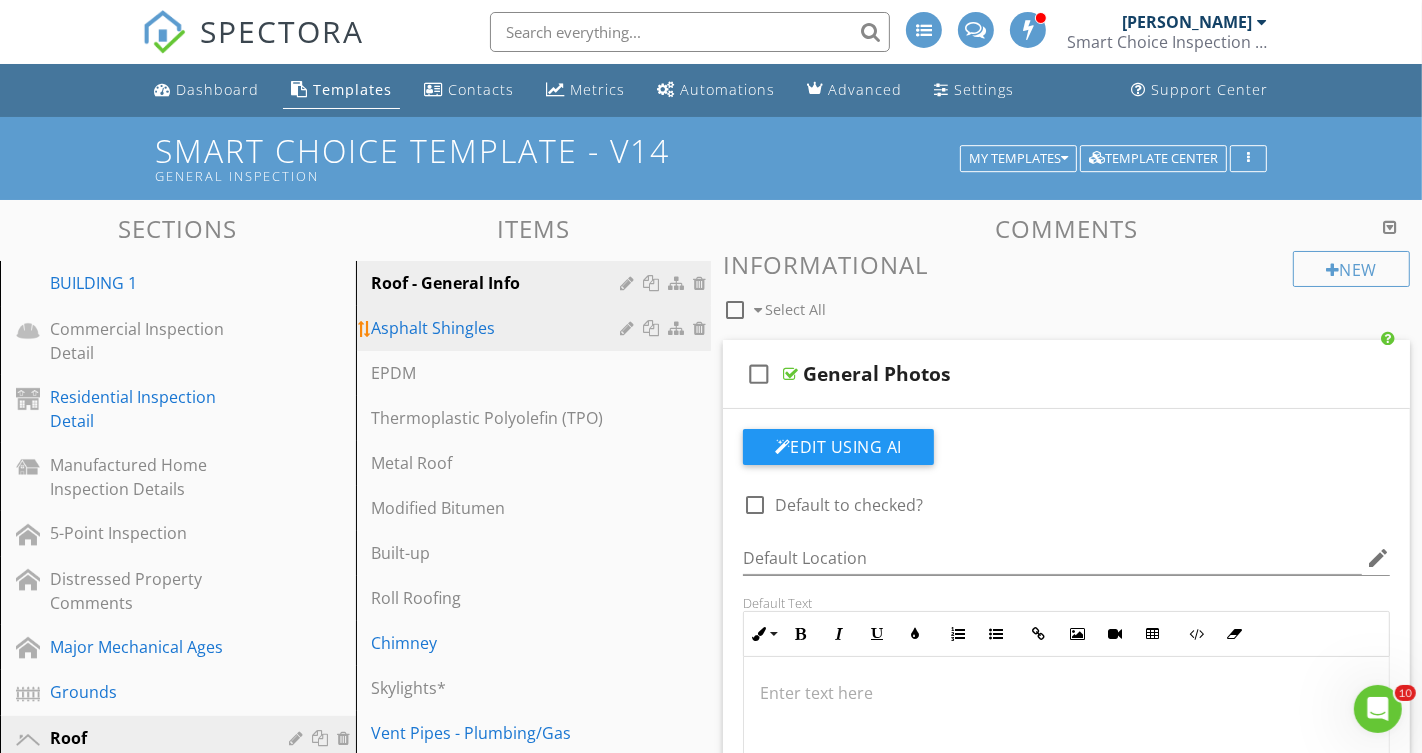 click on "Asphalt Shingles" at bounding box center [499, 328] 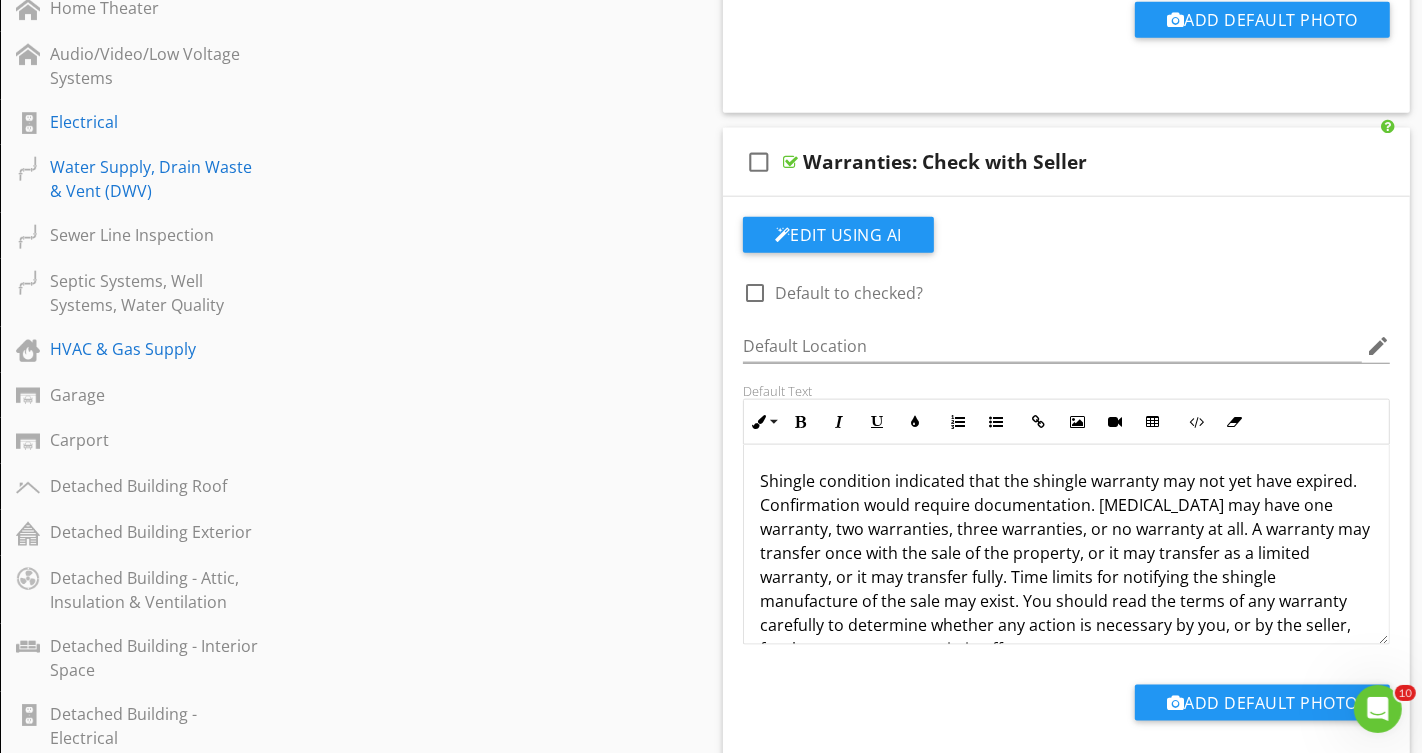 scroll, scrollTop: 1982, scrollLeft: 0, axis: vertical 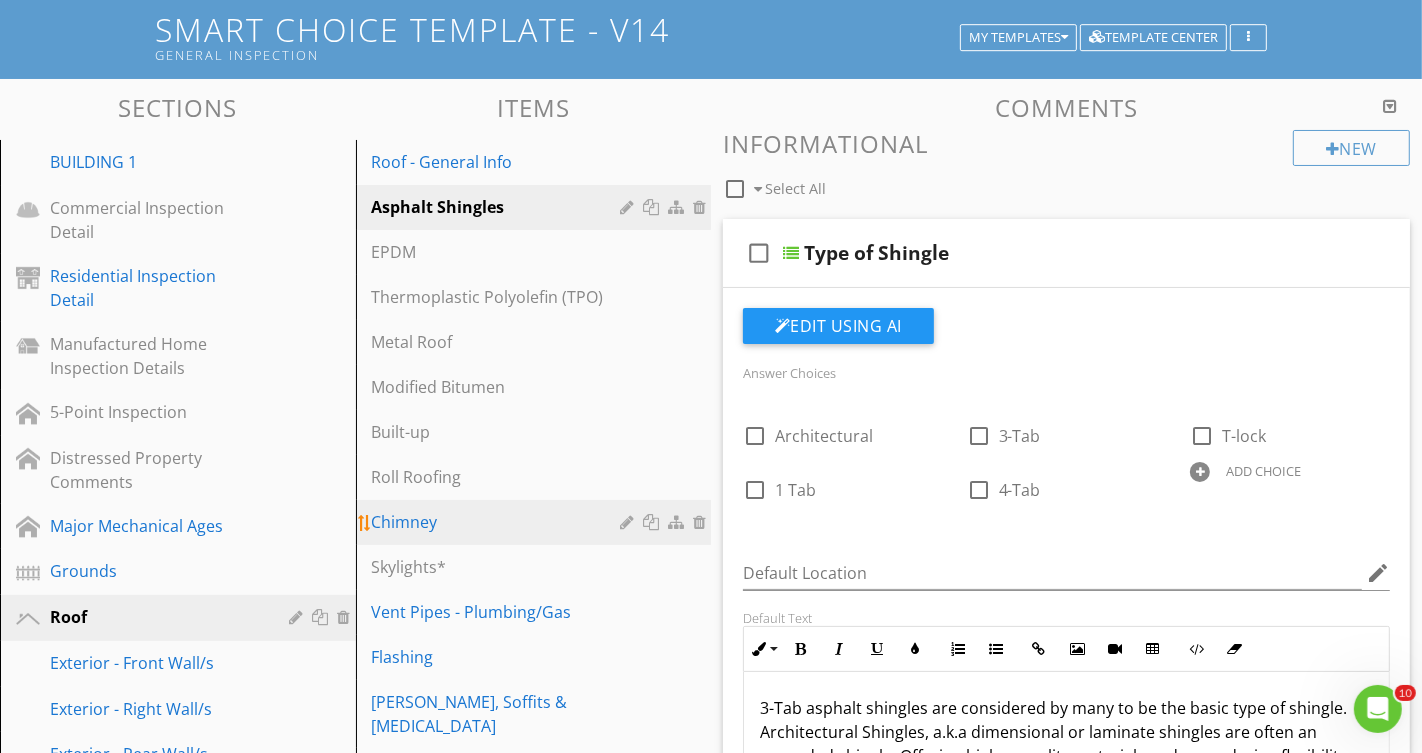 click on "Chimney" at bounding box center (499, 522) 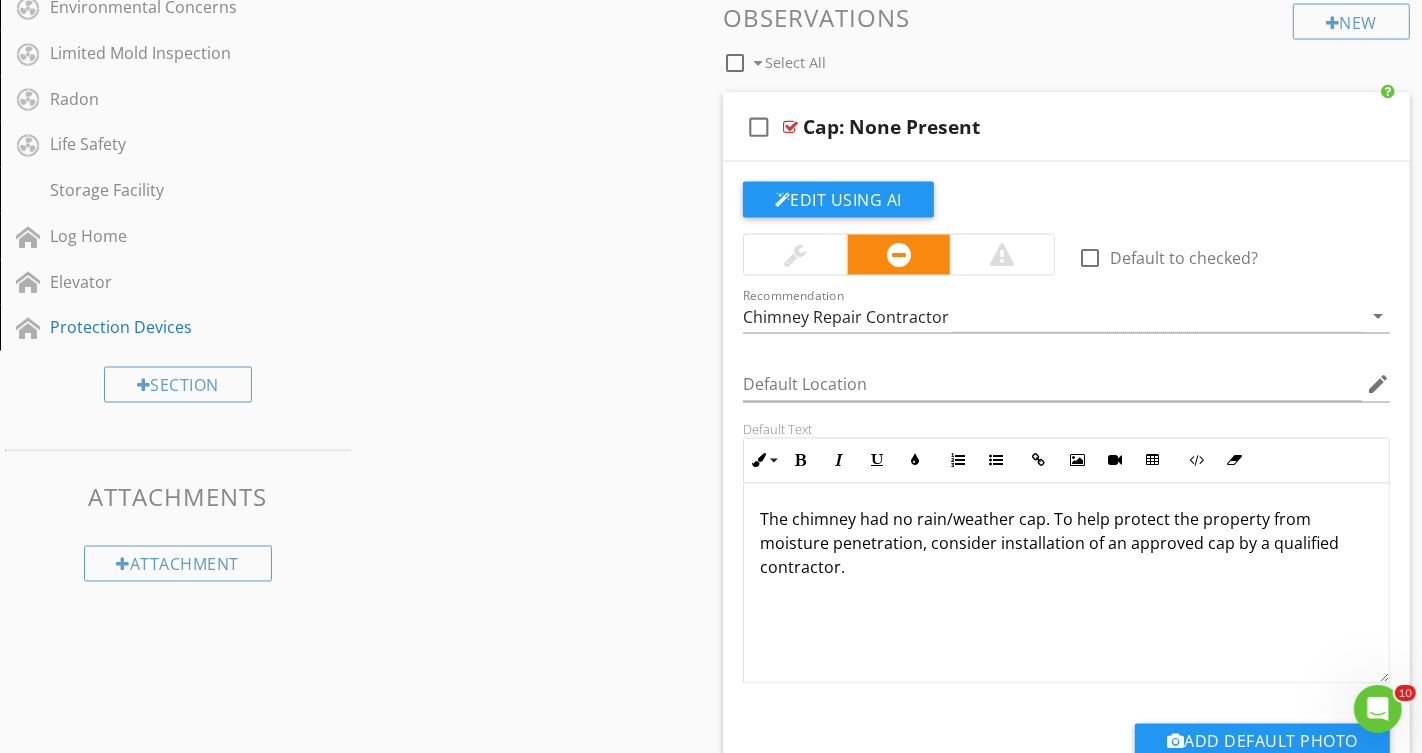scroll, scrollTop: 2857, scrollLeft: 0, axis: vertical 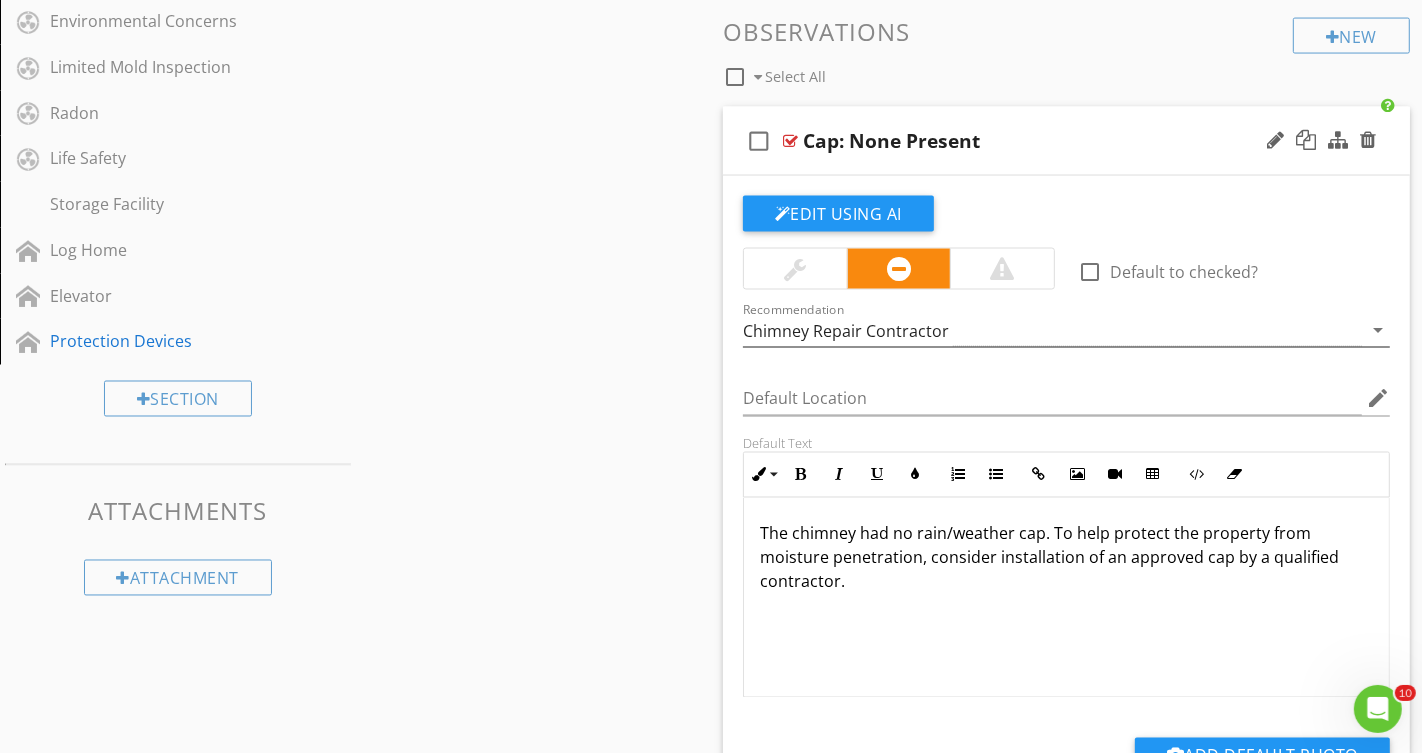 click on "Chimney Repair Contractor" at bounding box center (1052, 330) 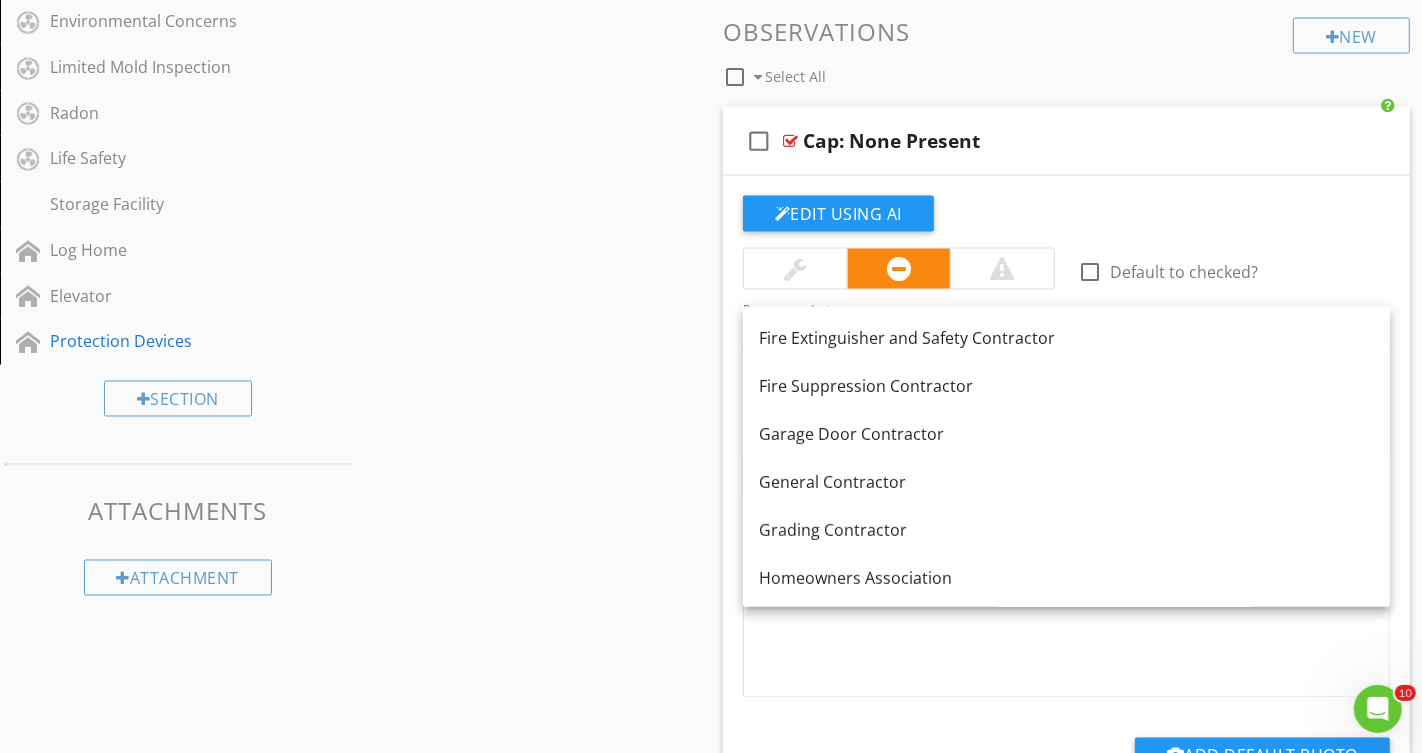 scroll, scrollTop: 637, scrollLeft: 0, axis: vertical 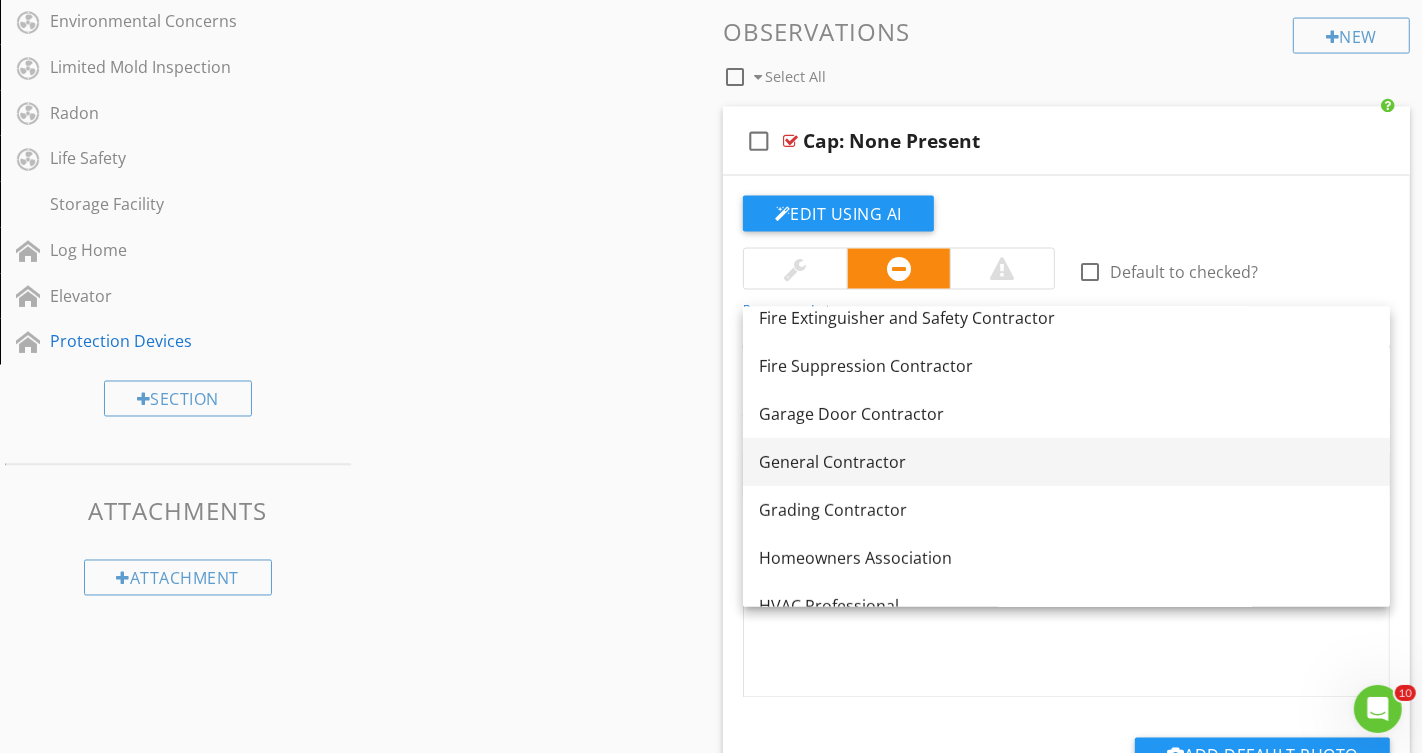click on "General Contractor" at bounding box center [1066, 462] 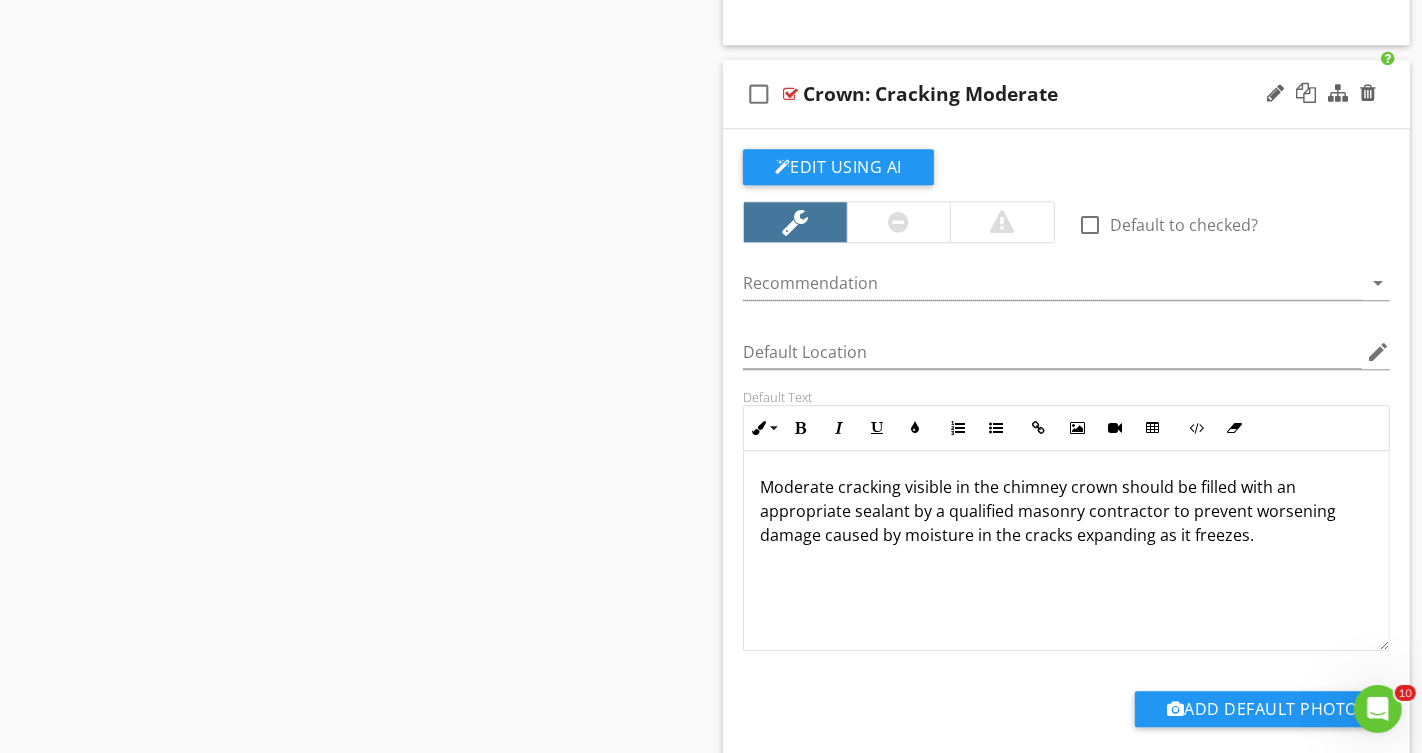 scroll, scrollTop: 4402, scrollLeft: 0, axis: vertical 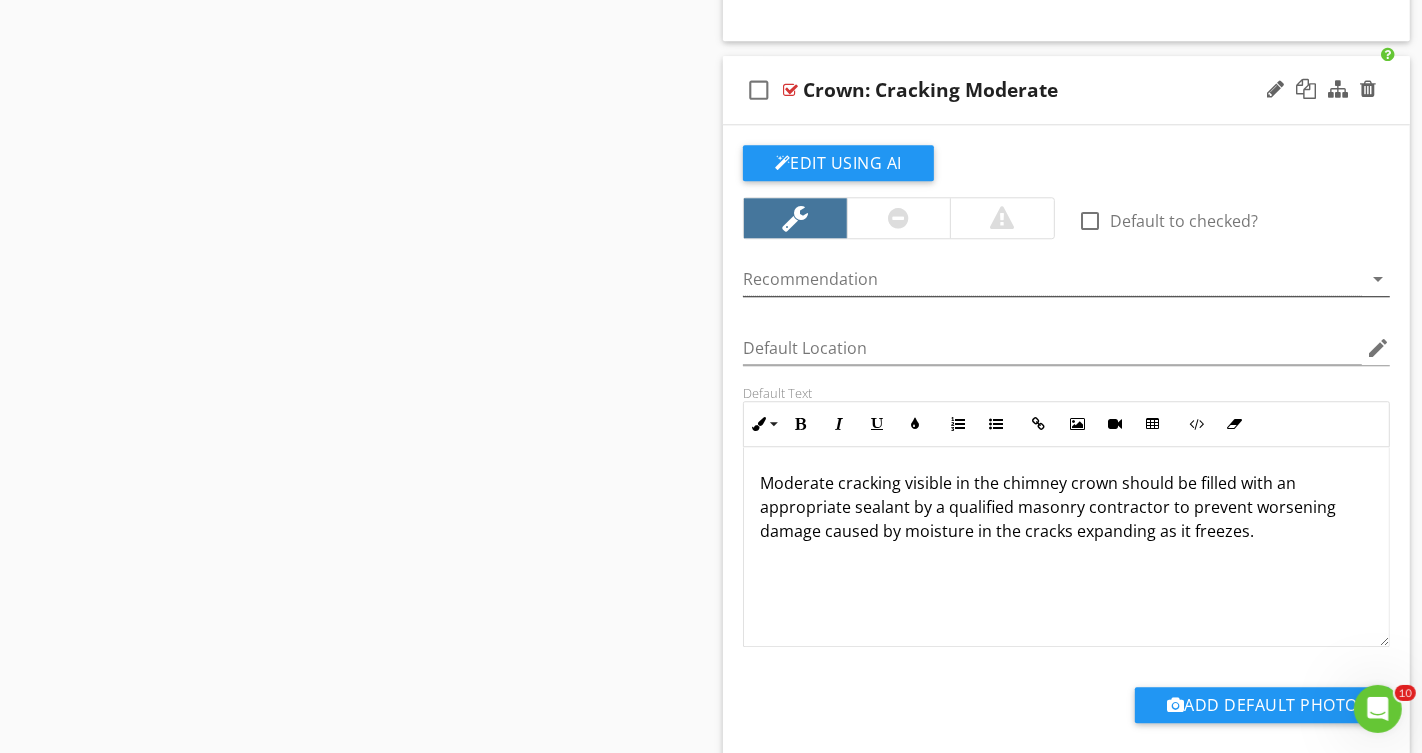 click at bounding box center (1052, 279) 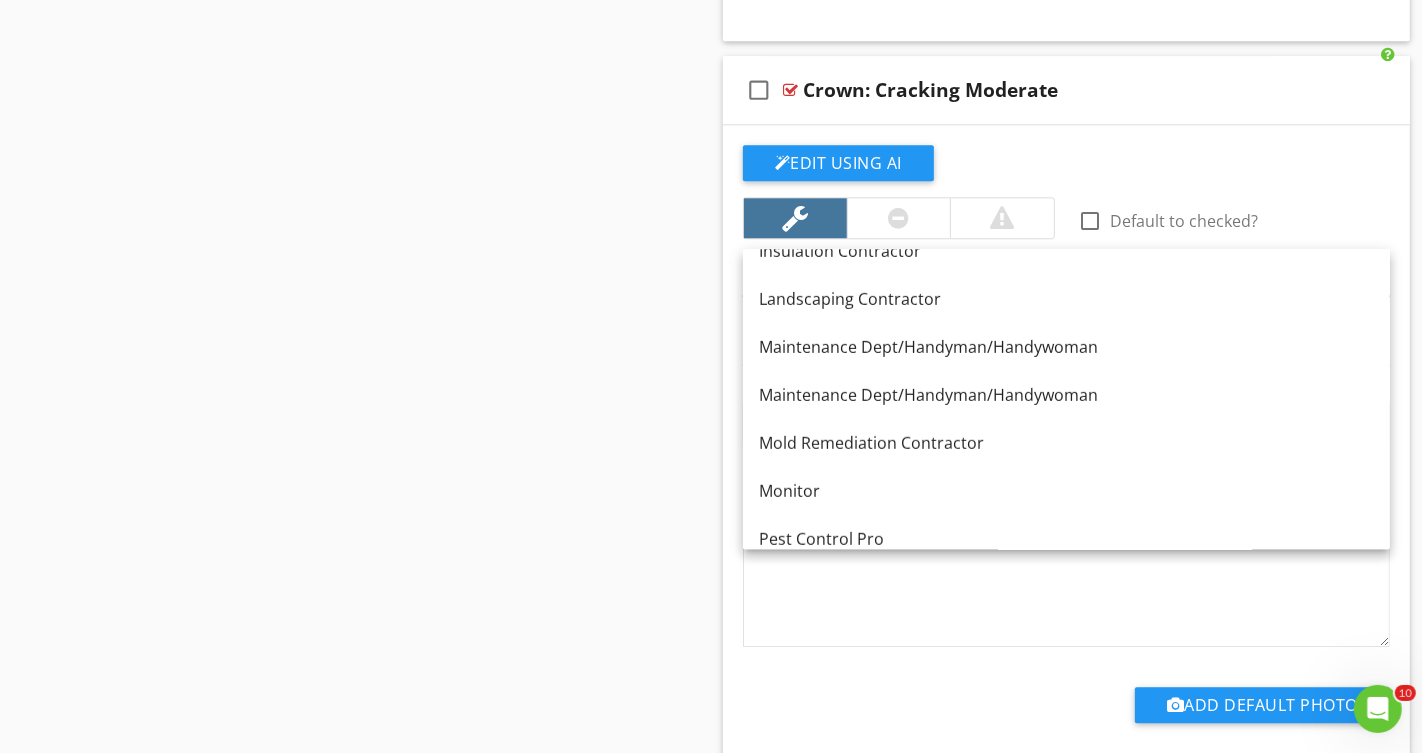 scroll, scrollTop: 1063, scrollLeft: 0, axis: vertical 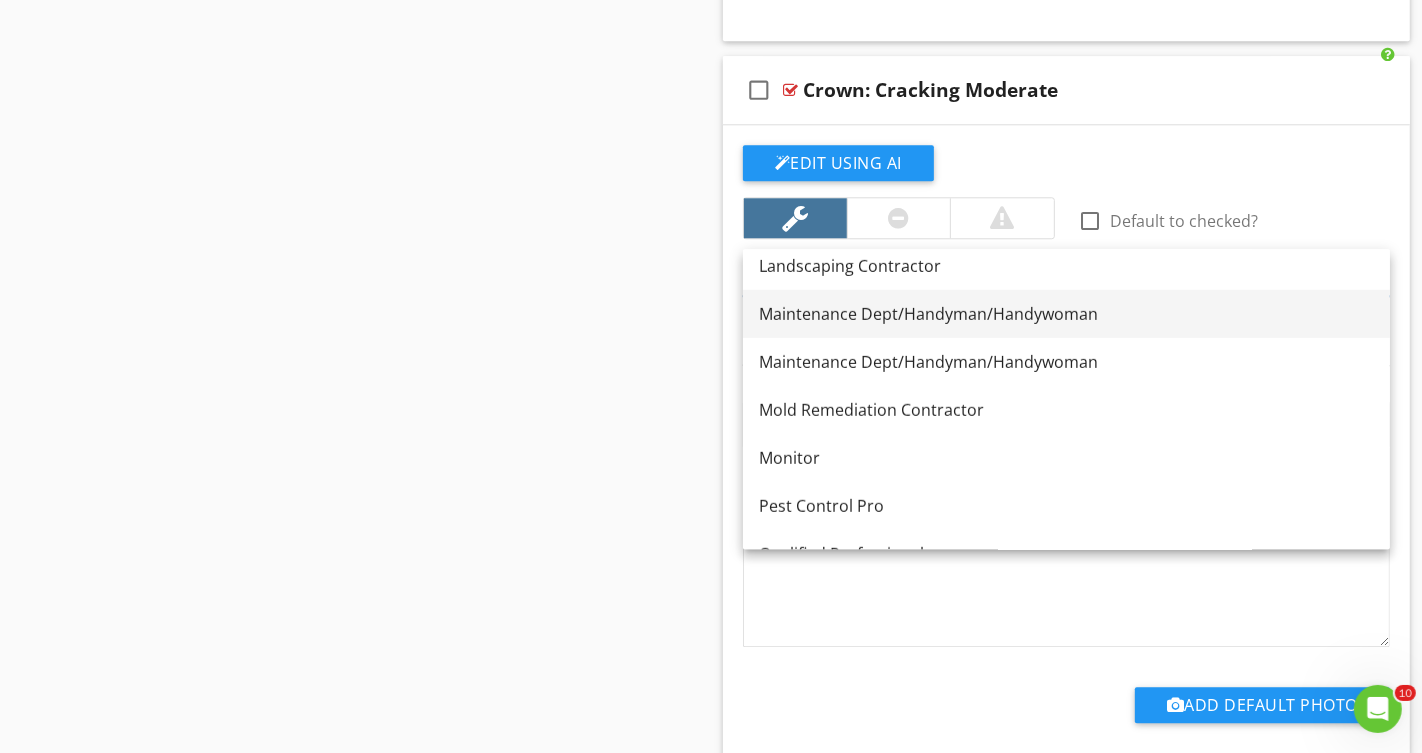 click on "Maintenance Dept/Handyman/Handywoman" at bounding box center (1066, 314) 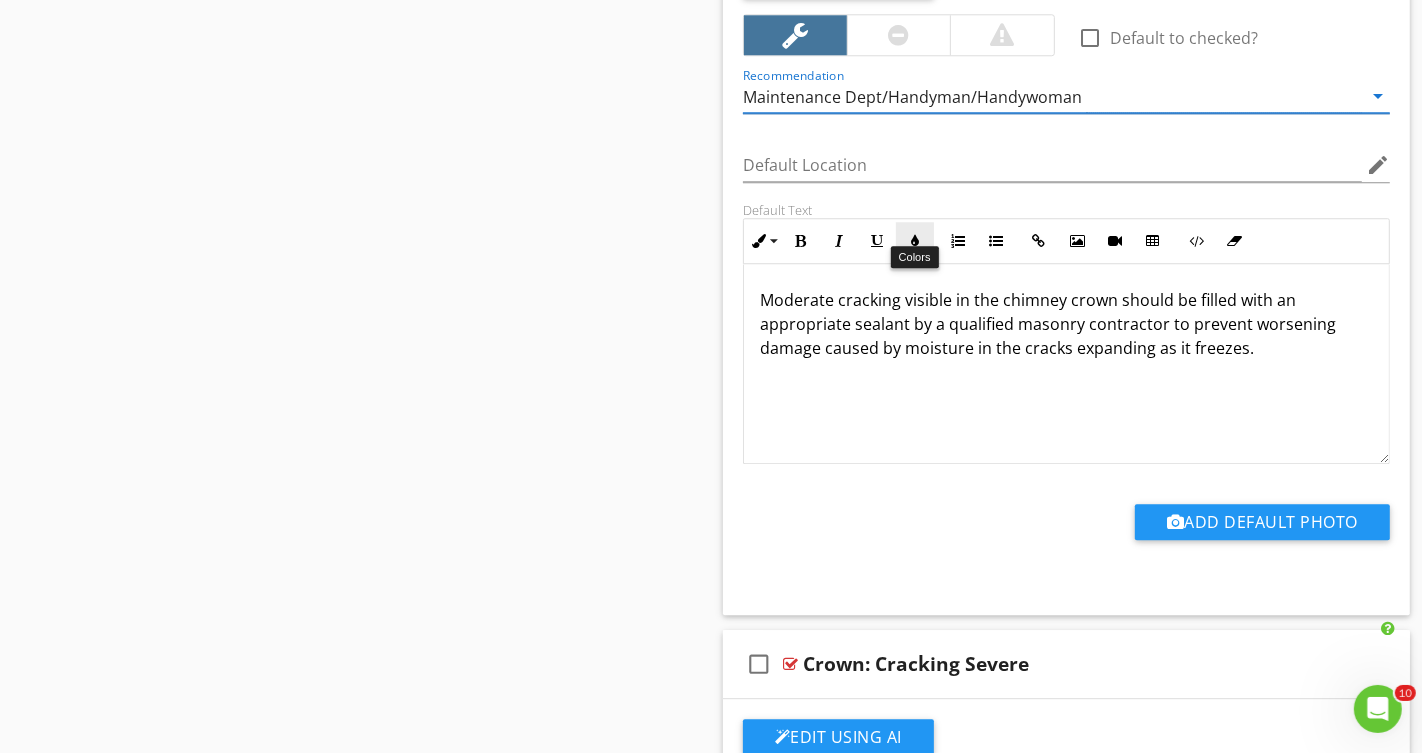 scroll, scrollTop: 4588, scrollLeft: 0, axis: vertical 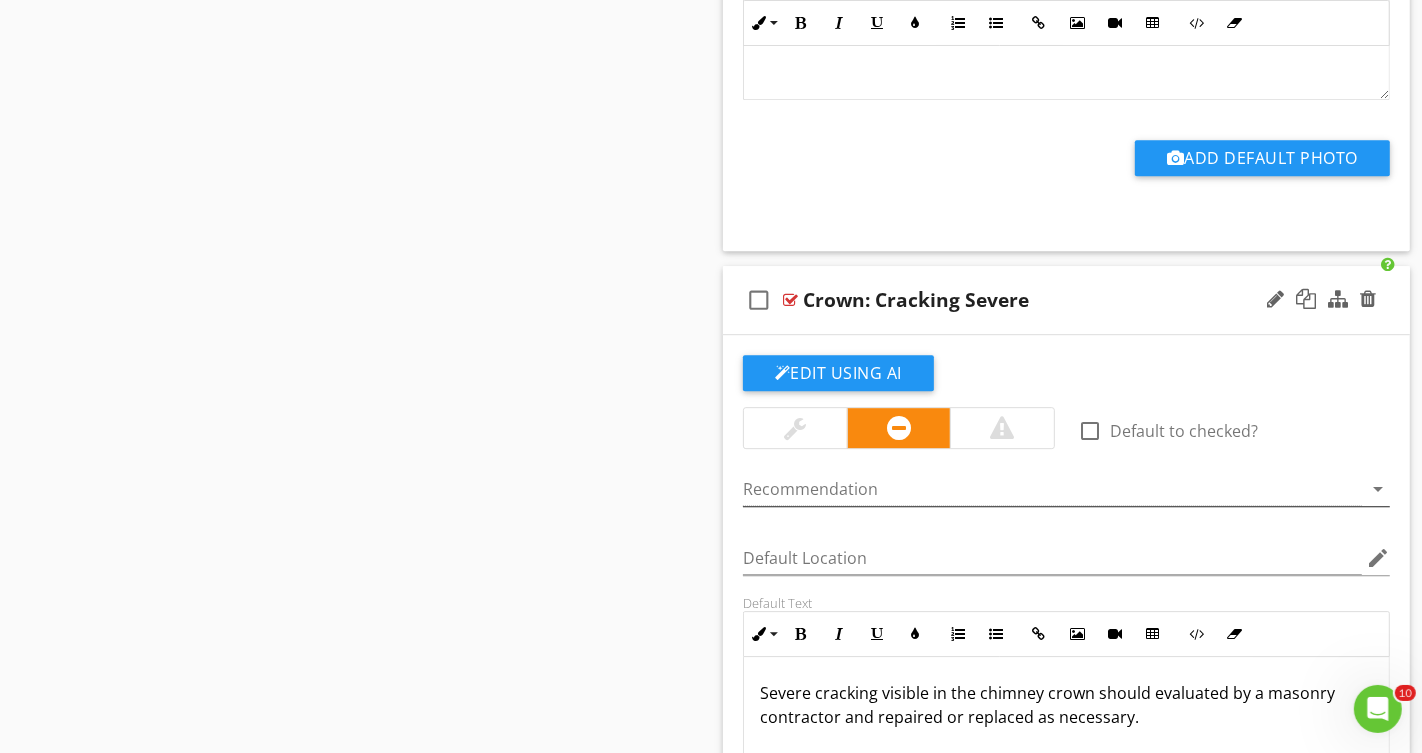 click at bounding box center [1052, 489] 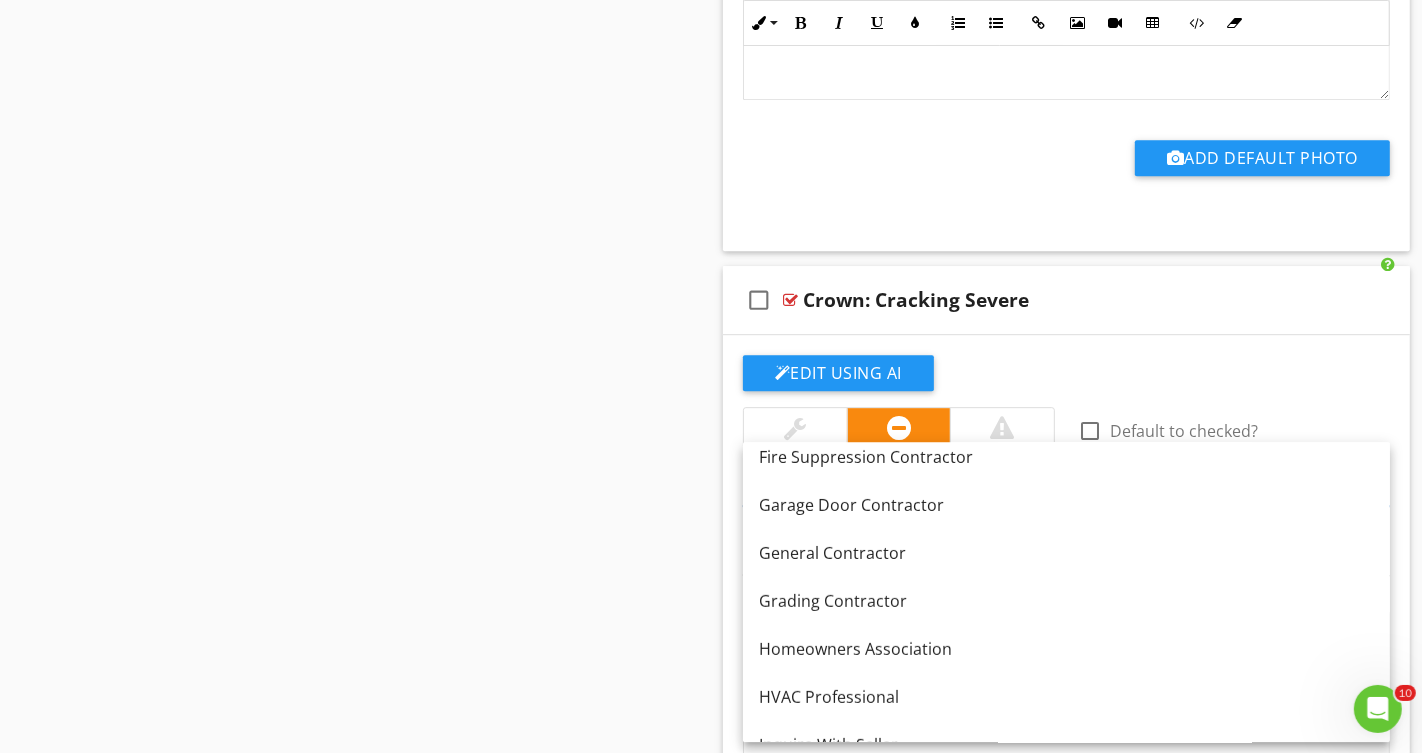scroll, scrollTop: 687, scrollLeft: 0, axis: vertical 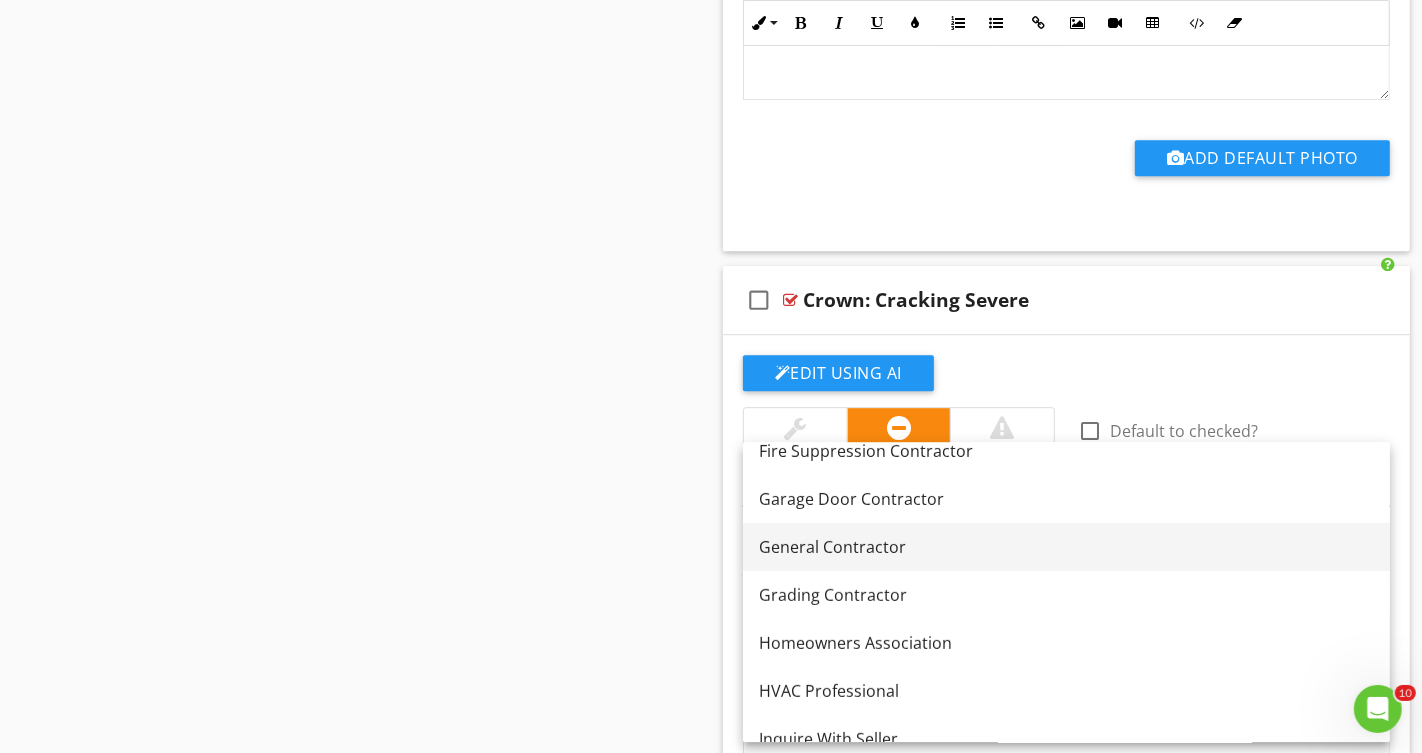 click on "General Contractor" at bounding box center [1066, 547] 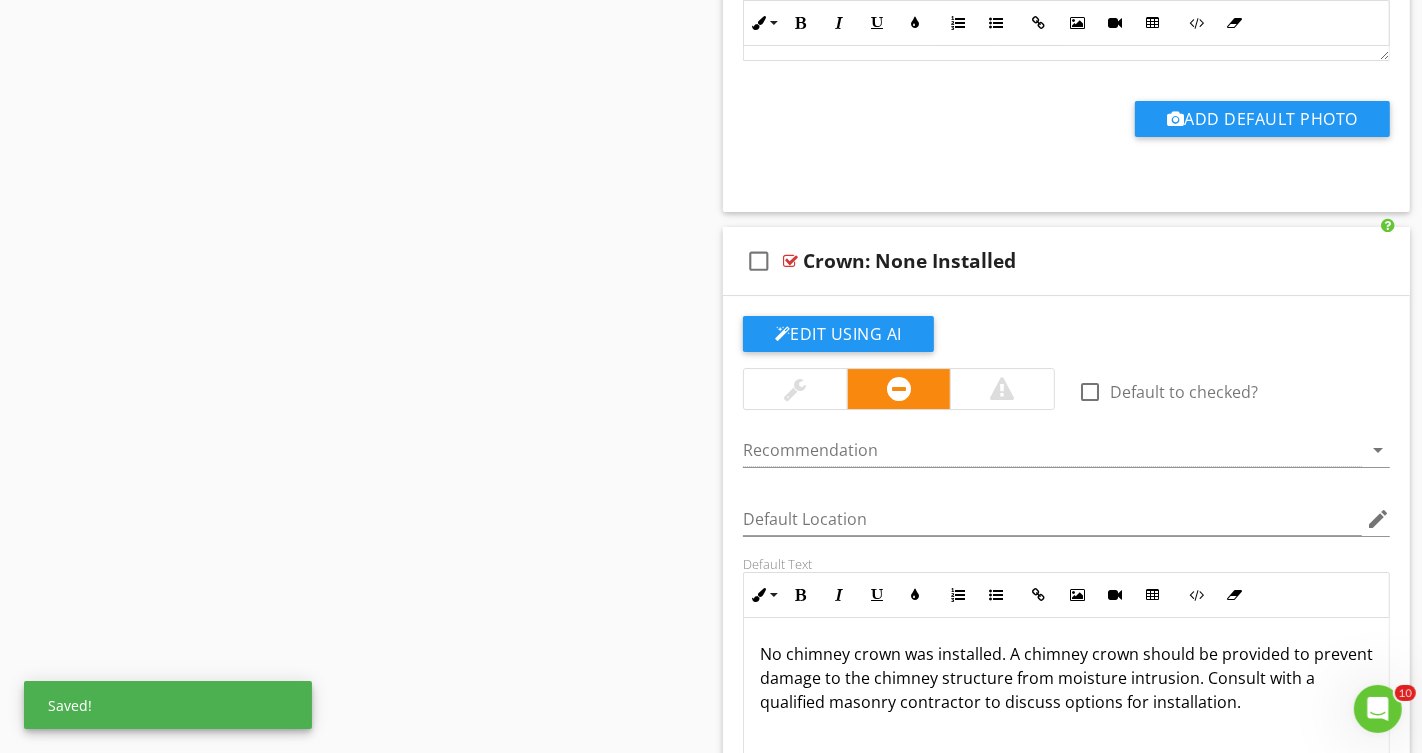 scroll, scrollTop: 5783, scrollLeft: 0, axis: vertical 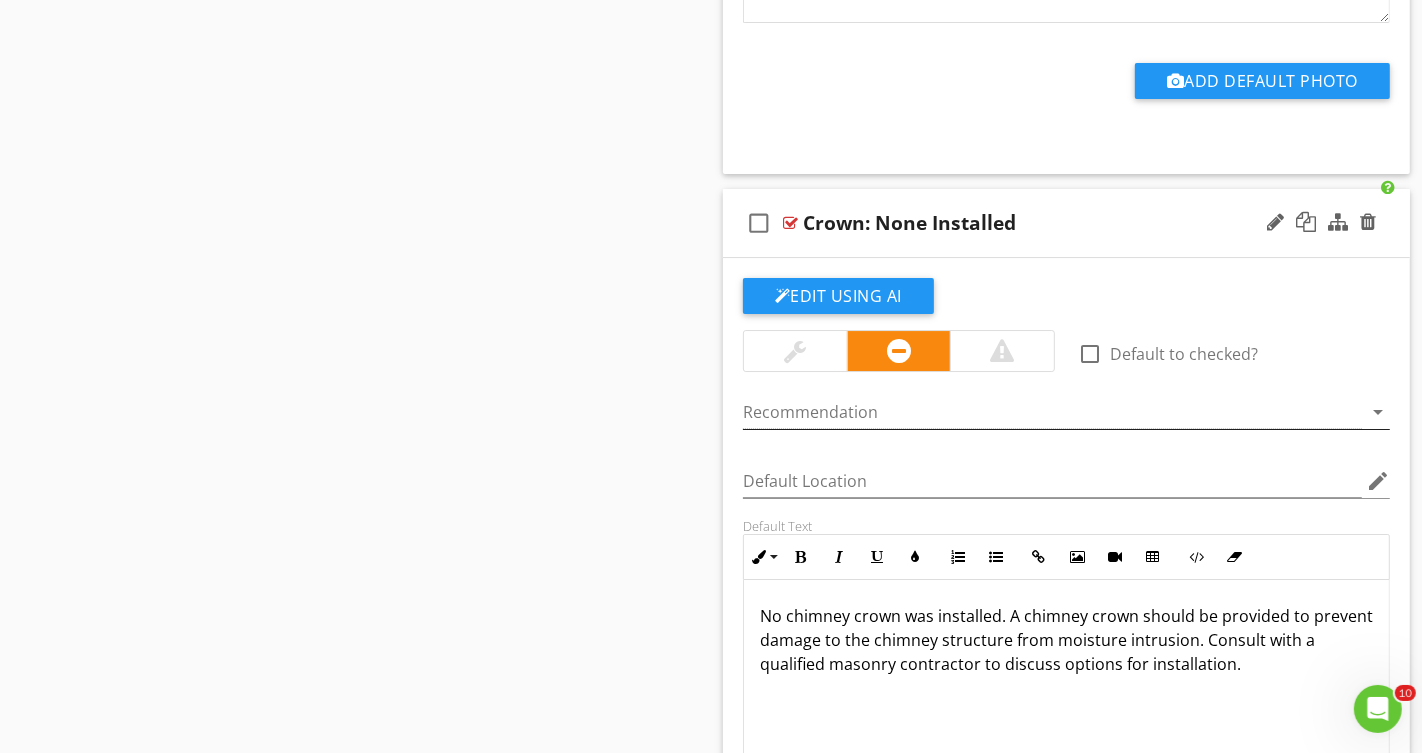 click at bounding box center (1052, 412) 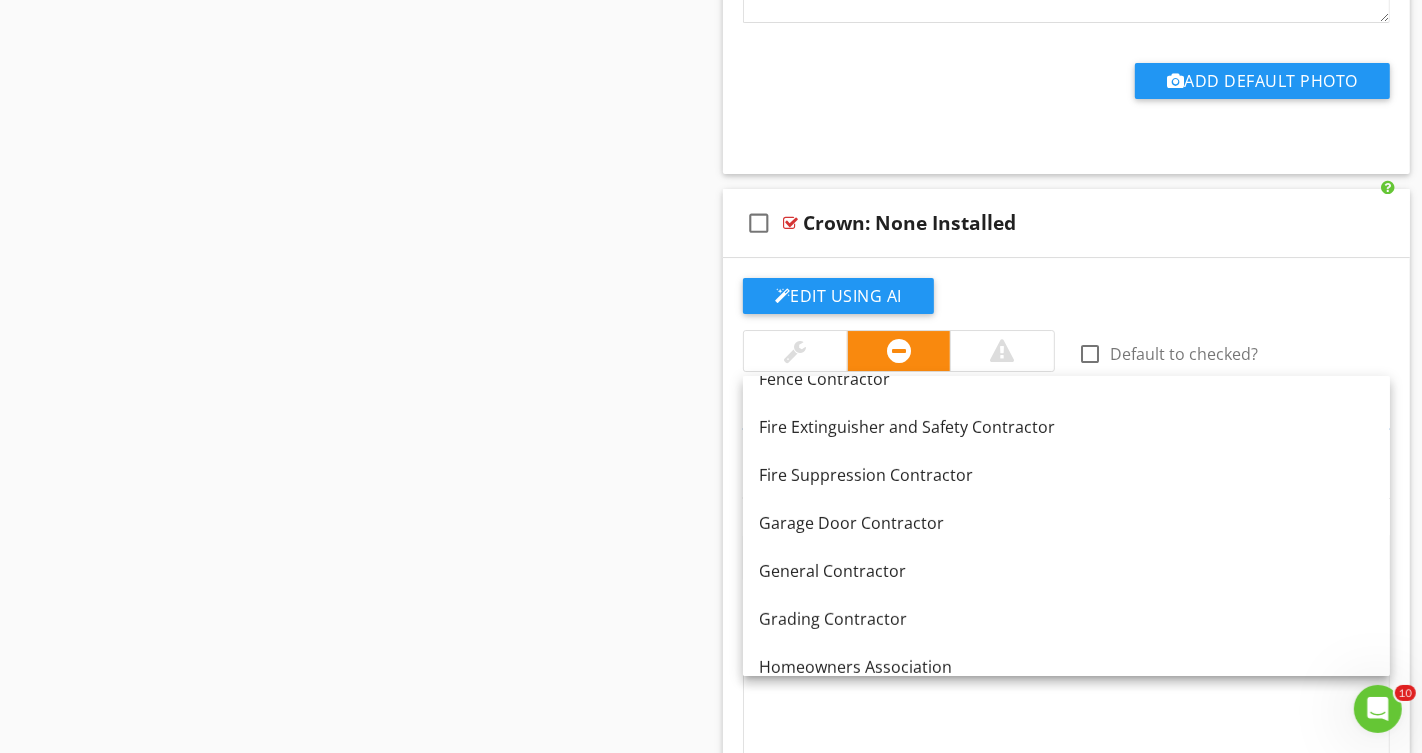 scroll, scrollTop: 623, scrollLeft: 0, axis: vertical 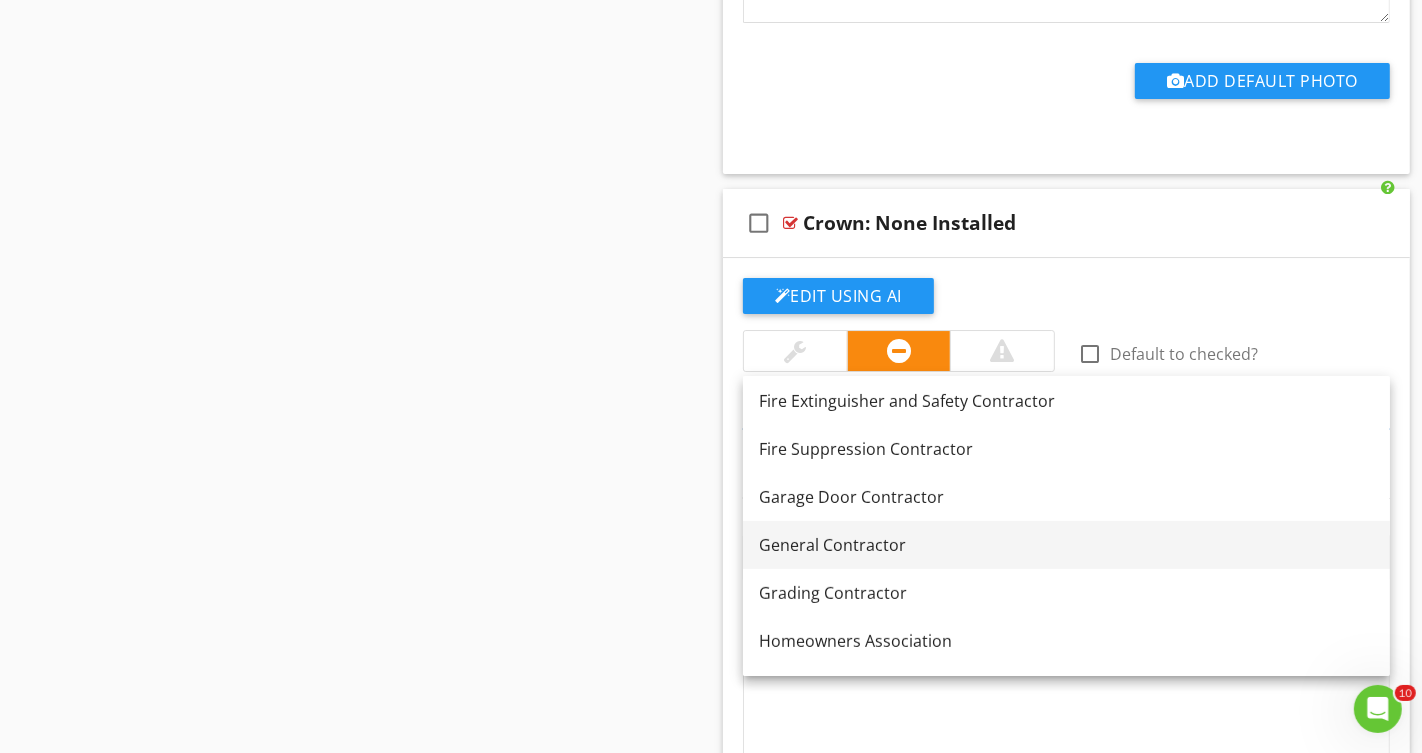 click on "General Contractor" at bounding box center [1066, 545] 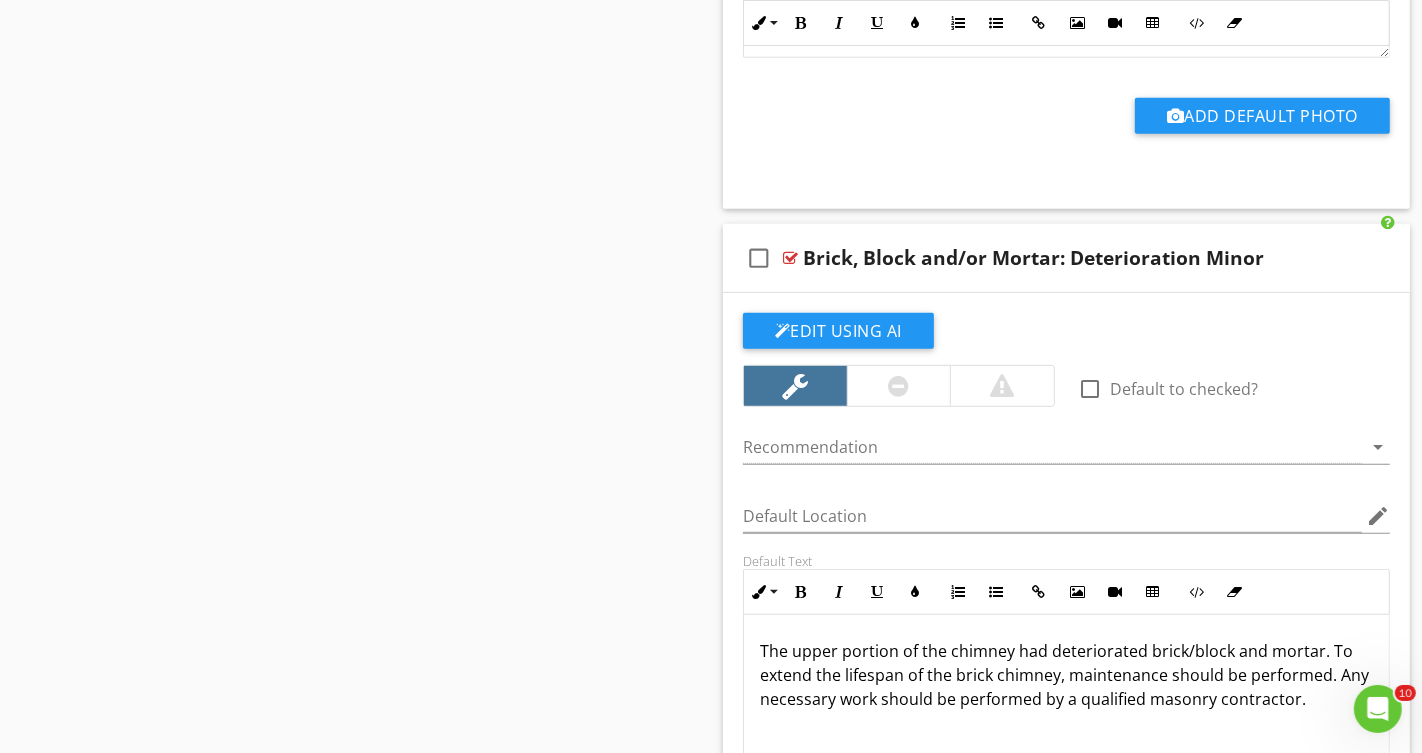 scroll, scrollTop: 7285, scrollLeft: 0, axis: vertical 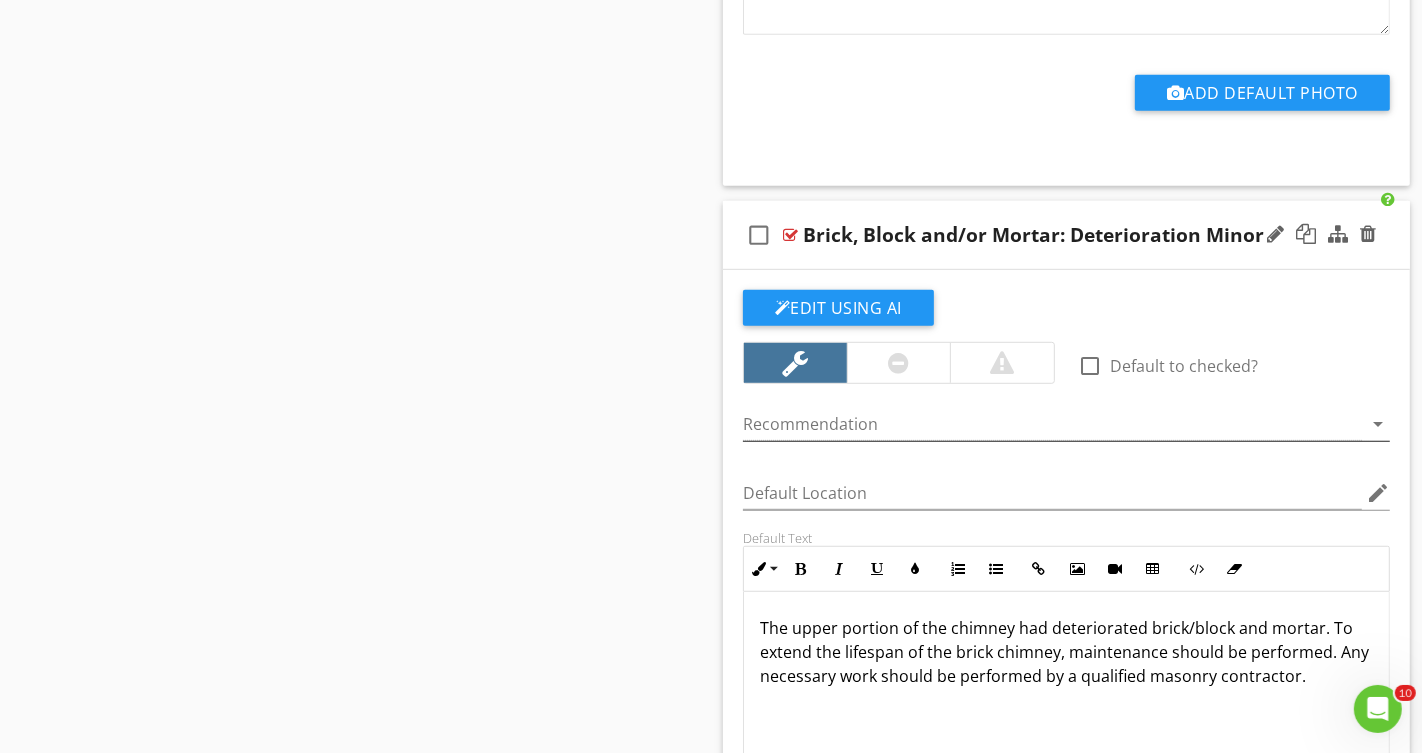 click at bounding box center (1052, 424) 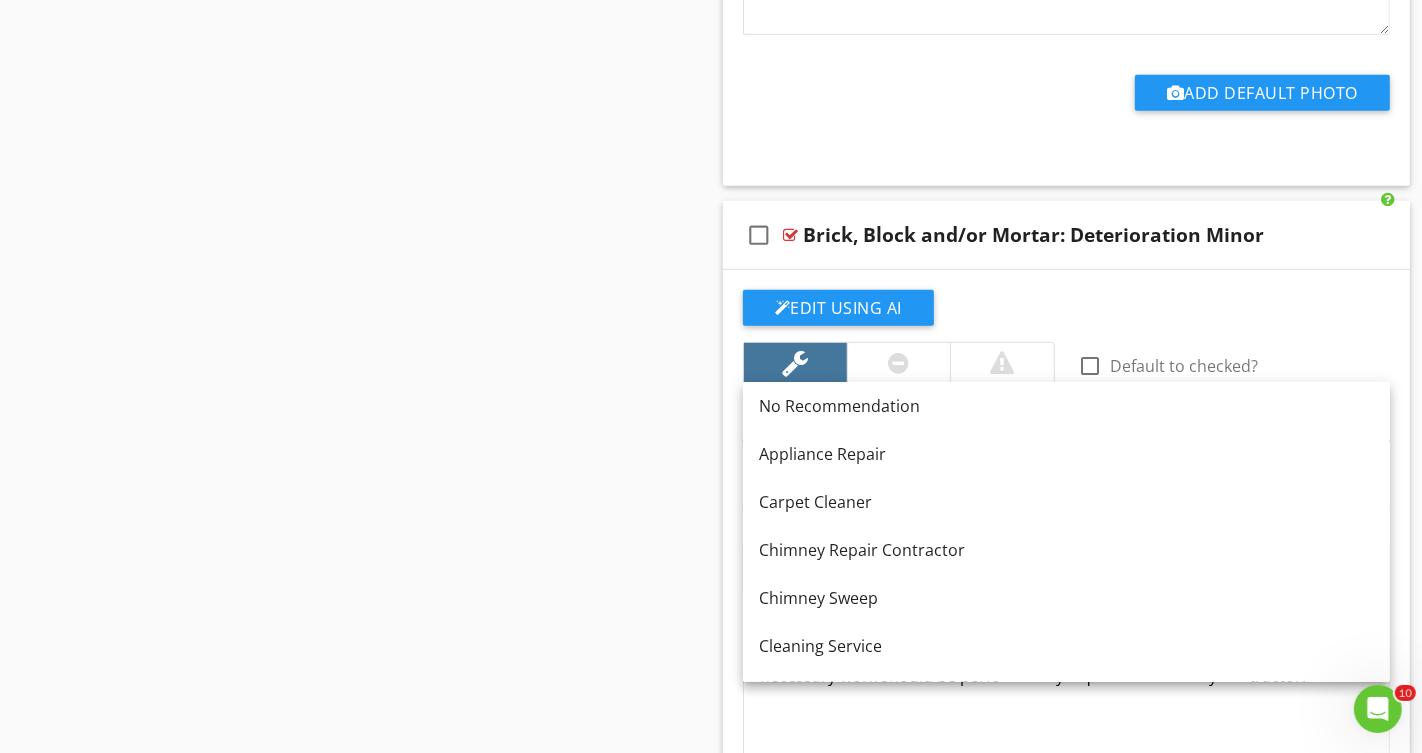 click on "Sections
BUILDING 1           Commercial Inspection Detail           Residential Inspection Detail           Manufactured Home Inspection Details           5-Point Inspection           Distressed Property Comments           Major Mechanical Ages           Grounds           Roof           Exterior - Front Wall/s           Exterior - Right Wall/s           Exterior - Rear Wall/s           Exterior - Left Wall/s           Bays           Attic/Plenum Insulation & Ventilation           Smoke and Carbon Monoxide Detectors           Flooring           Doors - Interior           Windows           Finished Interior Space           Commercial Operations Space           Bedroom 1           Bathroom 1           Restroom 1           Kitchen           Laundry Room           Mud Room           Wet bar           Basement Finished Interior Space           Unfinished Basement/Crawlspace Foundation           Mechanical Room           Commercial Kitchen           Home Theater" at bounding box center [711, 4909] 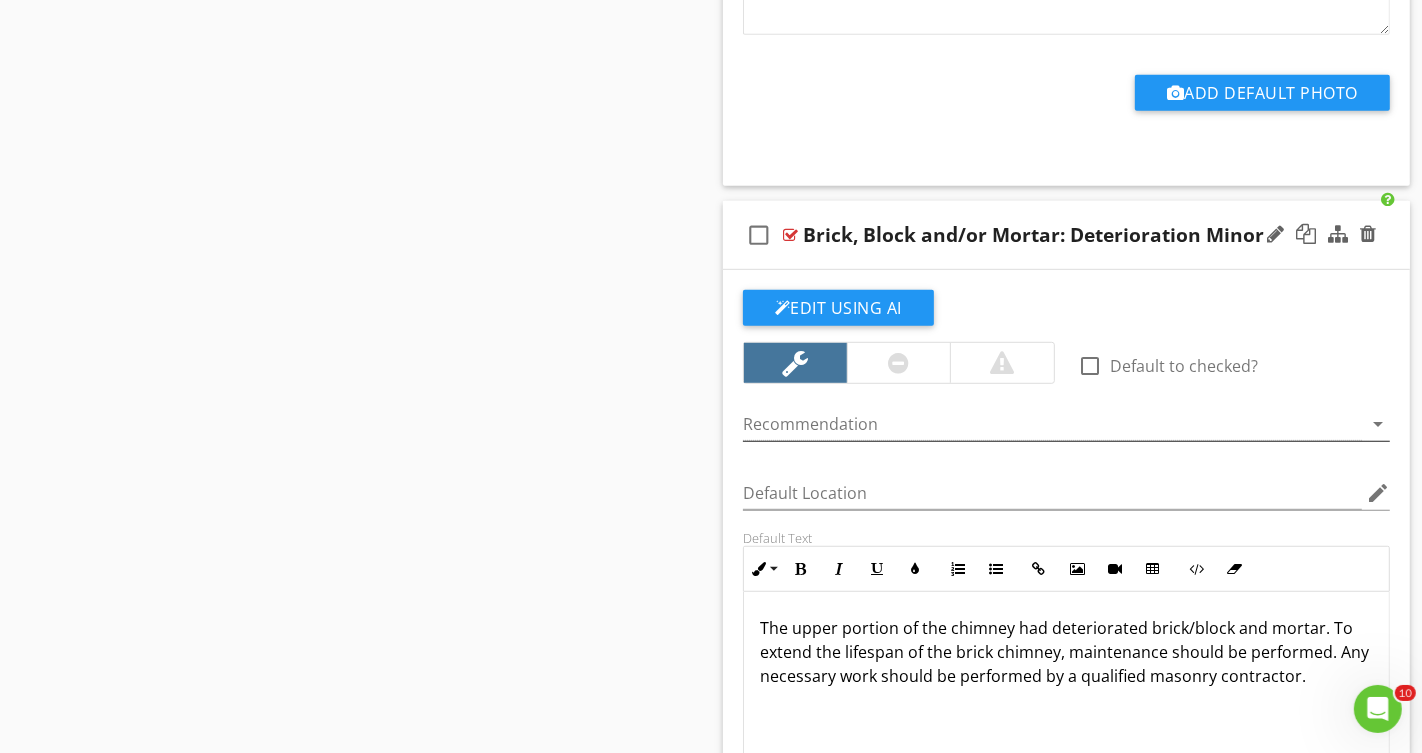 click at bounding box center (1052, 424) 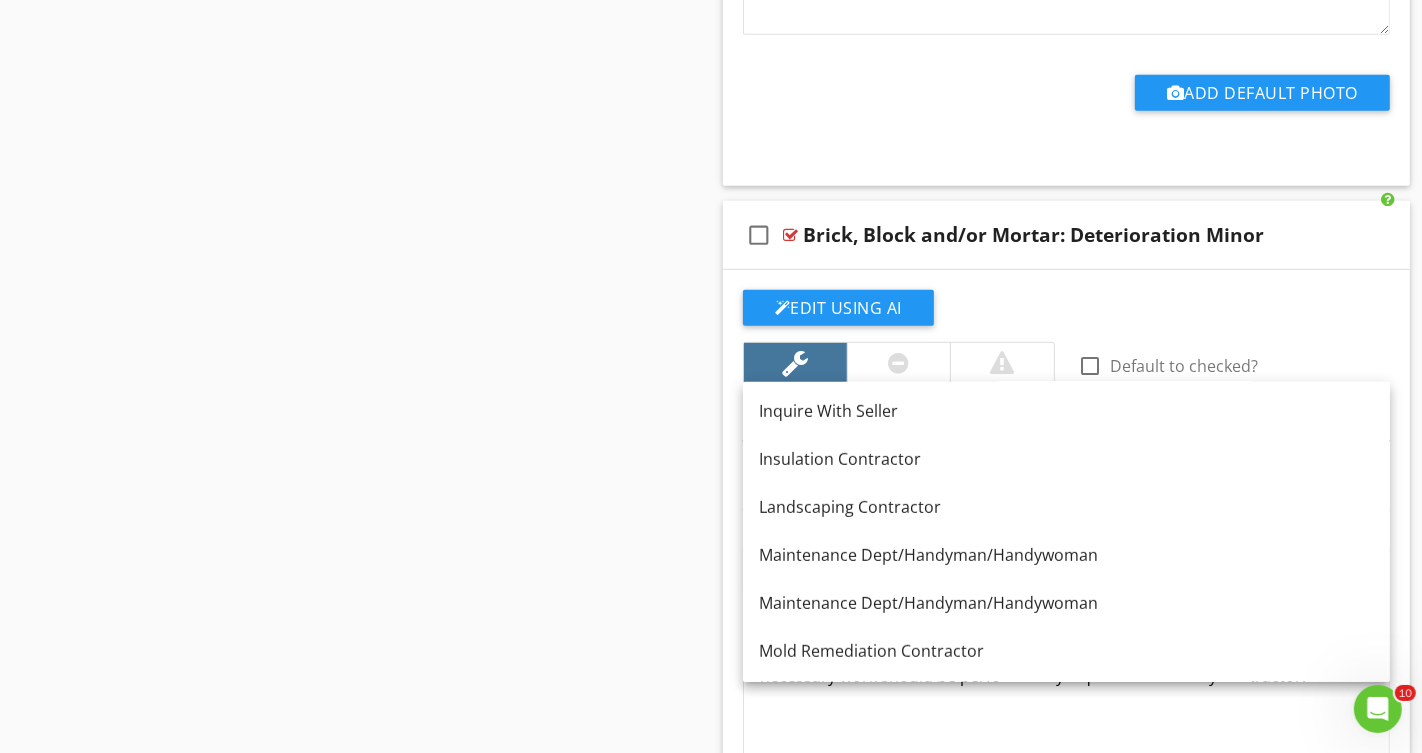 scroll, scrollTop: 987, scrollLeft: 0, axis: vertical 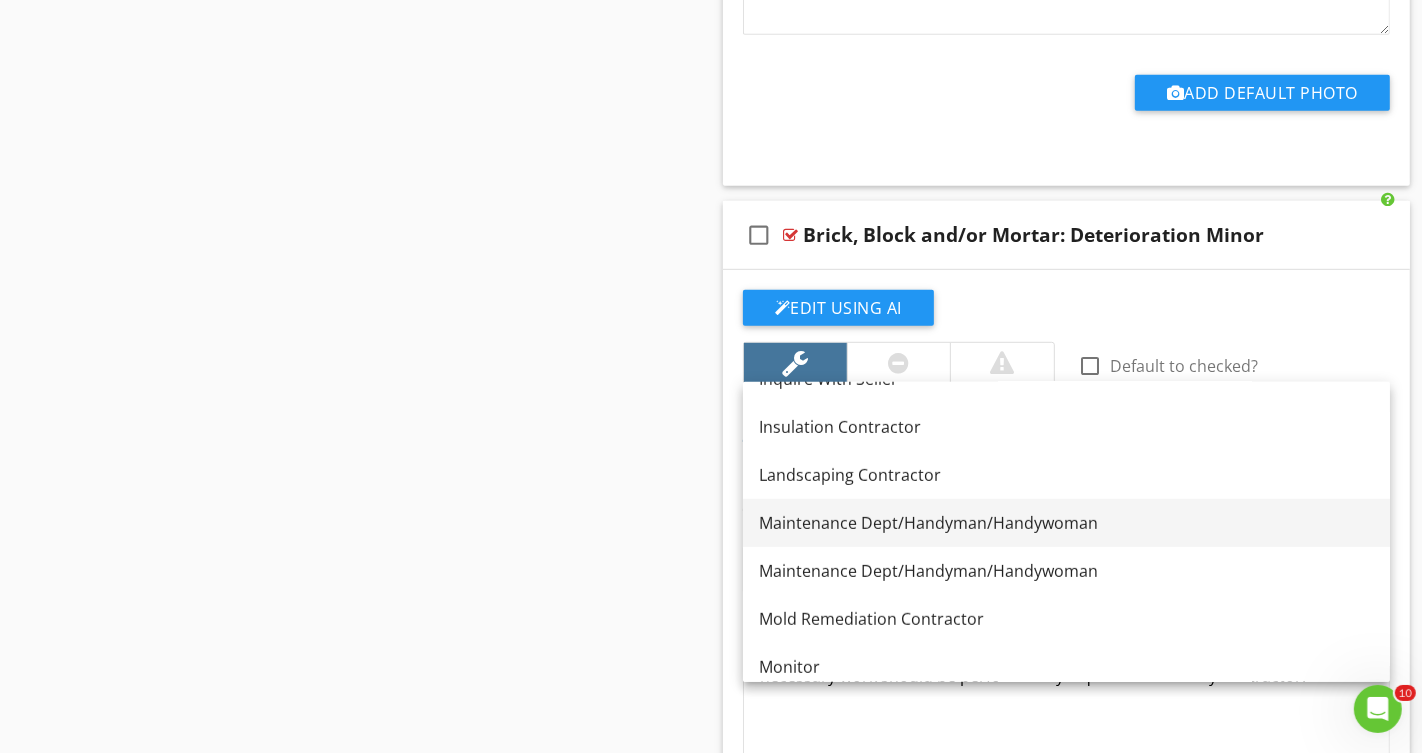 click on "Maintenance Dept/Handyman/Handywoman" at bounding box center [1066, 523] 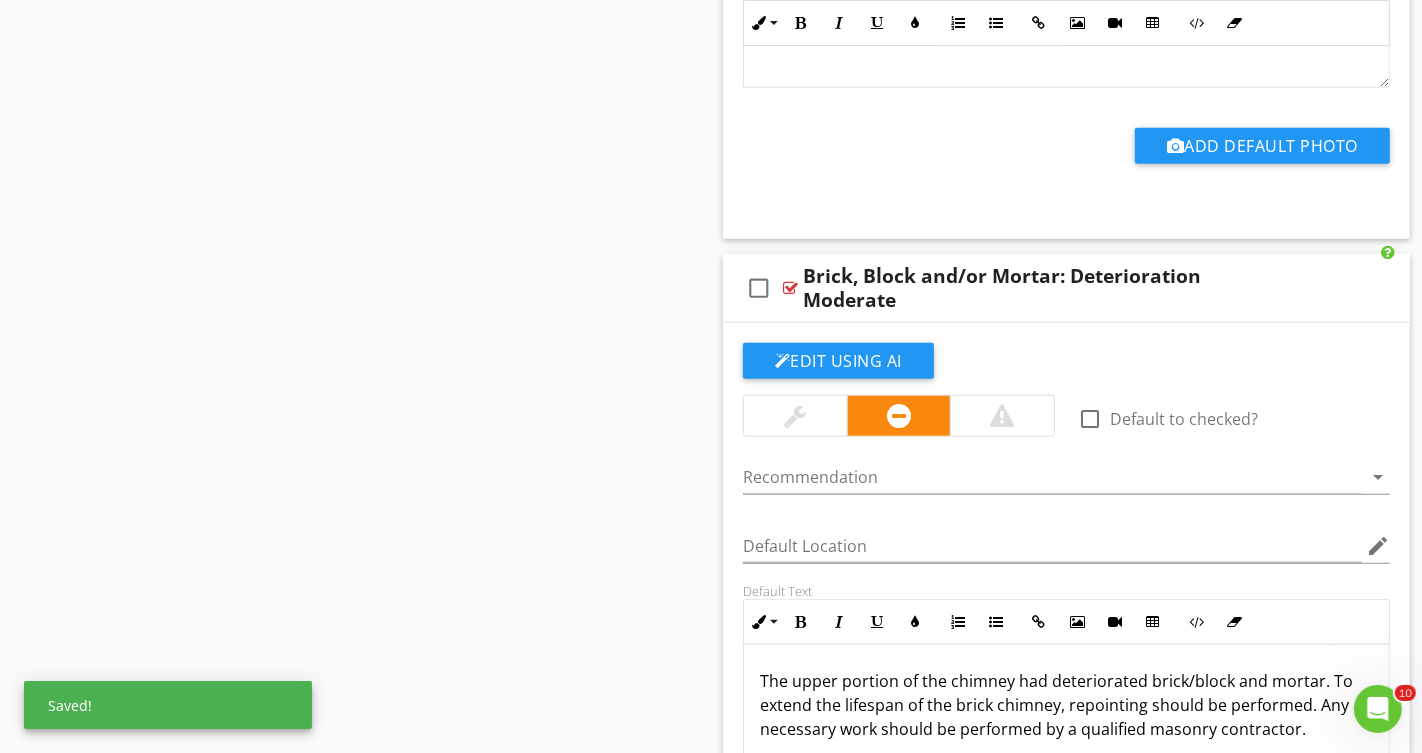 scroll, scrollTop: 7998, scrollLeft: 0, axis: vertical 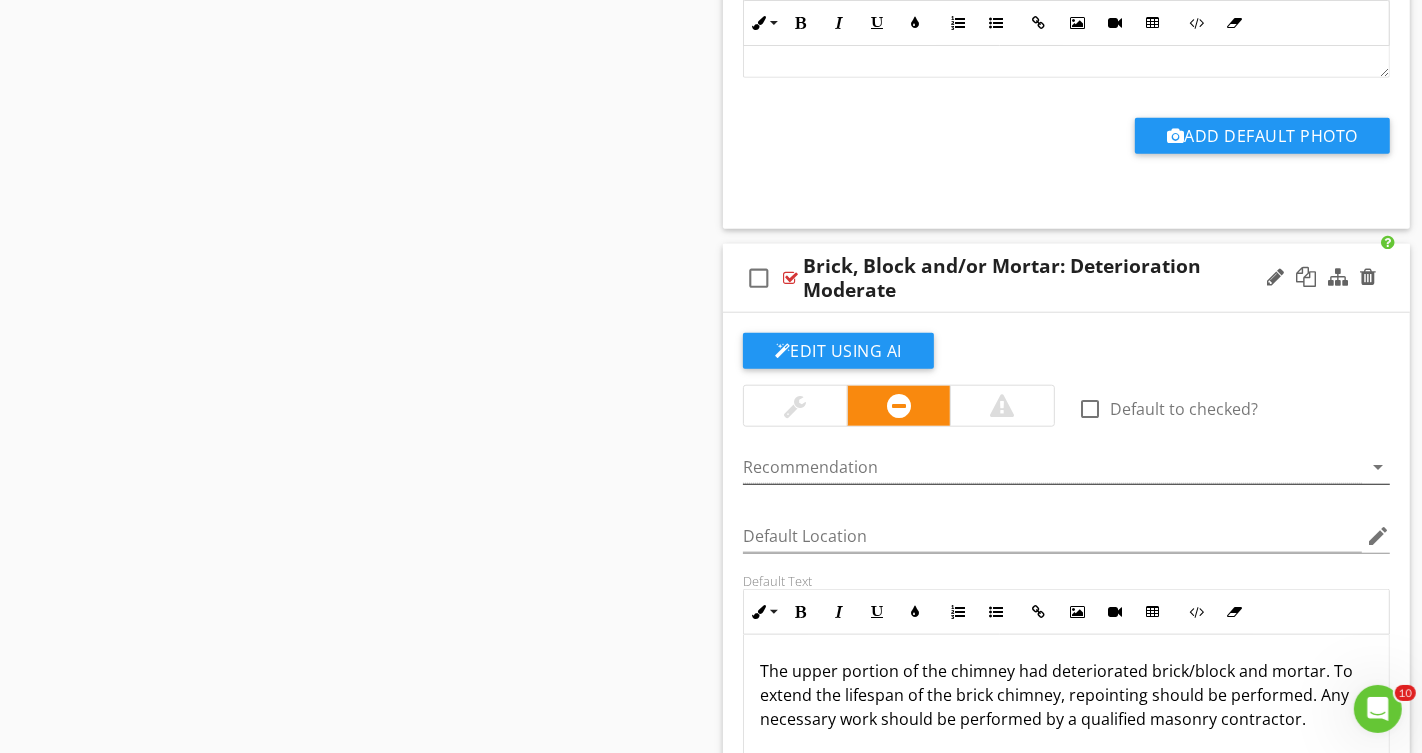 click at bounding box center [1052, 467] 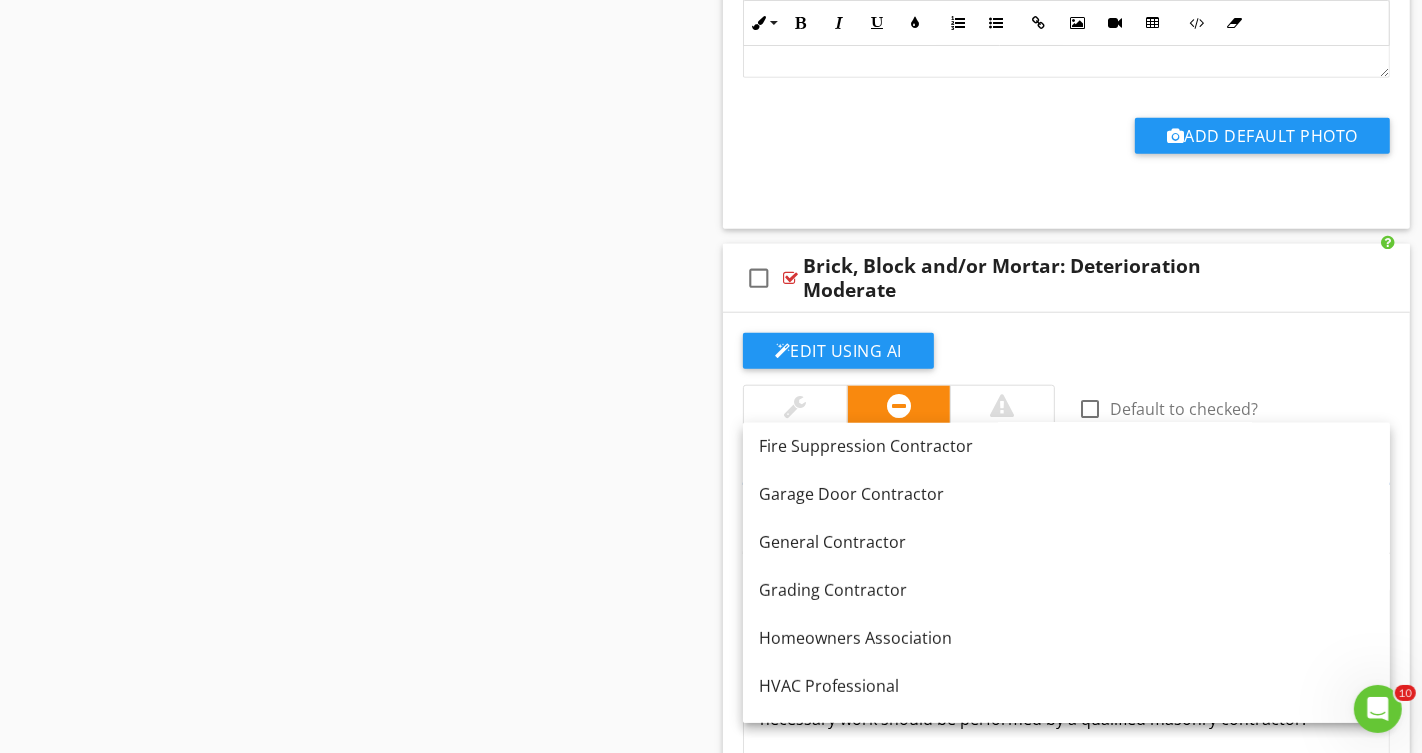 scroll, scrollTop: 678, scrollLeft: 0, axis: vertical 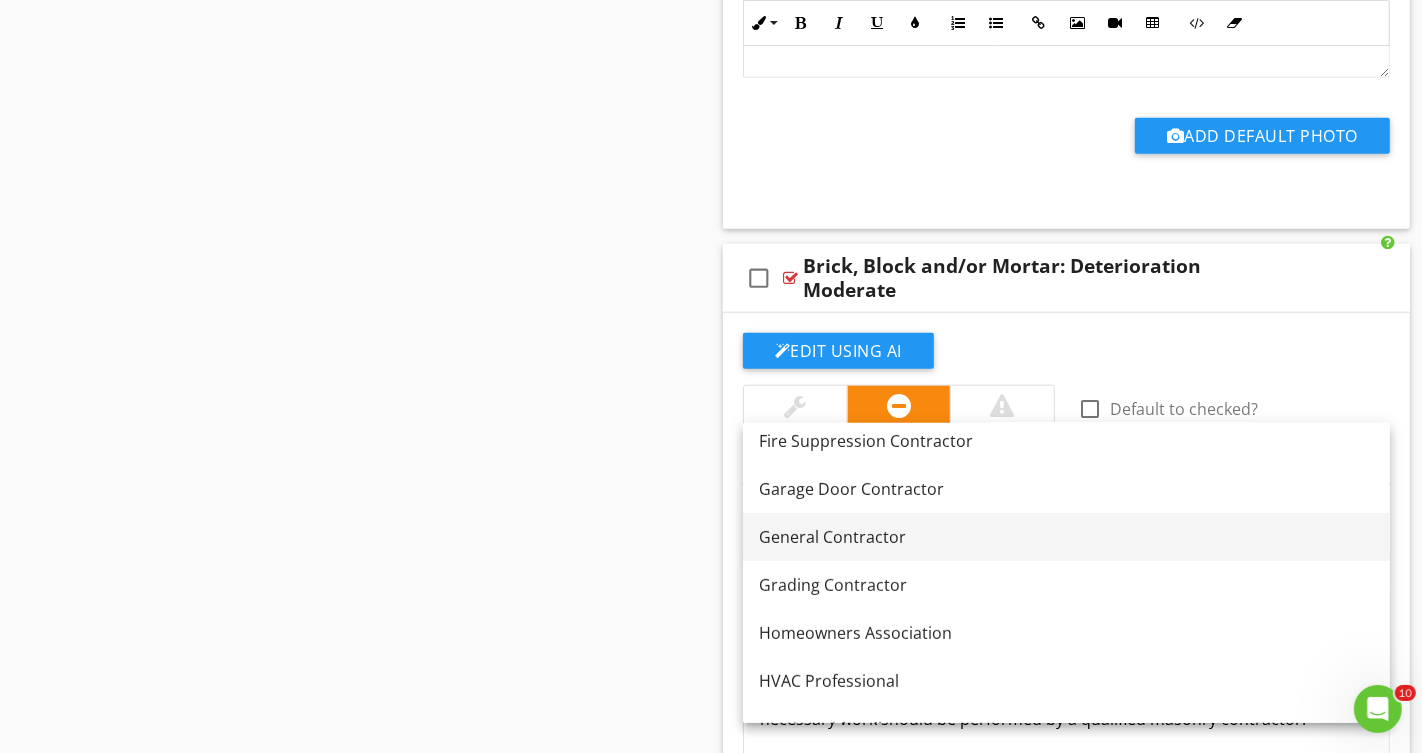 click on "General Contractor" at bounding box center (1066, 537) 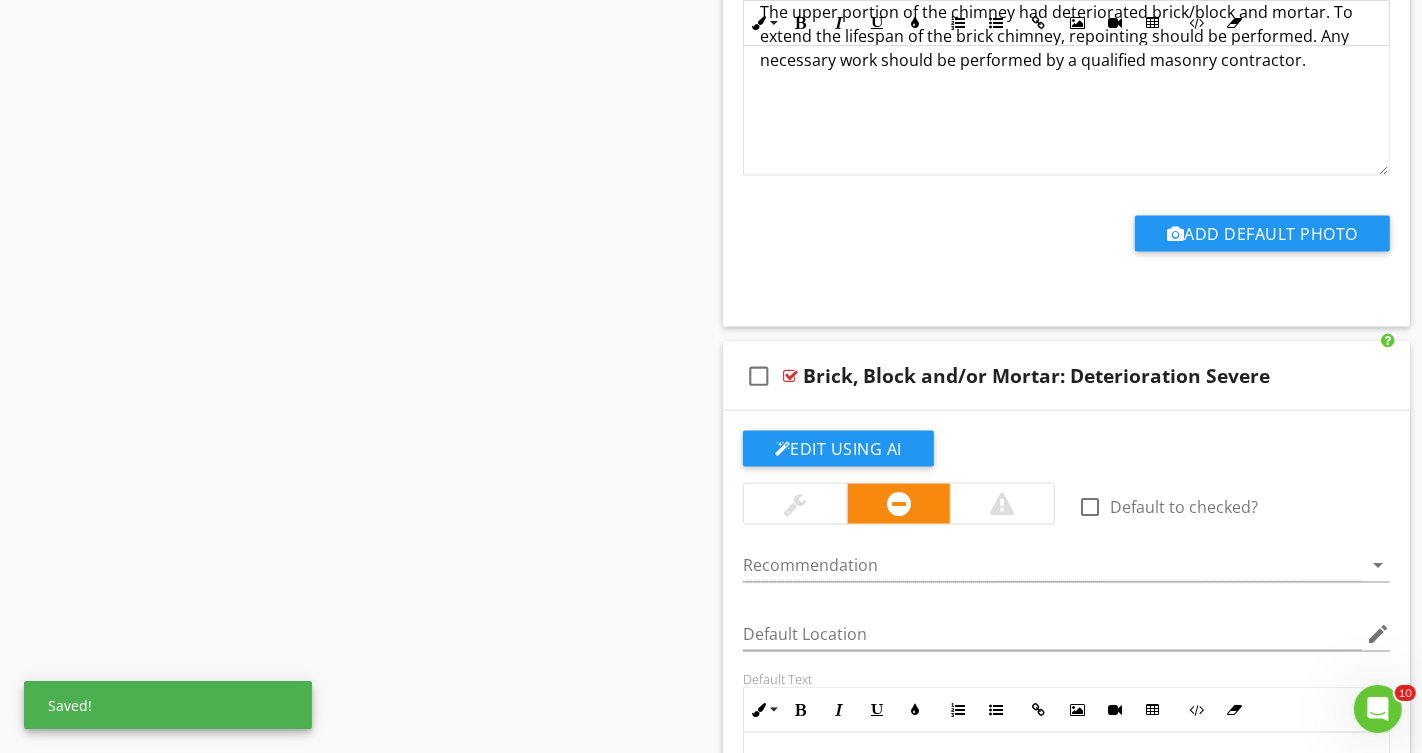 scroll, scrollTop: 8665, scrollLeft: 0, axis: vertical 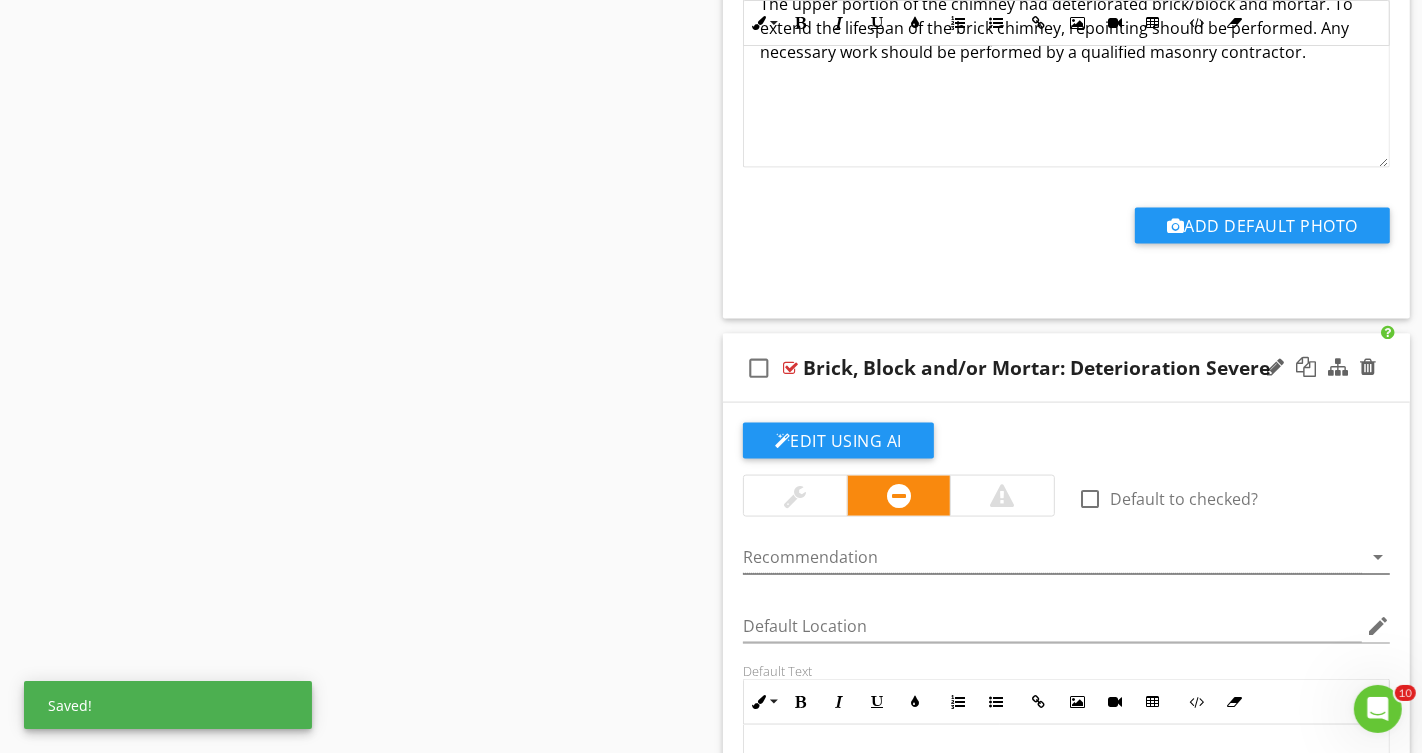 click at bounding box center (1052, 557) 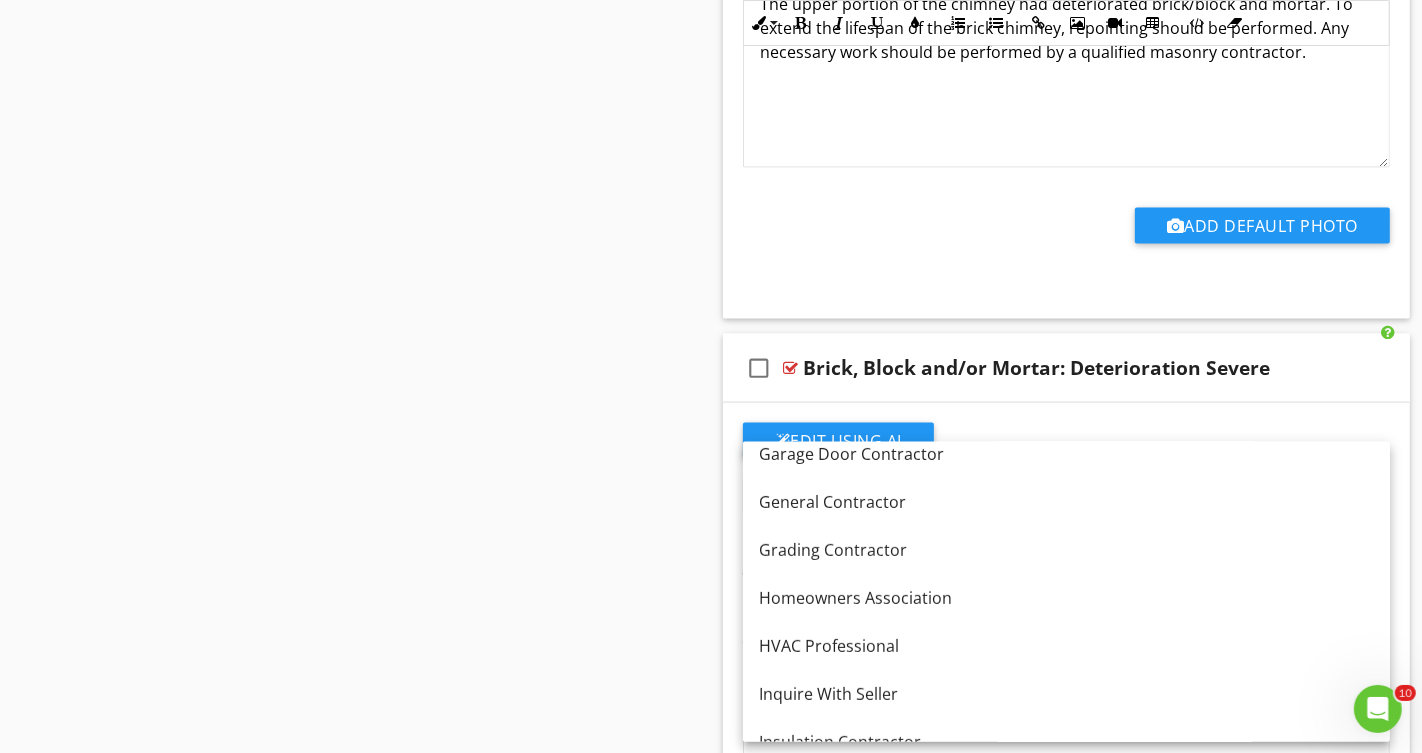 scroll, scrollTop: 760, scrollLeft: 0, axis: vertical 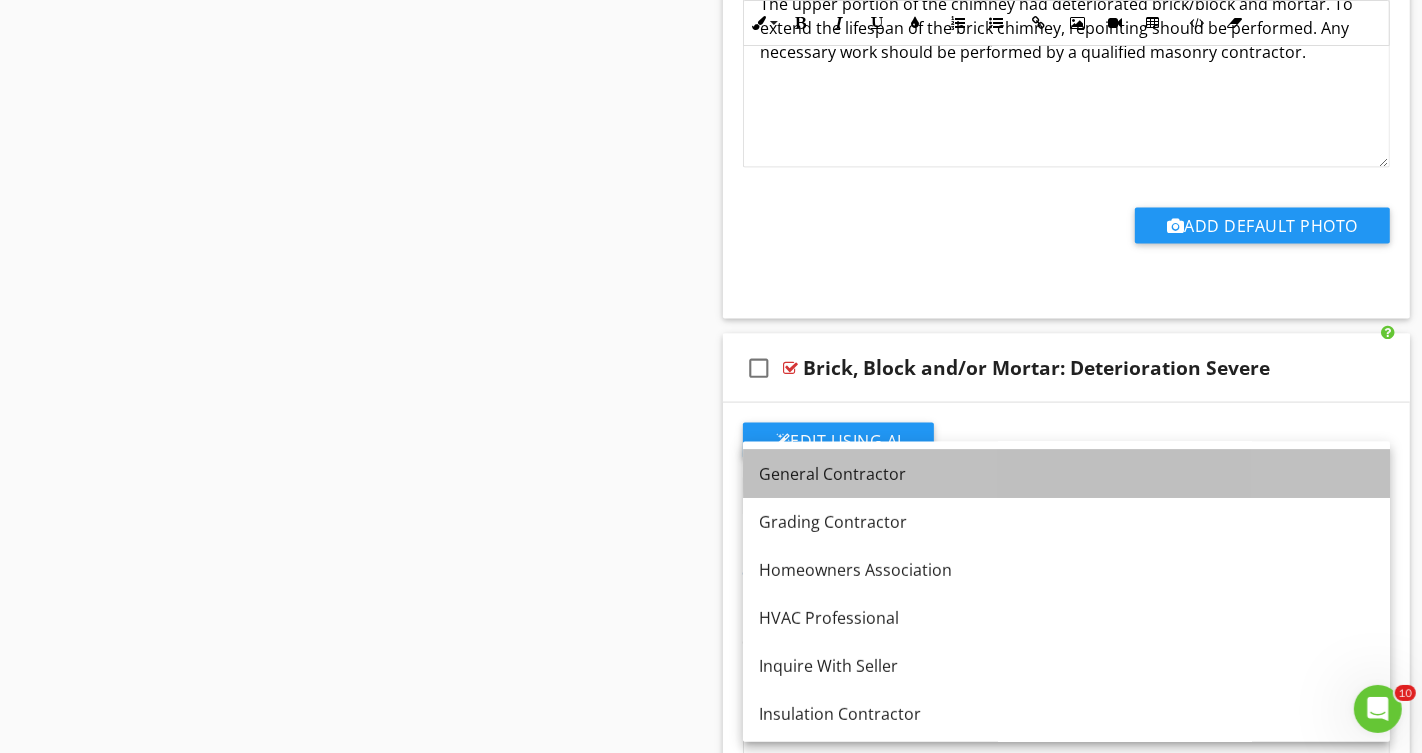 click on "General Contractor" at bounding box center (1066, 474) 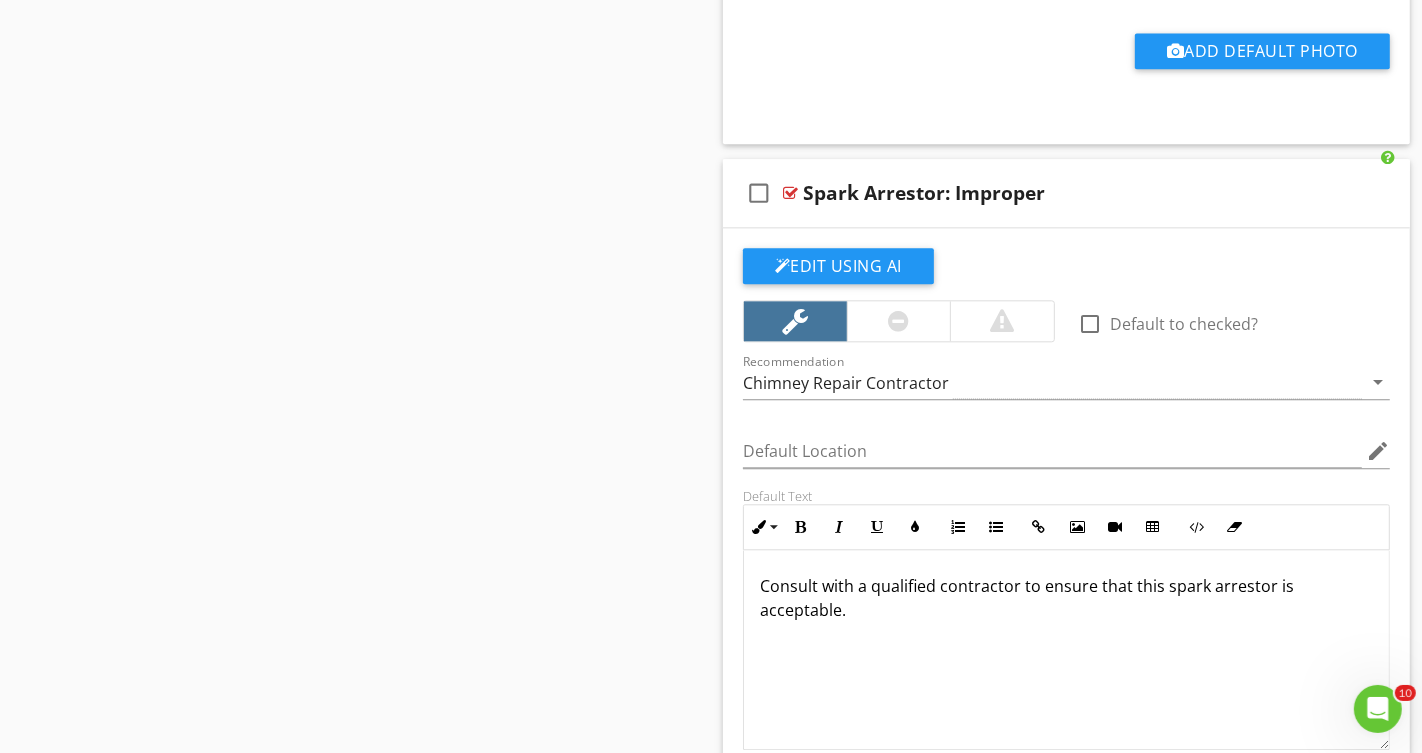 scroll, scrollTop: 10360, scrollLeft: 0, axis: vertical 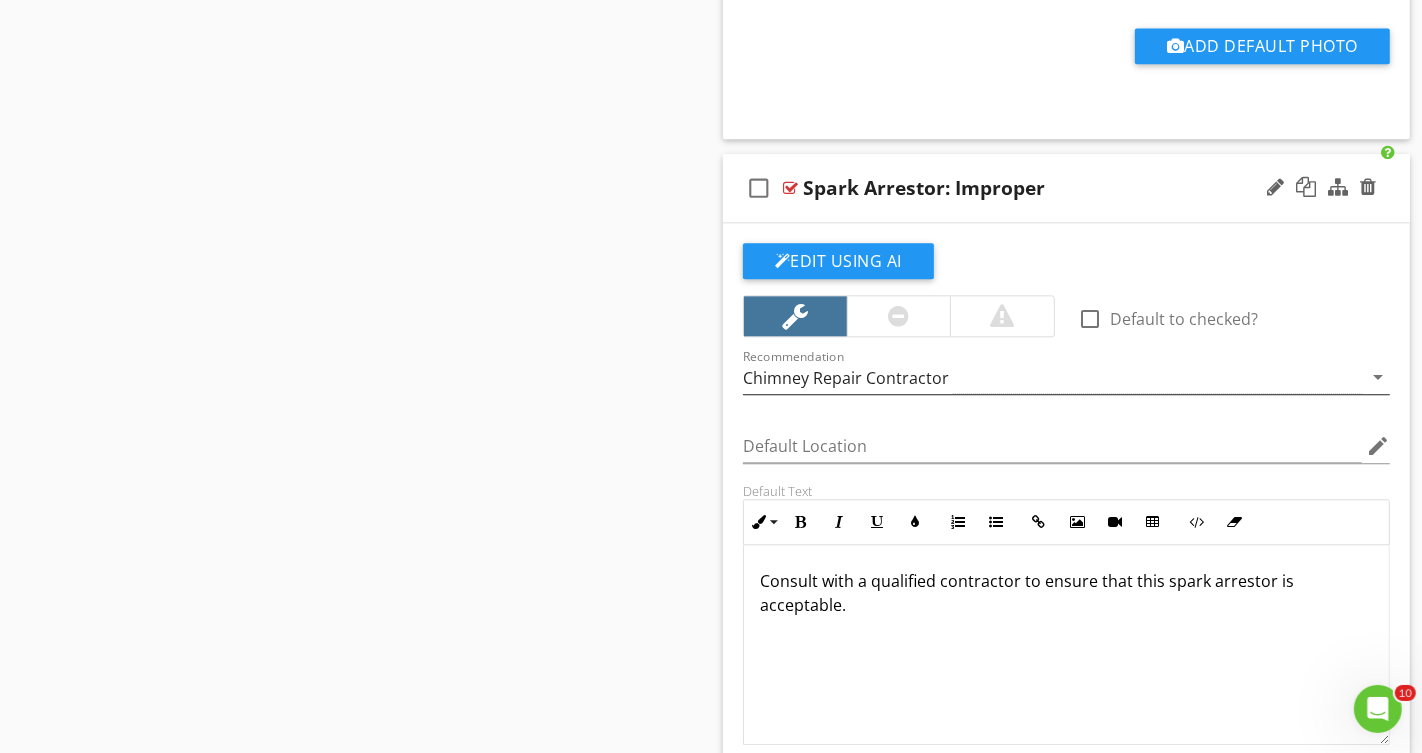 click on "Chimney Repair Contractor" at bounding box center [1052, 377] 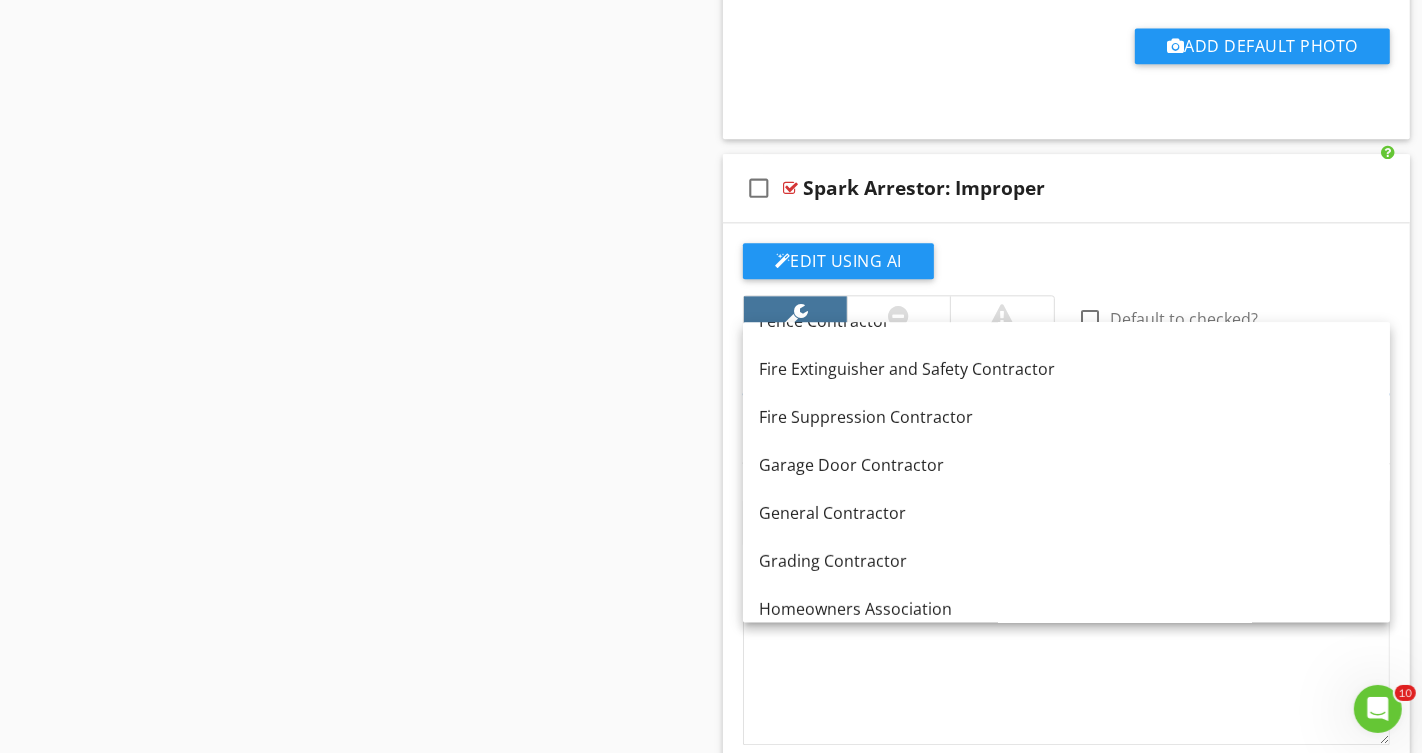 scroll, scrollTop: 621, scrollLeft: 0, axis: vertical 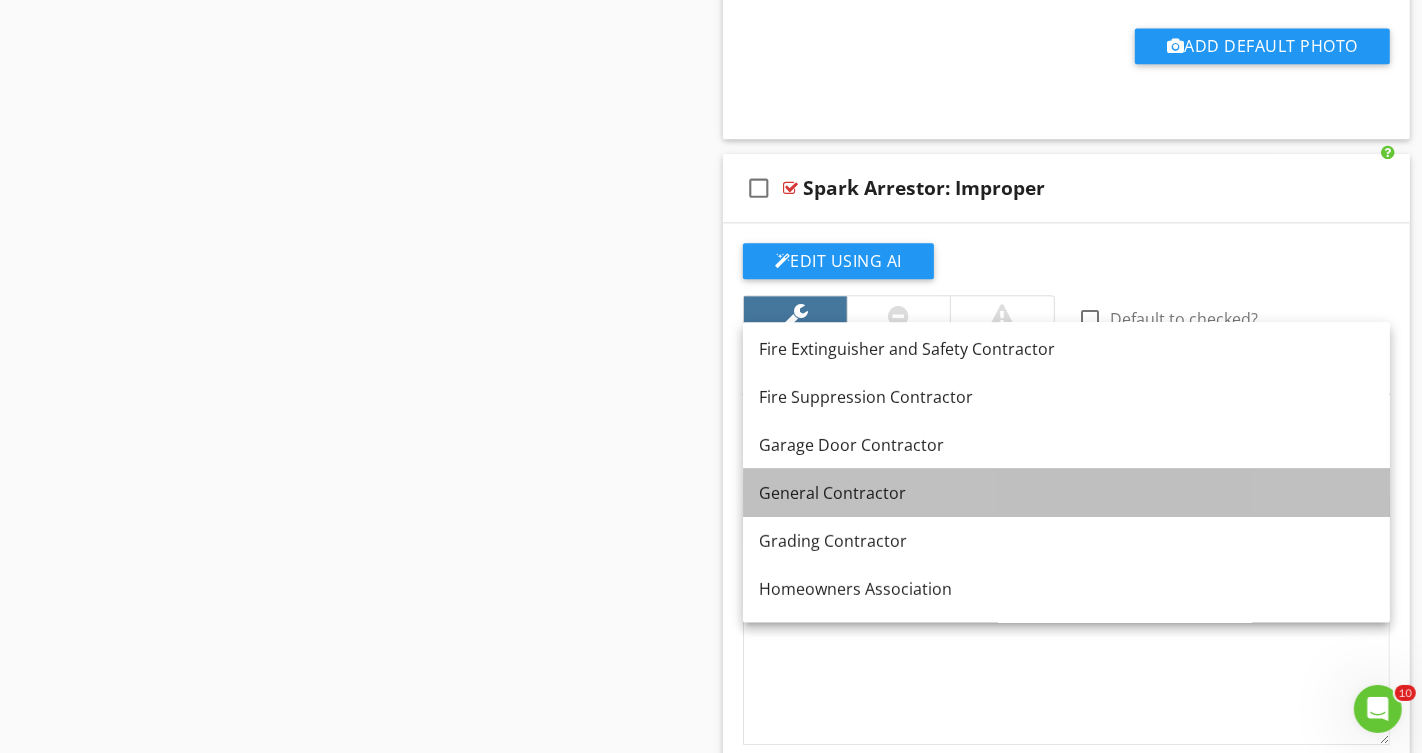 click on "General Contractor" at bounding box center [1066, 493] 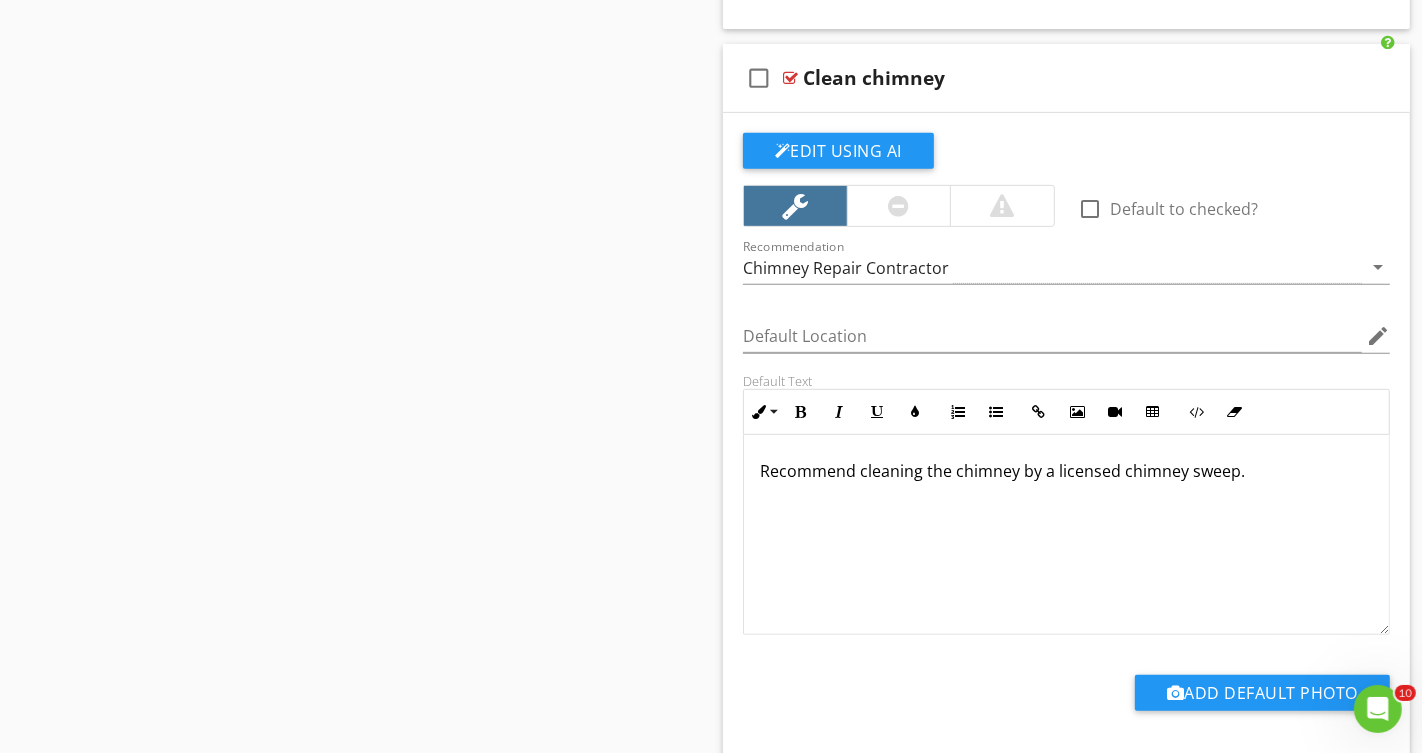 scroll, scrollTop: 13492, scrollLeft: 0, axis: vertical 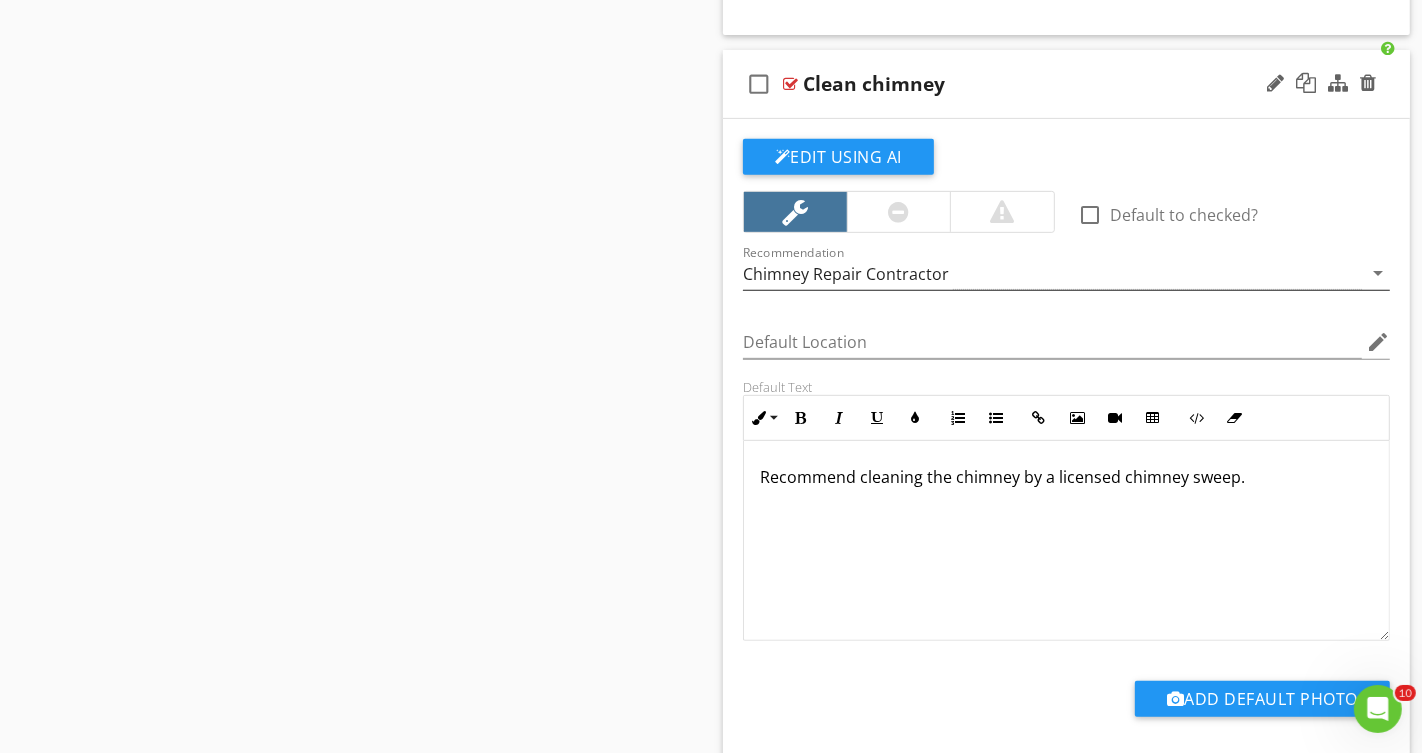click on "Chimney Repair Contractor" at bounding box center [1052, 273] 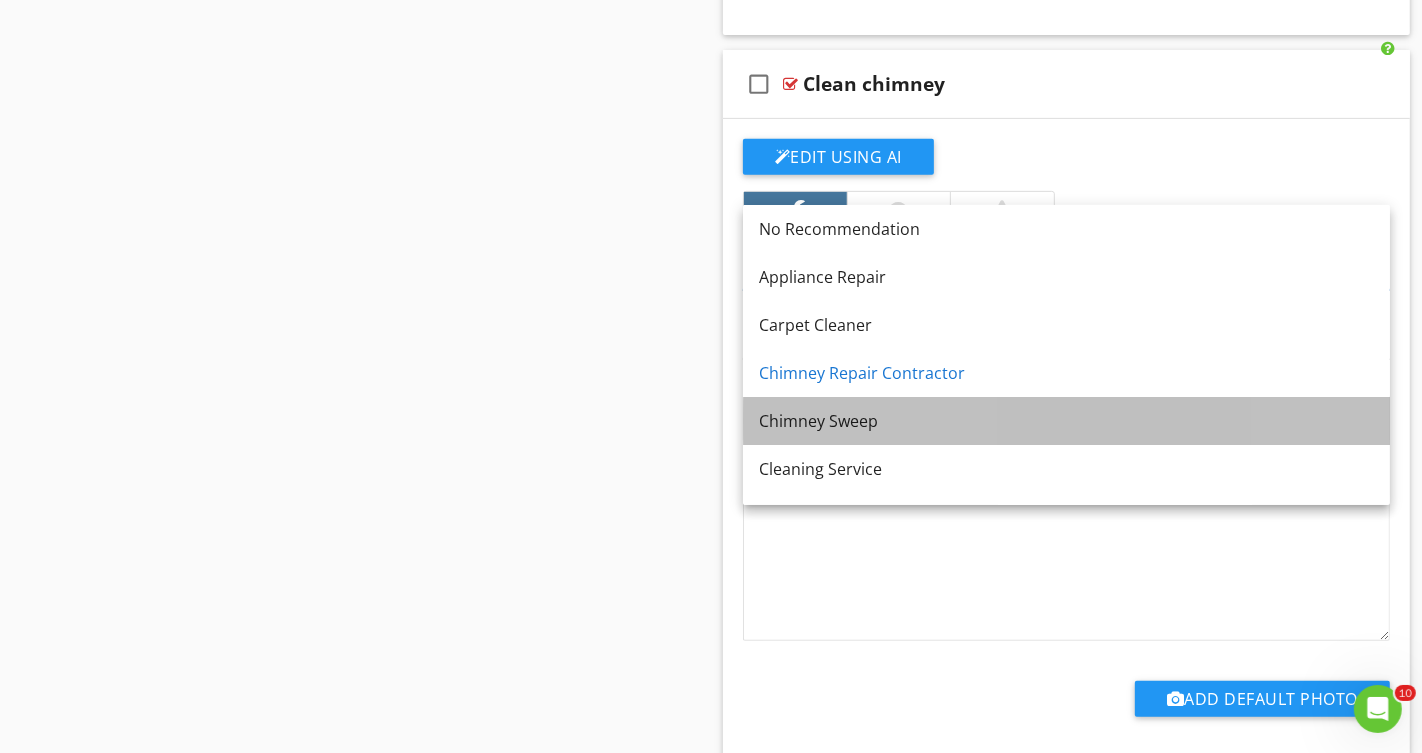 click on "Chimney Sweep" at bounding box center (1066, 421) 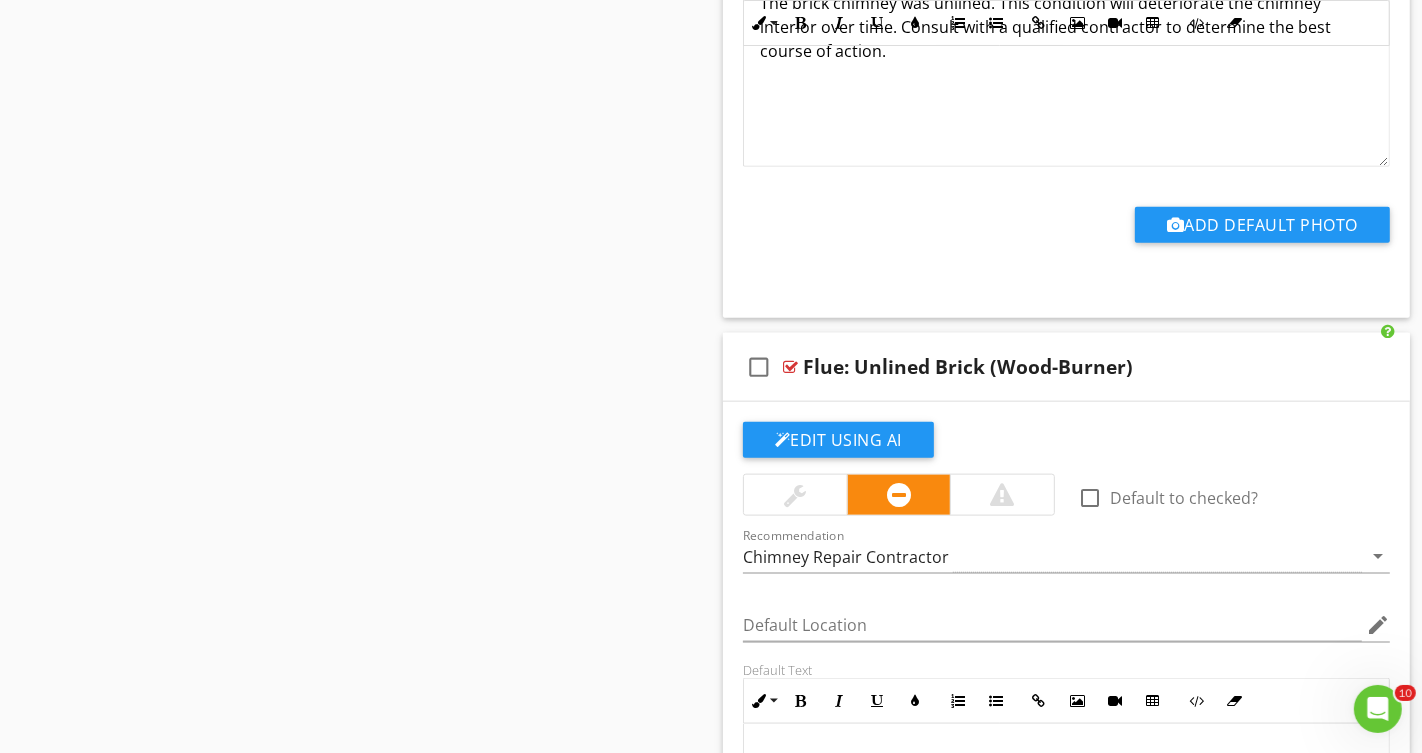 scroll, scrollTop: 14724, scrollLeft: 0, axis: vertical 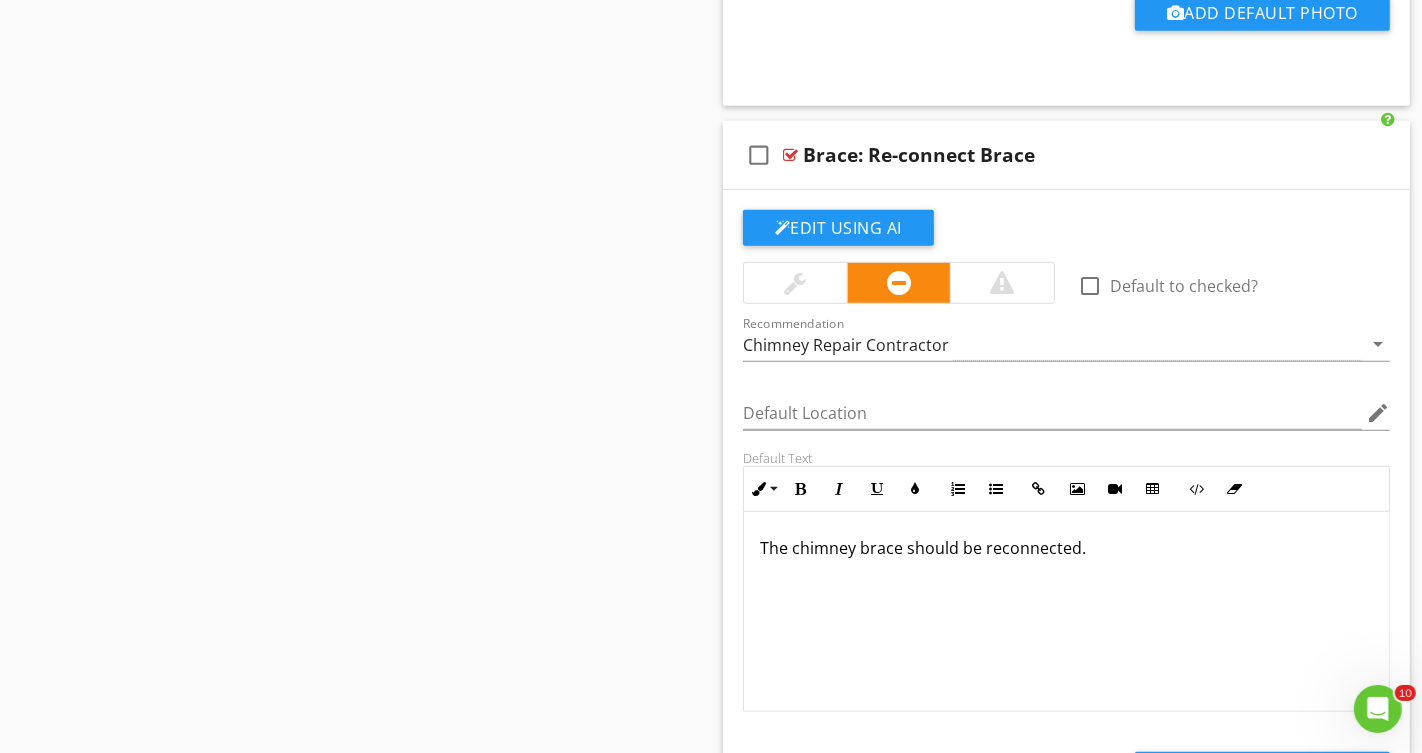 click on "Sections
BUILDING 1           Commercial Inspection Detail           Residential Inspection Detail           Manufactured Home Inspection Details           5-Point Inspection           Distressed Property Comments           Major Mechanical Ages           Grounds           Roof           Exterior - Front Wall/s           Exterior - Right Wall/s           Exterior - Rear Wall/s           Exterior - Left Wall/s           Bays           Attic/Plenum Insulation & Ventilation           Smoke and Carbon Monoxide Detectors           Flooring           Doors - Interior           Windows           Finished Interior Space           Commercial Operations Space           Bedroom 1           Bathroom 1           Restroom 1           Kitchen           Laundry Room           Mud Room           Wet bar           Basement Finished Interior Space           Unfinished Basement/Crawlspace Foundation           Mechanical Room           Commercial Kitchen           Home Theater" at bounding box center [711, -8040] 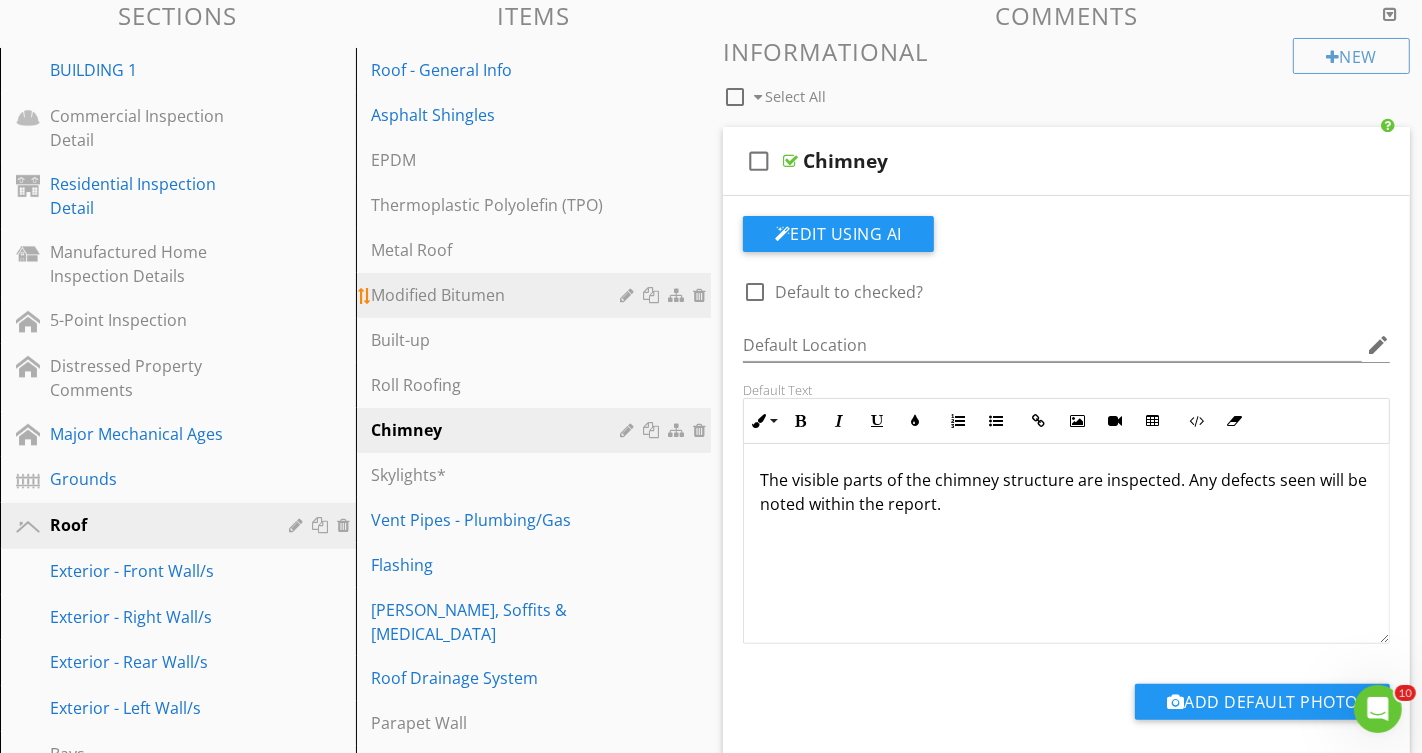 scroll, scrollTop: 215, scrollLeft: 0, axis: vertical 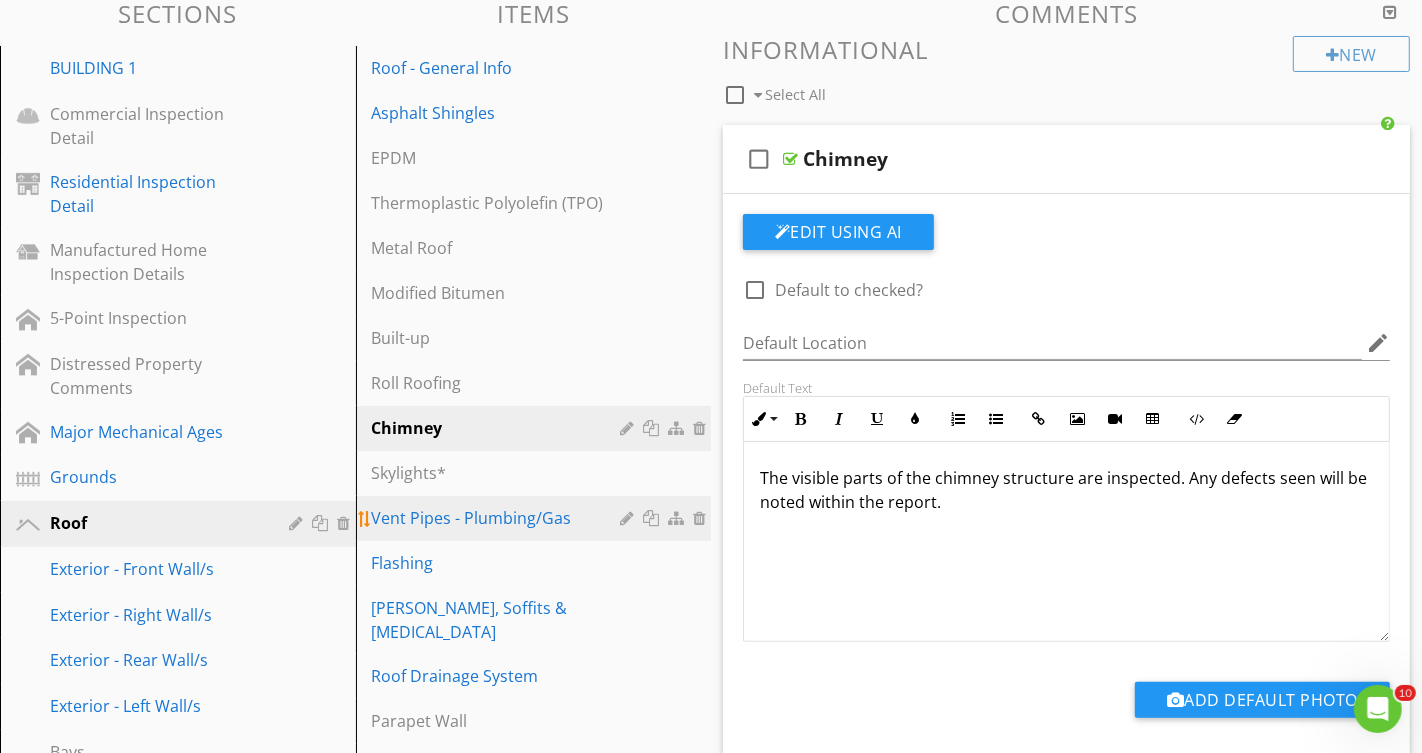 click on "Vent Pipes - Plumbing/Gas" at bounding box center [499, 518] 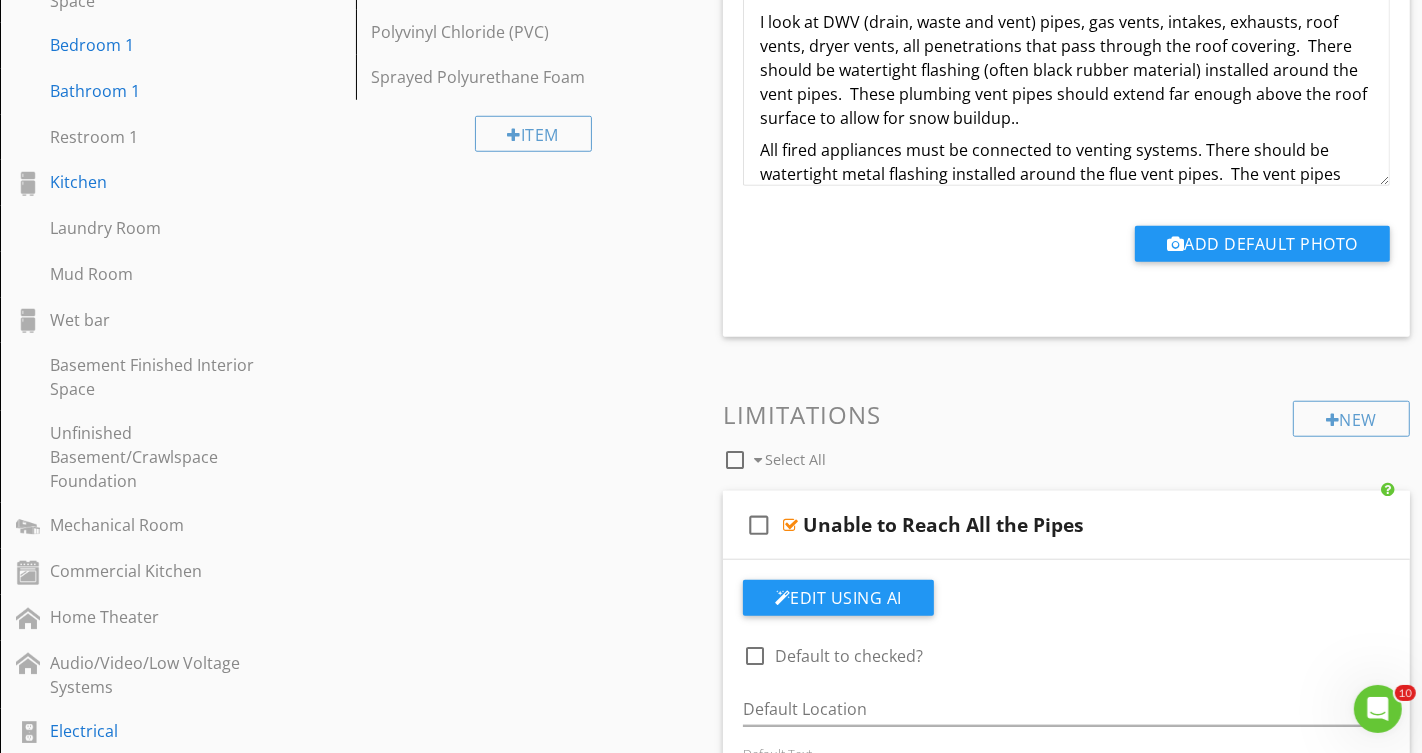 scroll, scrollTop: 0, scrollLeft: 0, axis: both 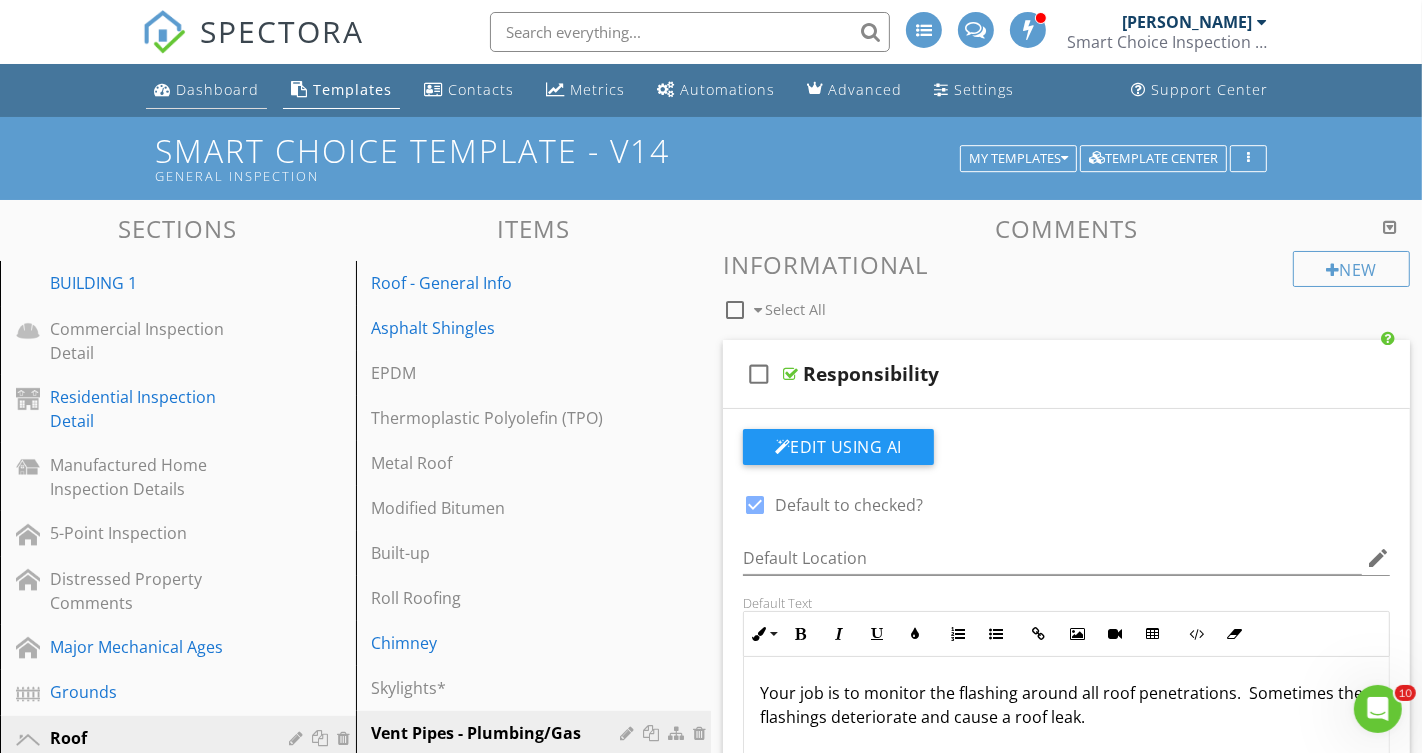 click on "Dashboard" at bounding box center [217, 89] 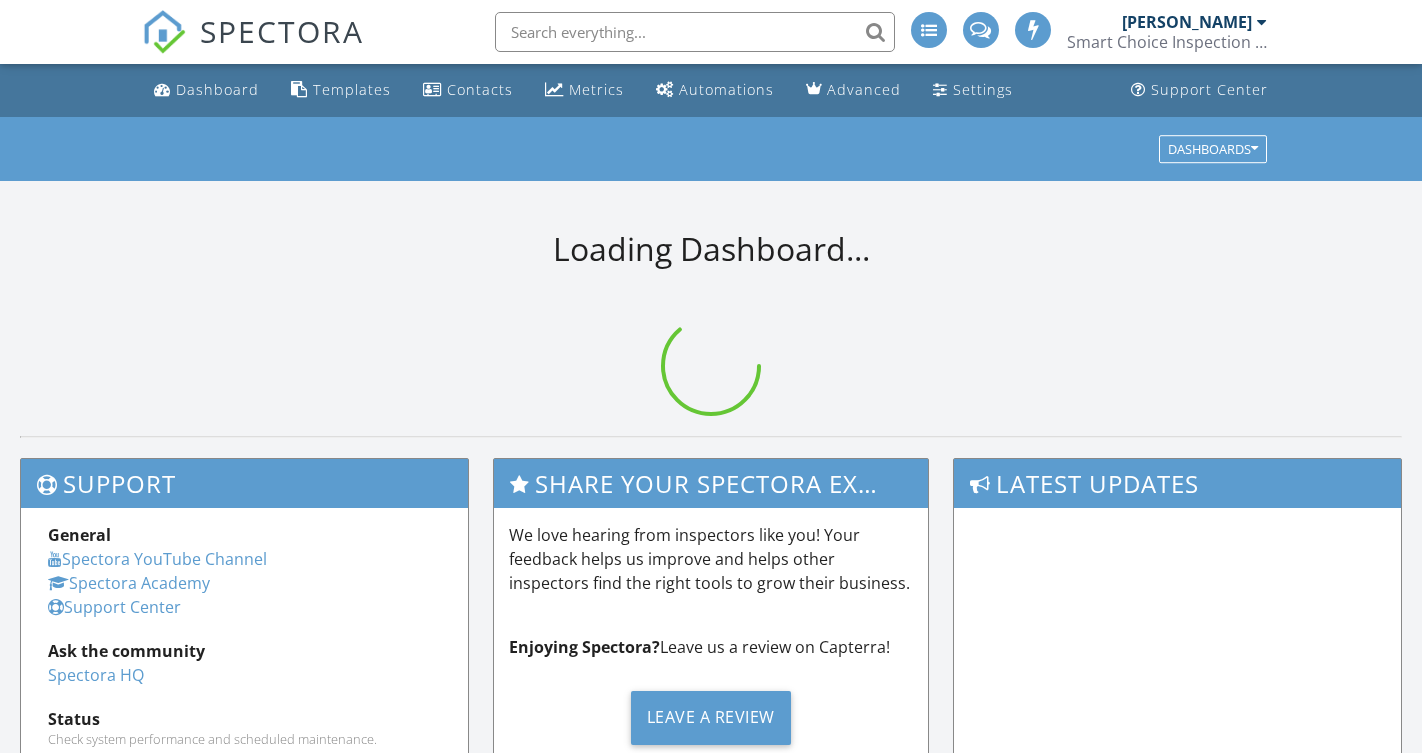 scroll, scrollTop: 0, scrollLeft: 0, axis: both 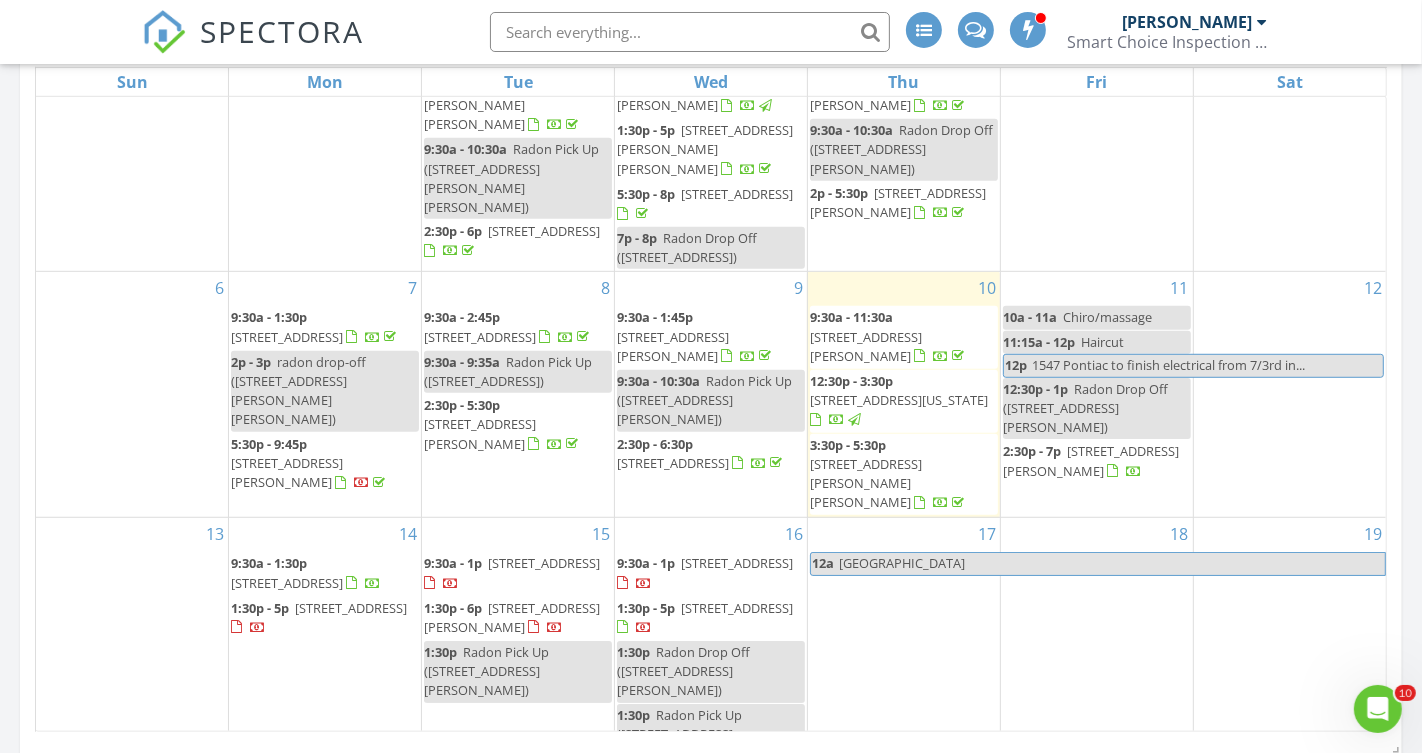 click on "[STREET_ADDRESS][PERSON_NAME]" at bounding box center (480, 433) 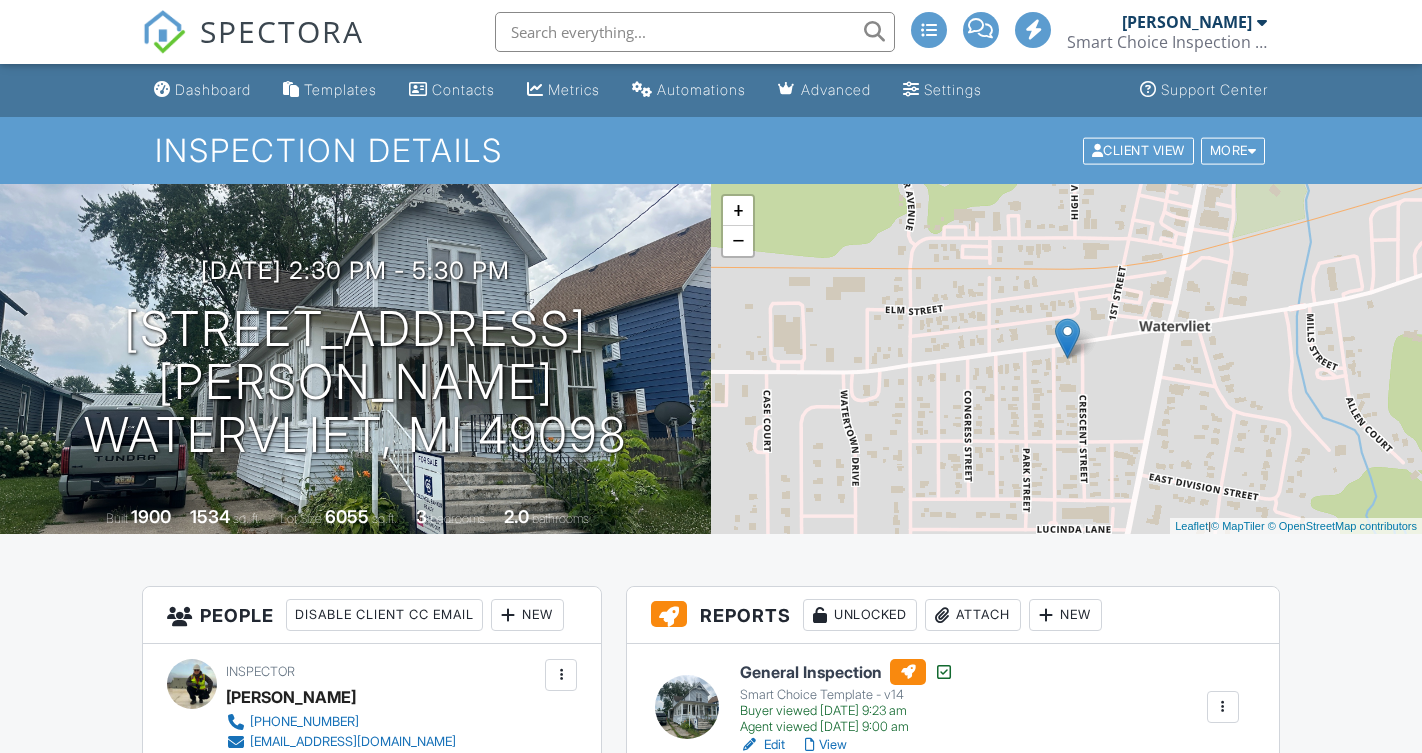 scroll, scrollTop: 0, scrollLeft: 0, axis: both 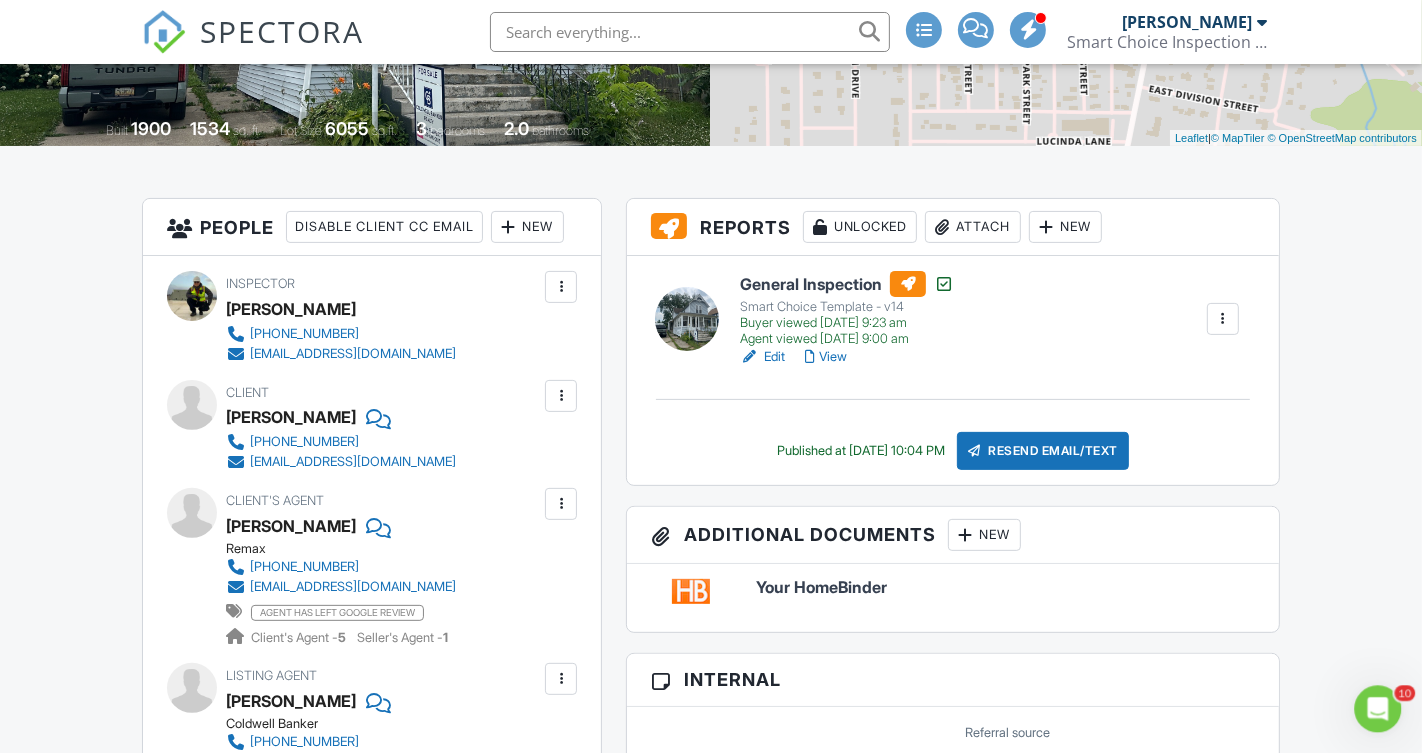 click on "Your HomeBinder" at bounding box center [1005, 588] 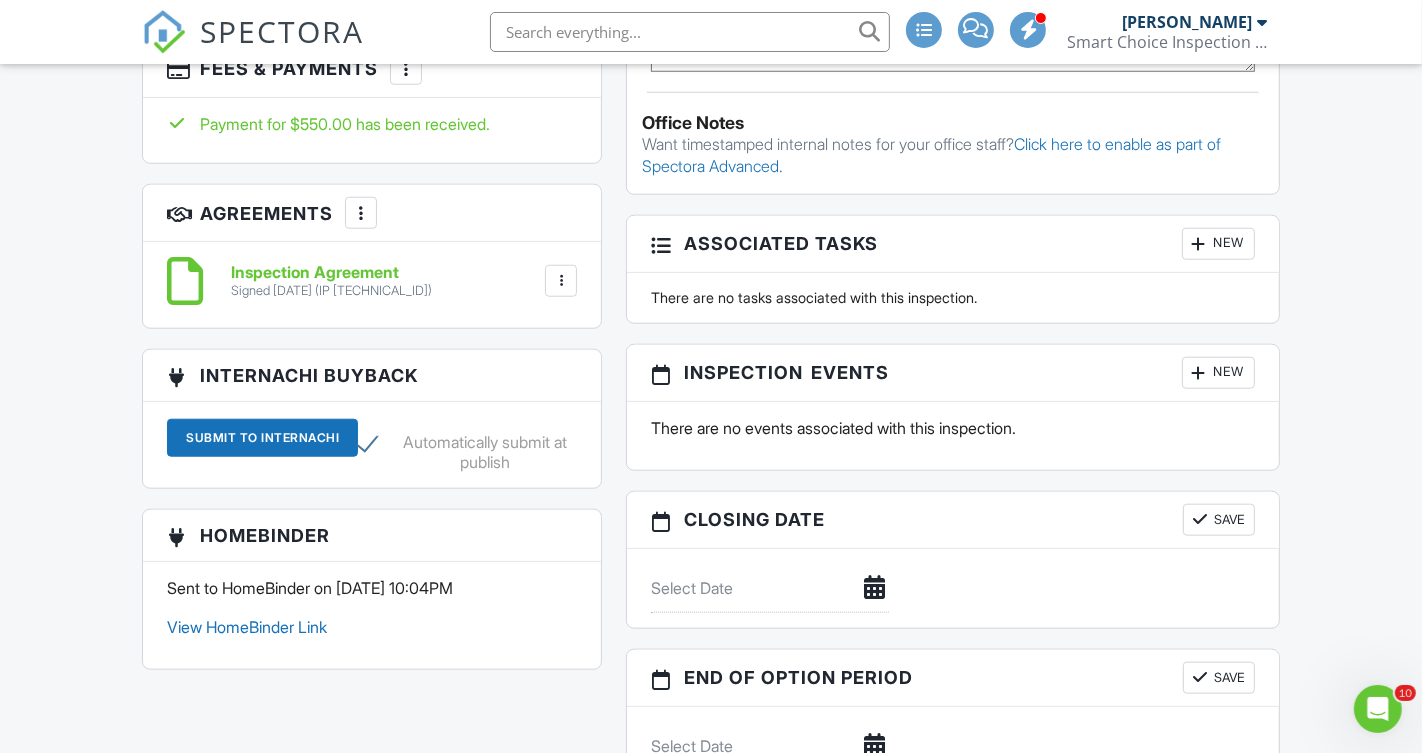 scroll, scrollTop: 1473, scrollLeft: 0, axis: vertical 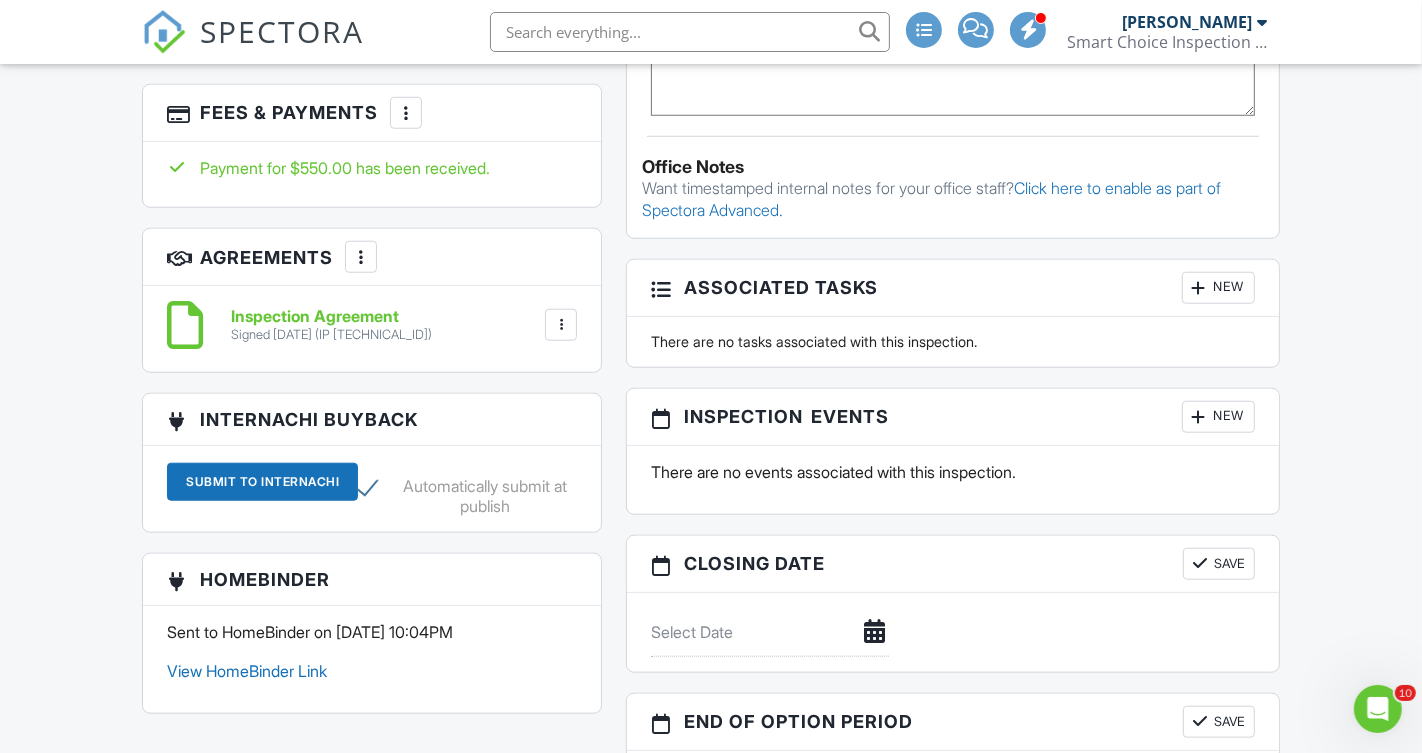 click on "View HomeBinder Link" at bounding box center (247, 671) 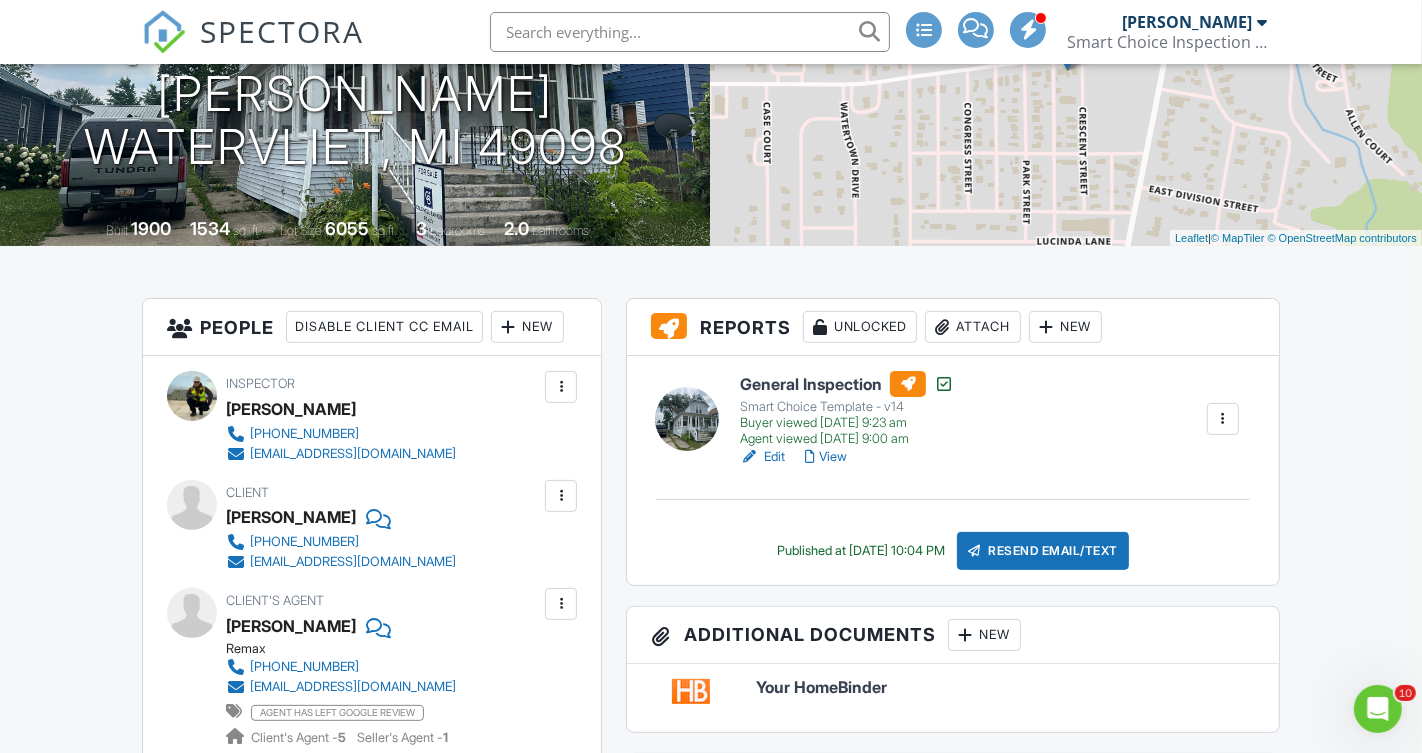scroll, scrollTop: 0, scrollLeft: 0, axis: both 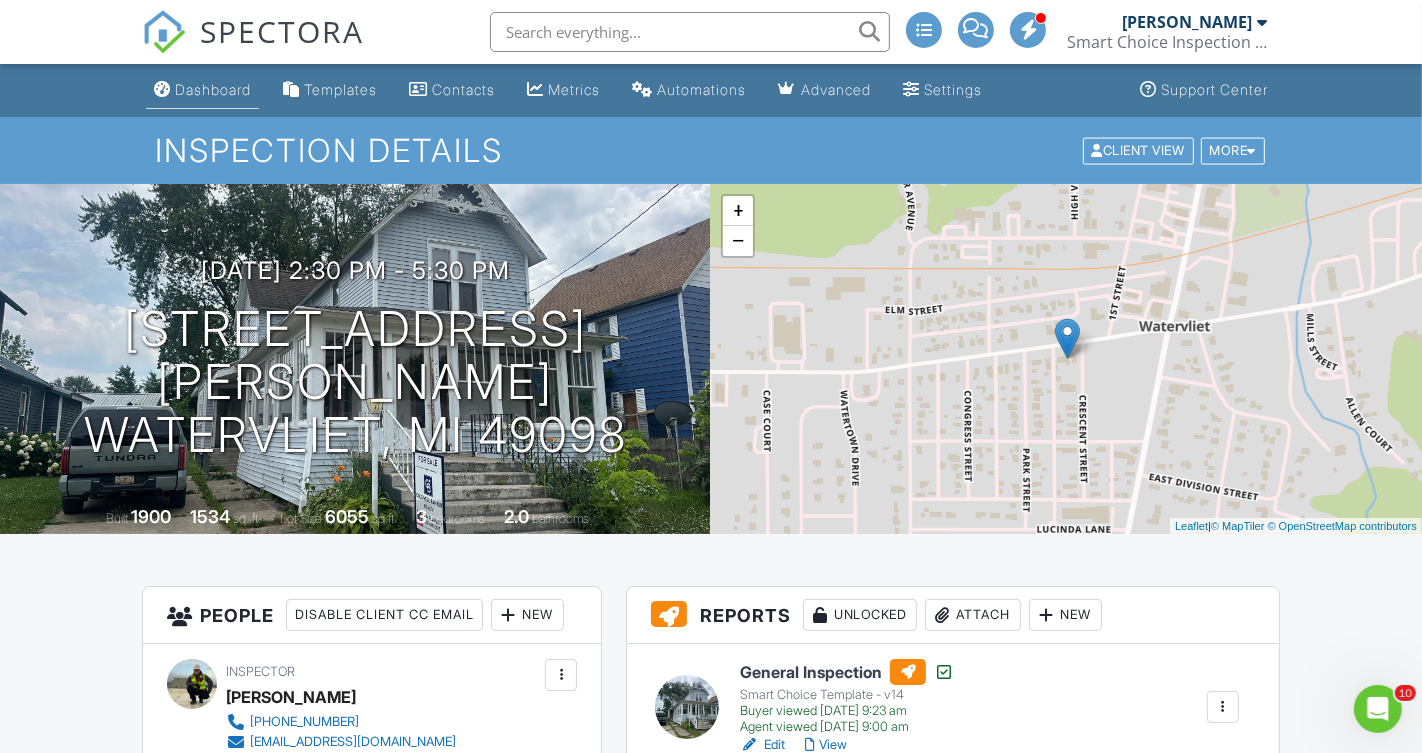 click on "Dashboard" at bounding box center (213, 89) 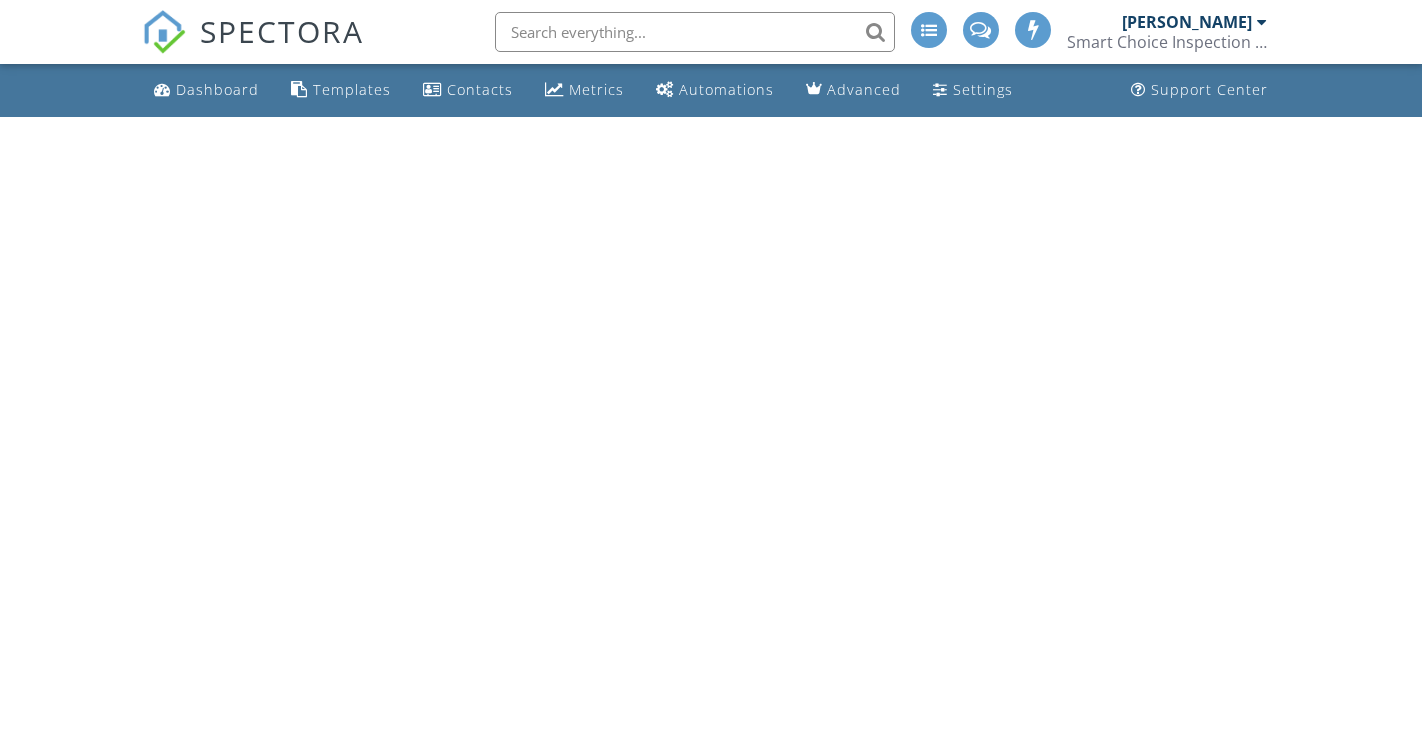 scroll, scrollTop: 0, scrollLeft: 0, axis: both 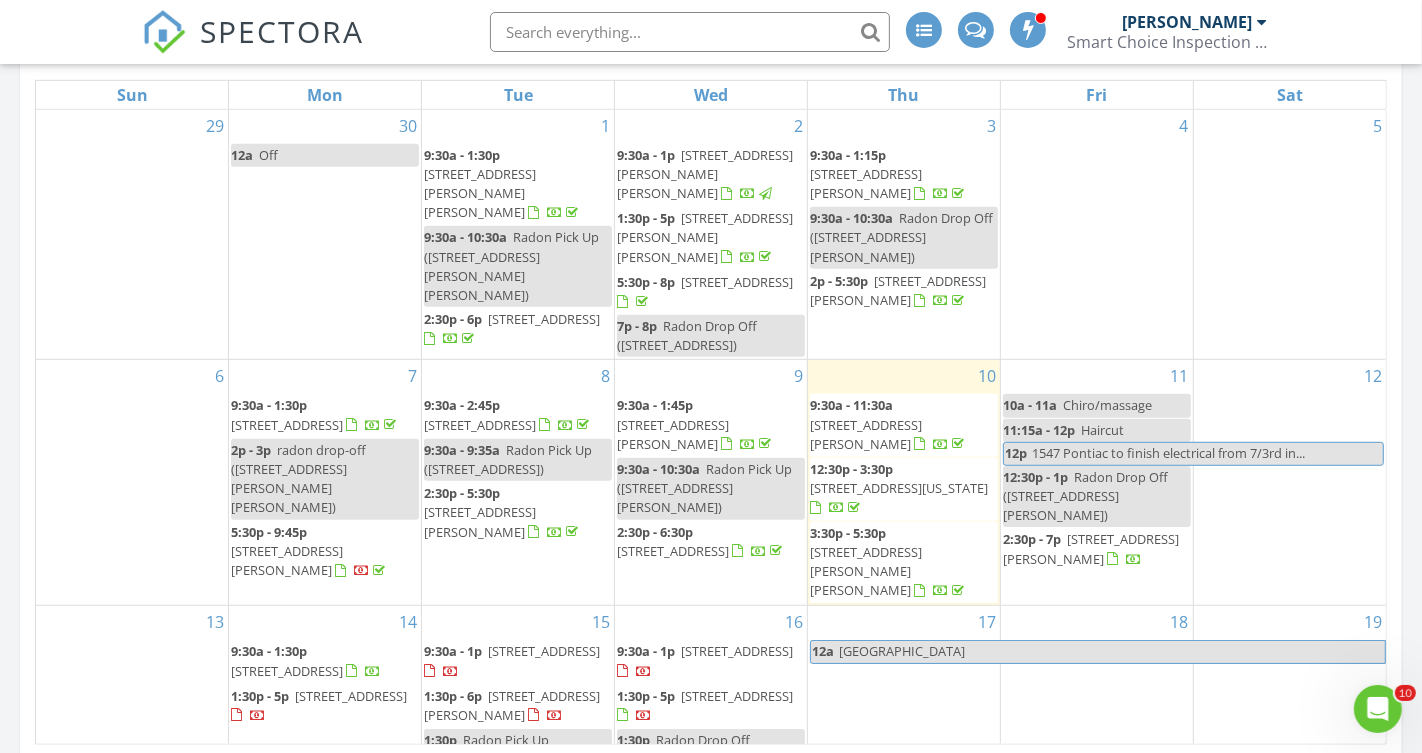 click on "[STREET_ADDRESS][PERSON_NAME]" at bounding box center [1091, 548] 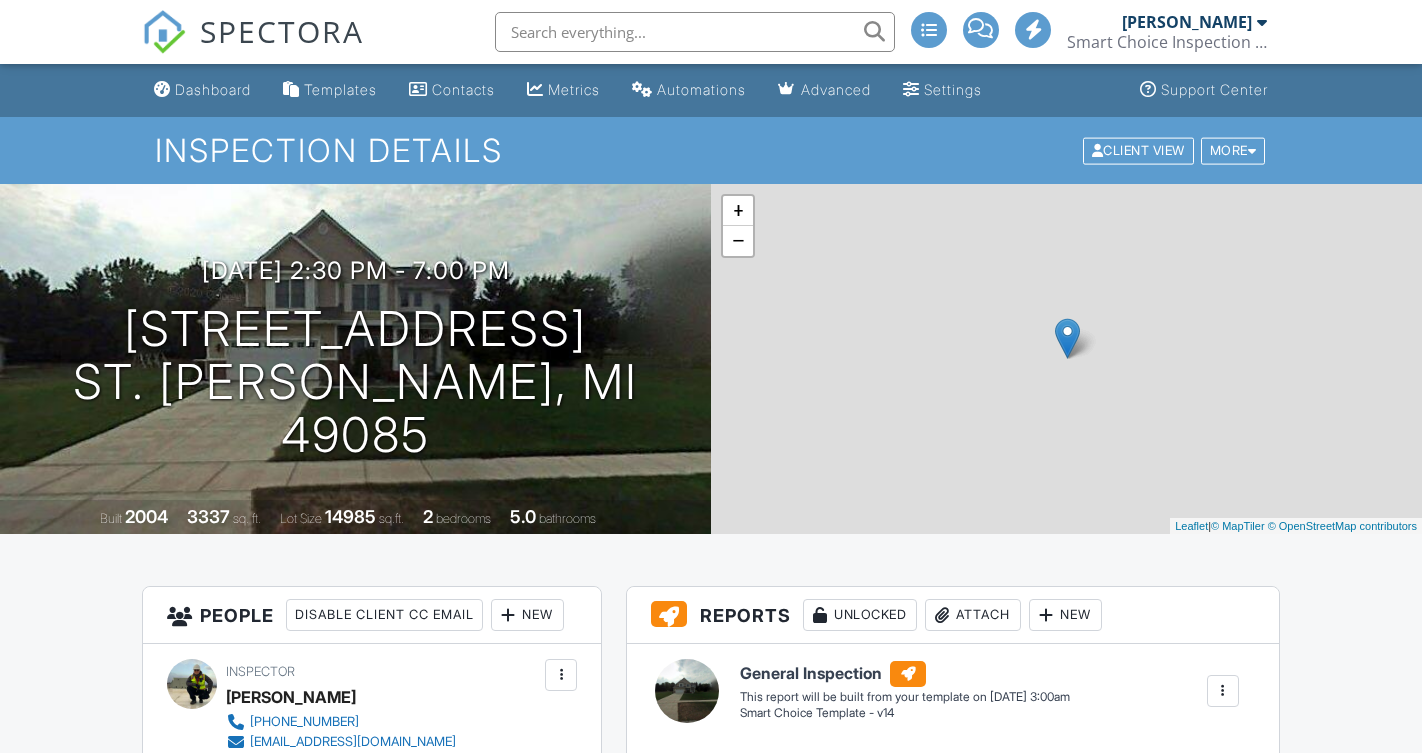 scroll, scrollTop: 0, scrollLeft: 0, axis: both 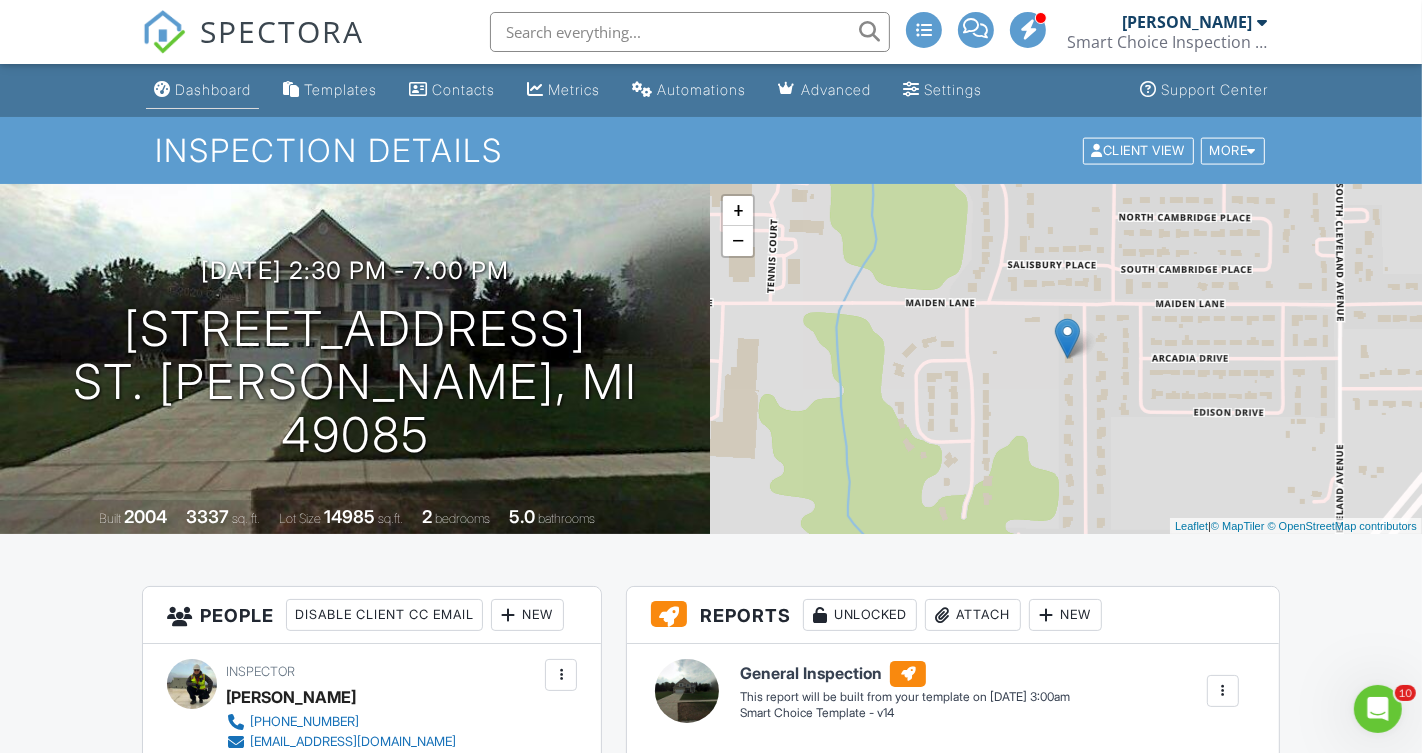 click on "Dashboard" at bounding box center (213, 89) 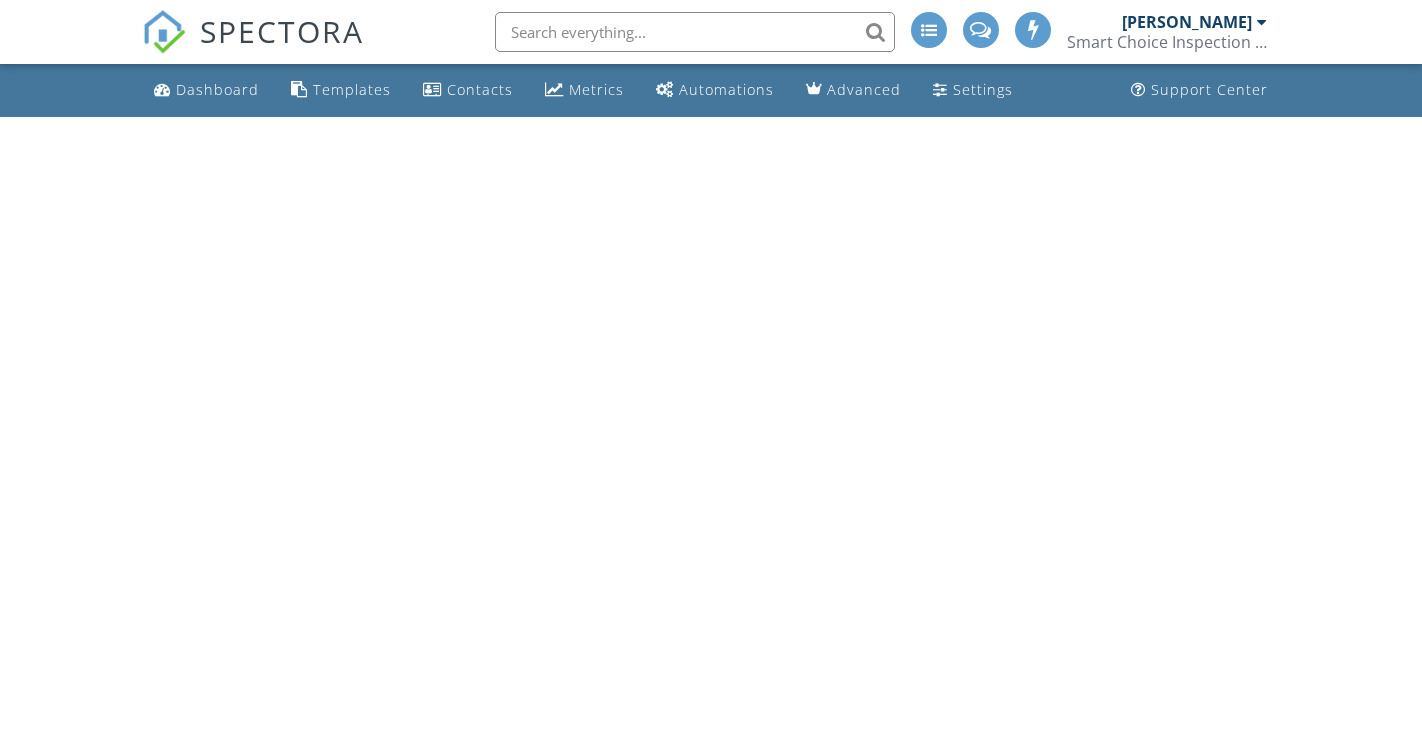 scroll, scrollTop: 0, scrollLeft: 0, axis: both 